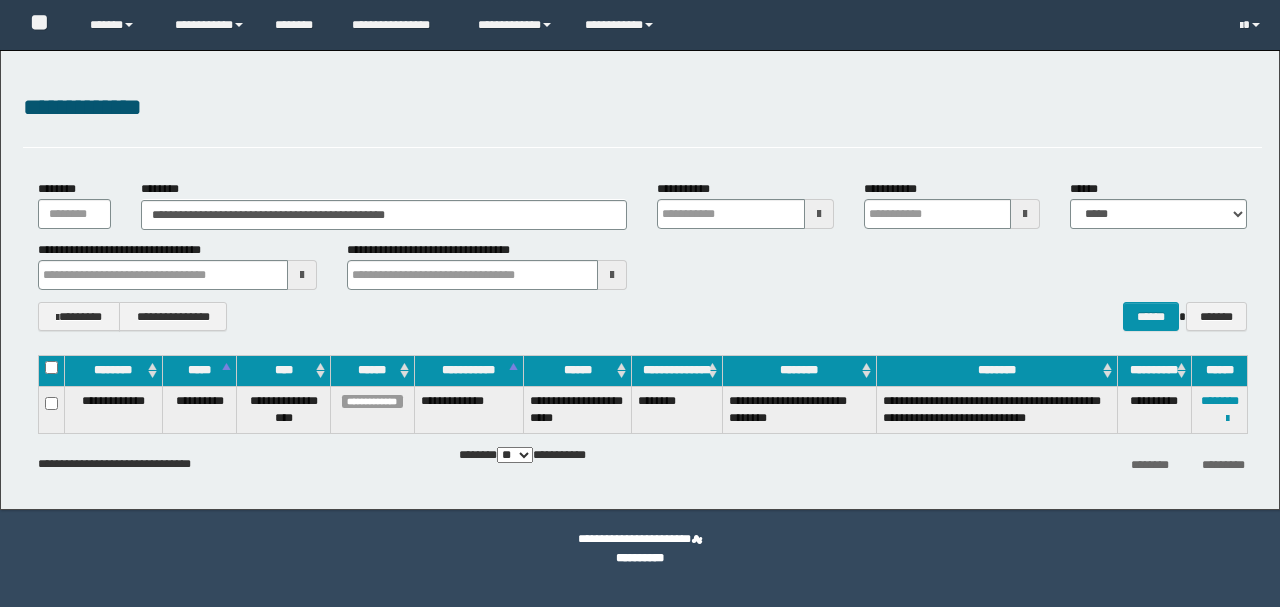 scroll, scrollTop: 0, scrollLeft: 0, axis: both 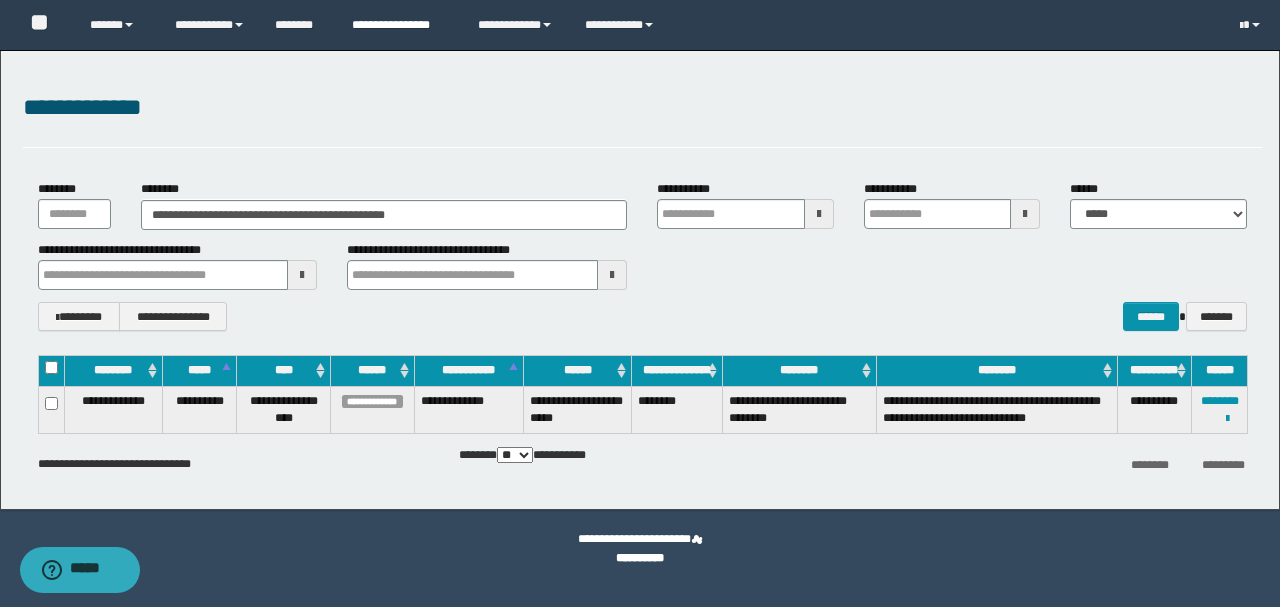 click on "**********" at bounding box center [400, 25] 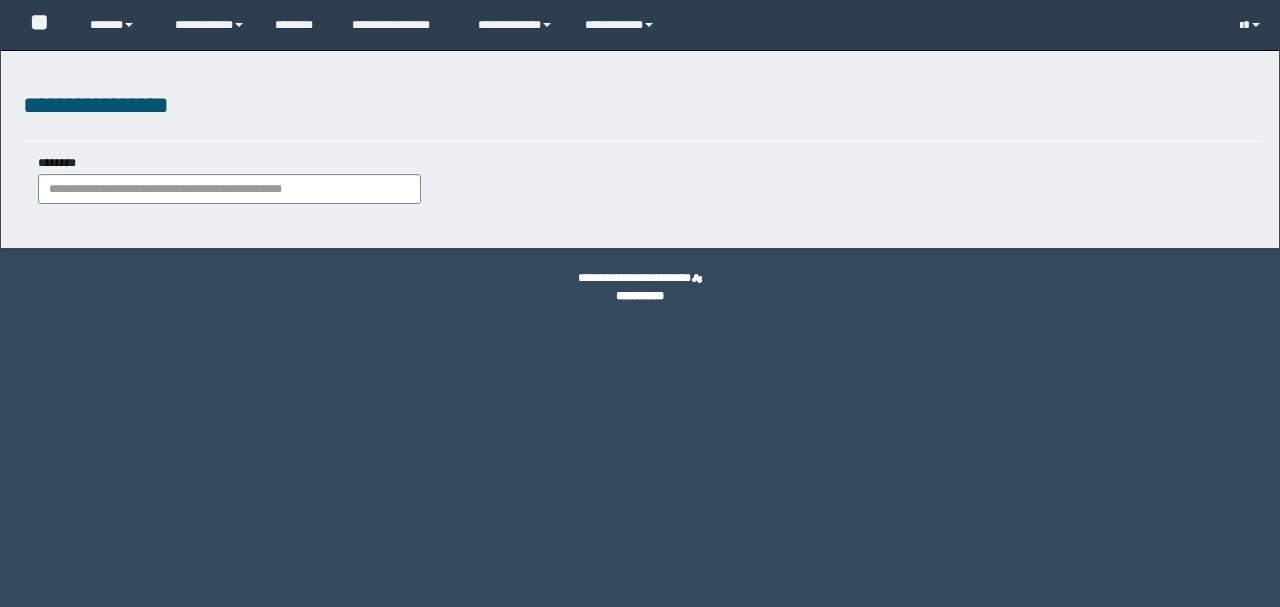 scroll, scrollTop: 0, scrollLeft: 0, axis: both 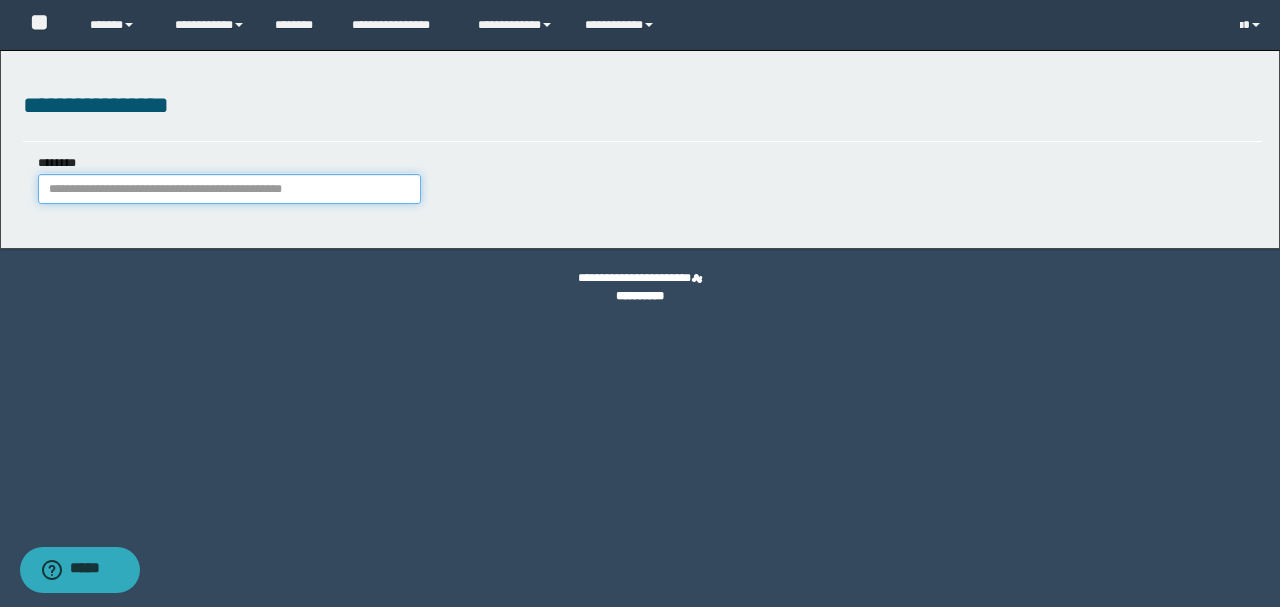 paste on "**********" 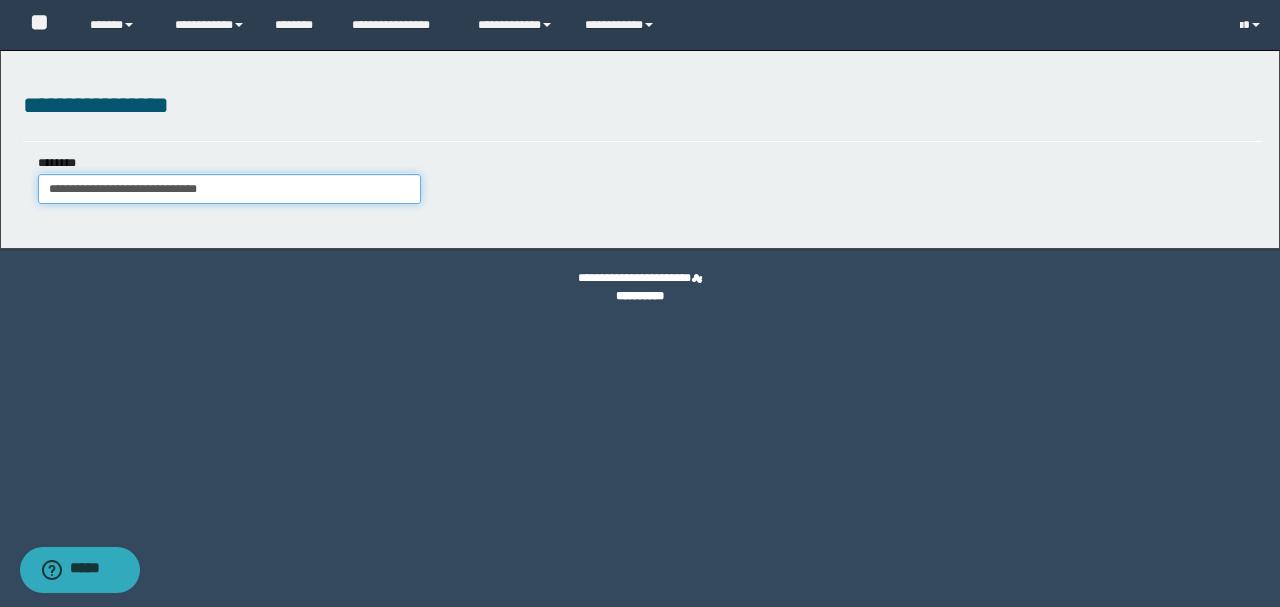 type on "**********" 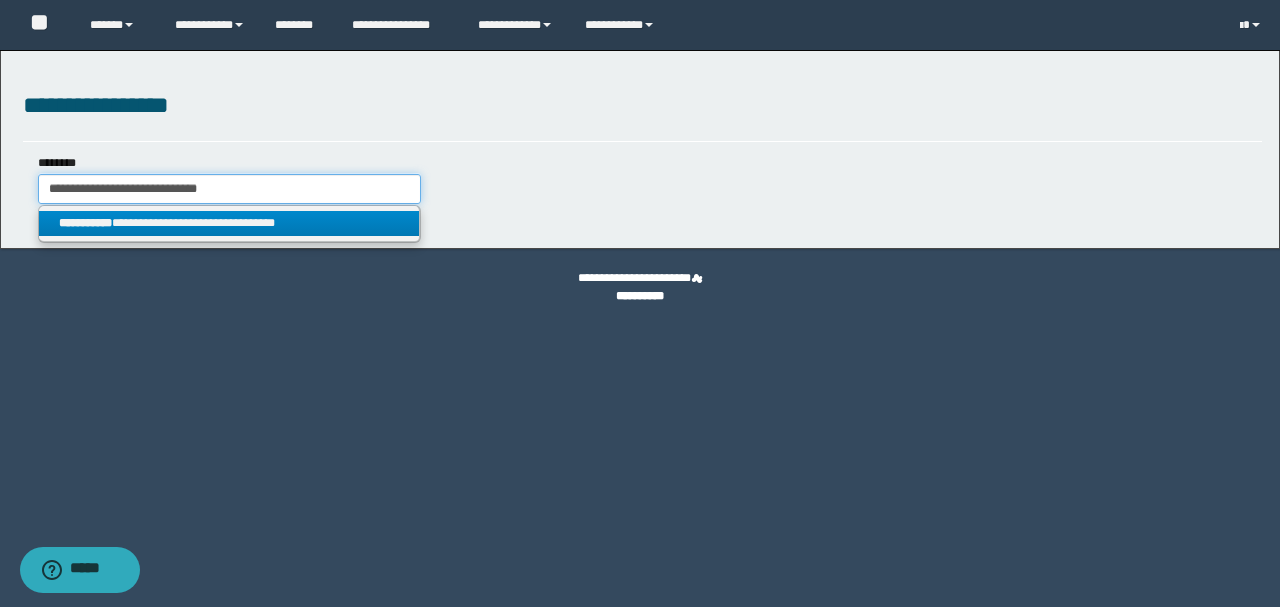 type on "**********" 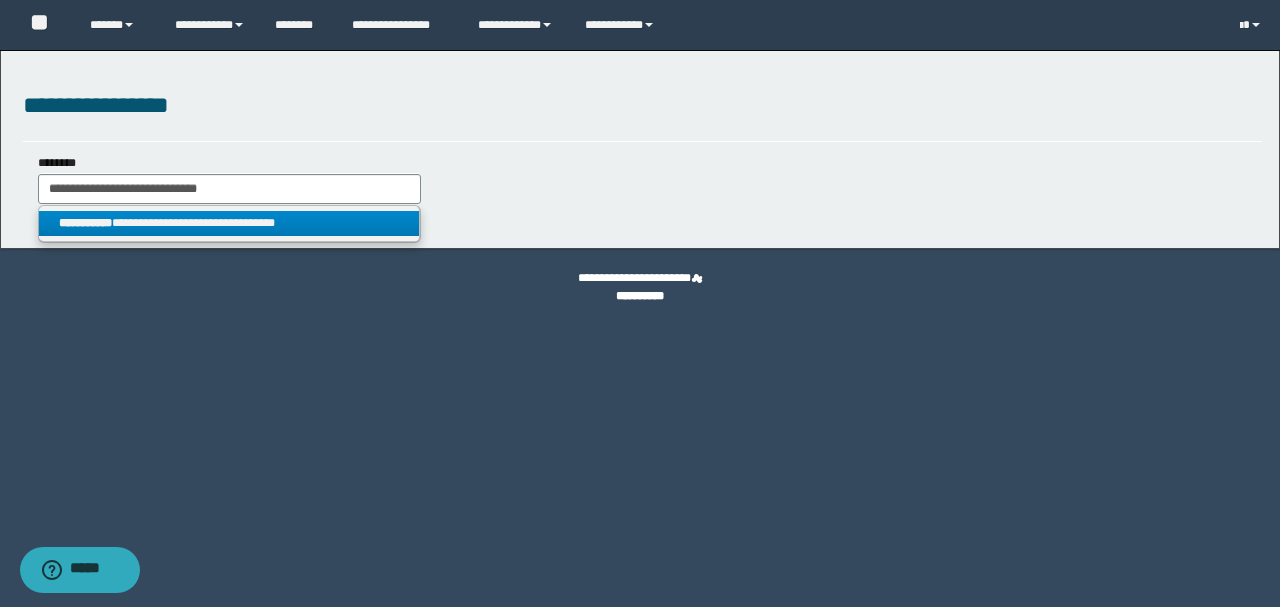 click on "**********" at bounding box center (229, 223) 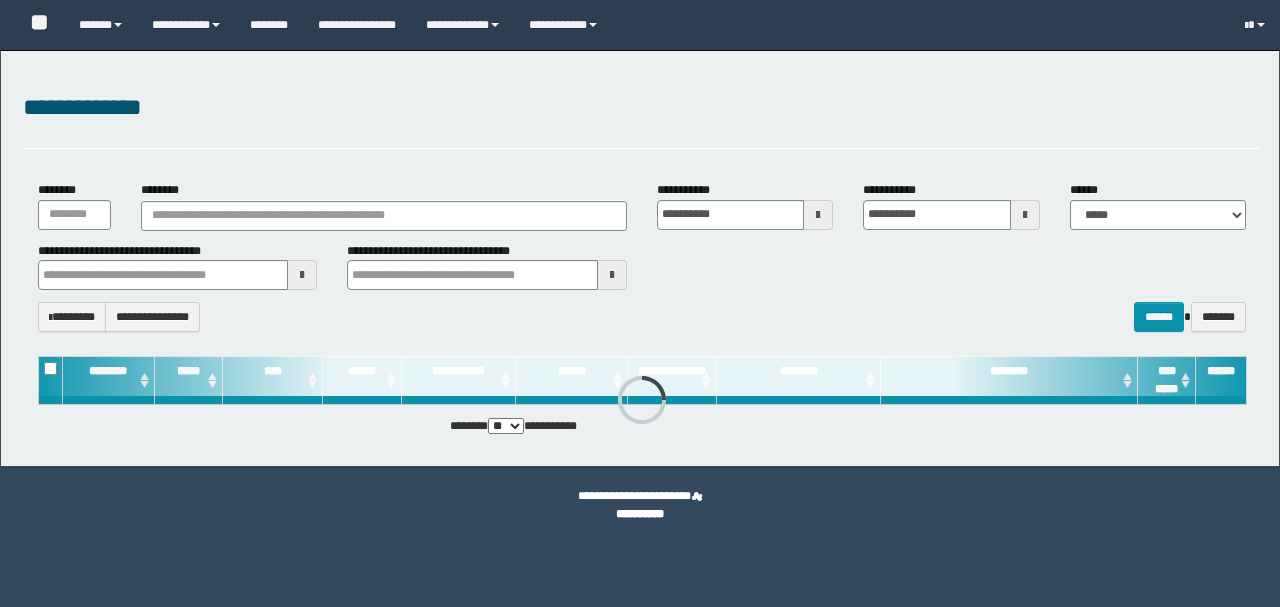 scroll, scrollTop: 0, scrollLeft: 0, axis: both 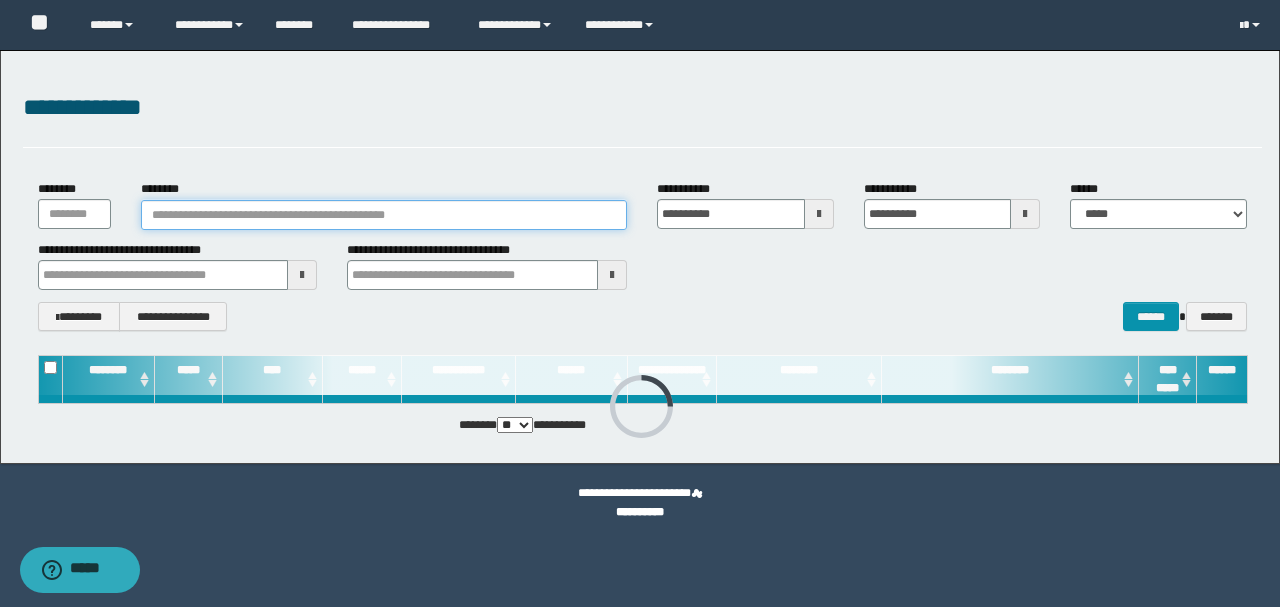 paste on "**********" 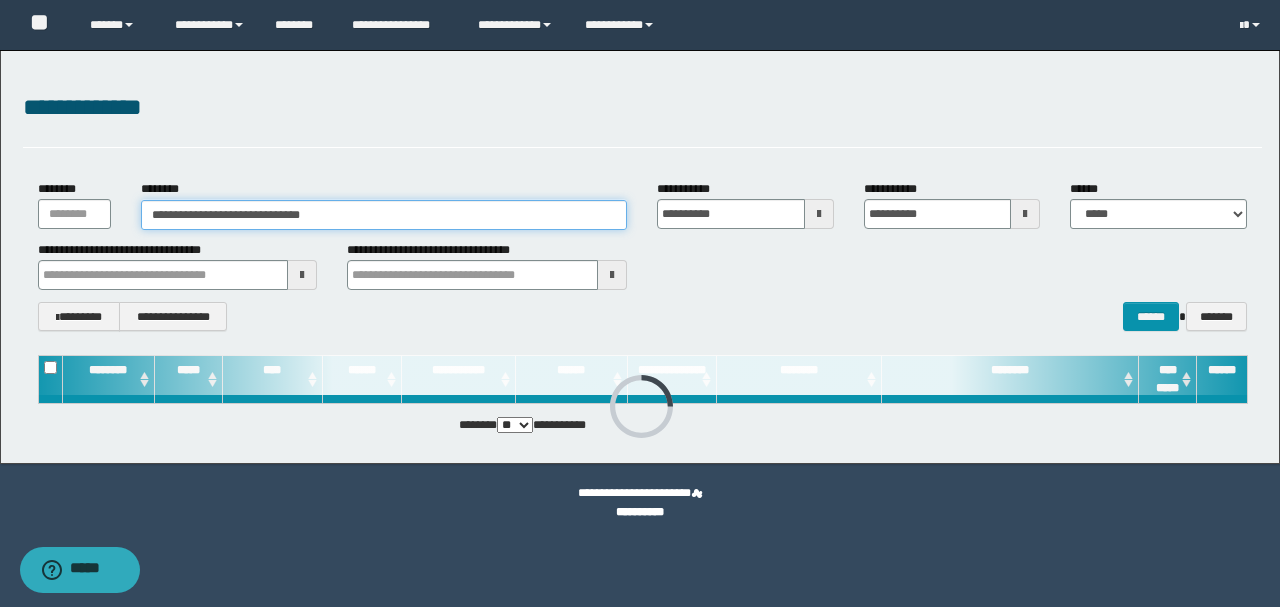 type on "**********" 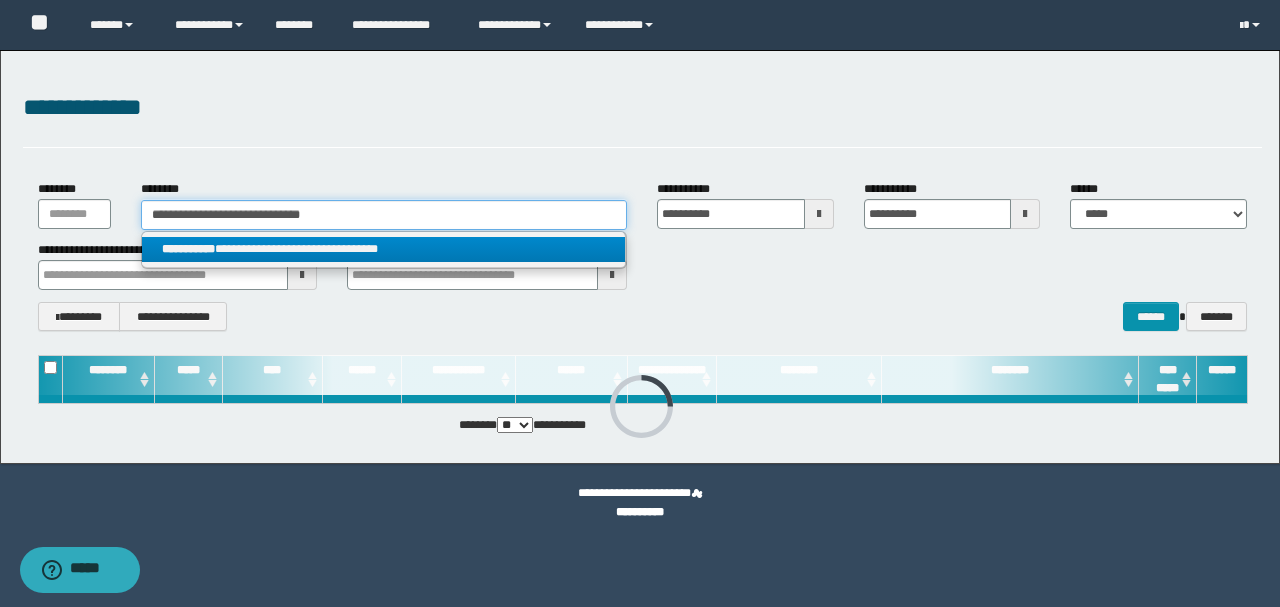 type on "**********" 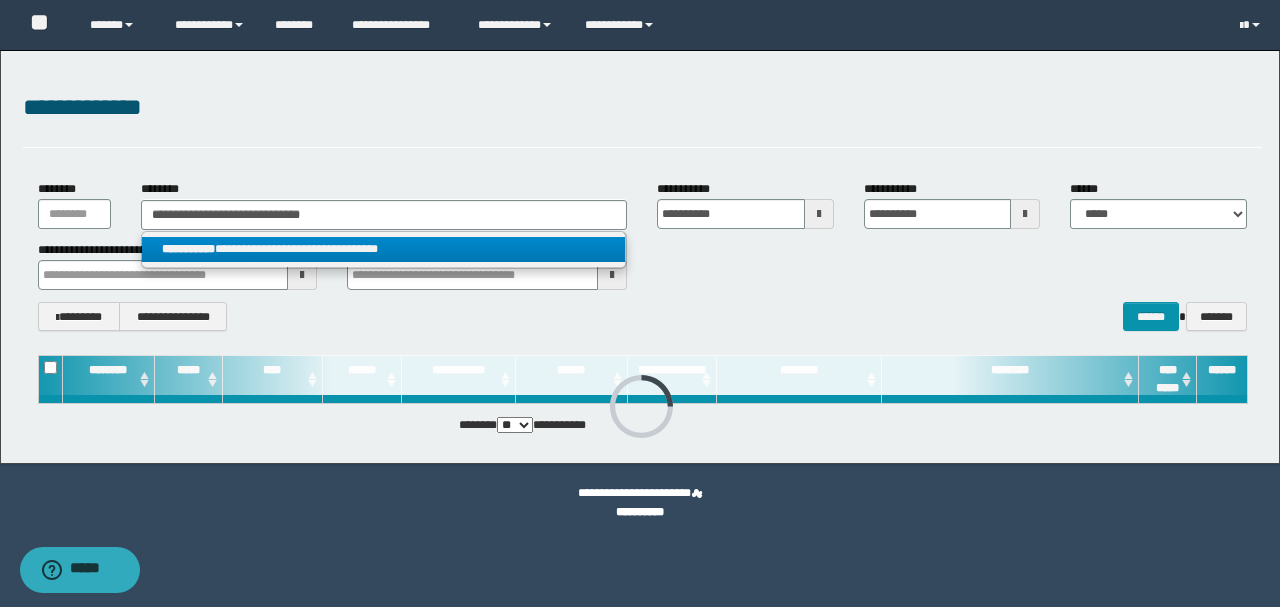 click on "**********" at bounding box center (384, 249) 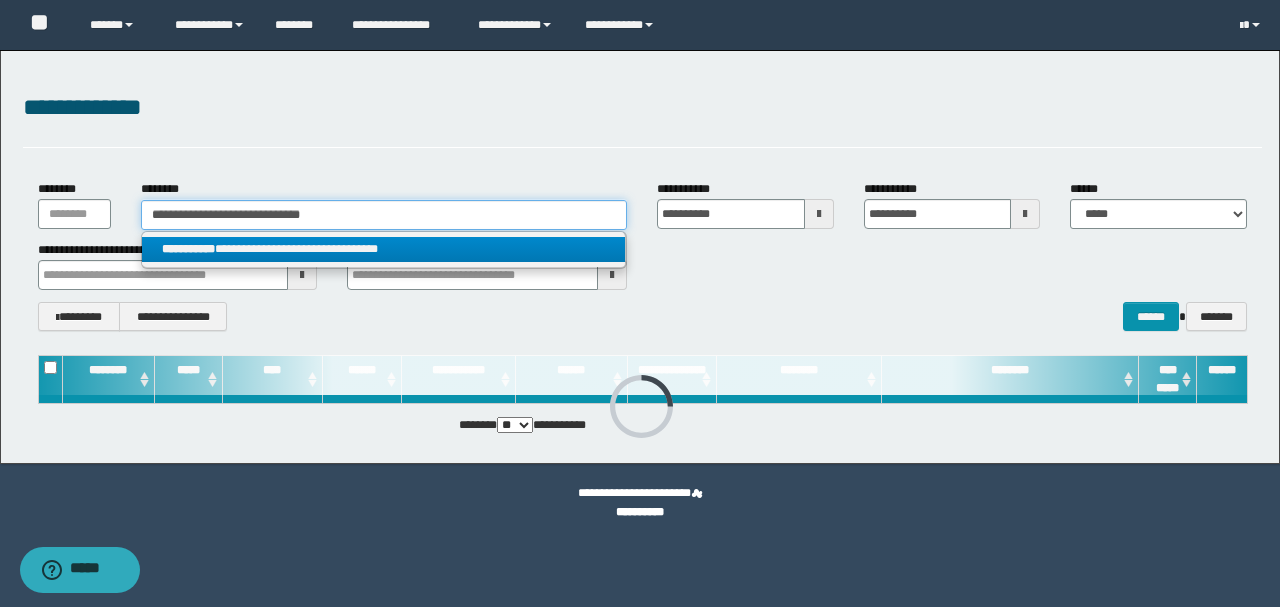 type 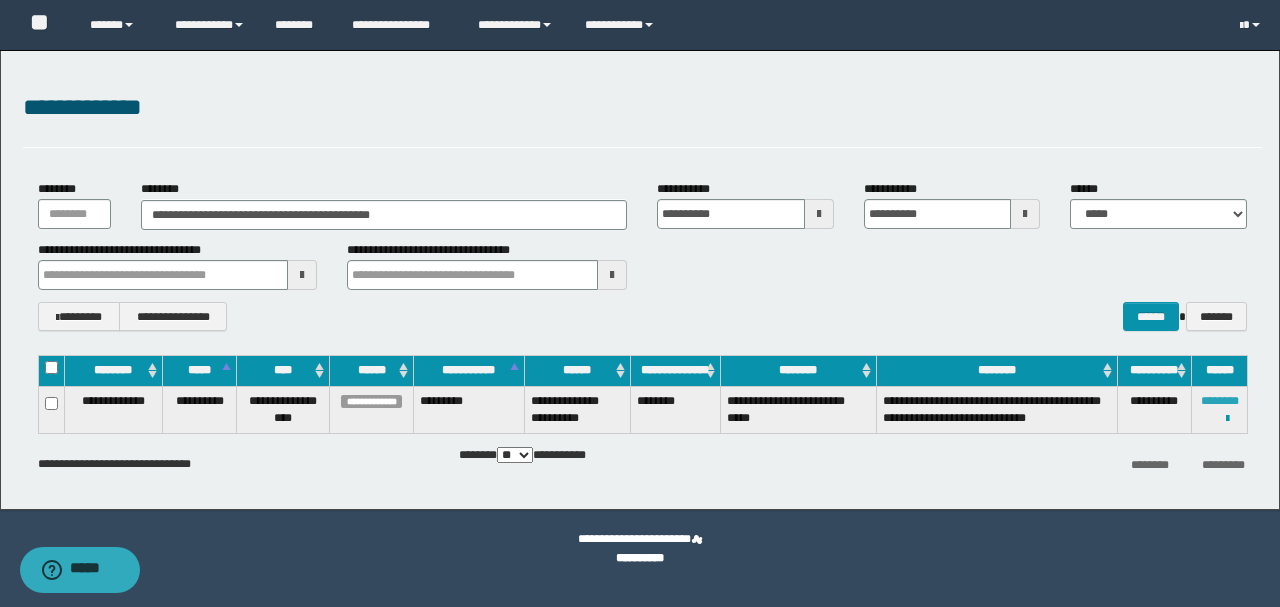 click on "********" at bounding box center (1220, 401) 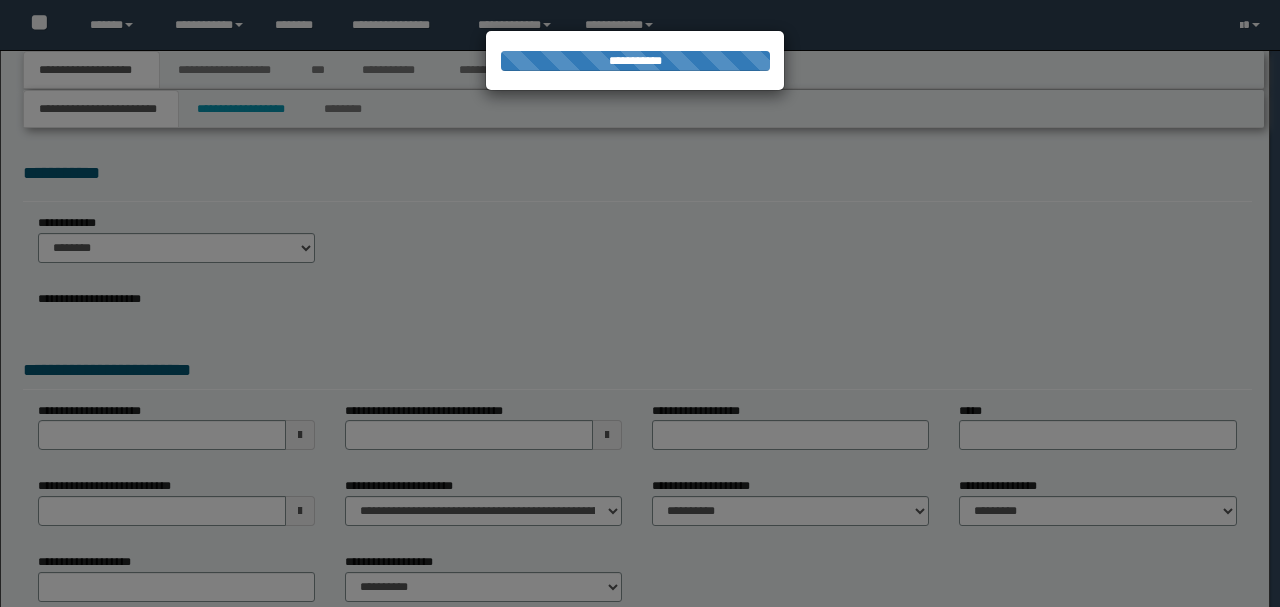 scroll, scrollTop: 0, scrollLeft: 0, axis: both 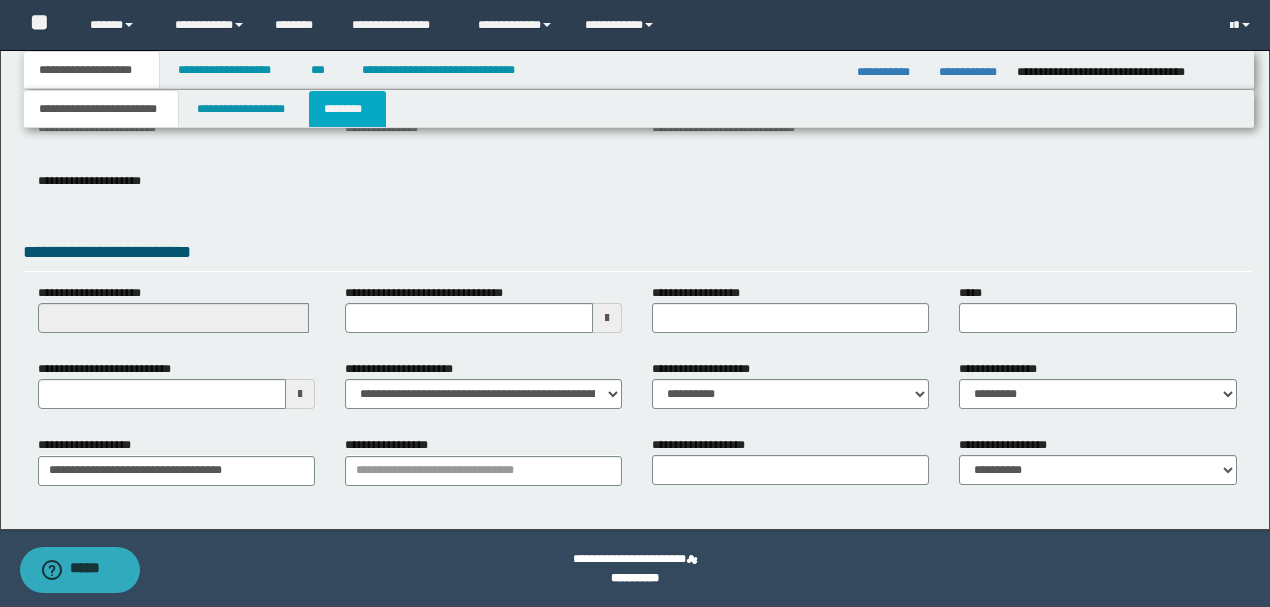 click on "********" at bounding box center (347, 109) 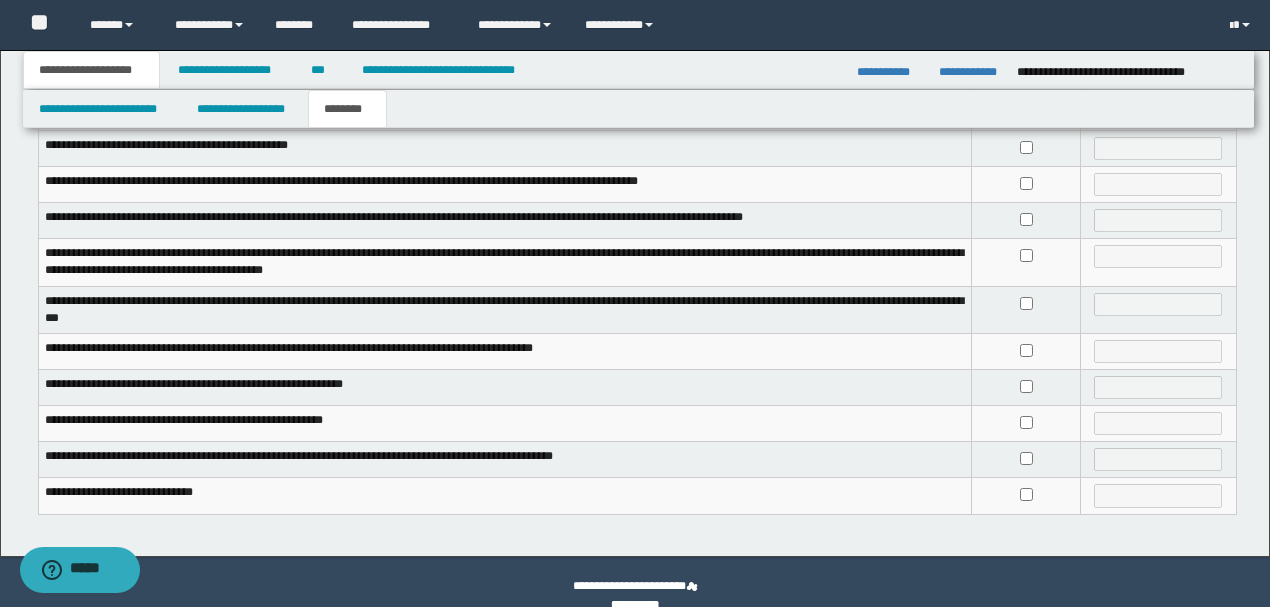 scroll, scrollTop: 533, scrollLeft: 0, axis: vertical 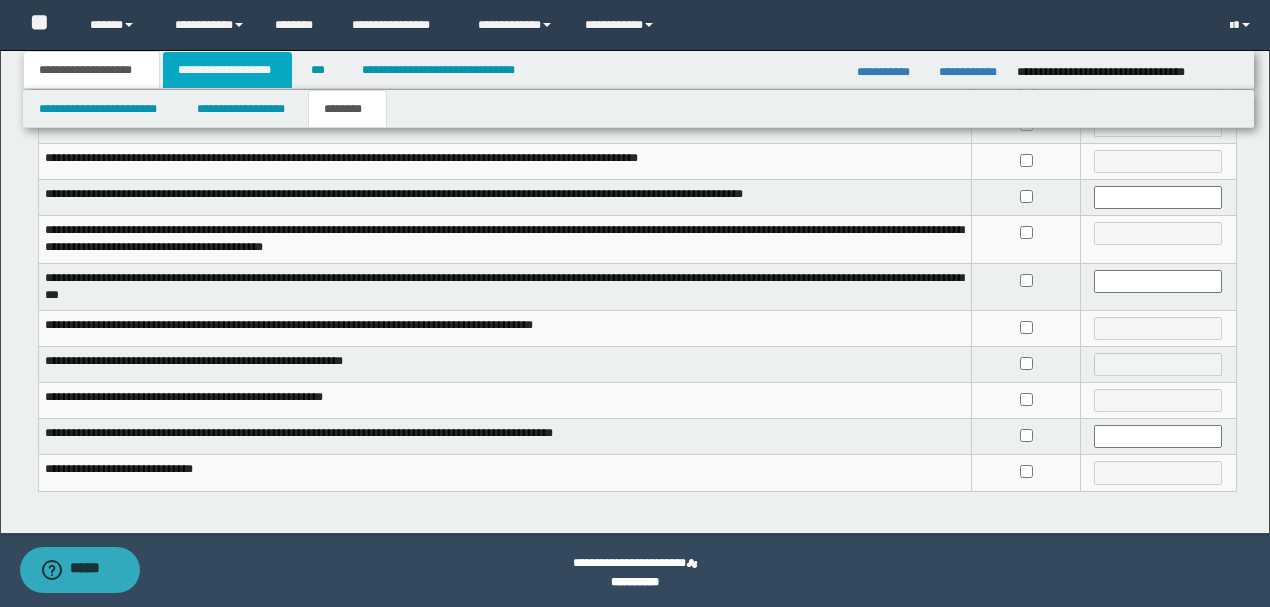 click on "**********" at bounding box center [227, 70] 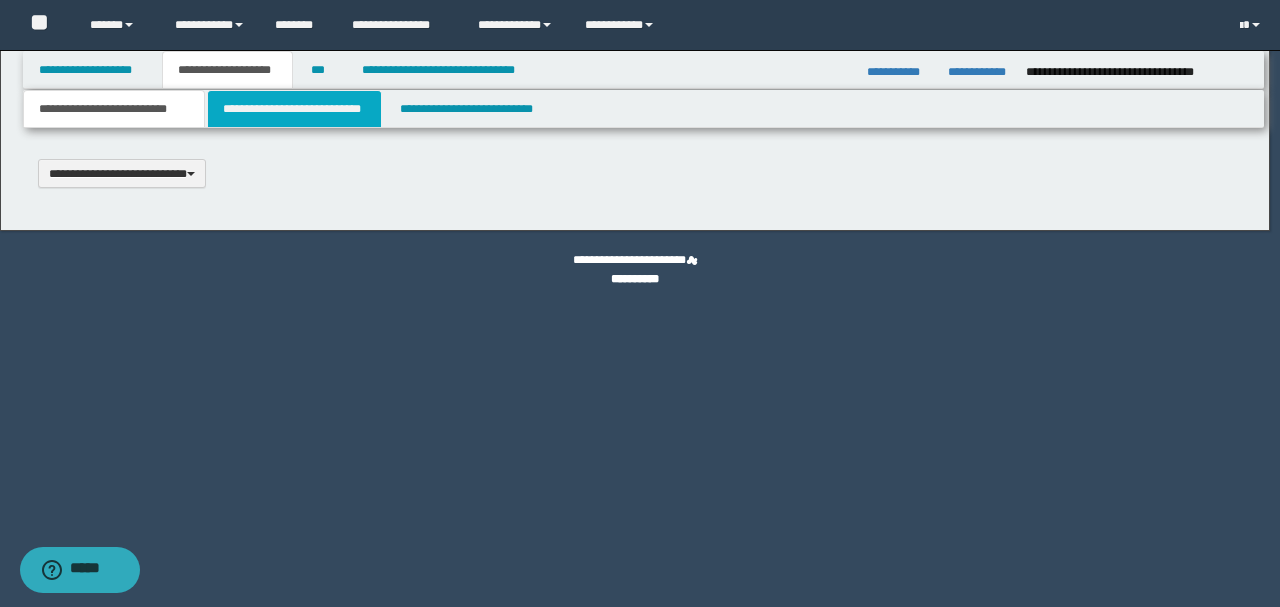 scroll, scrollTop: 0, scrollLeft: 0, axis: both 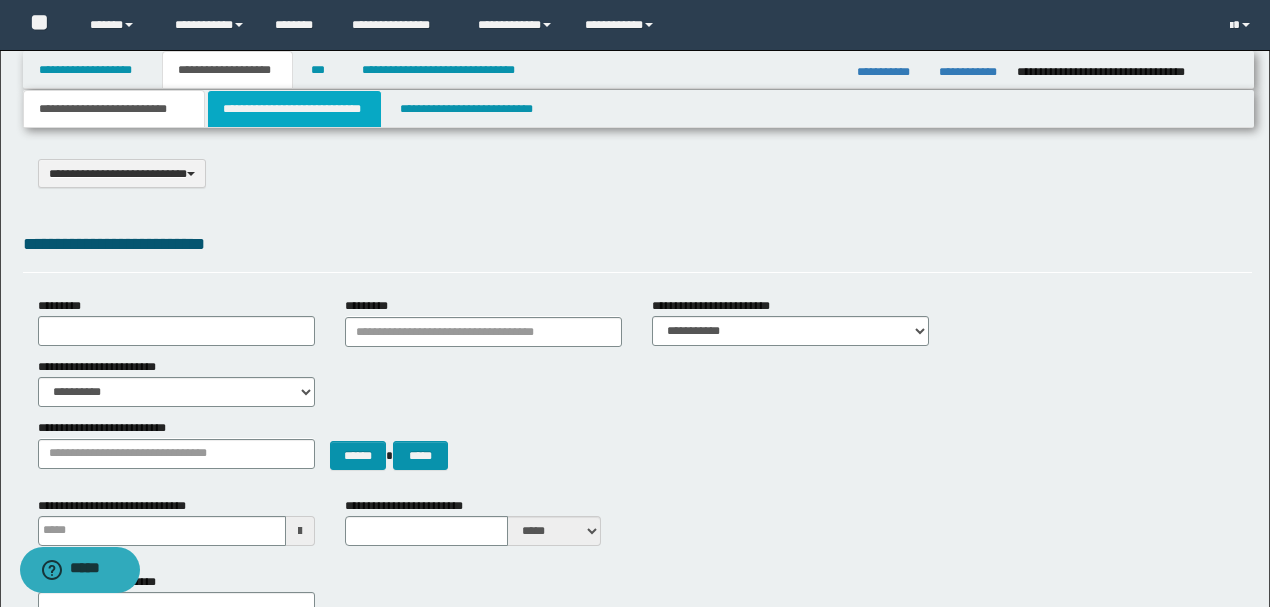 click on "**********" at bounding box center [294, 109] 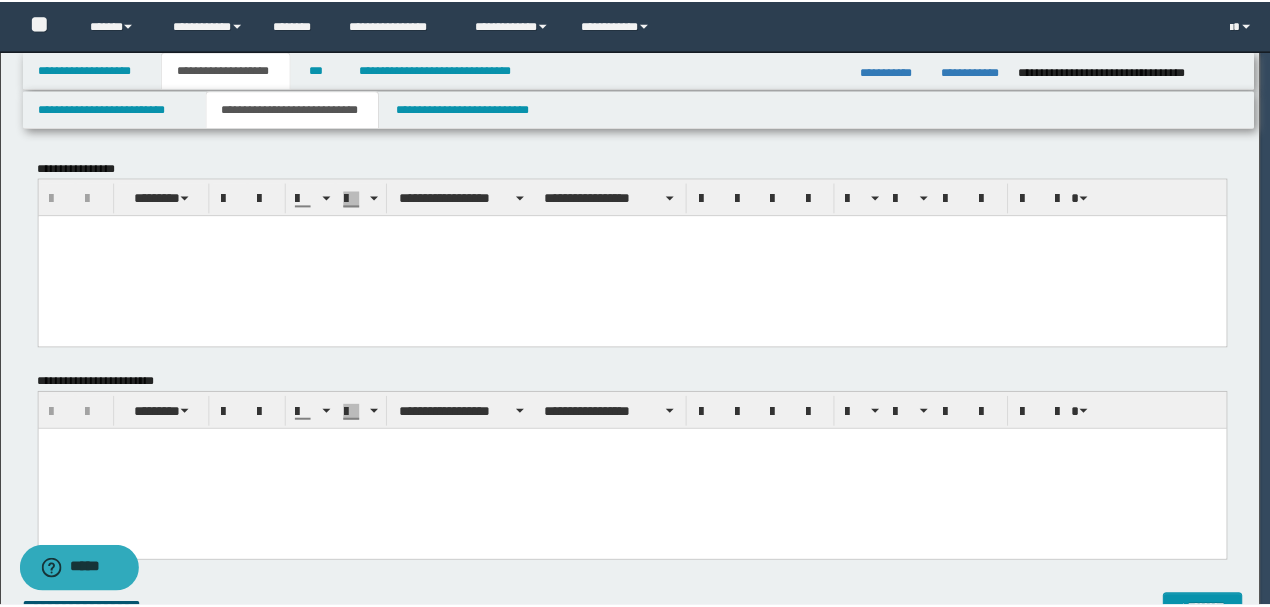 scroll, scrollTop: 0, scrollLeft: 0, axis: both 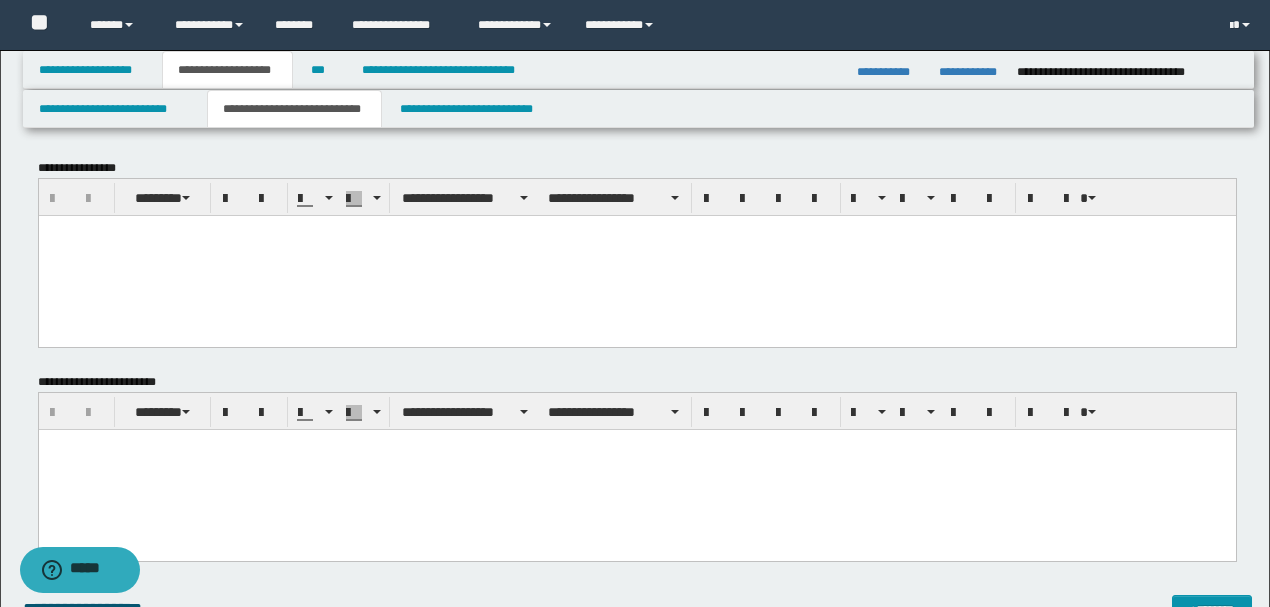 click at bounding box center (636, 255) 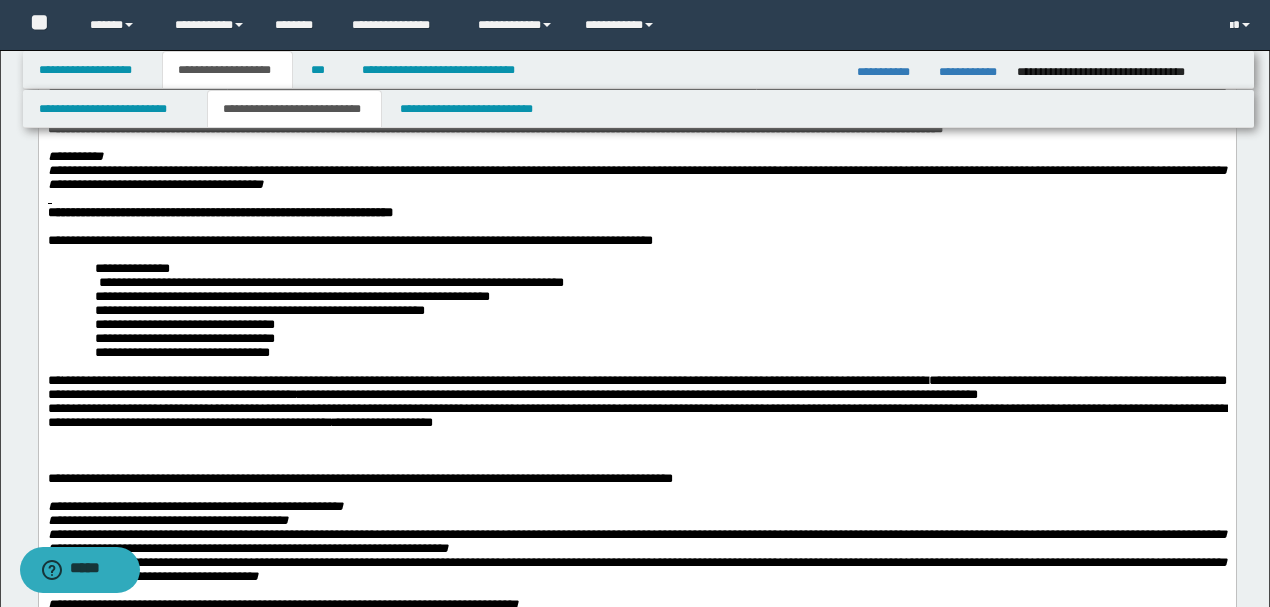 scroll, scrollTop: 400, scrollLeft: 0, axis: vertical 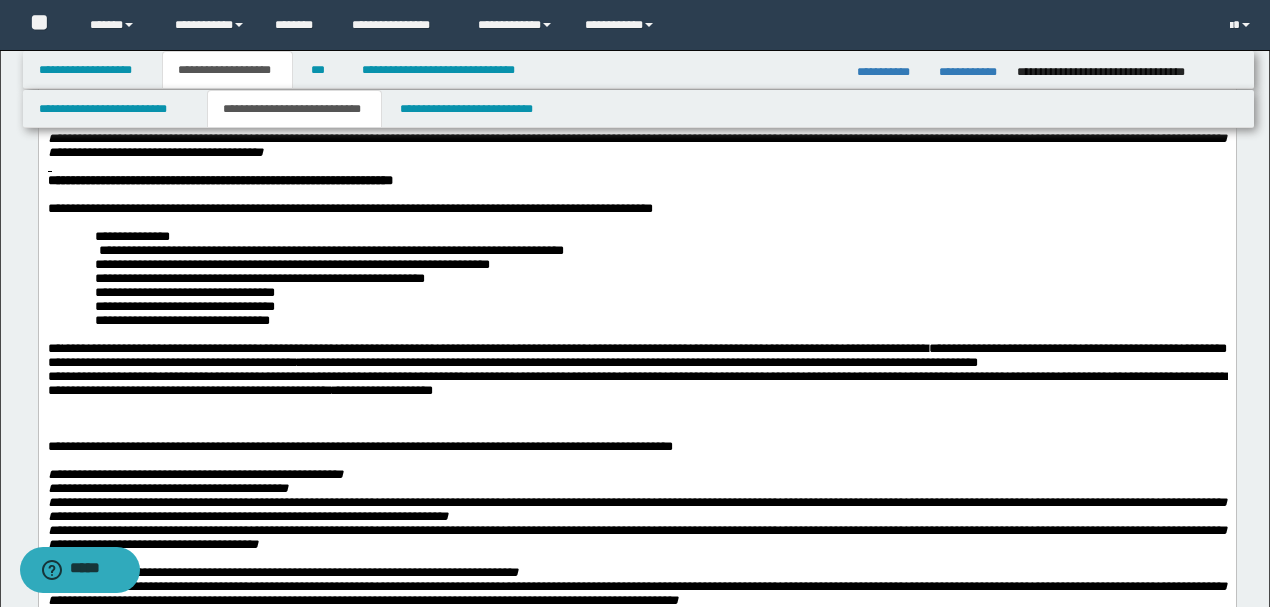 click on "**********" at bounding box center (636, 356) 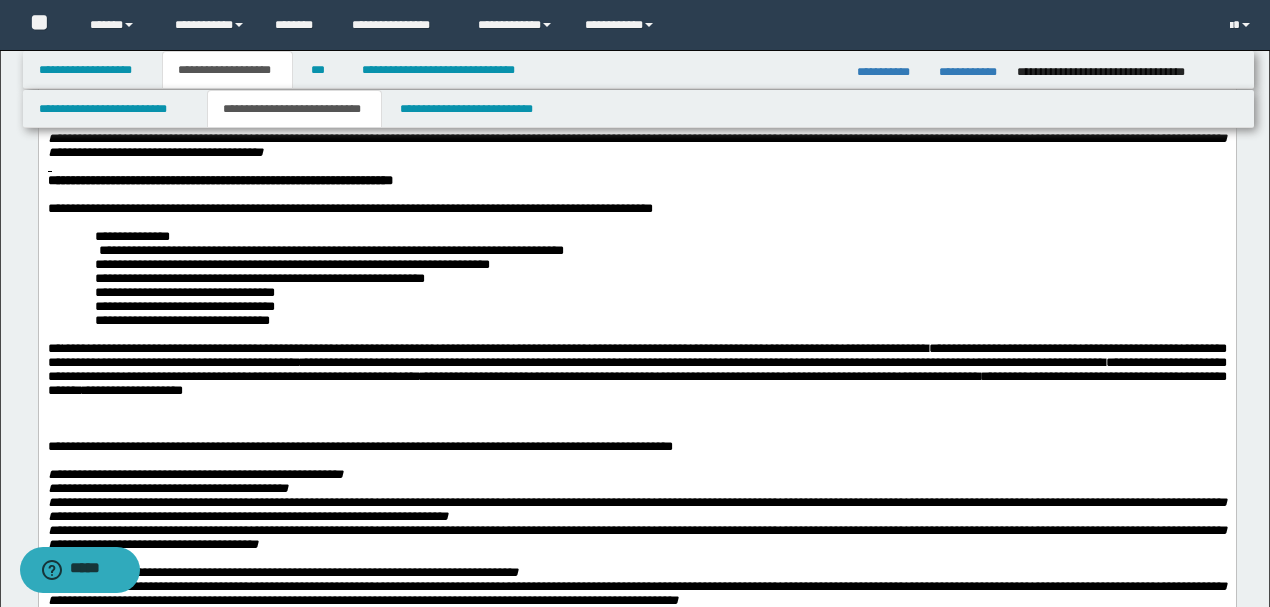 click on "**********" at bounding box center (636, 370) 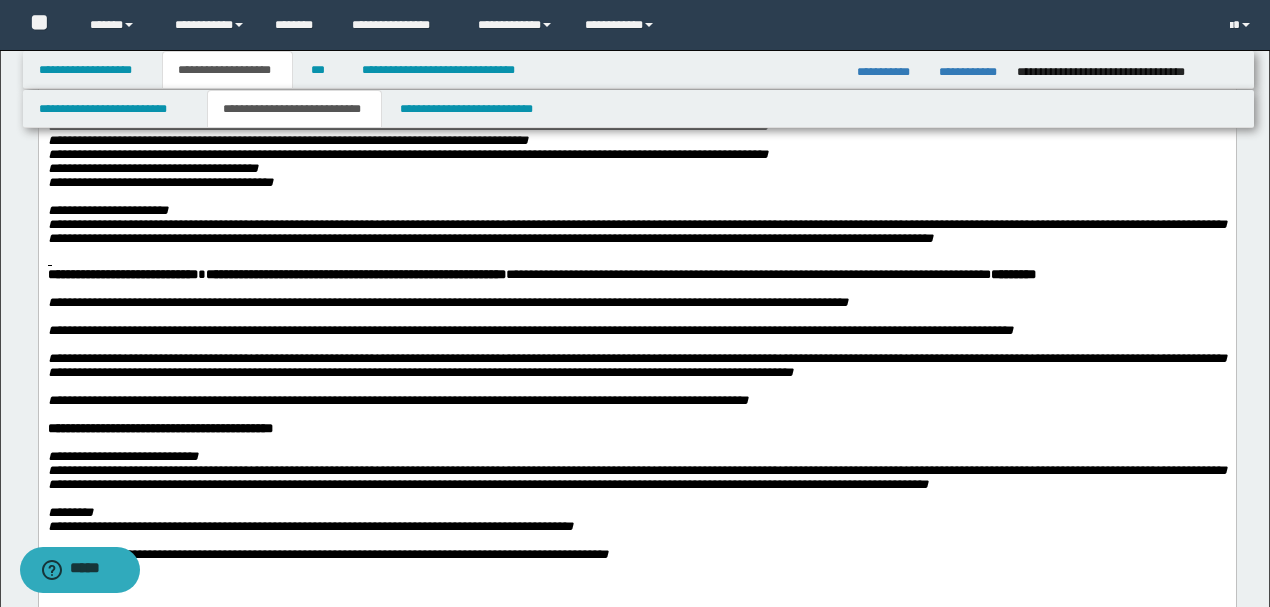 scroll, scrollTop: 1066, scrollLeft: 0, axis: vertical 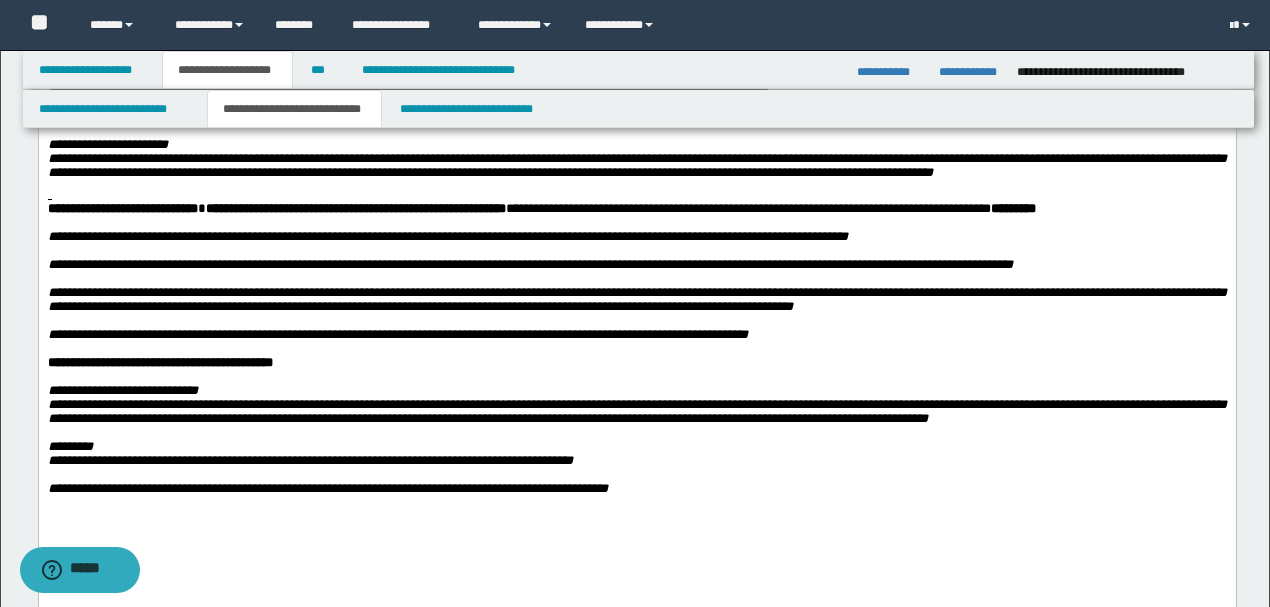 click at bounding box center [636, 195] 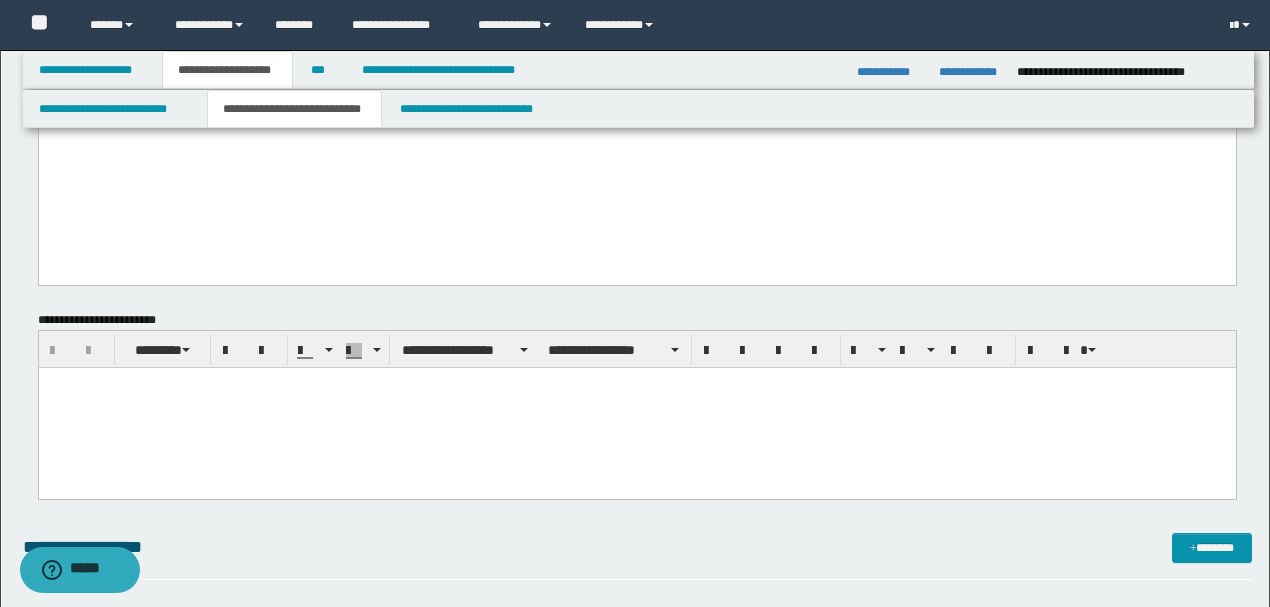 scroll, scrollTop: 1600, scrollLeft: 0, axis: vertical 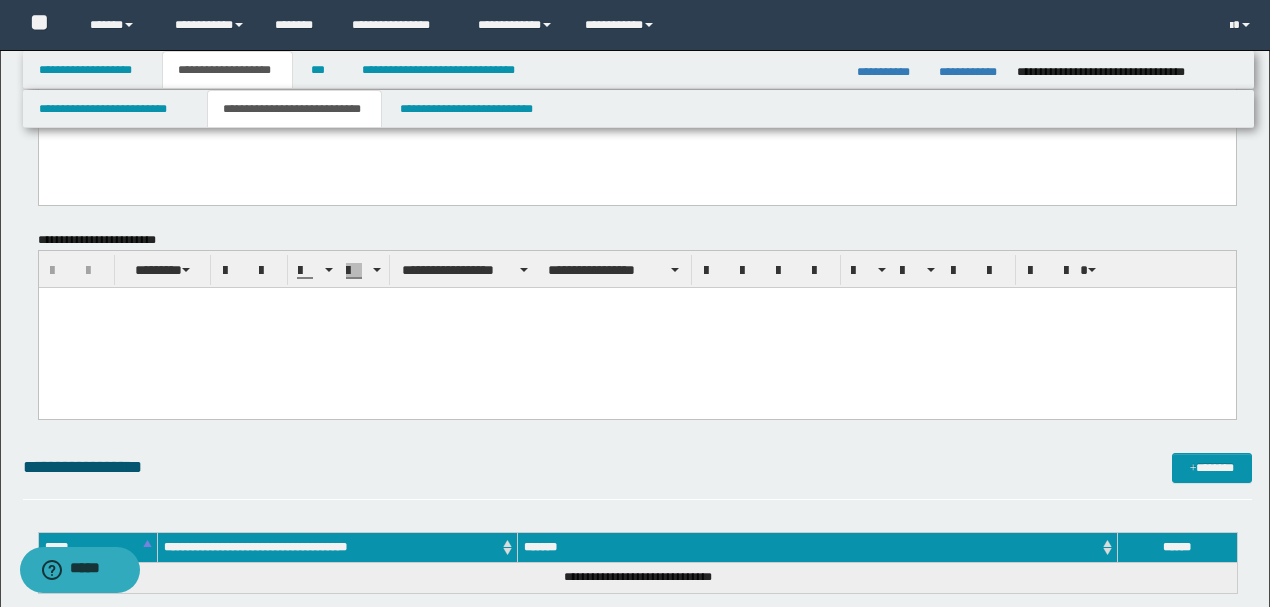 click at bounding box center (636, 328) 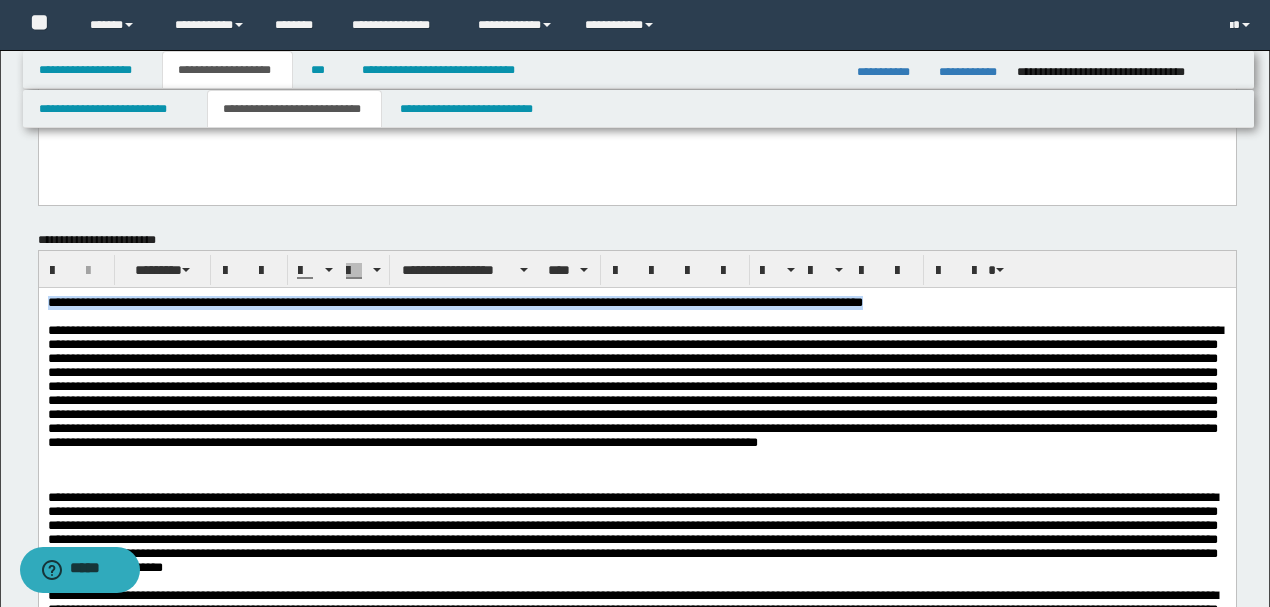 drag, startPoint x: 48, startPoint y: 304, endPoint x: 964, endPoint y: 302, distance: 916.0022 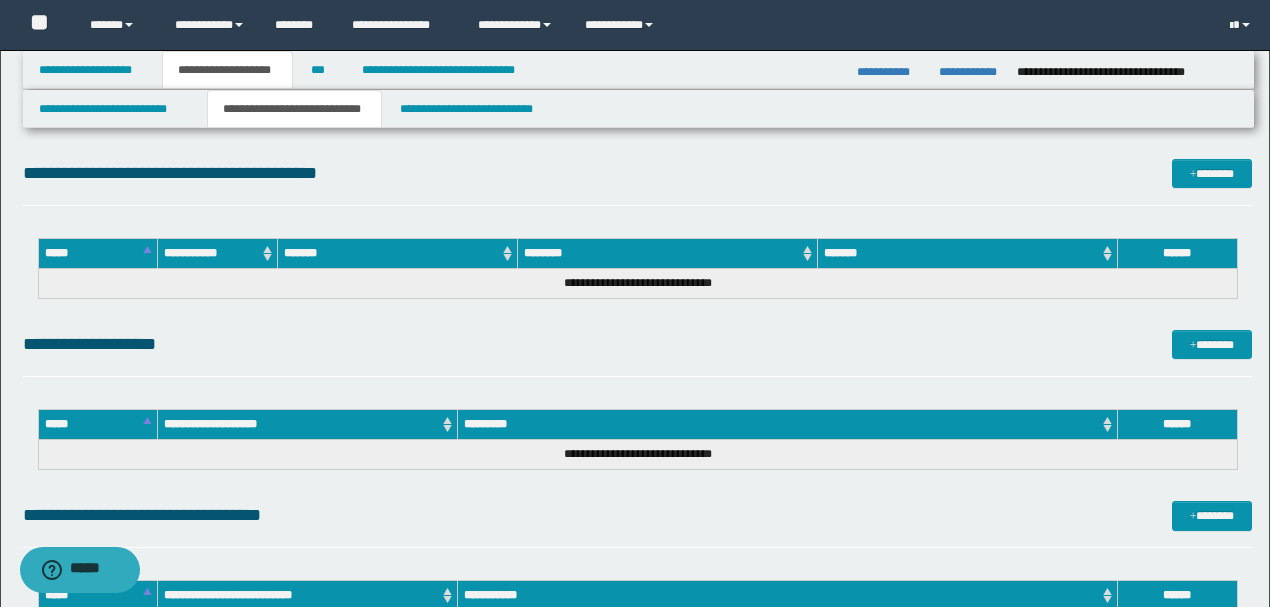 scroll, scrollTop: 4533, scrollLeft: 0, axis: vertical 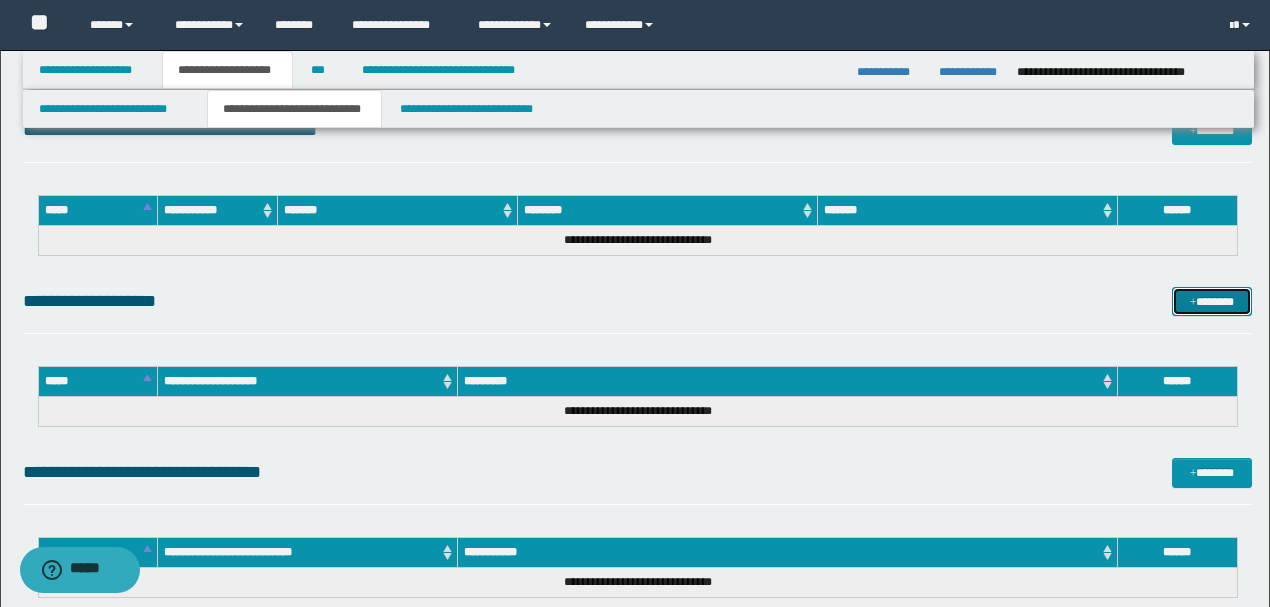 click on "*******" at bounding box center [1211, 301] 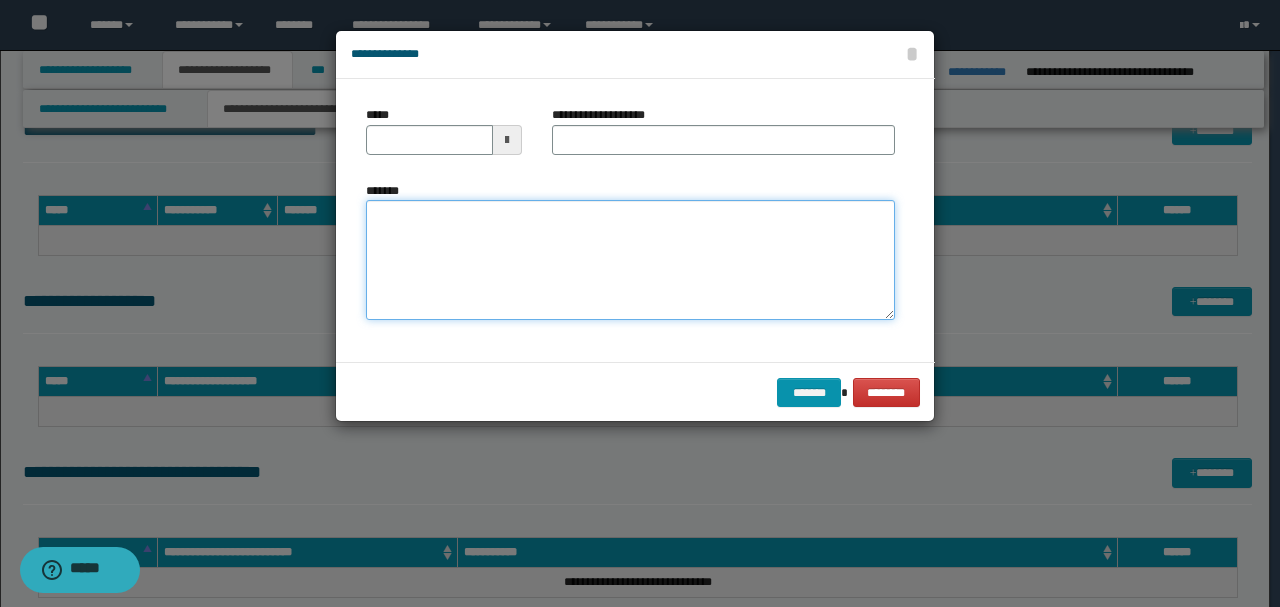 click on "*******" at bounding box center (630, 260) 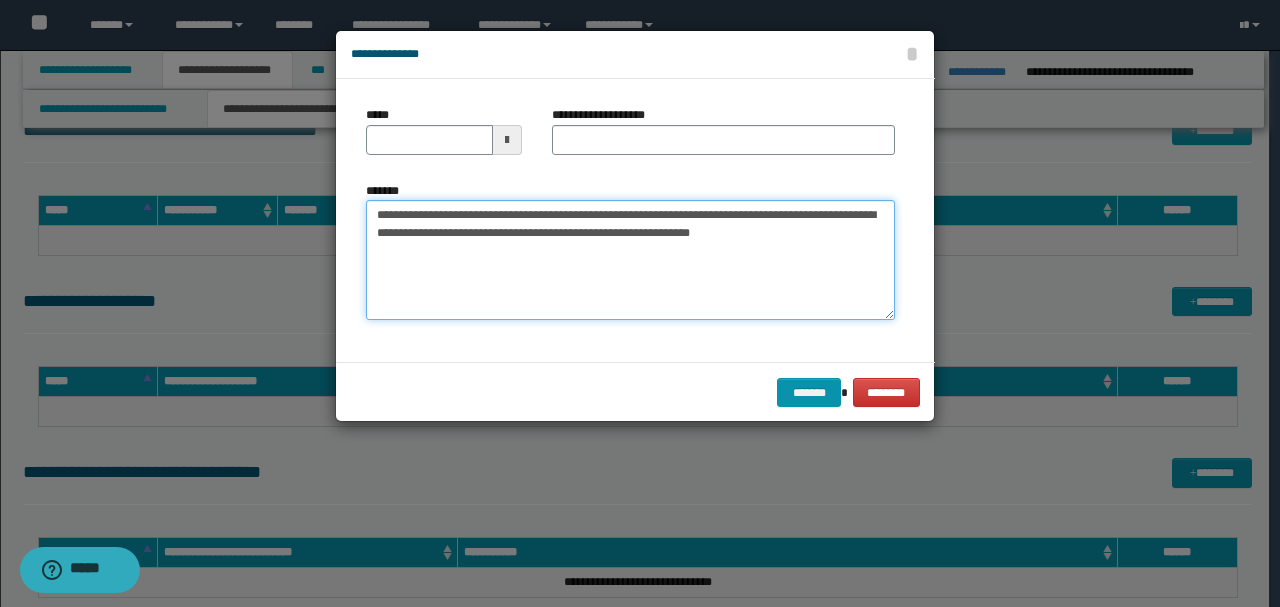 drag, startPoint x: 440, startPoint y: 213, endPoint x: 278, endPoint y: 212, distance: 162.00308 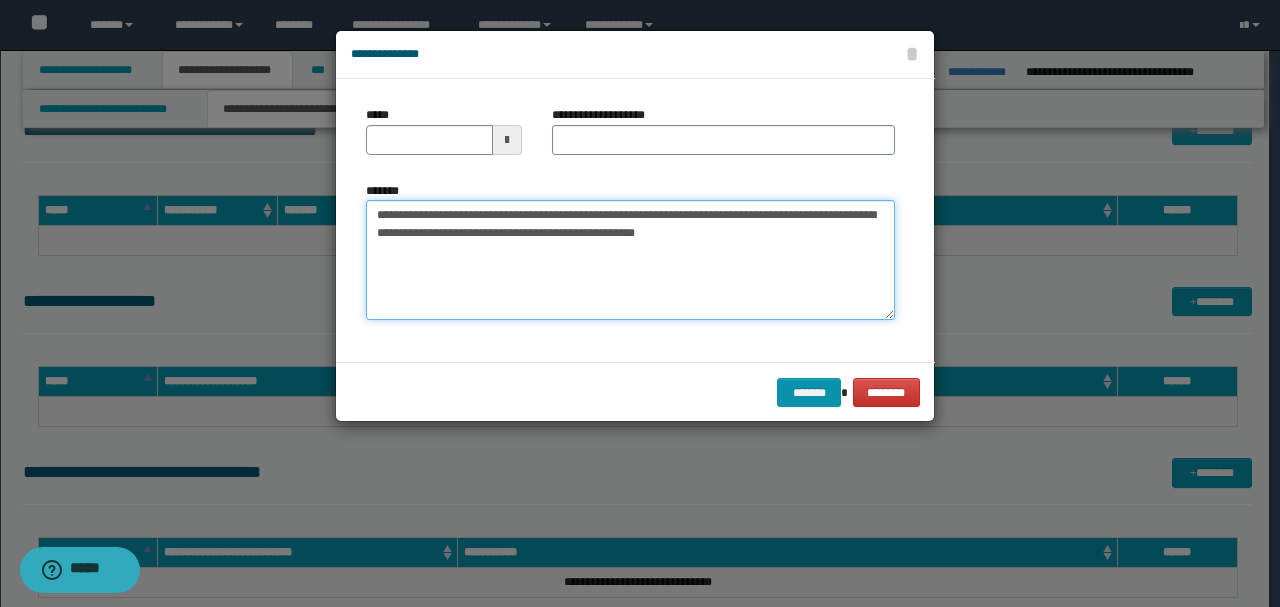 type 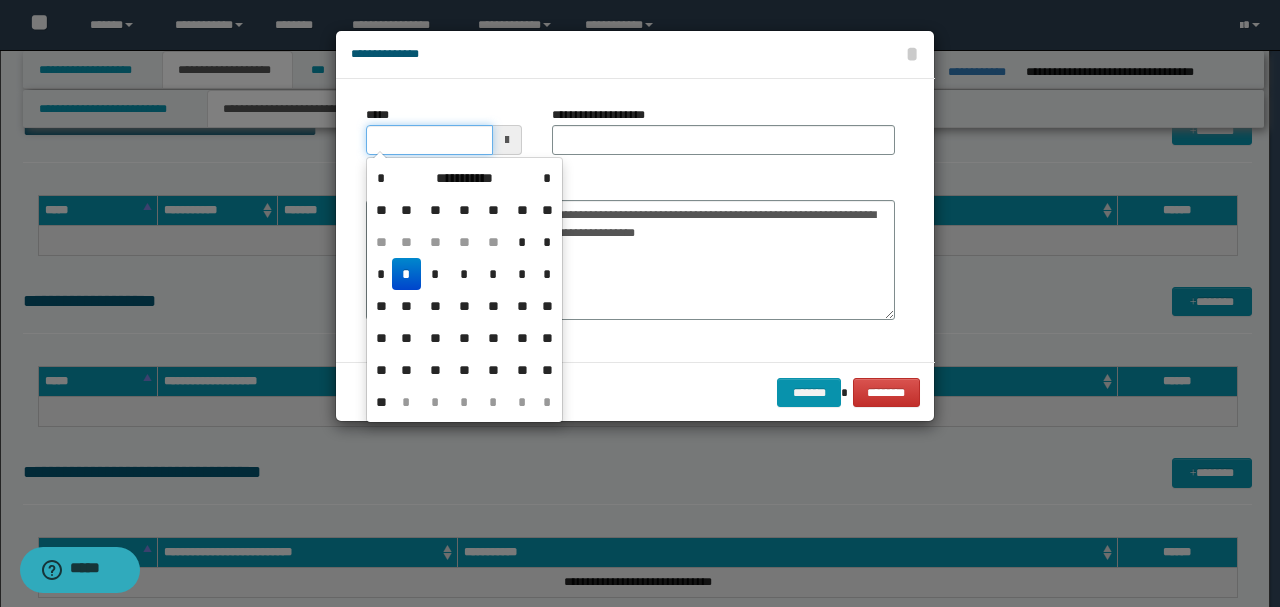 click on "*****" at bounding box center [429, 140] 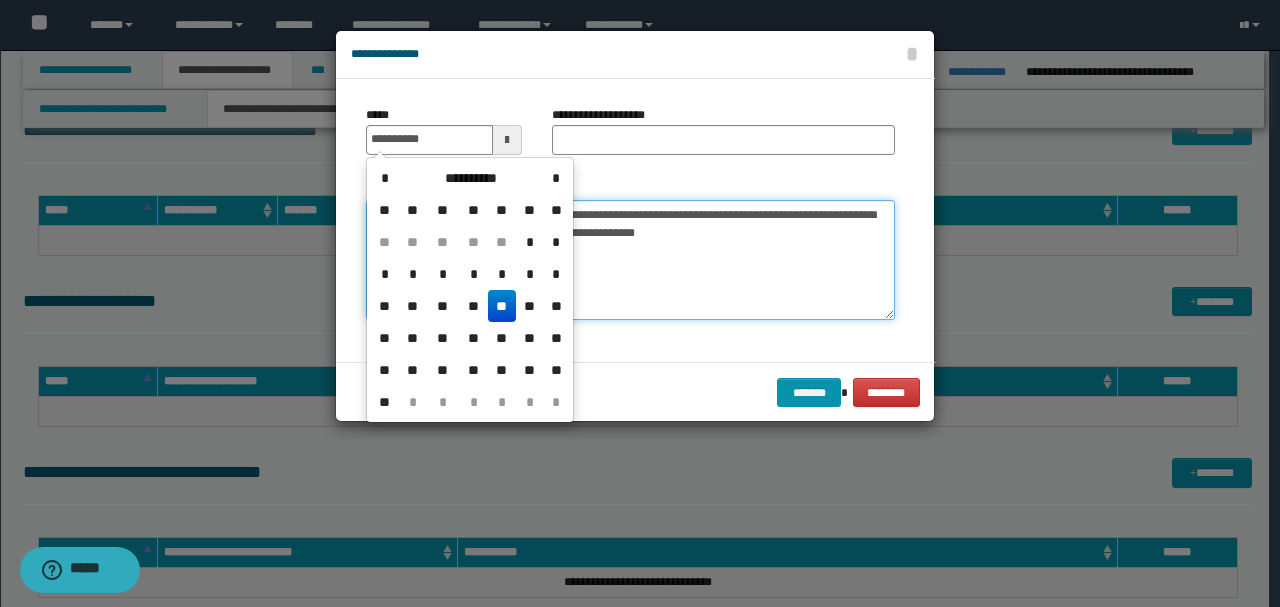 type on "**********" 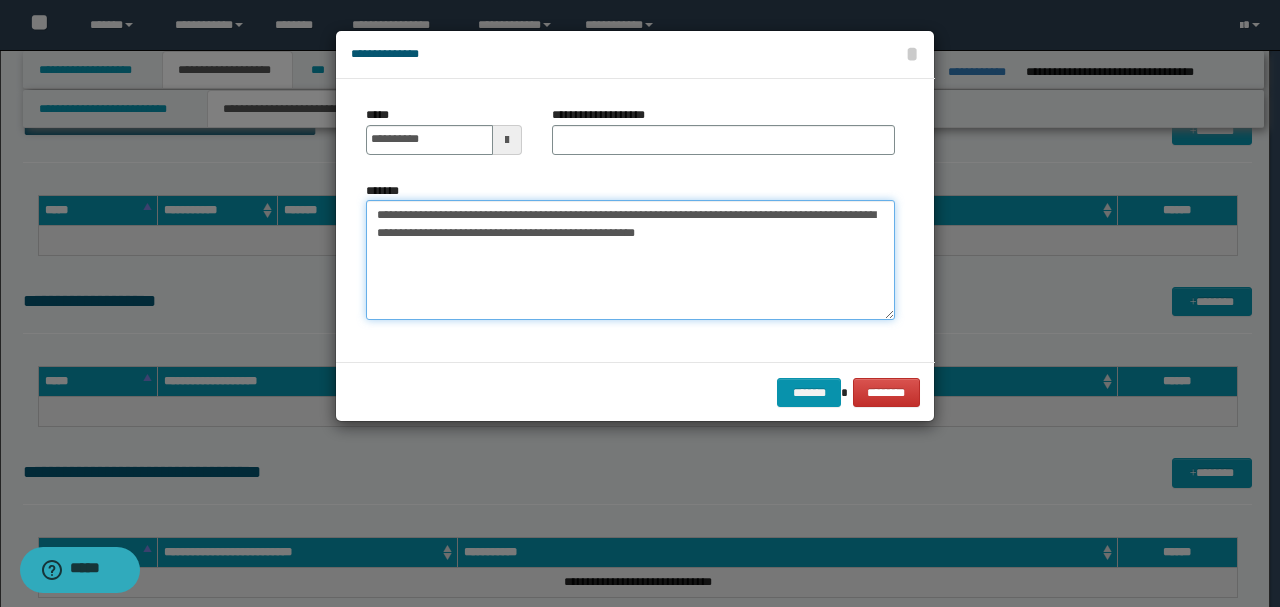 drag, startPoint x: 404, startPoint y: 211, endPoint x: 287, endPoint y: 211, distance: 117 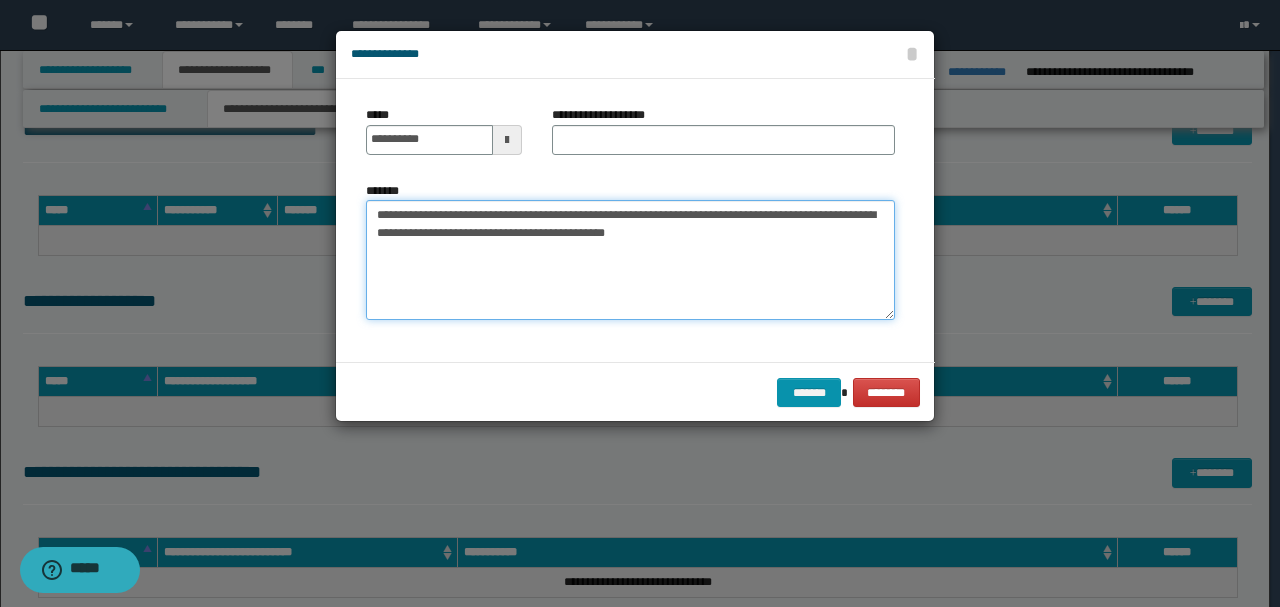 type on "**********" 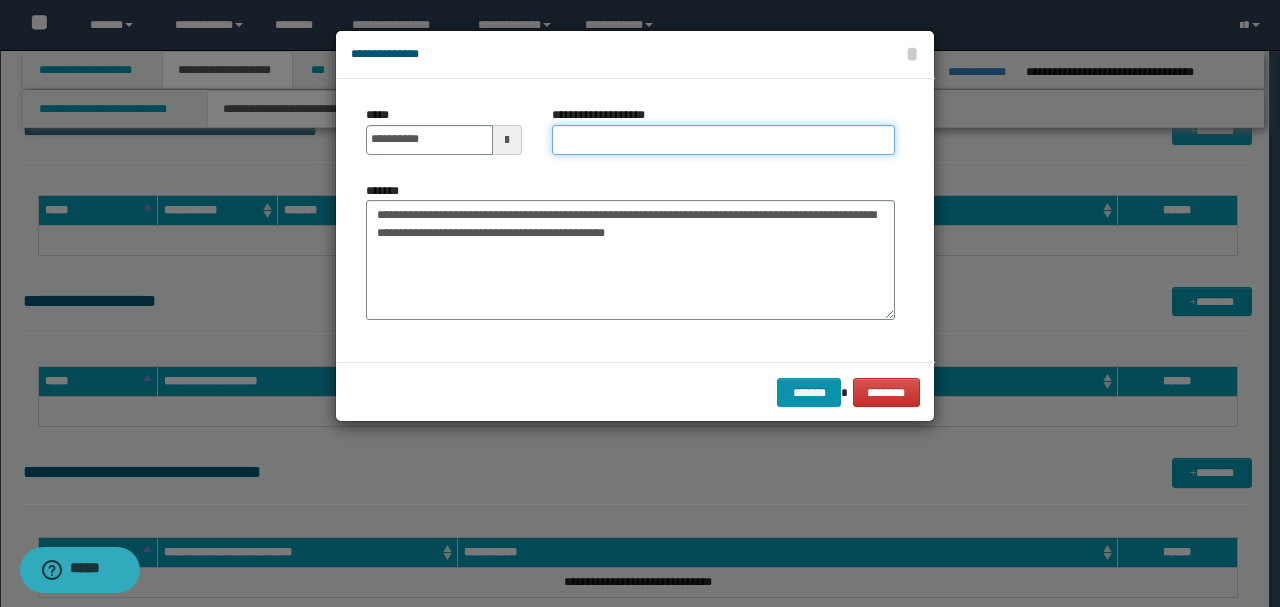 click on "**********" at bounding box center [723, 140] 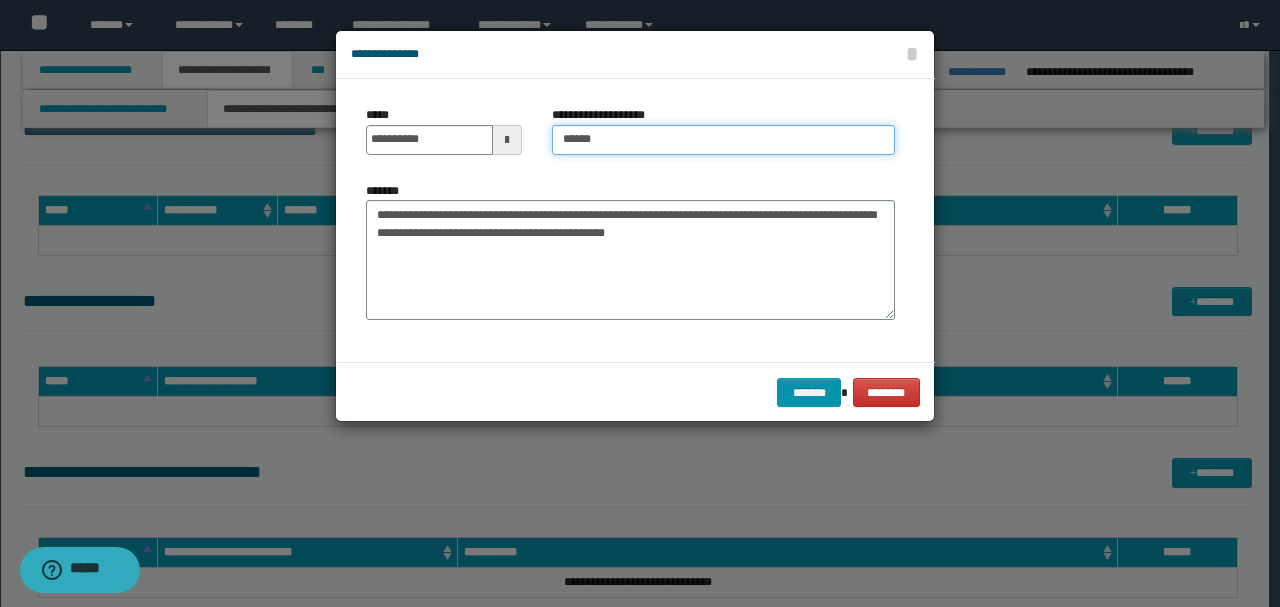 type on "*****" 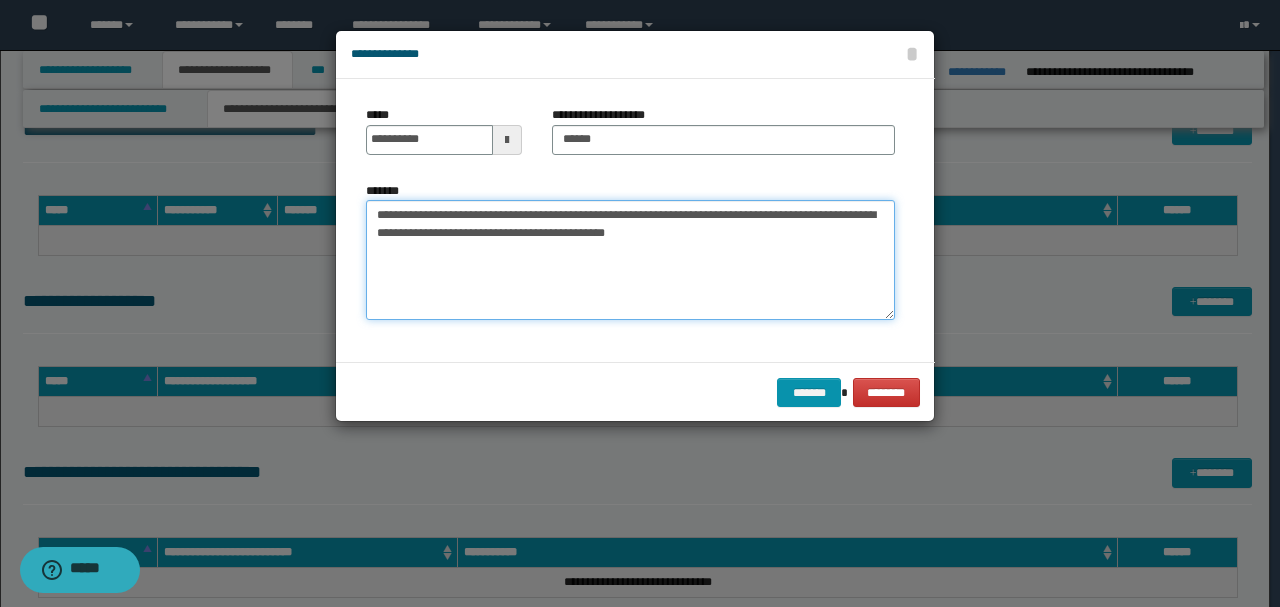 click on "**********" at bounding box center (630, 260) 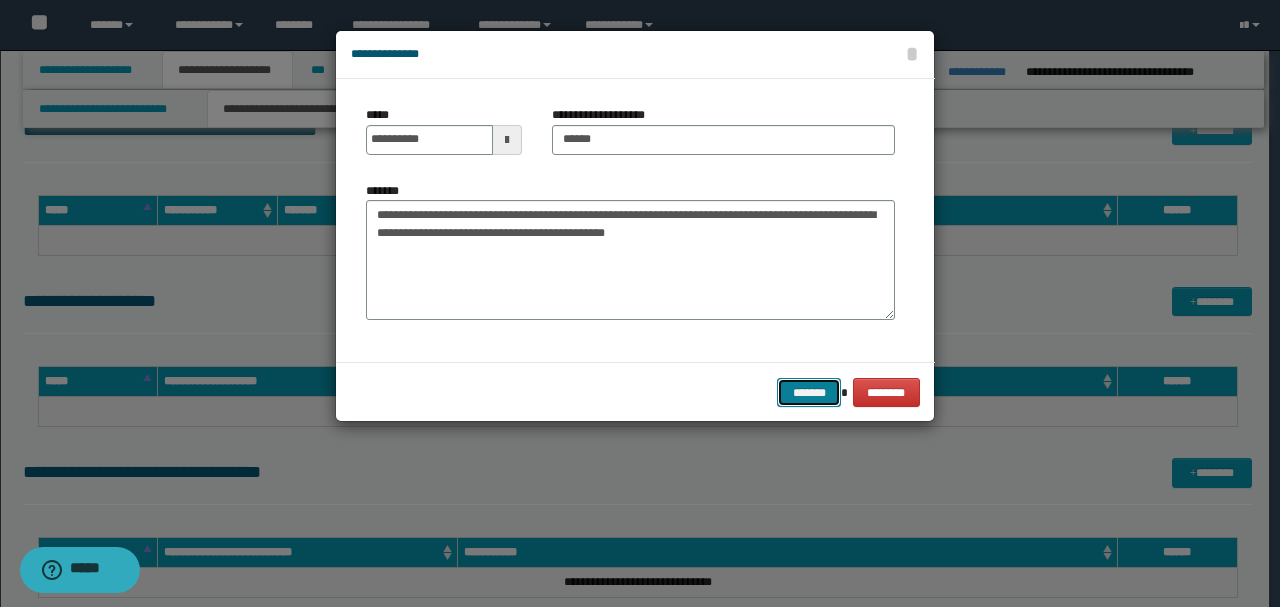 click on "*******" at bounding box center [809, 392] 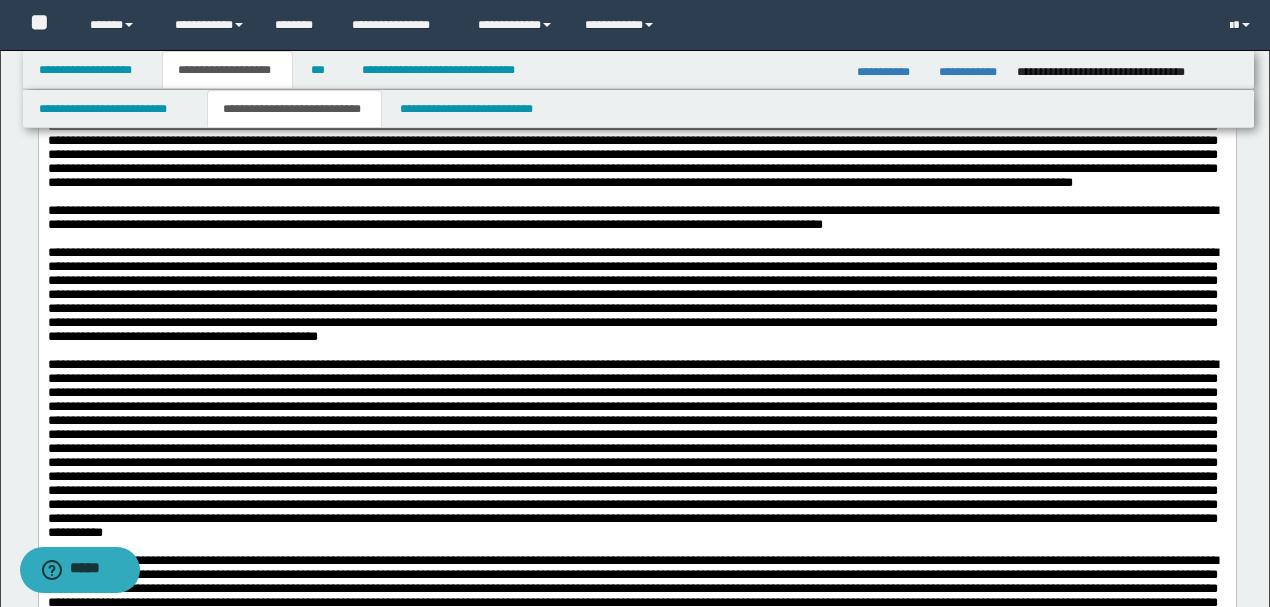 scroll, scrollTop: 2933, scrollLeft: 0, axis: vertical 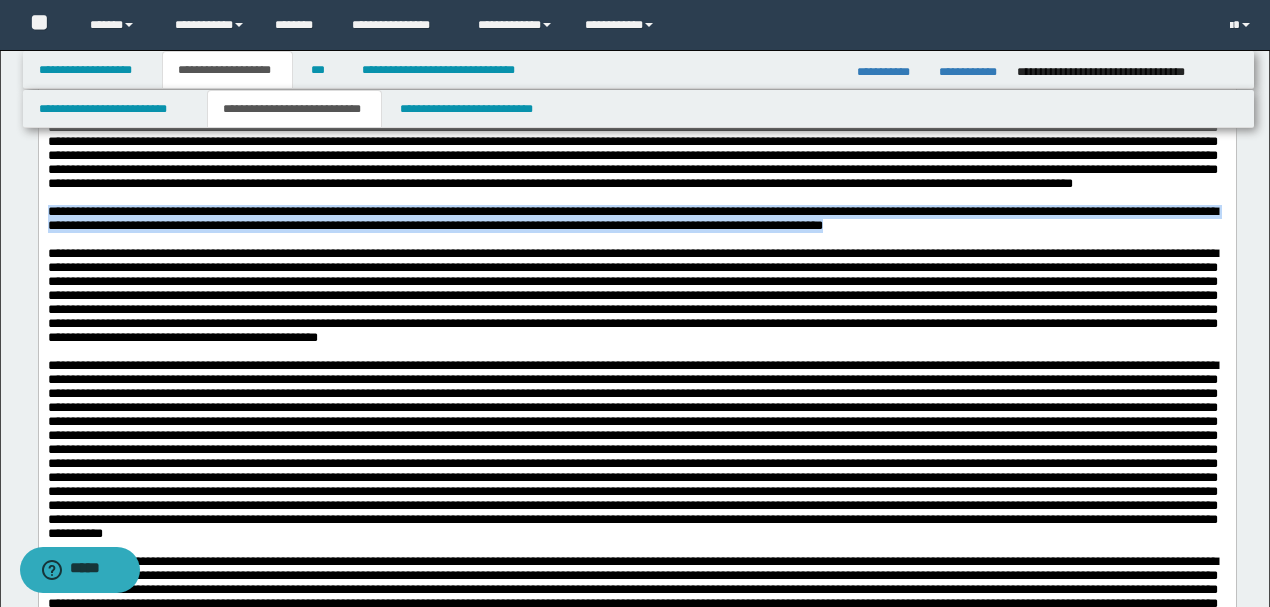 drag, startPoint x: 48, startPoint y: 351, endPoint x: 1102, endPoint y: 364, distance: 1054.0802 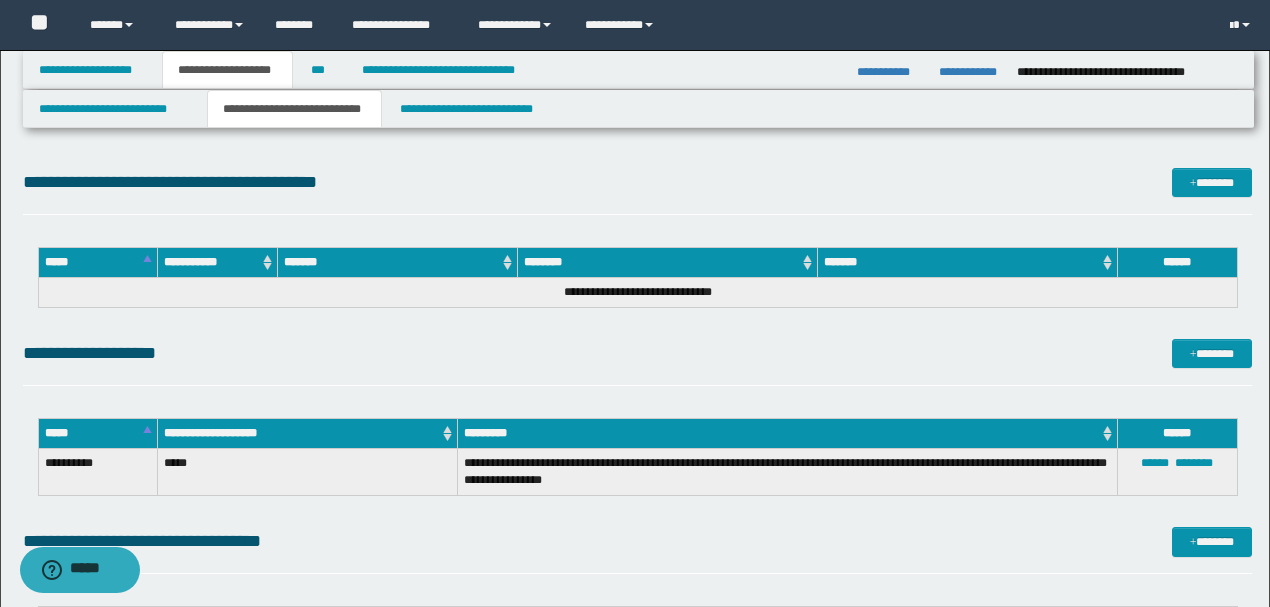 scroll, scrollTop: 4666, scrollLeft: 0, axis: vertical 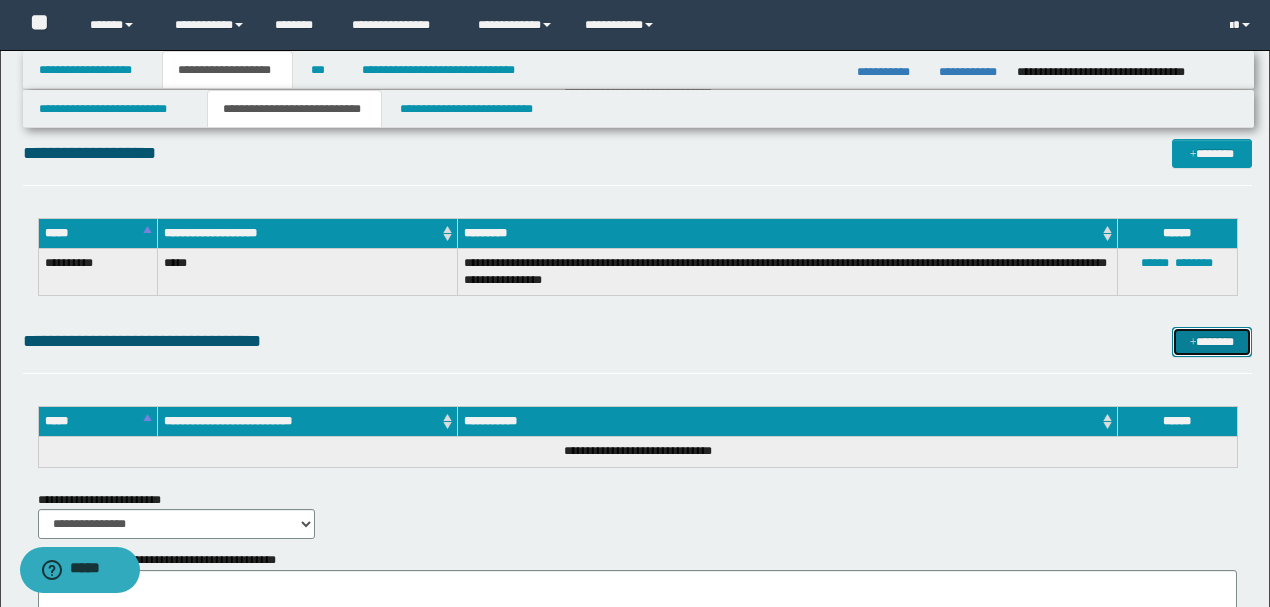 click on "*******" at bounding box center (1211, 341) 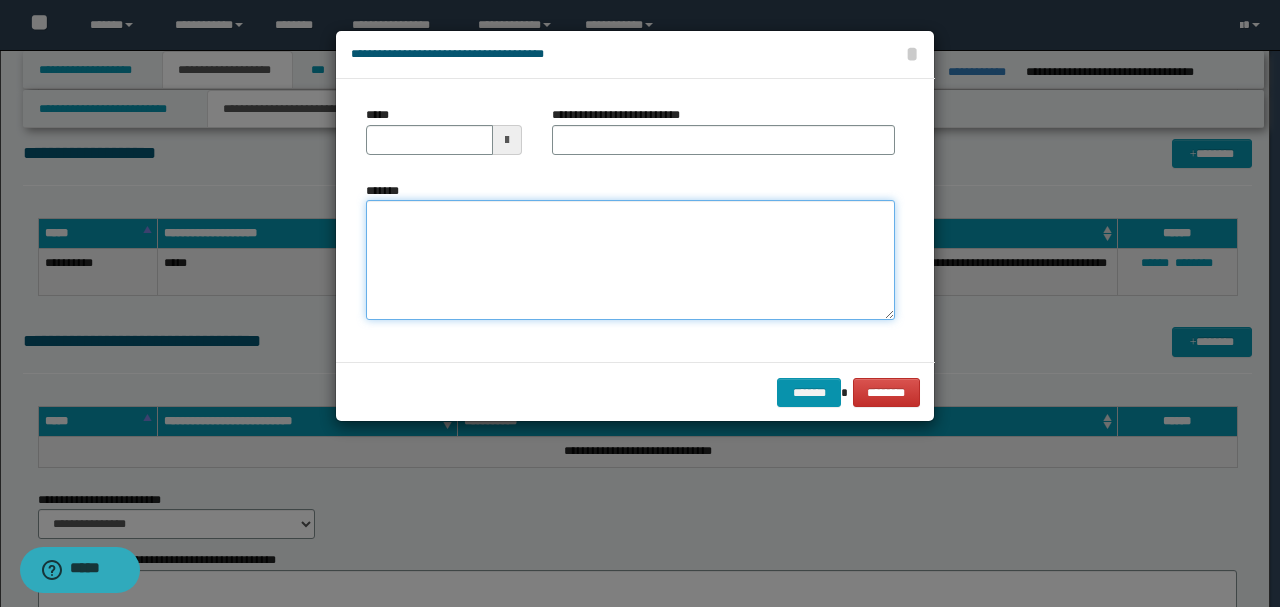 click on "*******" at bounding box center (630, 260) 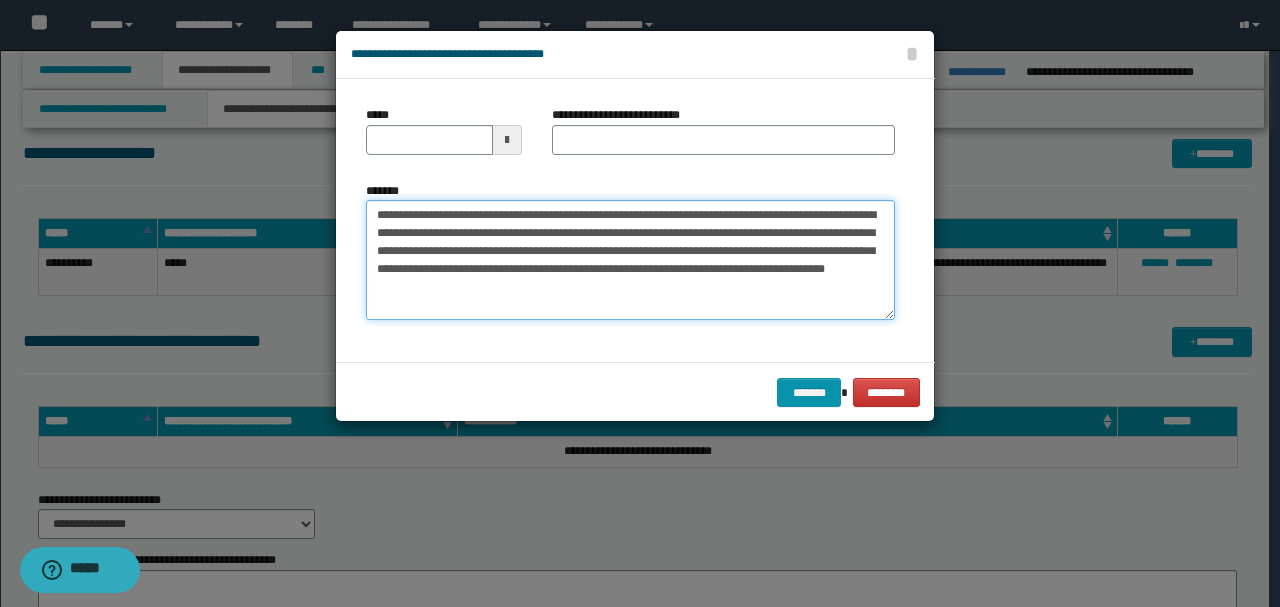 drag, startPoint x: 441, startPoint y: 214, endPoint x: 329, endPoint y: 212, distance: 112.01785 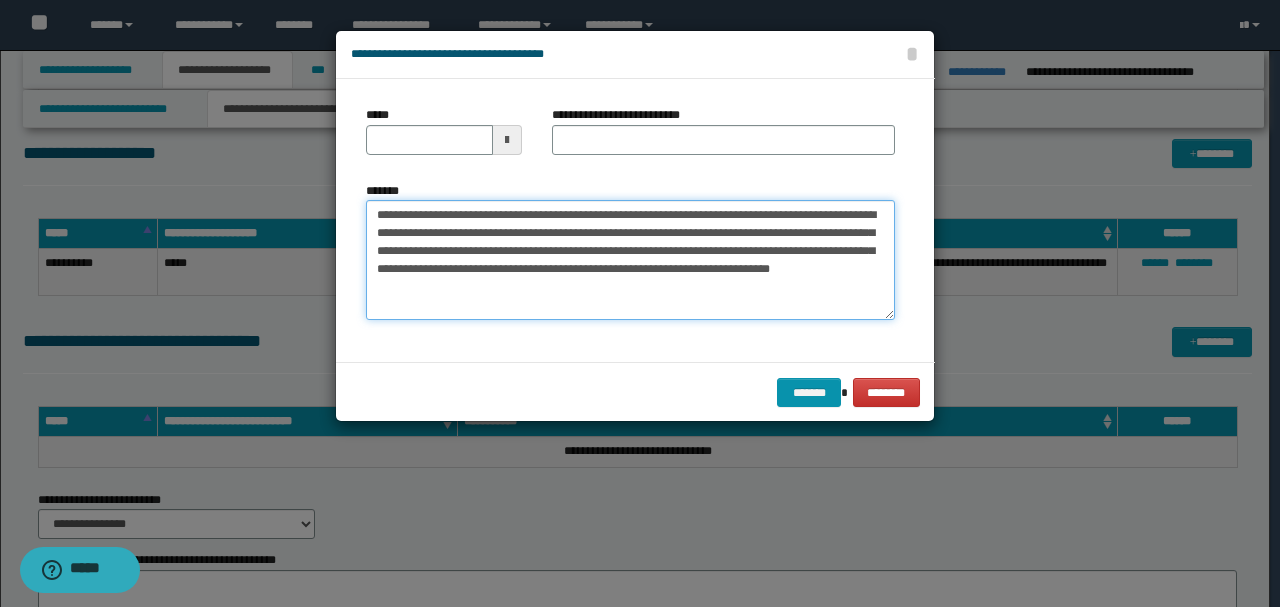 type 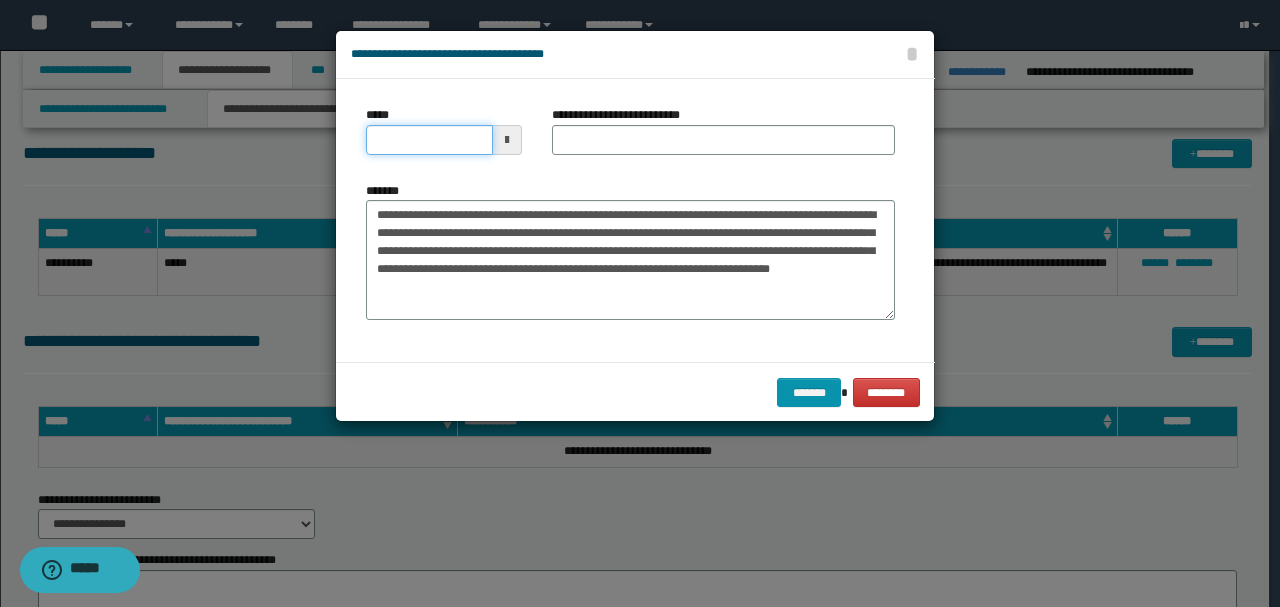 click on "*****" at bounding box center [429, 140] 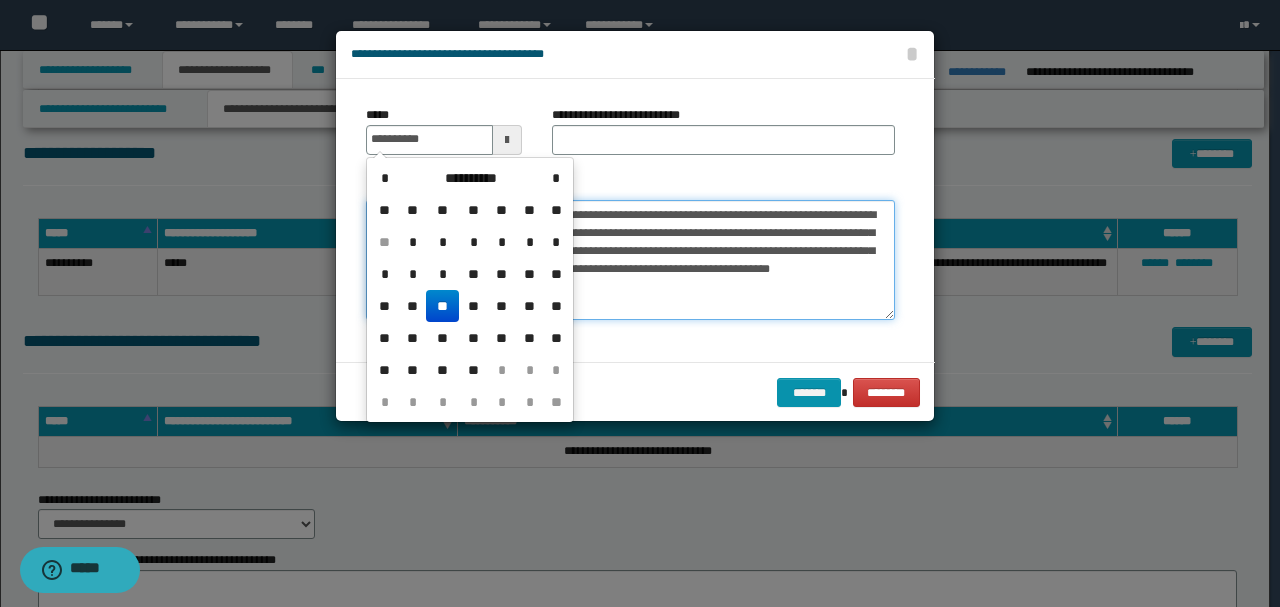type on "**********" 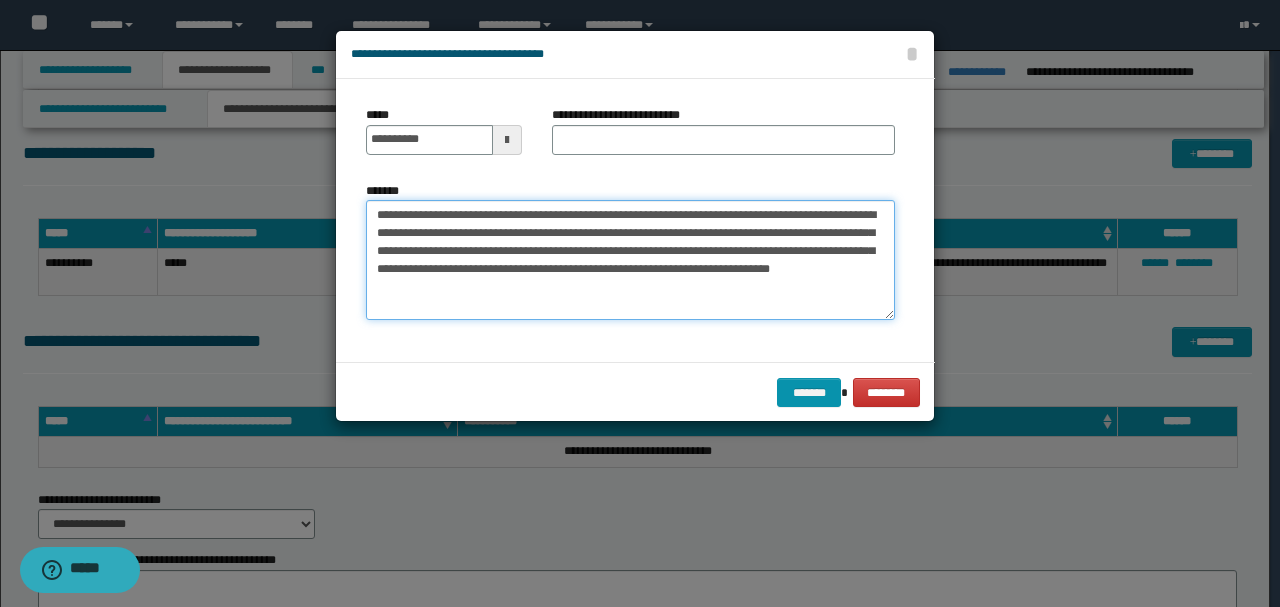 drag, startPoint x: 456, startPoint y: 214, endPoint x: 338, endPoint y: 214, distance: 118 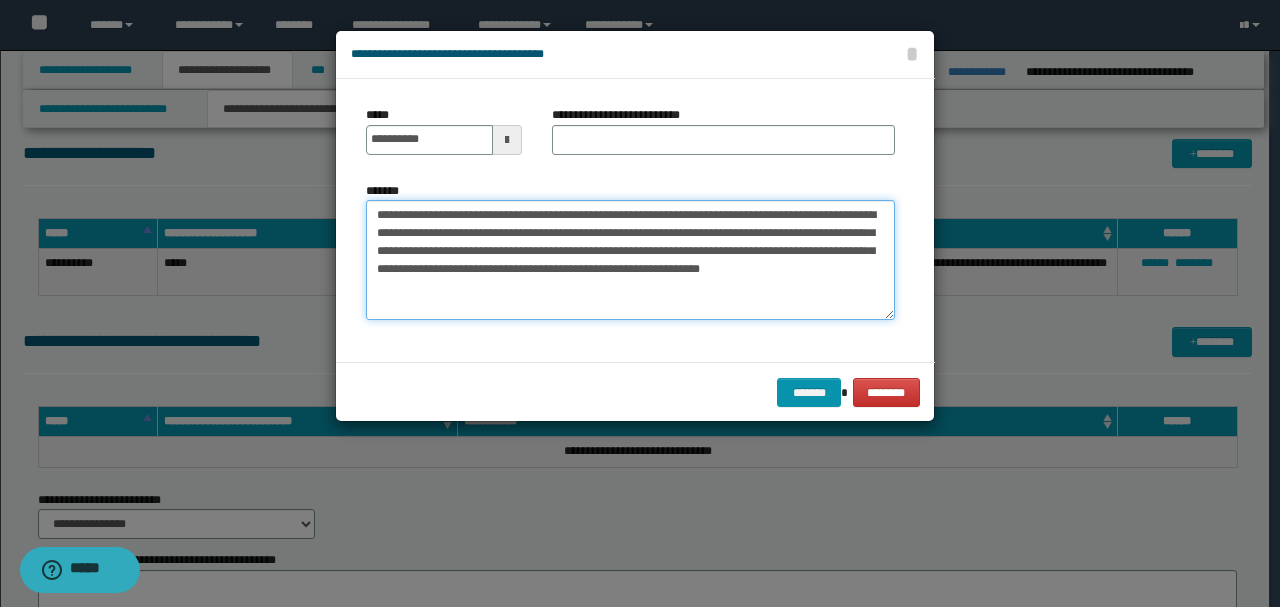type on "**********" 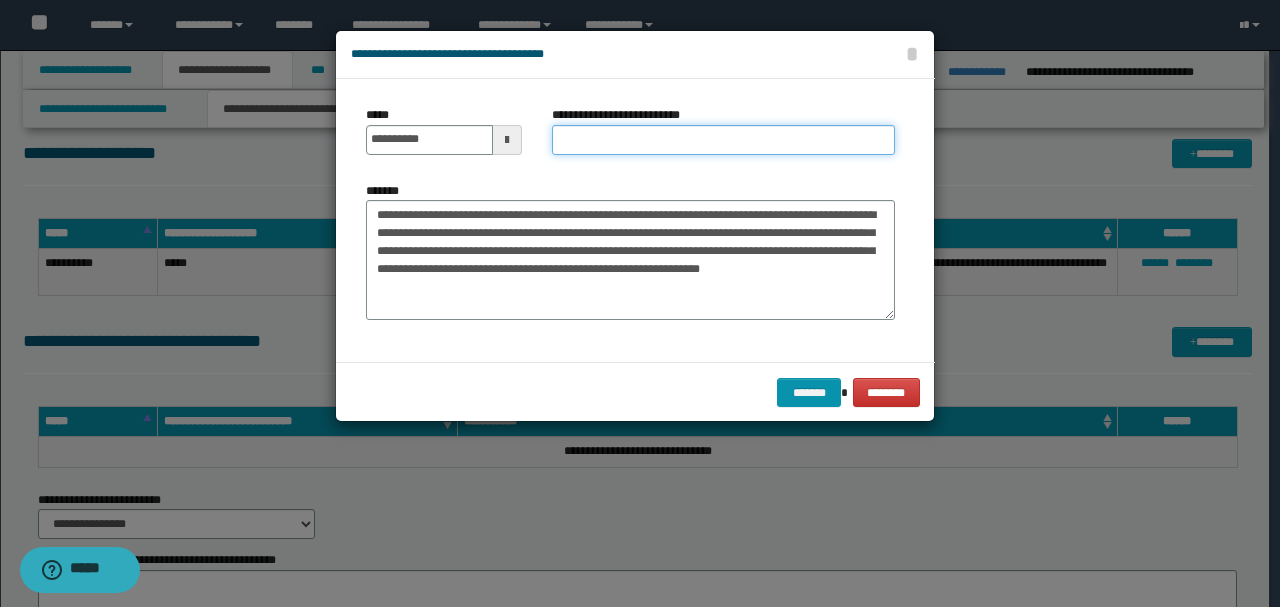 click on "**********" at bounding box center (723, 140) 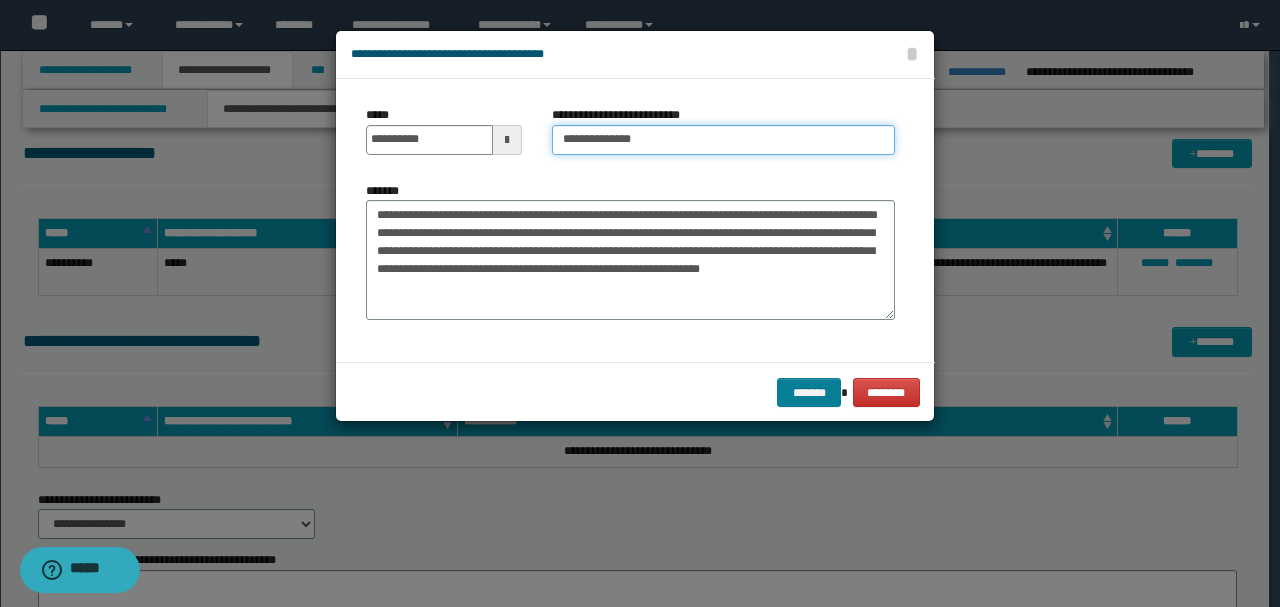 type on "**********" 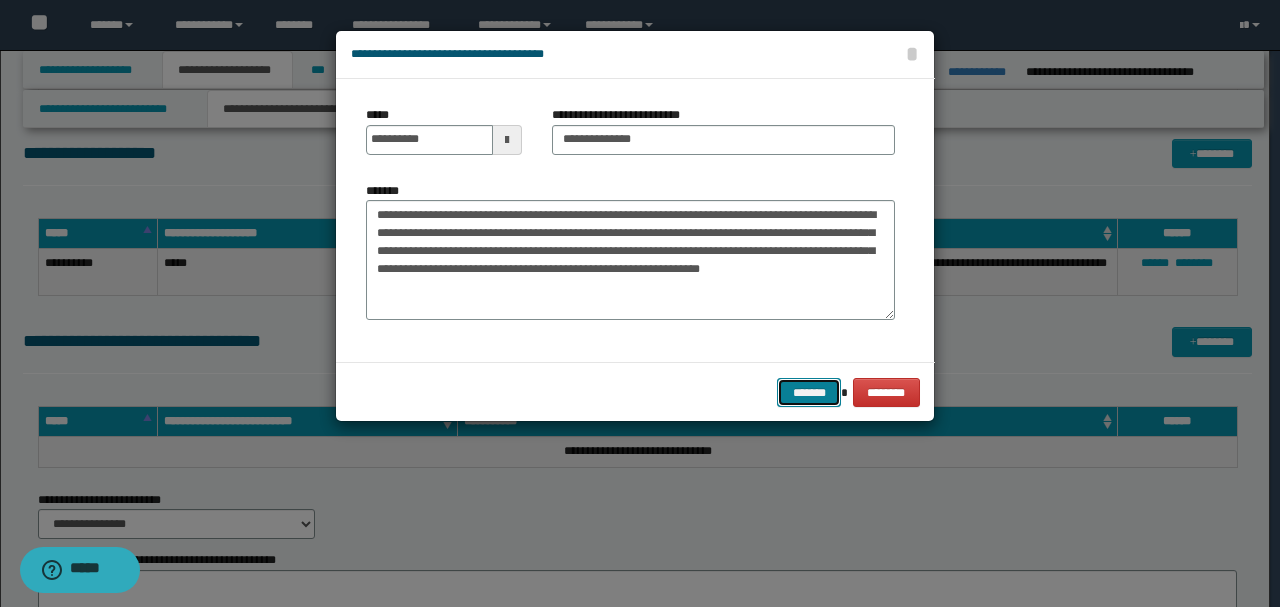 click on "*******" at bounding box center (809, 392) 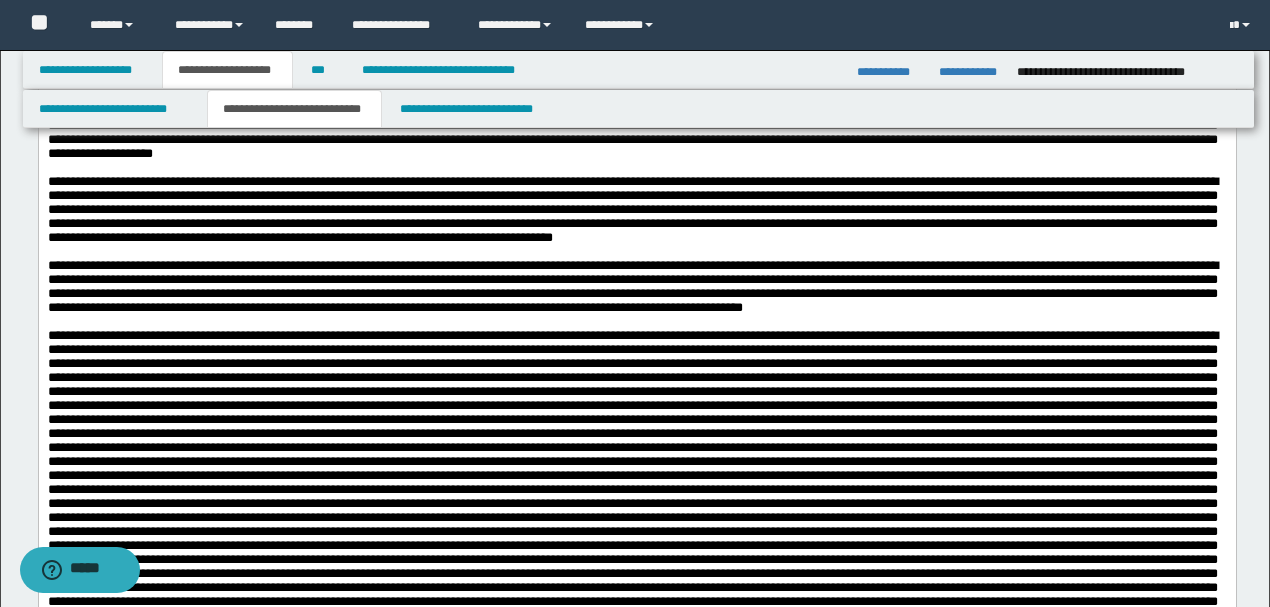 scroll, scrollTop: 2466, scrollLeft: 0, axis: vertical 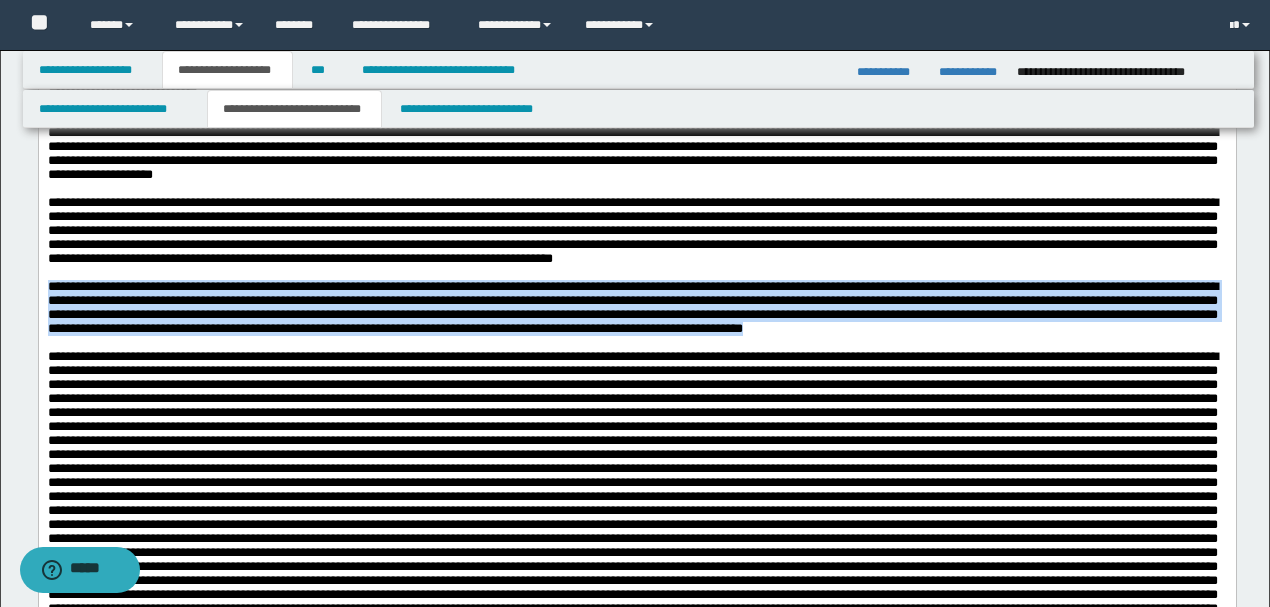 drag, startPoint x: 46, startPoint y: 357, endPoint x: 1168, endPoint y: 399, distance: 1122.7858 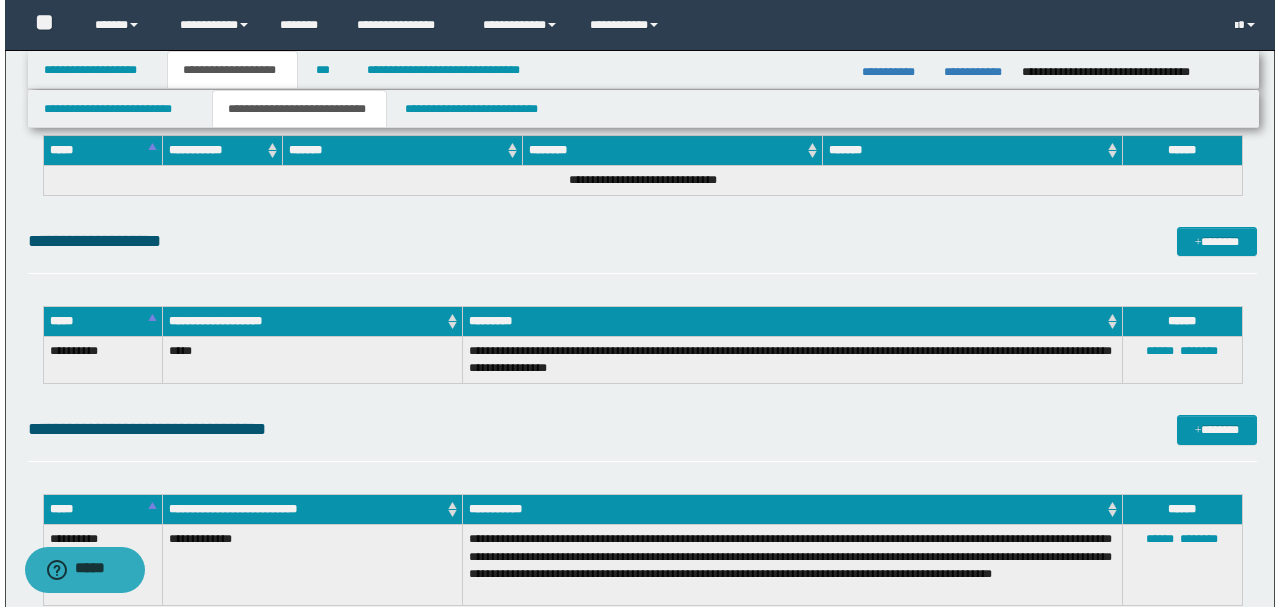 scroll, scrollTop: 4533, scrollLeft: 0, axis: vertical 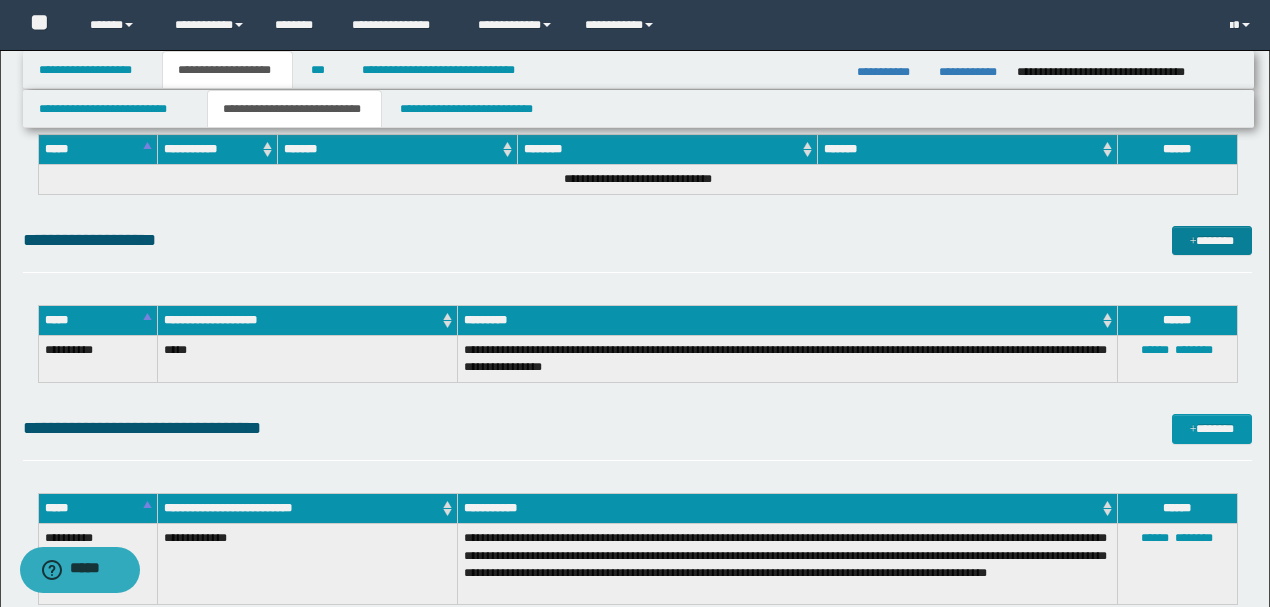 click on "*******" at bounding box center [1211, 240] 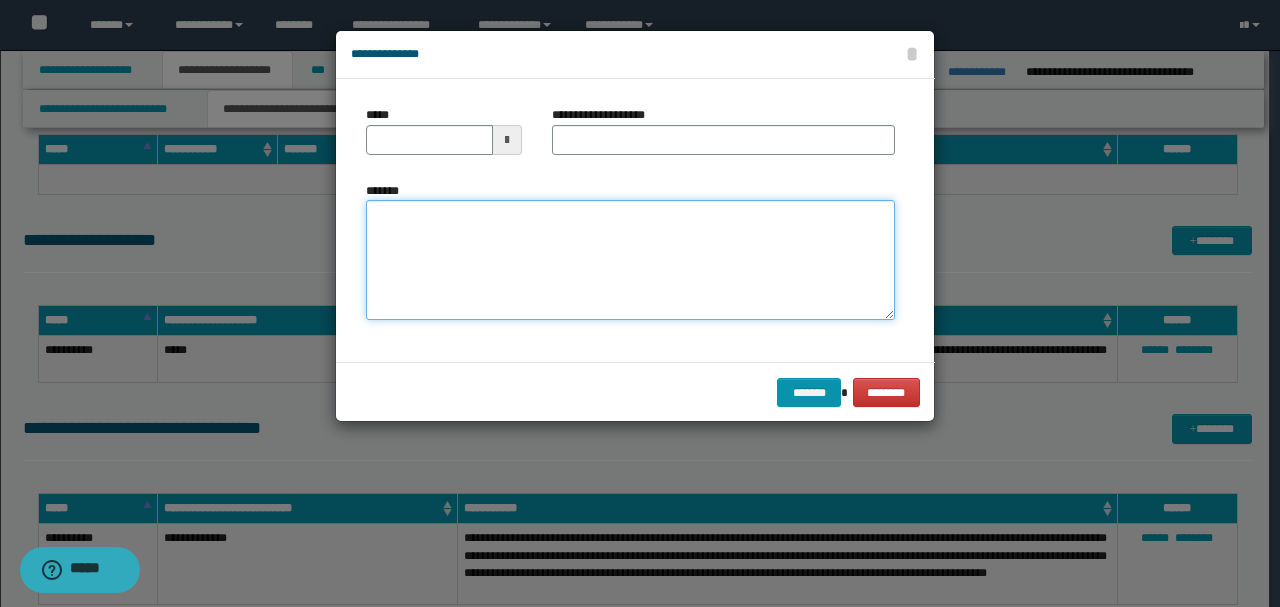 click on "*******" at bounding box center (630, 260) 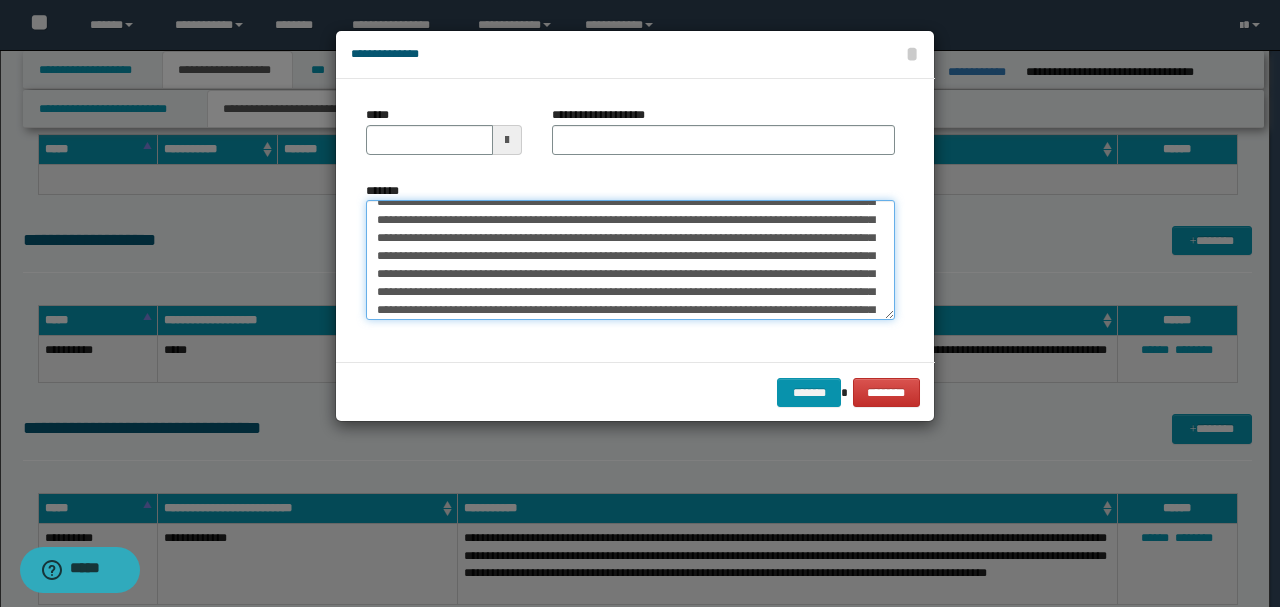 scroll, scrollTop: 0, scrollLeft: 0, axis: both 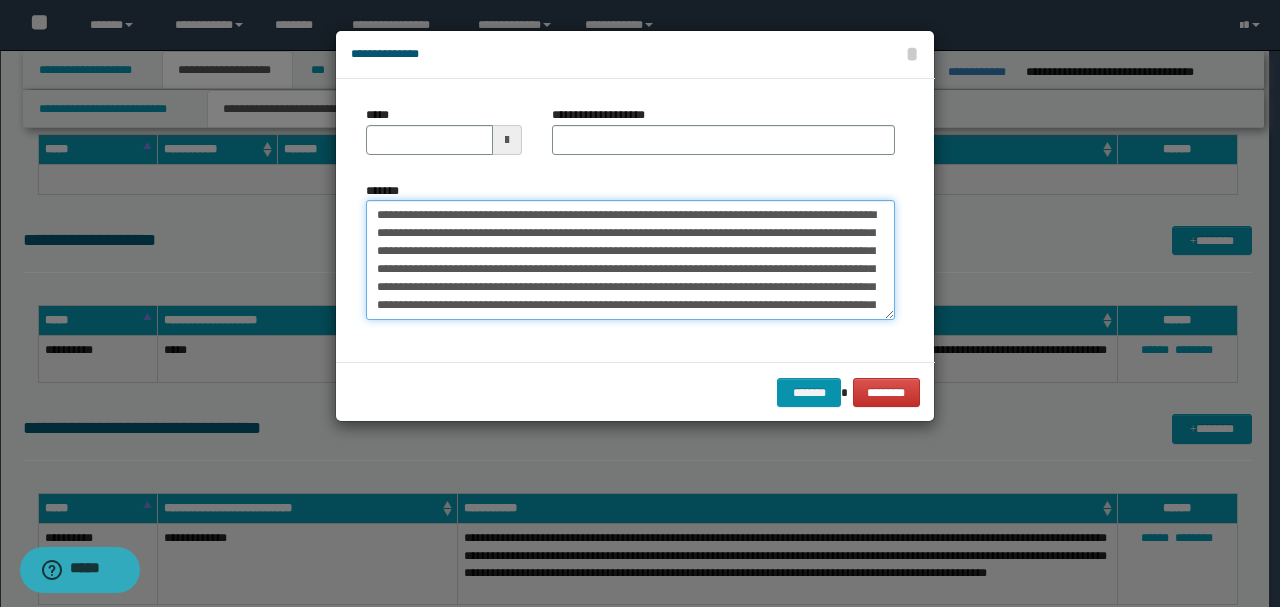 drag, startPoint x: 440, startPoint y: 212, endPoint x: 337, endPoint y: 212, distance: 103 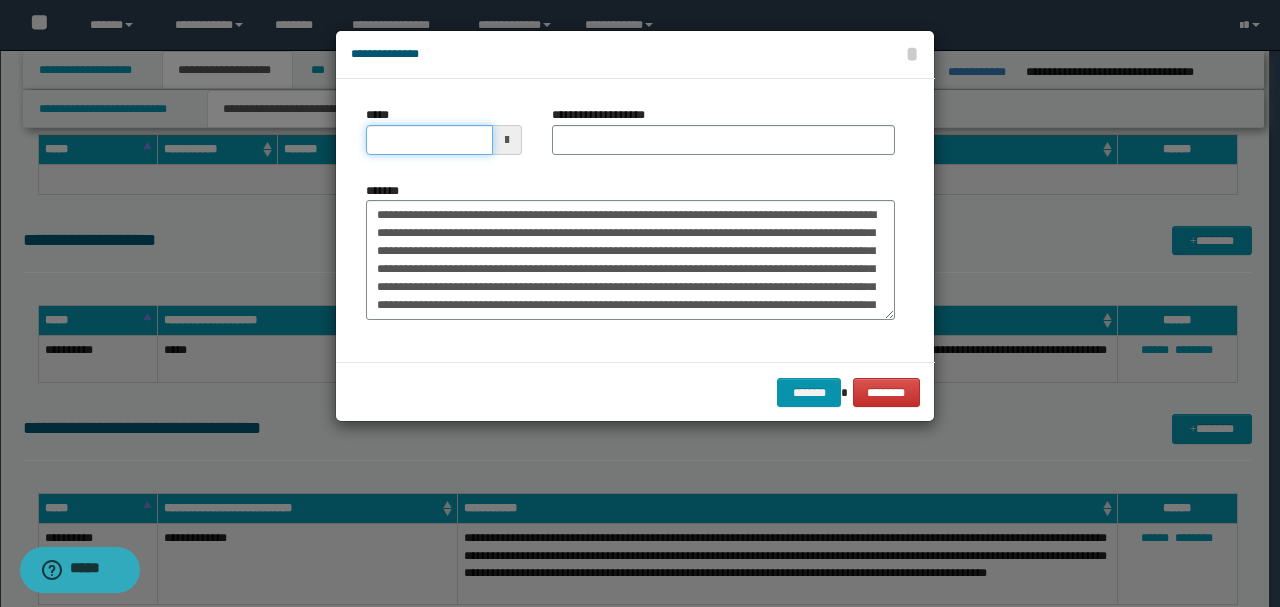 click on "*****" at bounding box center [429, 140] 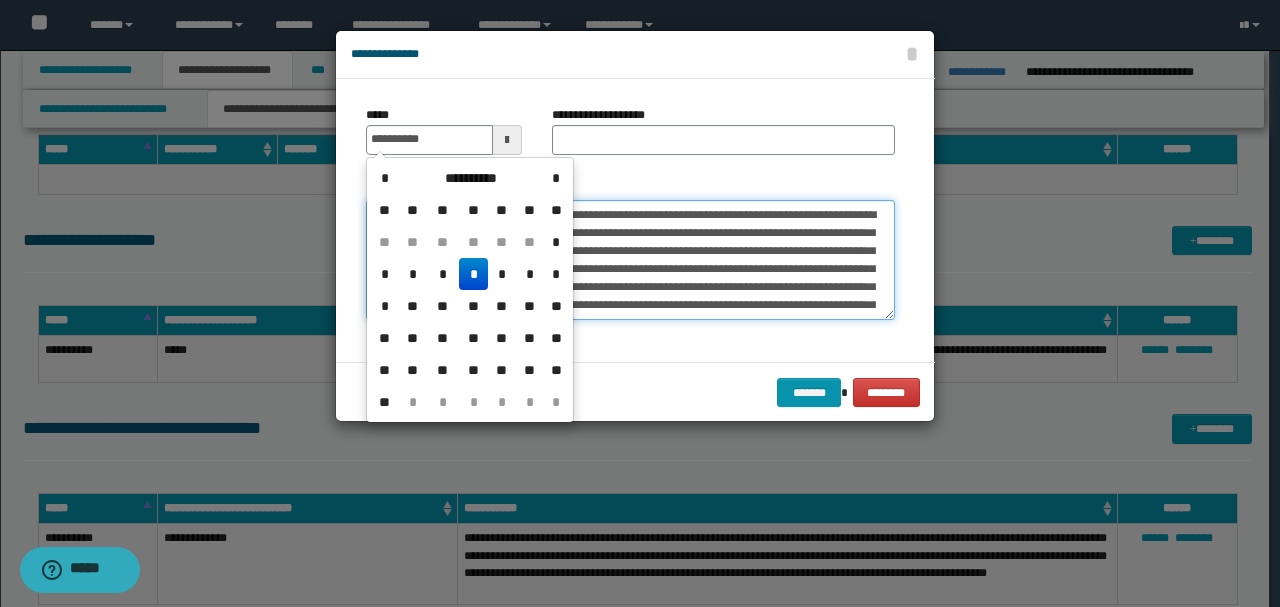 type on "**********" 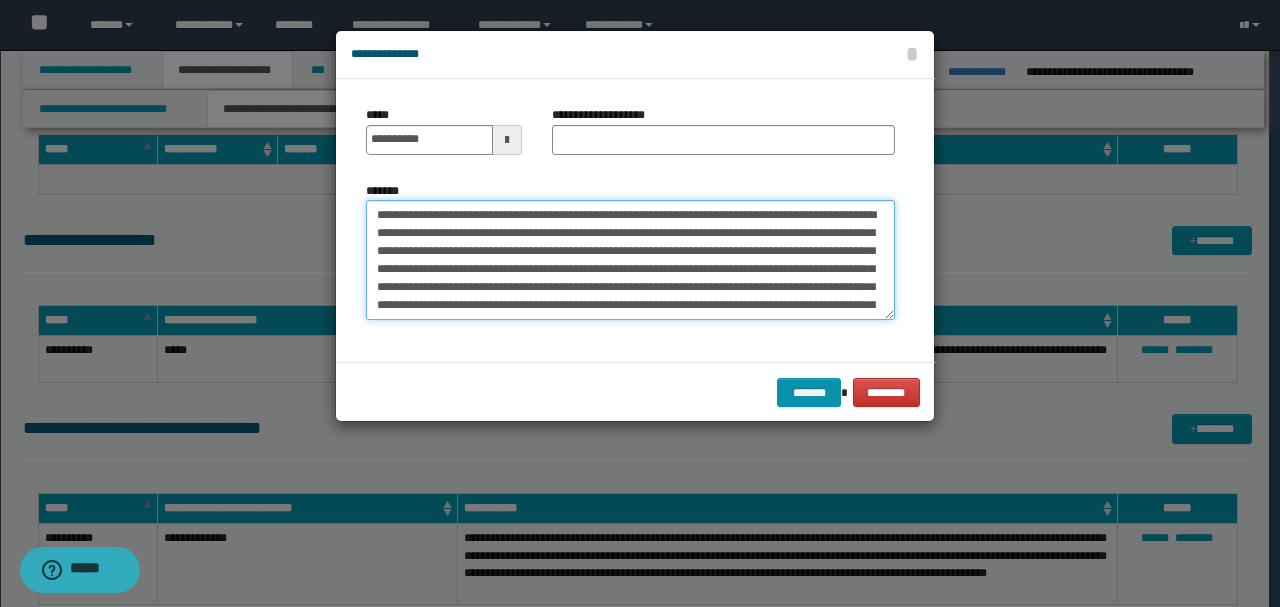 drag, startPoint x: 512, startPoint y: 213, endPoint x: 295, endPoint y: 213, distance: 217 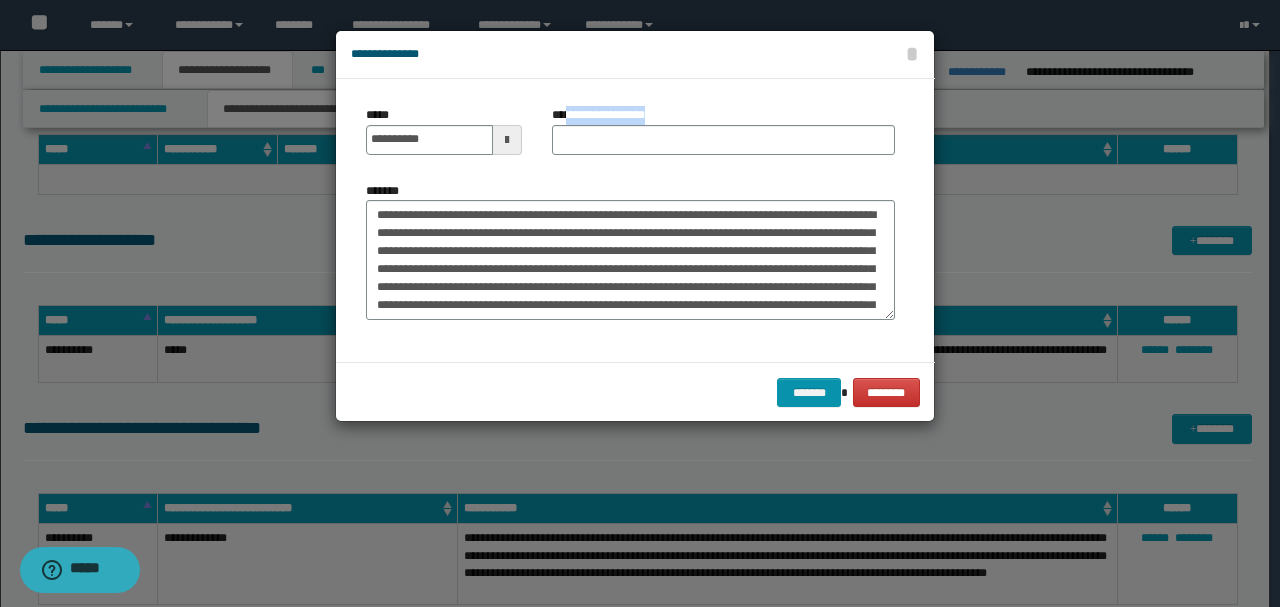 drag, startPoint x: 580, startPoint y: 120, endPoint x: 582, endPoint y: 134, distance: 14.142136 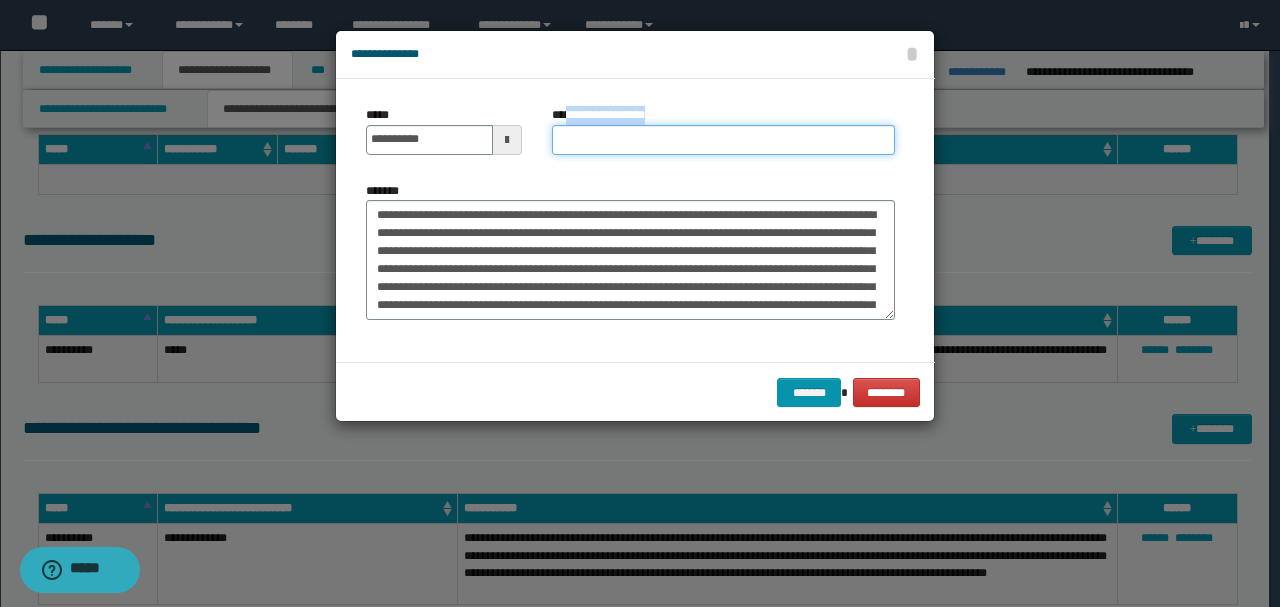 click on "**********" at bounding box center (723, 140) 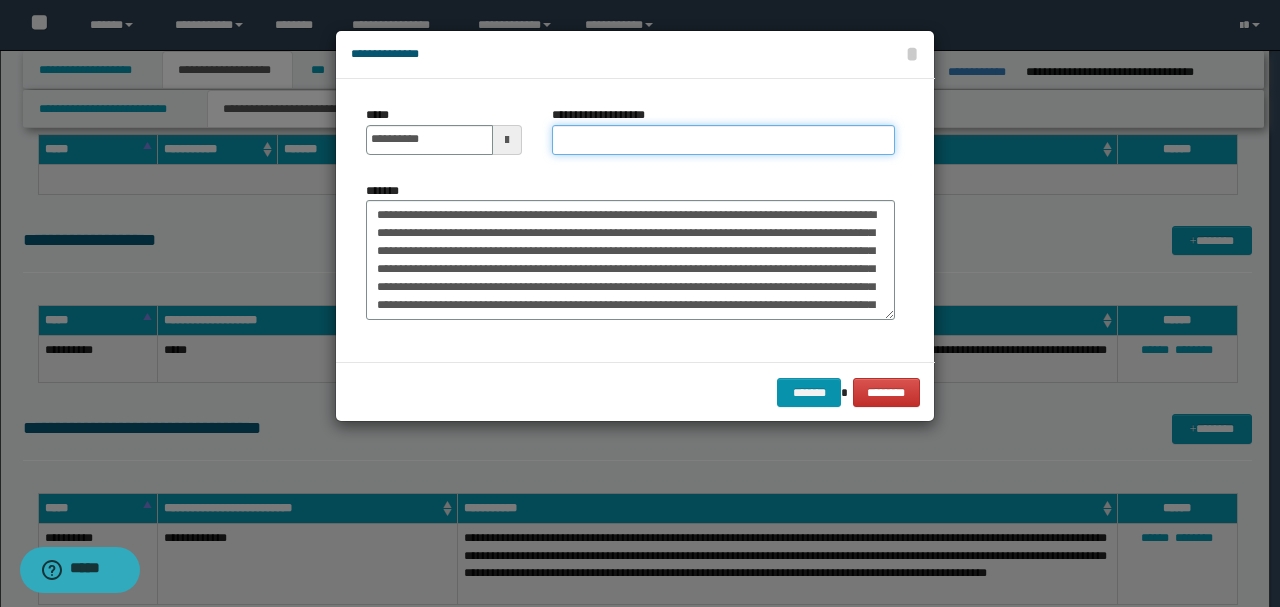 paste on "**********" 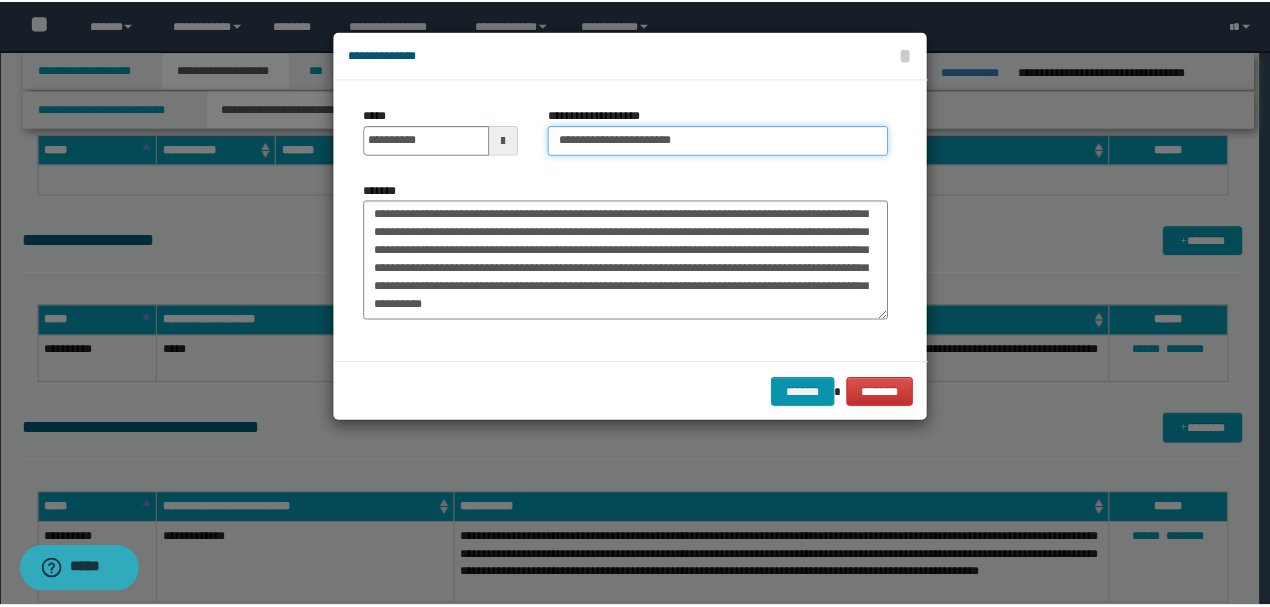 scroll, scrollTop: 72, scrollLeft: 0, axis: vertical 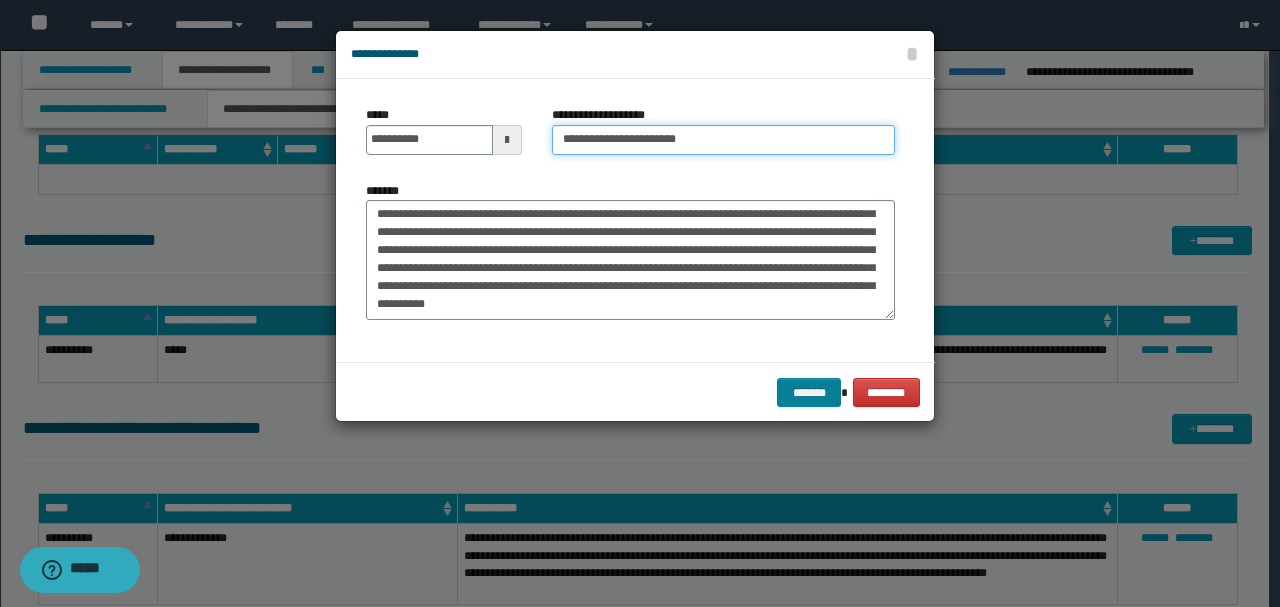 type on "**********" 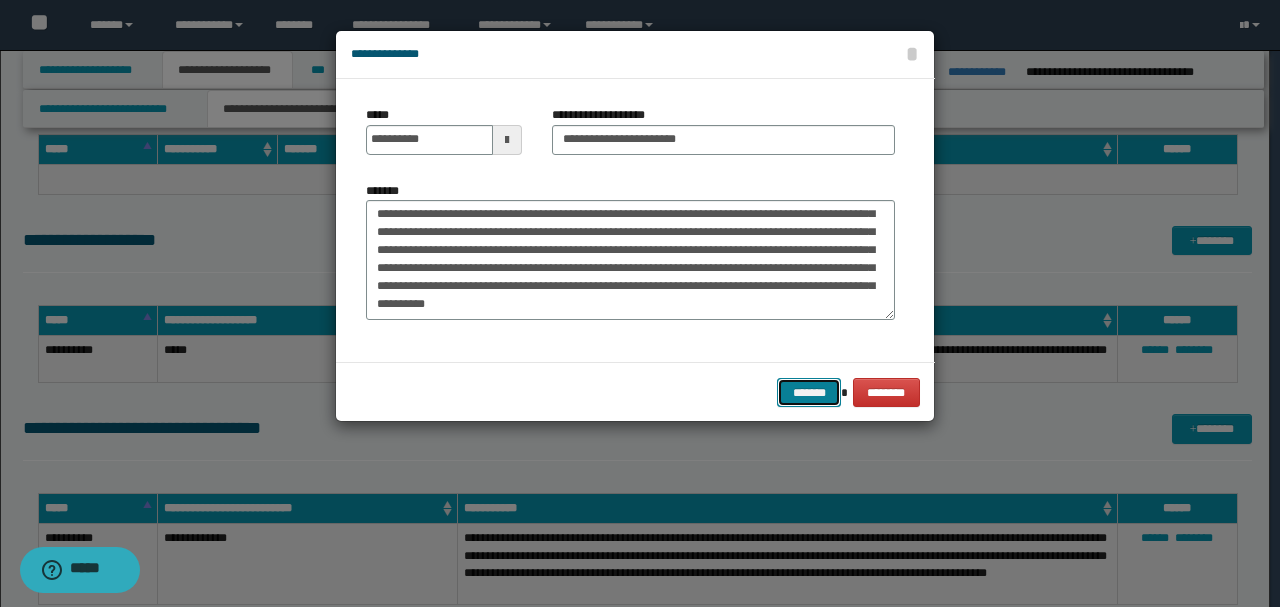 click on "*******" at bounding box center (809, 392) 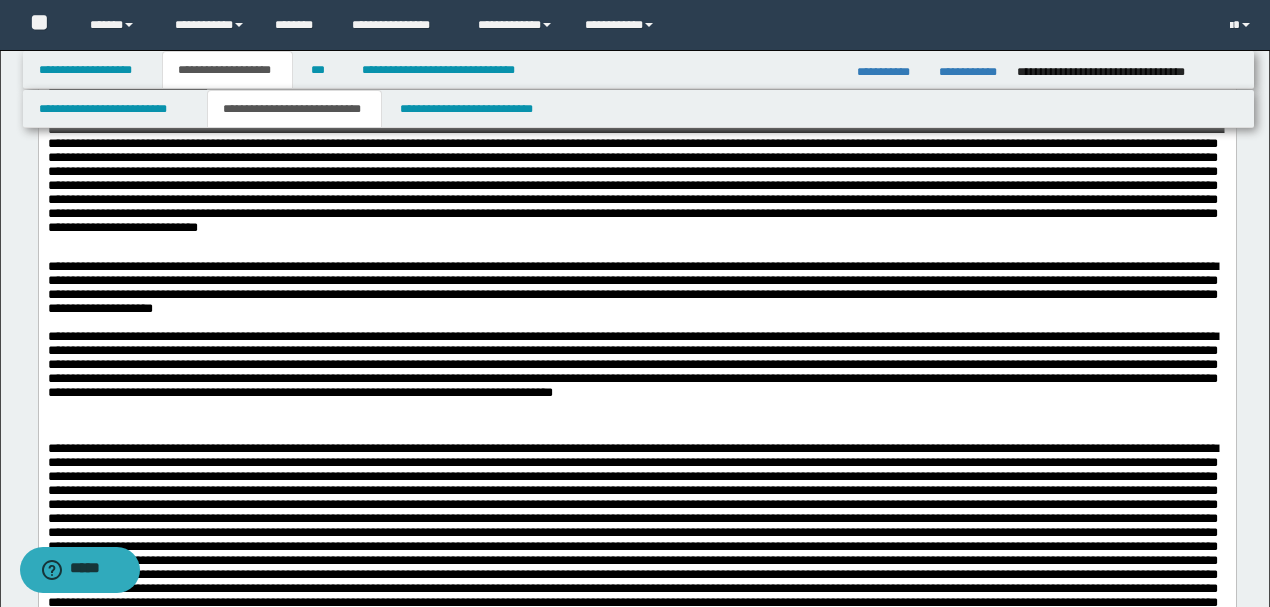 scroll, scrollTop: 2333, scrollLeft: 0, axis: vertical 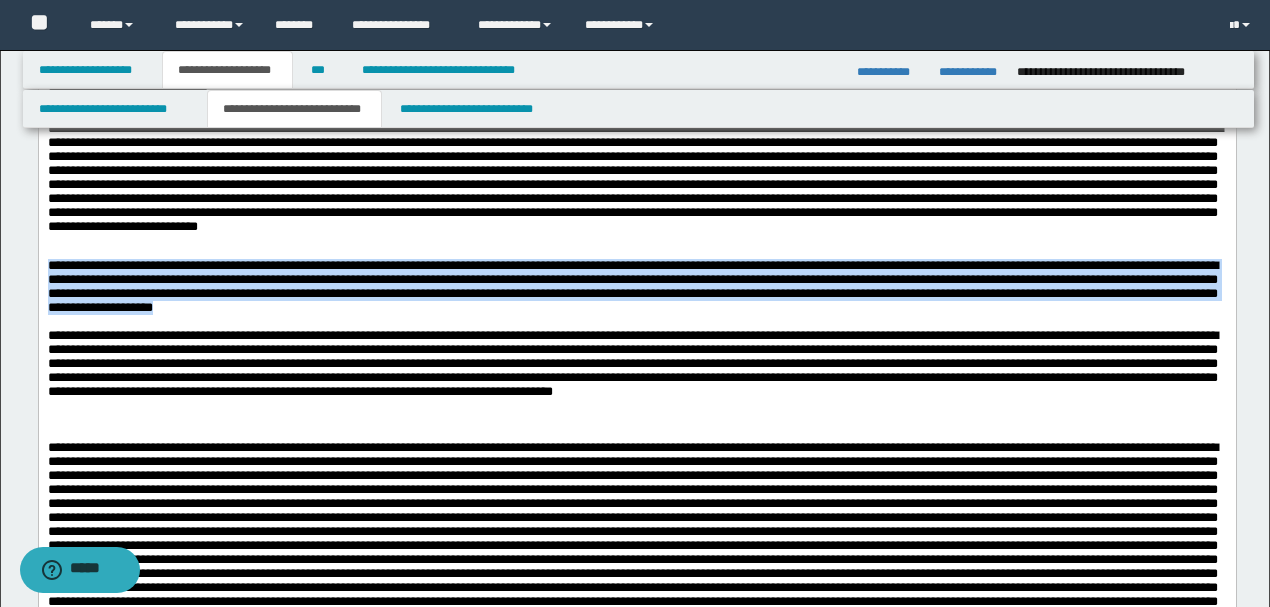 drag, startPoint x: 48, startPoint y: 322, endPoint x: 589, endPoint y: 373, distance: 543.39856 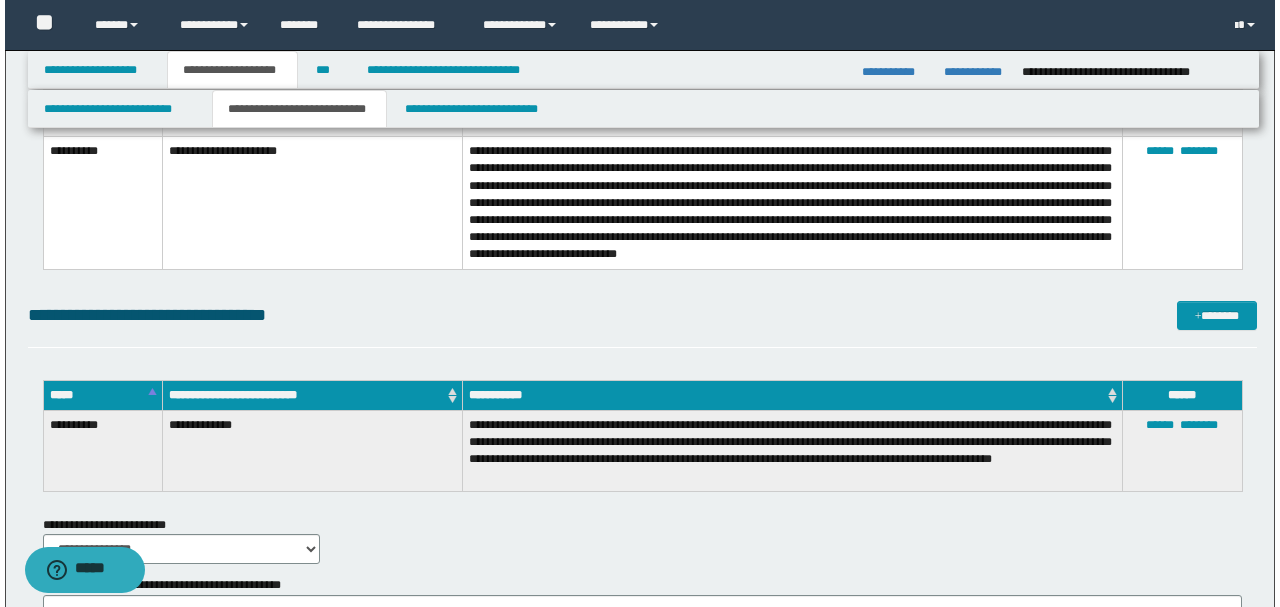 scroll, scrollTop: 4466, scrollLeft: 0, axis: vertical 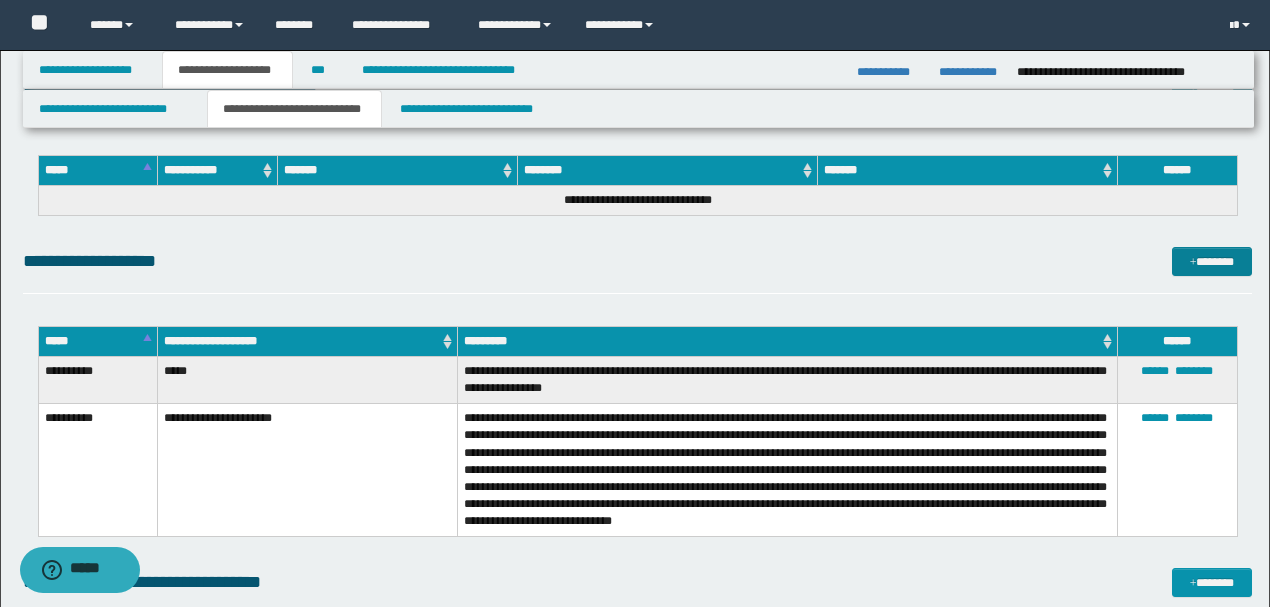 click on "*******" at bounding box center (1211, 261) 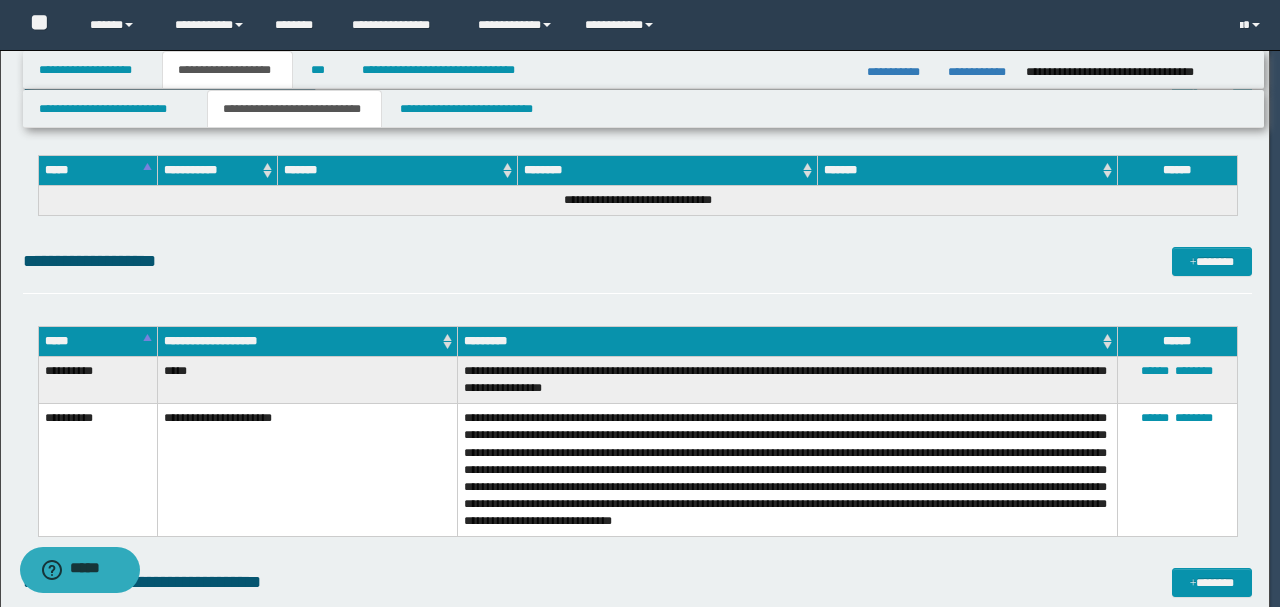scroll, scrollTop: 0, scrollLeft: 0, axis: both 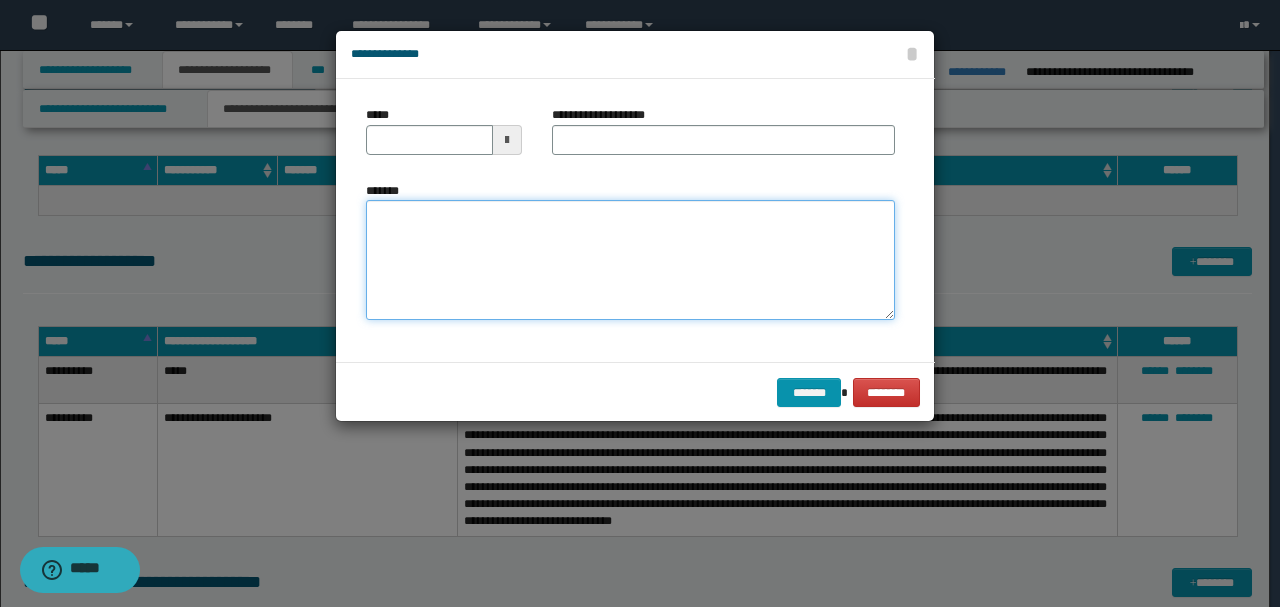 click on "*******" at bounding box center [630, 259] 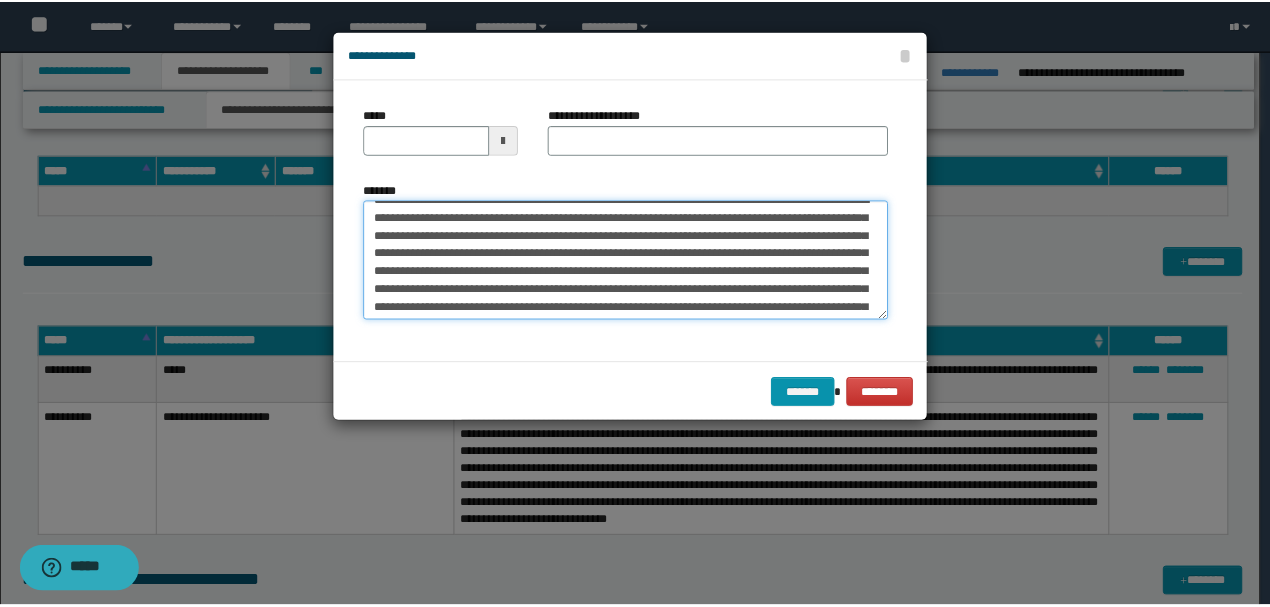 scroll, scrollTop: 0, scrollLeft: 0, axis: both 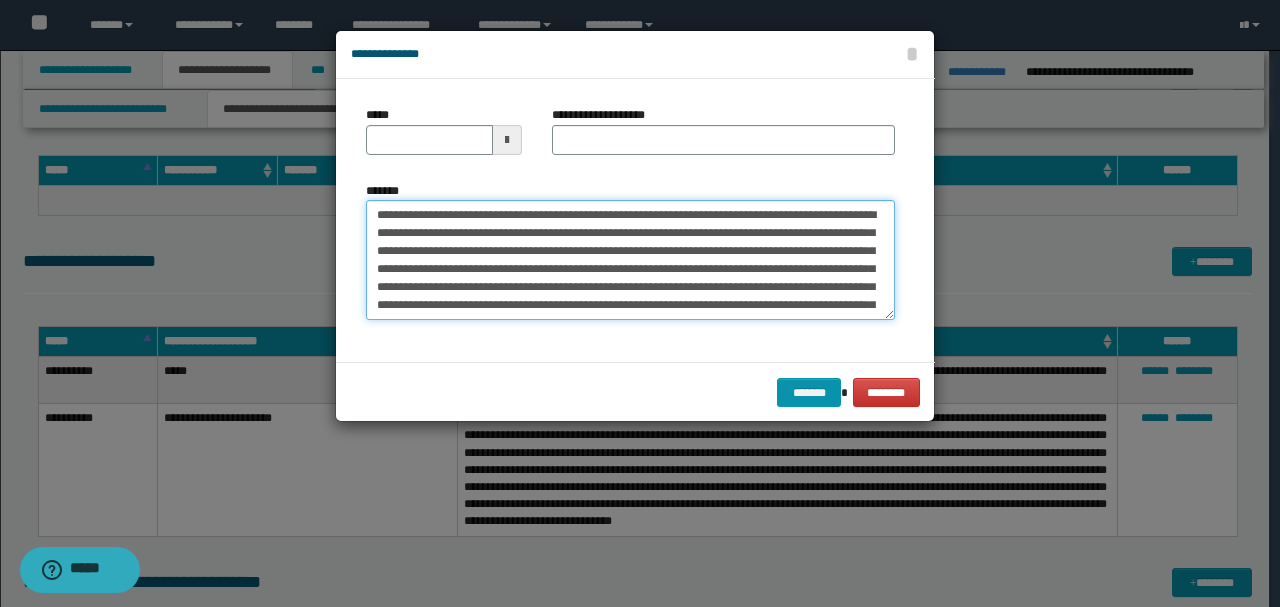 drag, startPoint x: 441, startPoint y: 212, endPoint x: 292, endPoint y: 212, distance: 149 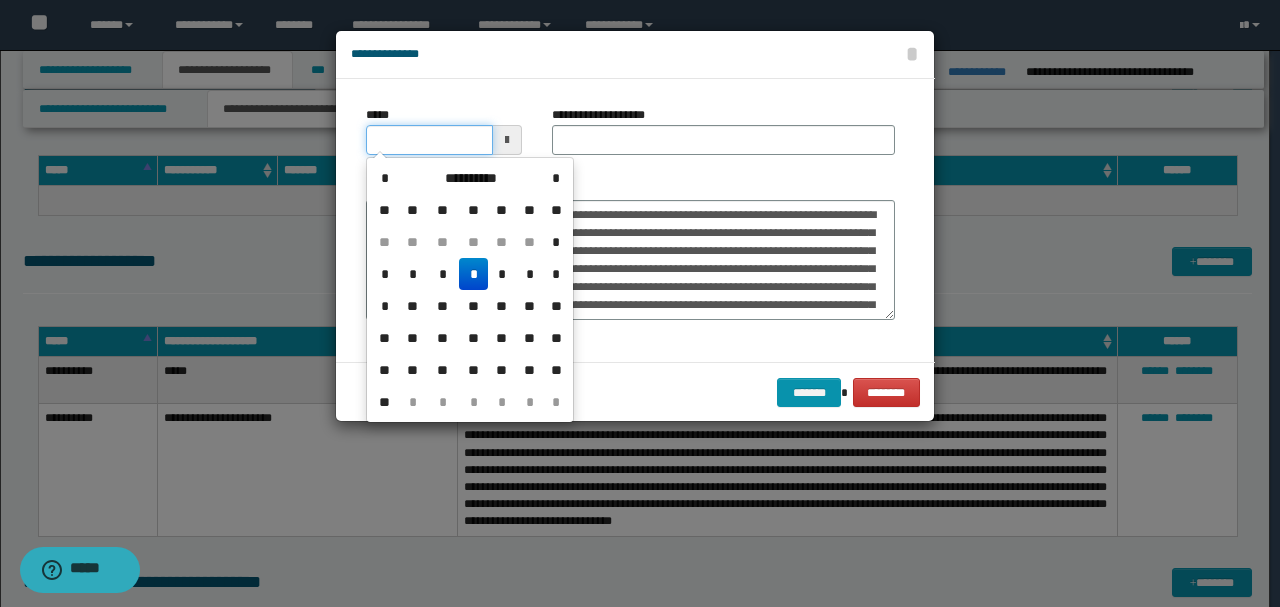 click on "*****" at bounding box center (429, 140) 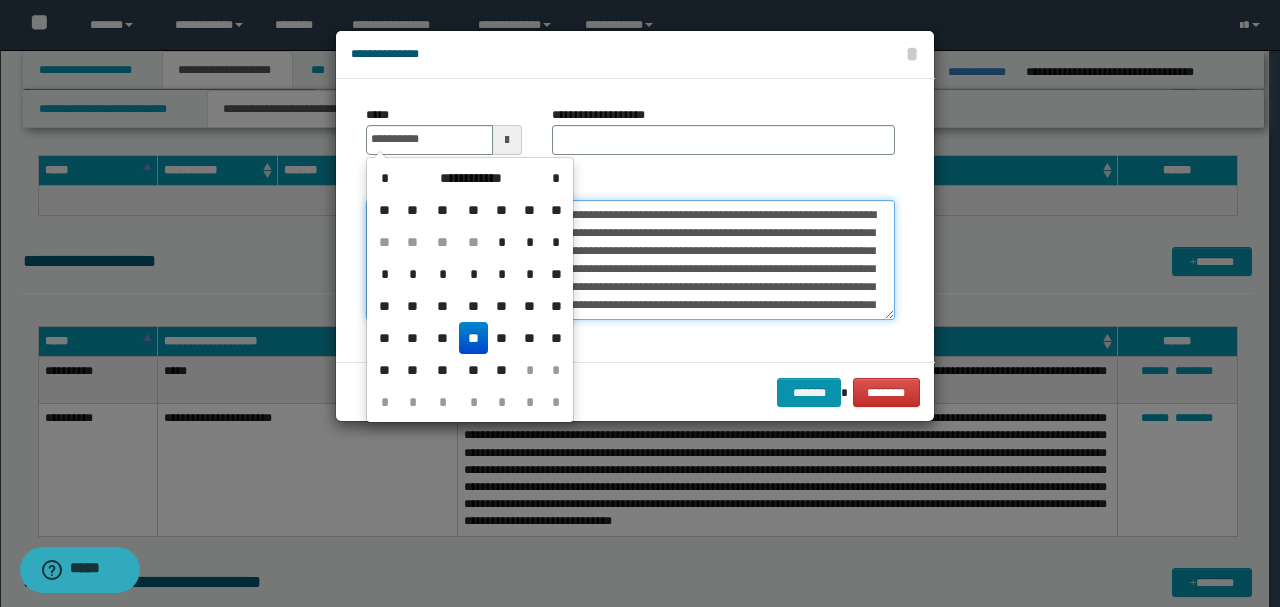 type on "**********" 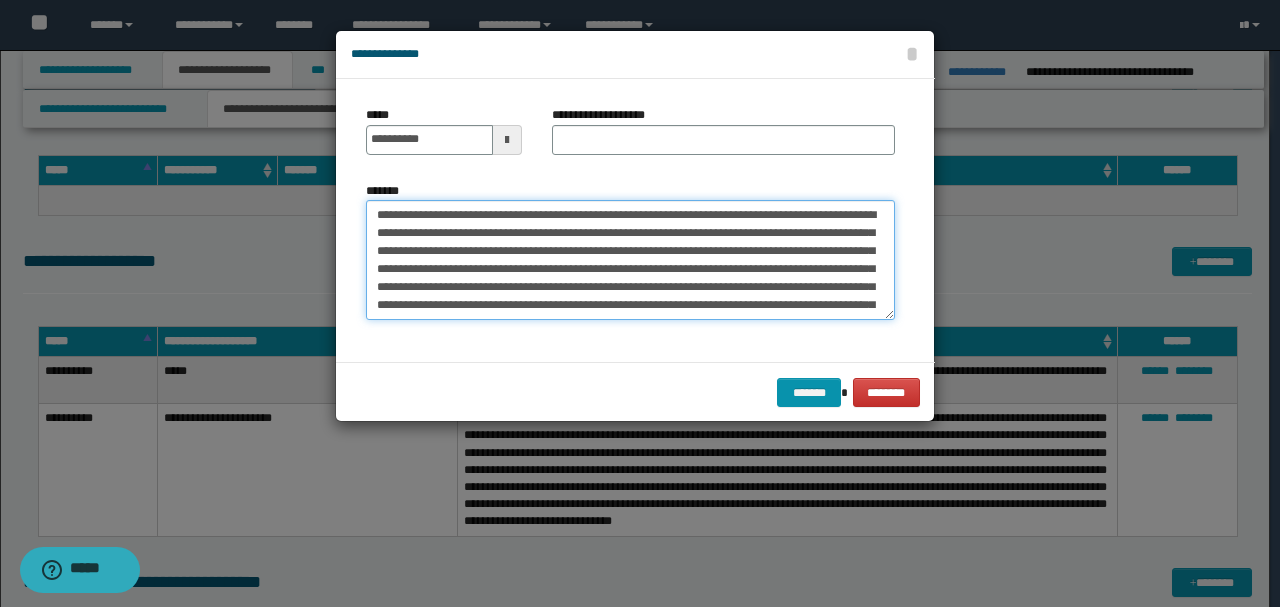 drag, startPoint x: 506, startPoint y: 215, endPoint x: 266, endPoint y: 214, distance: 240.00209 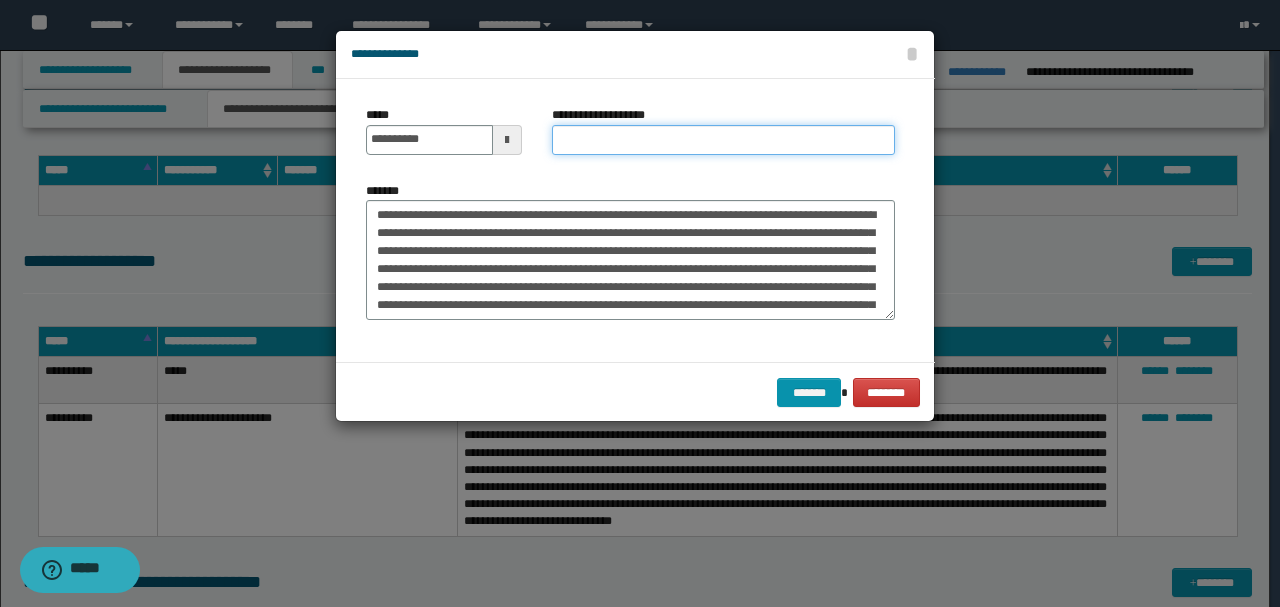 click on "**********" at bounding box center [723, 140] 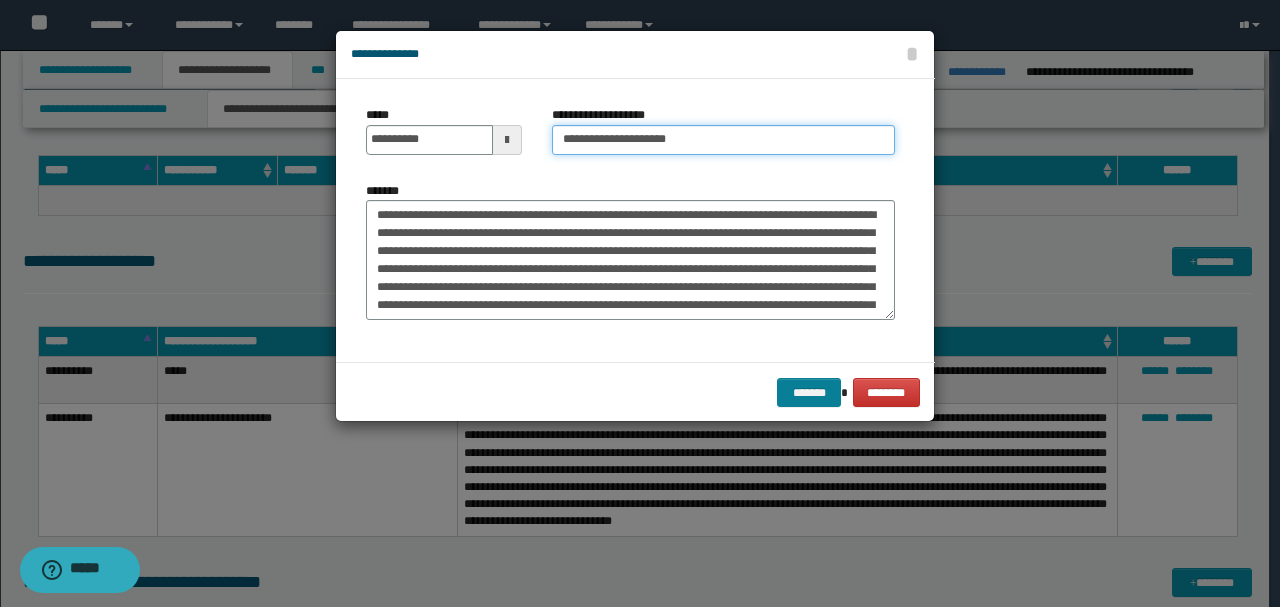 type on "**********" 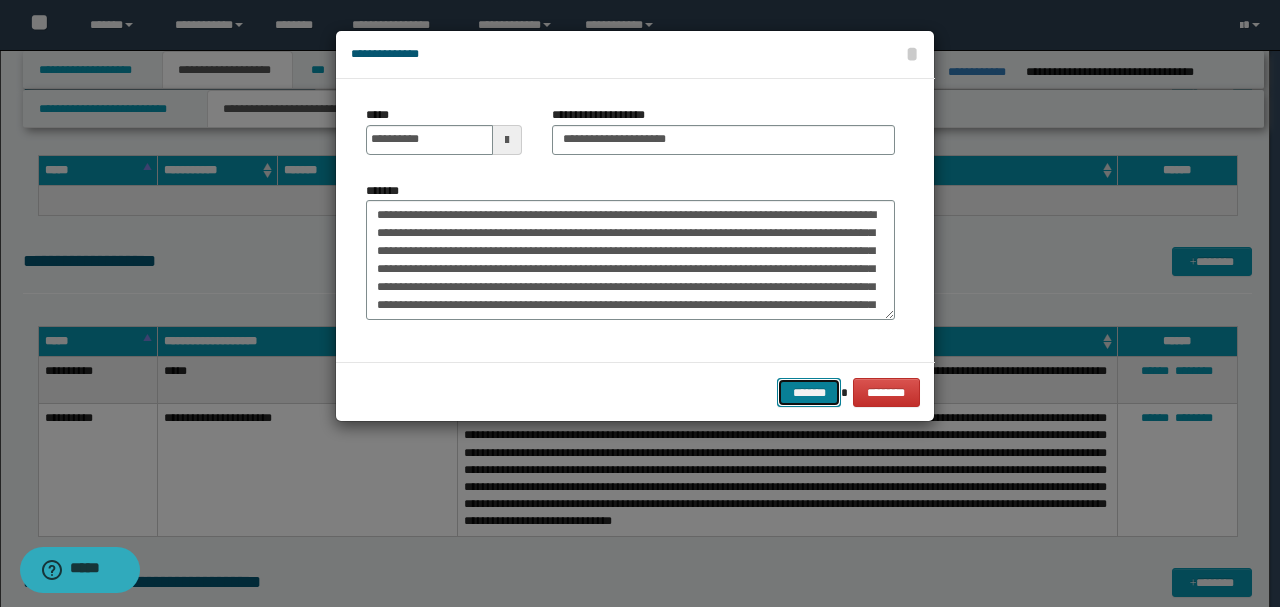 click on "*******" at bounding box center [809, 392] 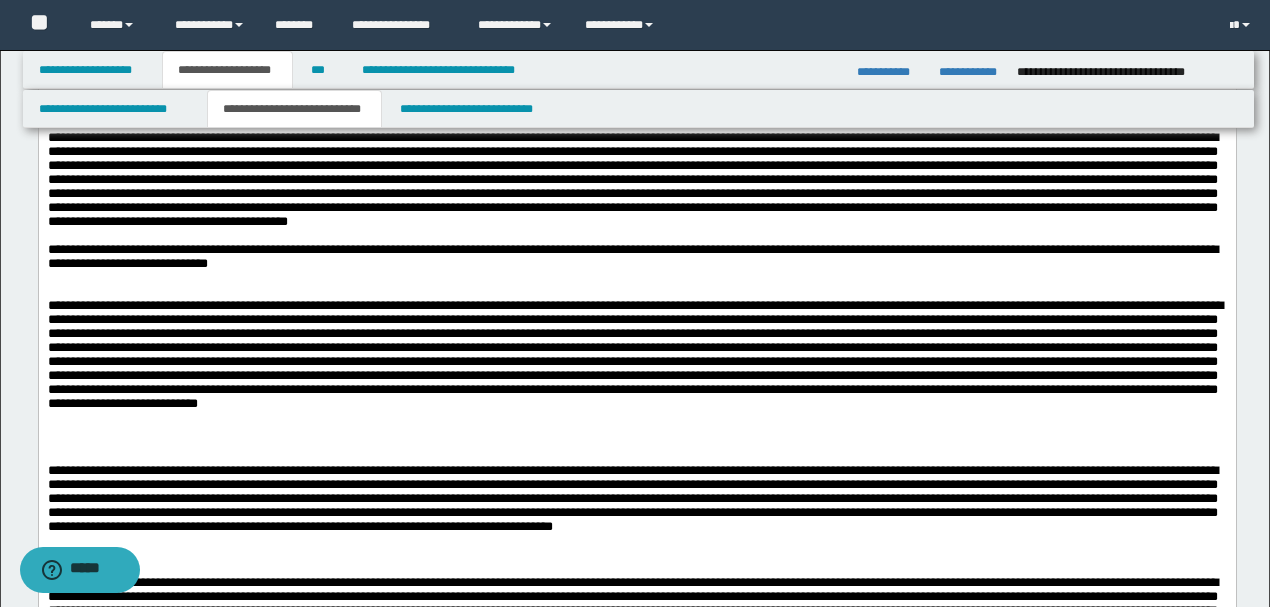 scroll, scrollTop: 2133, scrollLeft: 0, axis: vertical 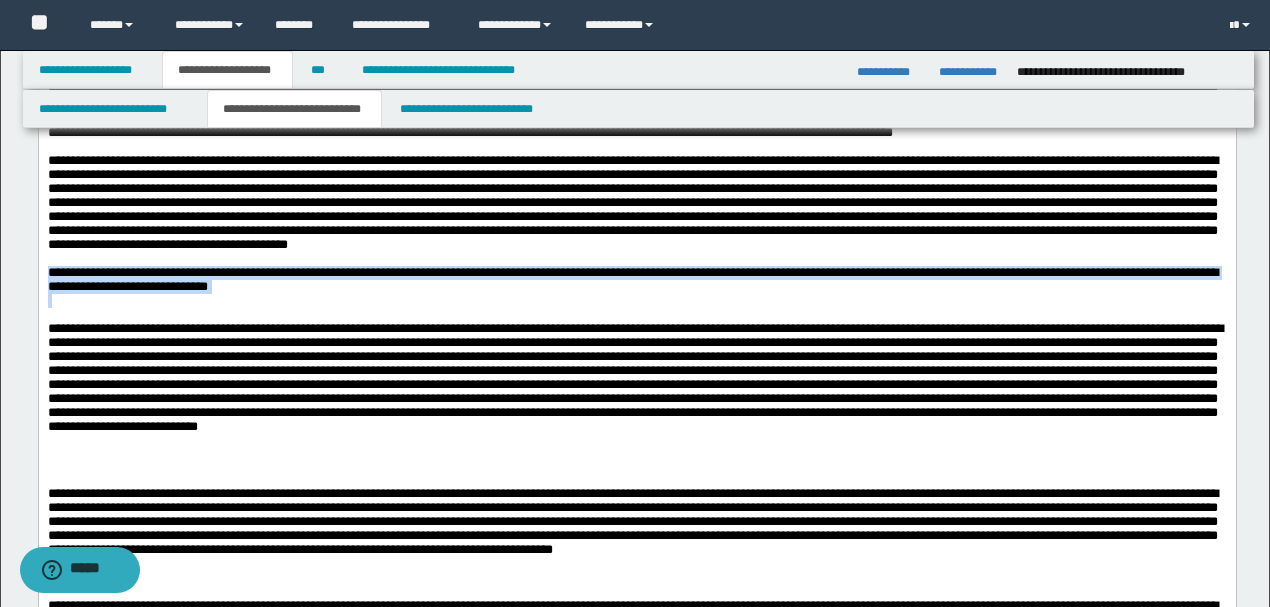 drag, startPoint x: 48, startPoint y: 324, endPoint x: 395, endPoint y: 349, distance: 347.8994 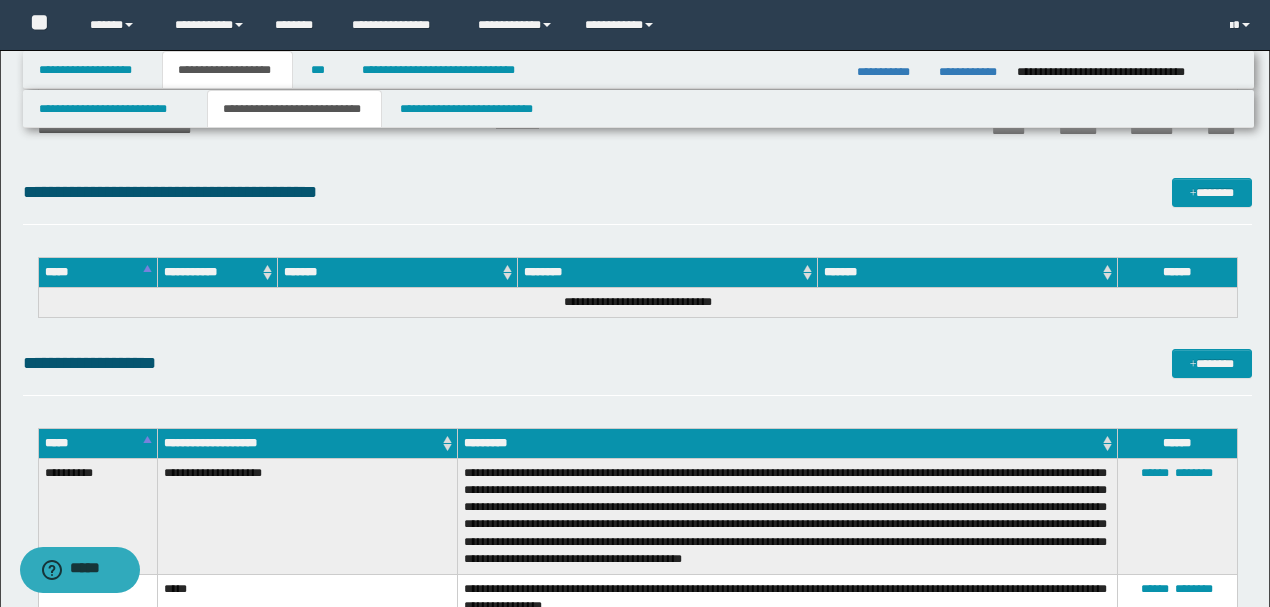 scroll, scrollTop: 4400, scrollLeft: 0, axis: vertical 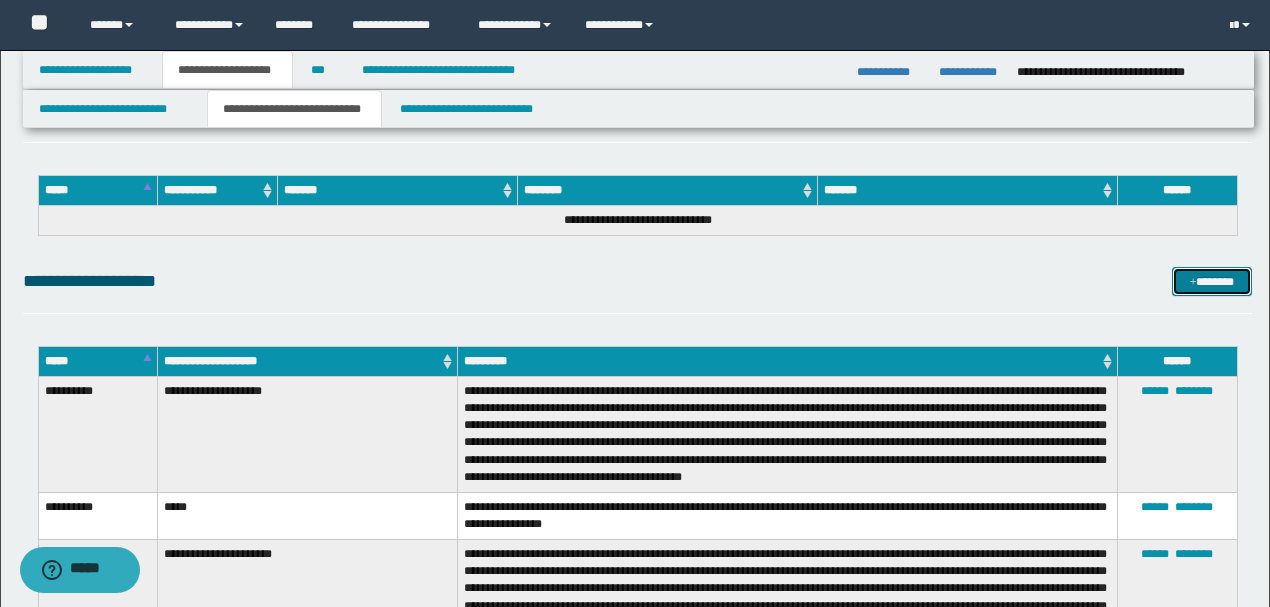 click at bounding box center (1193, 283) 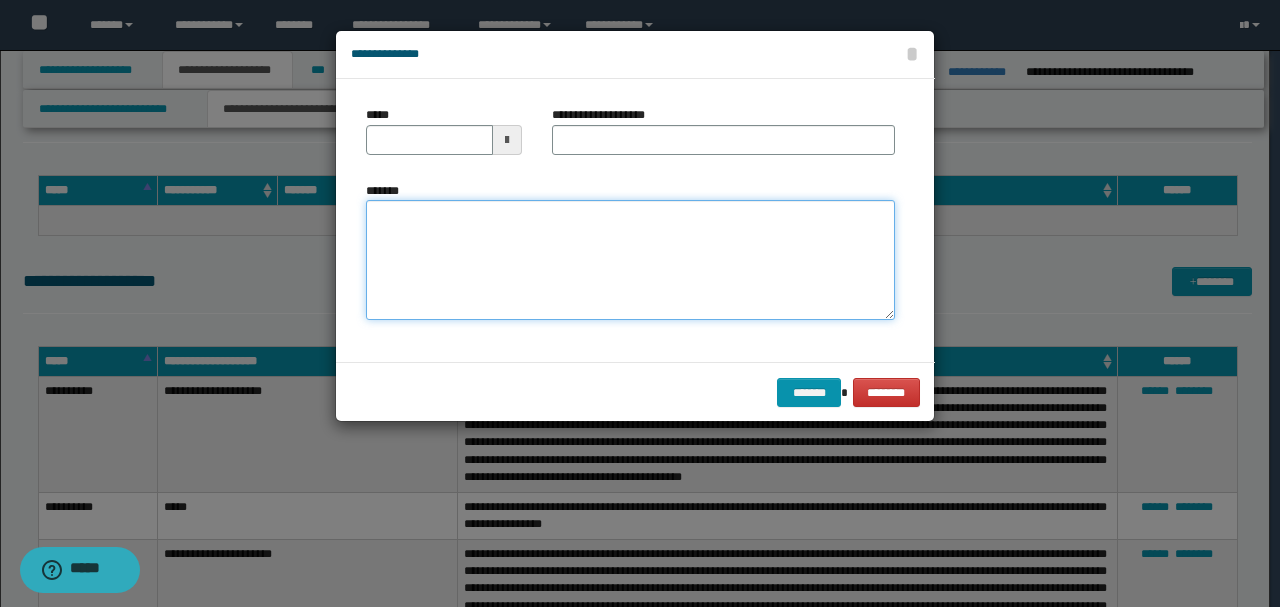 click on "*******" at bounding box center (630, 259) 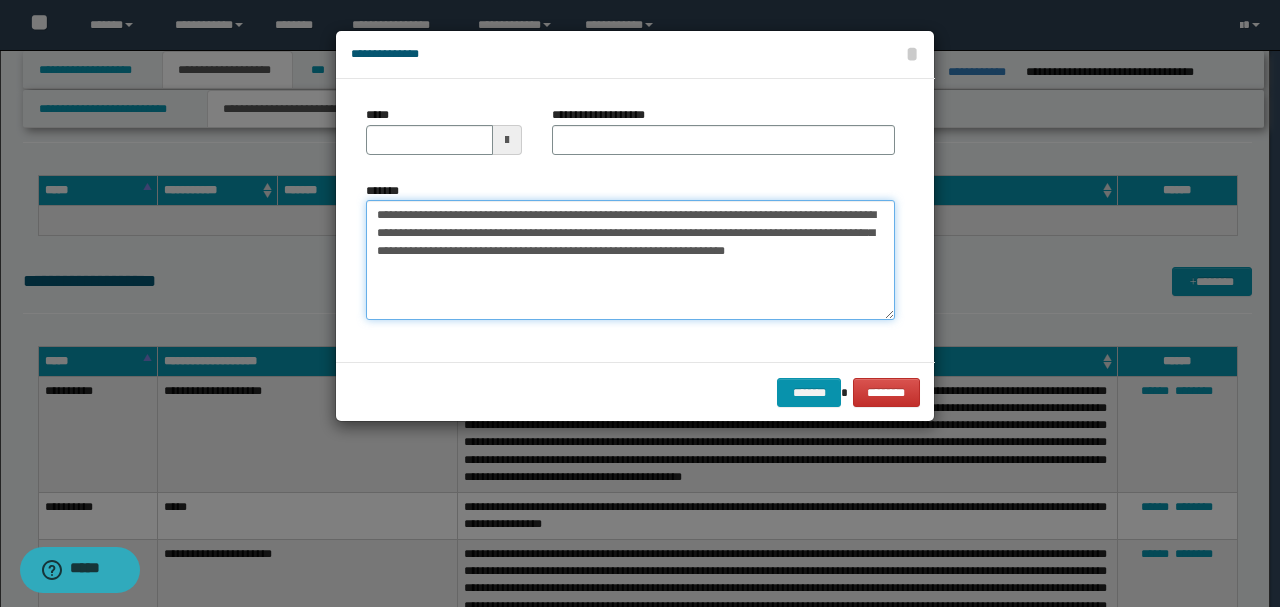 drag, startPoint x: 441, startPoint y: 218, endPoint x: 319, endPoint y: 202, distance: 123.04471 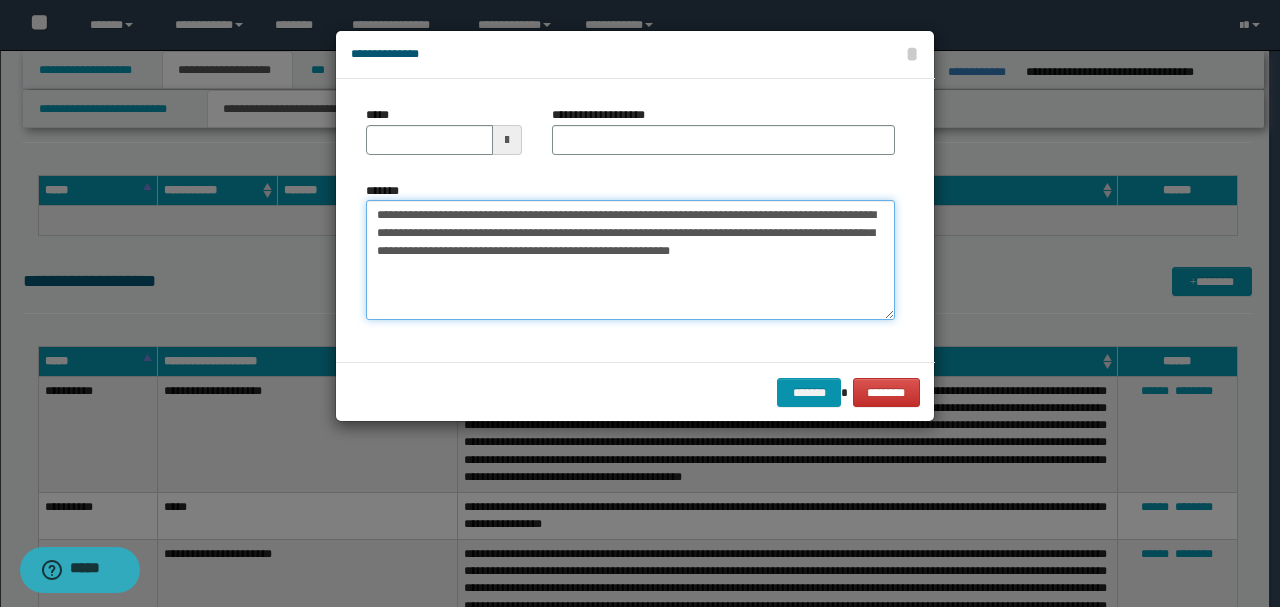 type 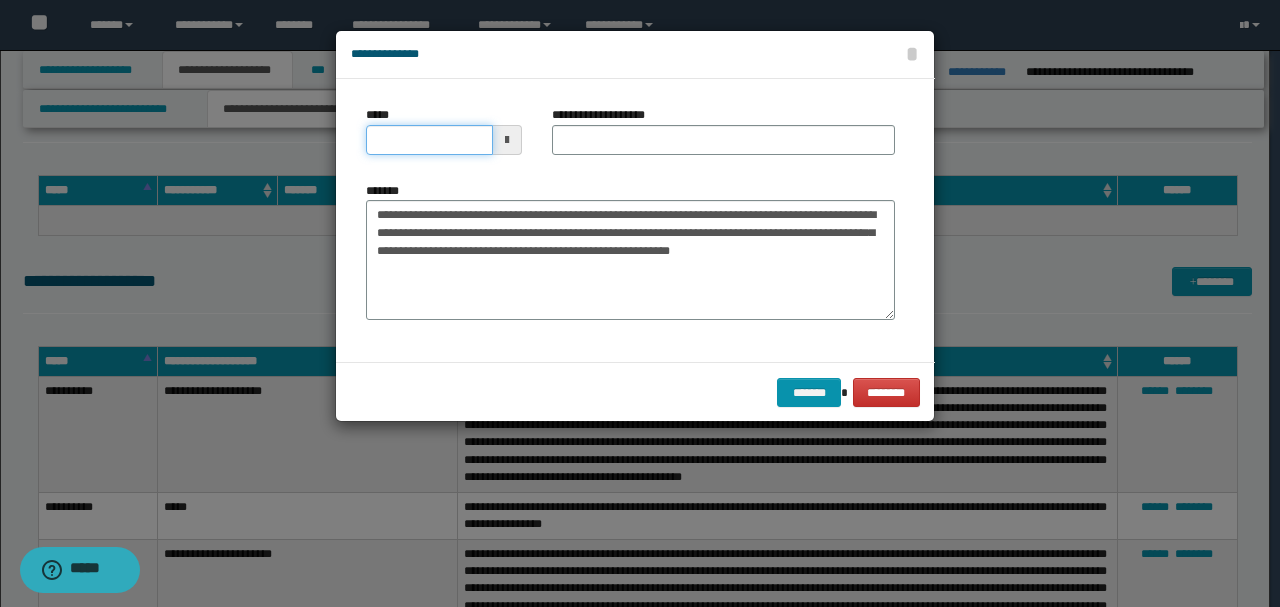 click on "*****" at bounding box center [429, 140] 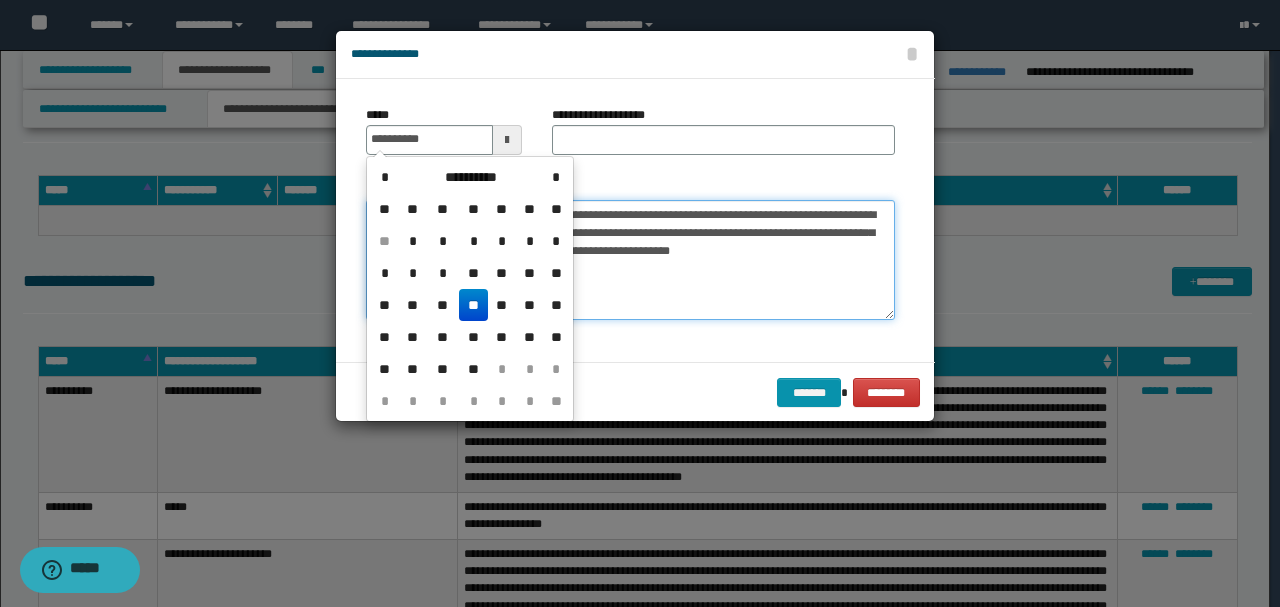type on "**********" 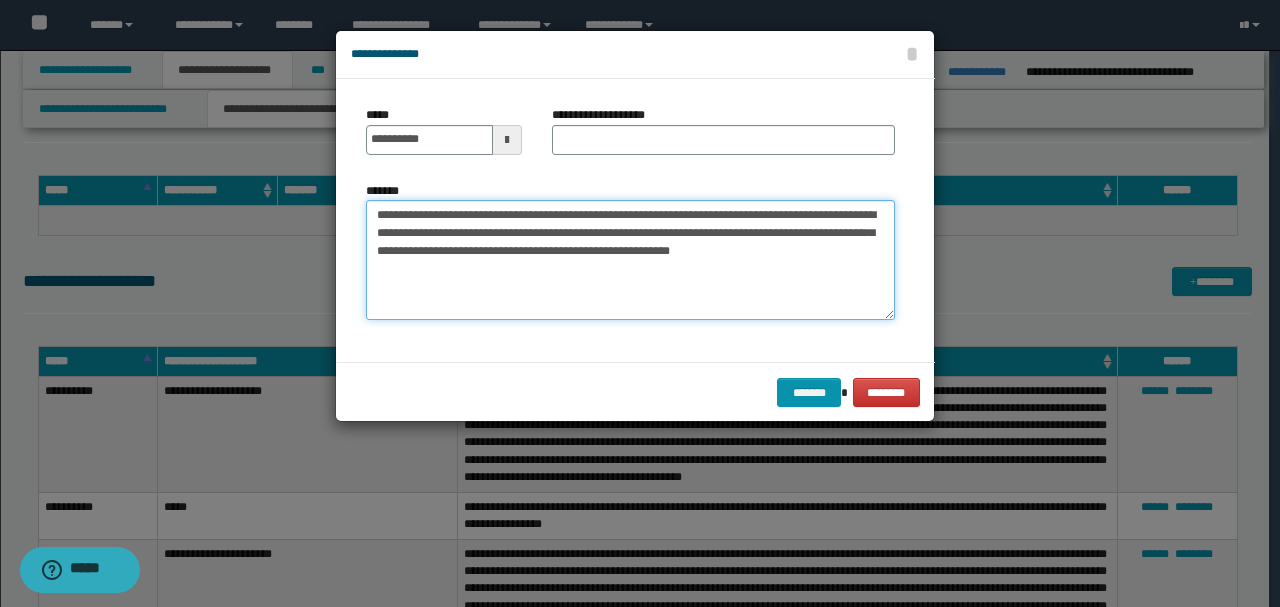 drag, startPoint x: 465, startPoint y: 213, endPoint x: 243, endPoint y: 215, distance: 222.009 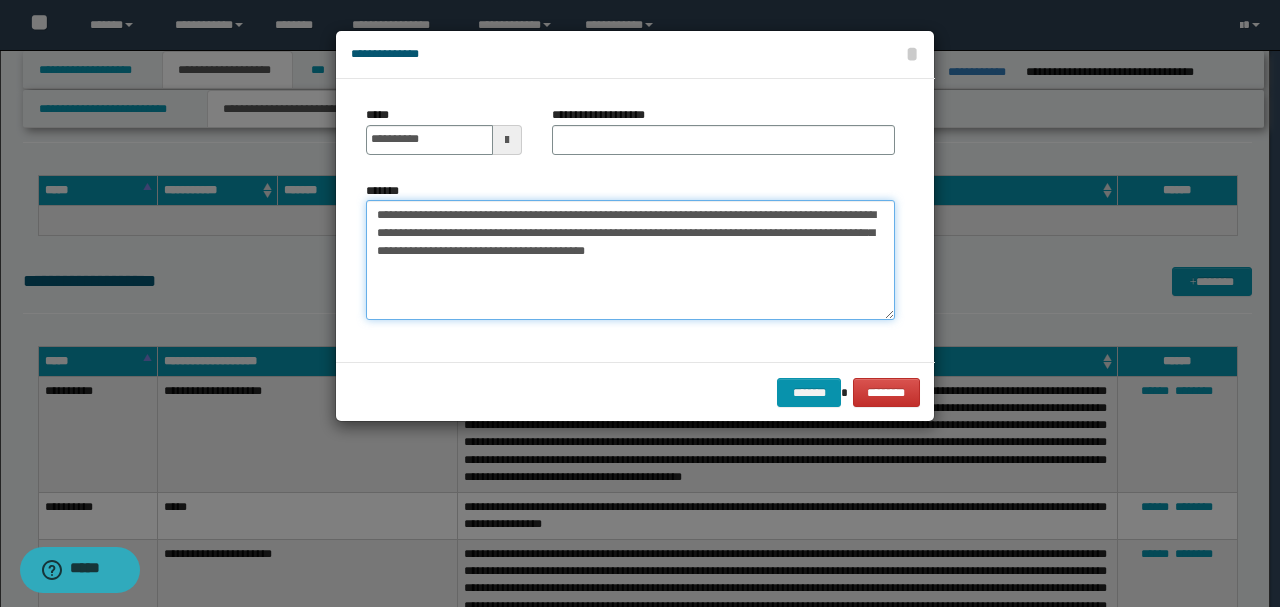 type on "**********" 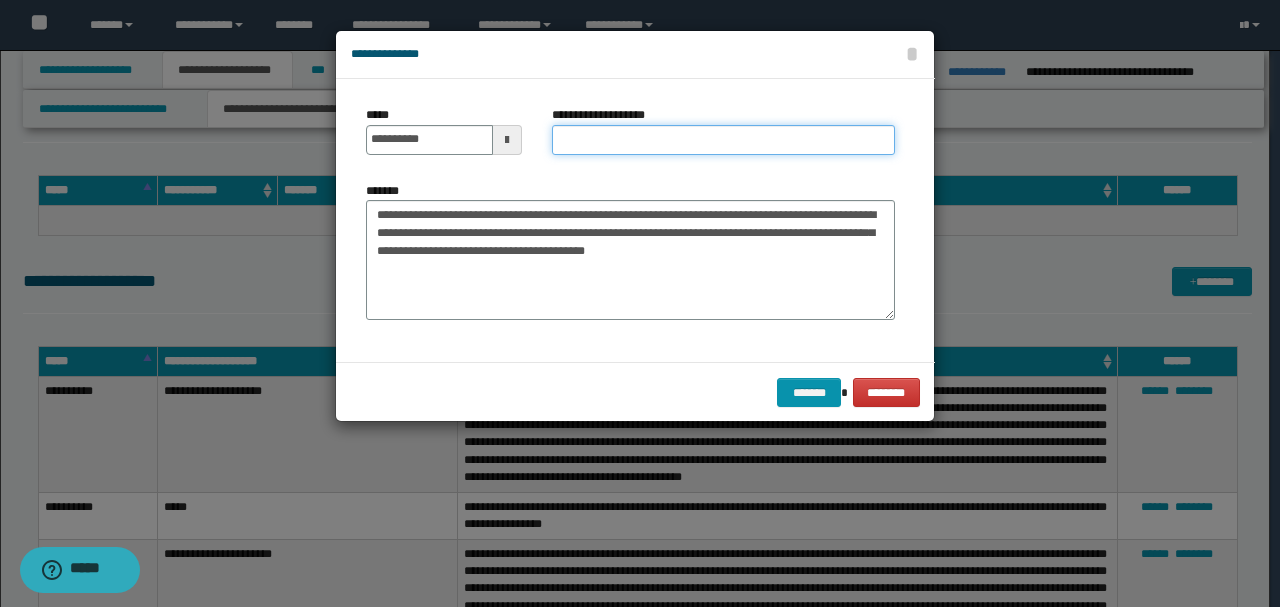 click on "**********" at bounding box center (723, 140) 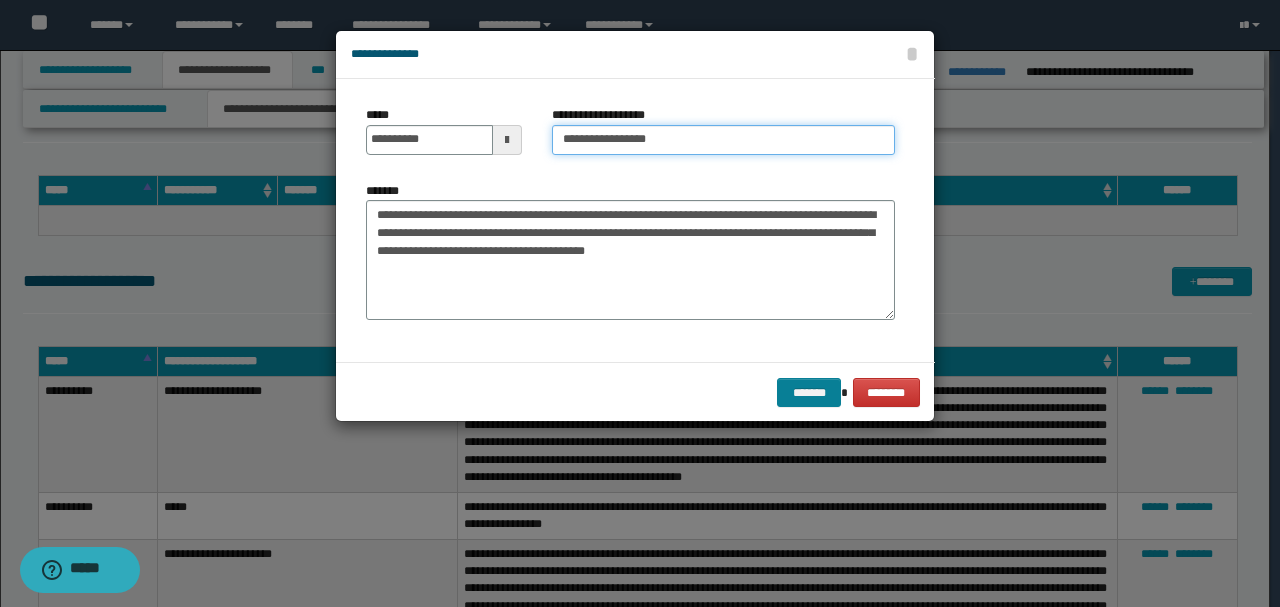 type on "**********" 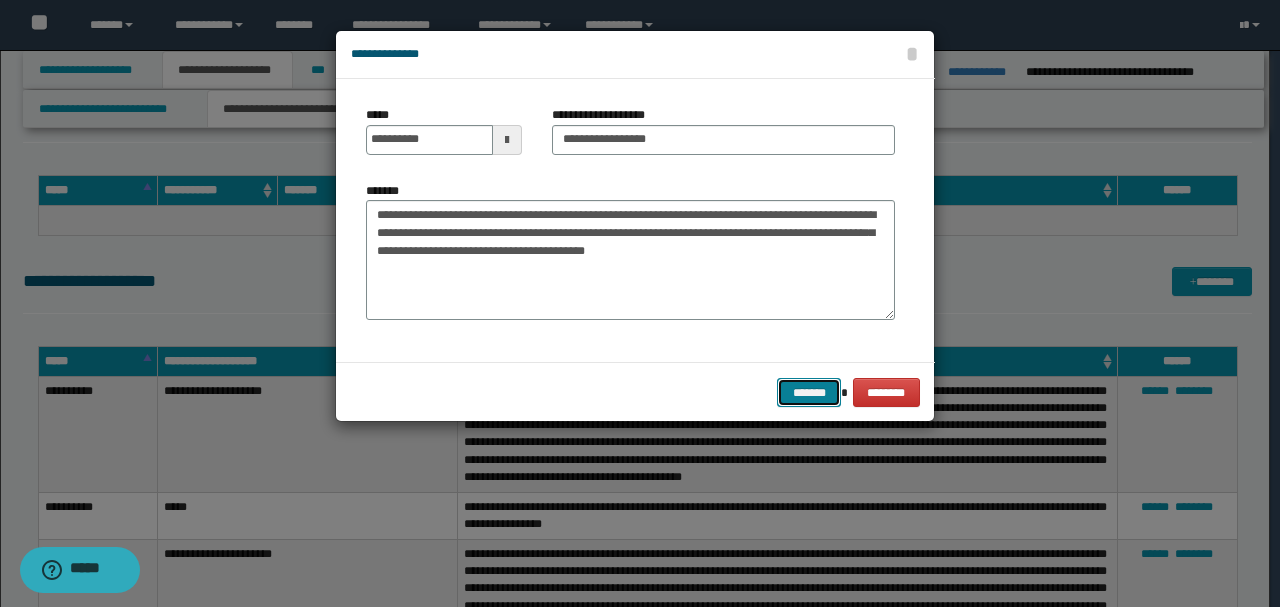 click on "*******" at bounding box center [809, 392] 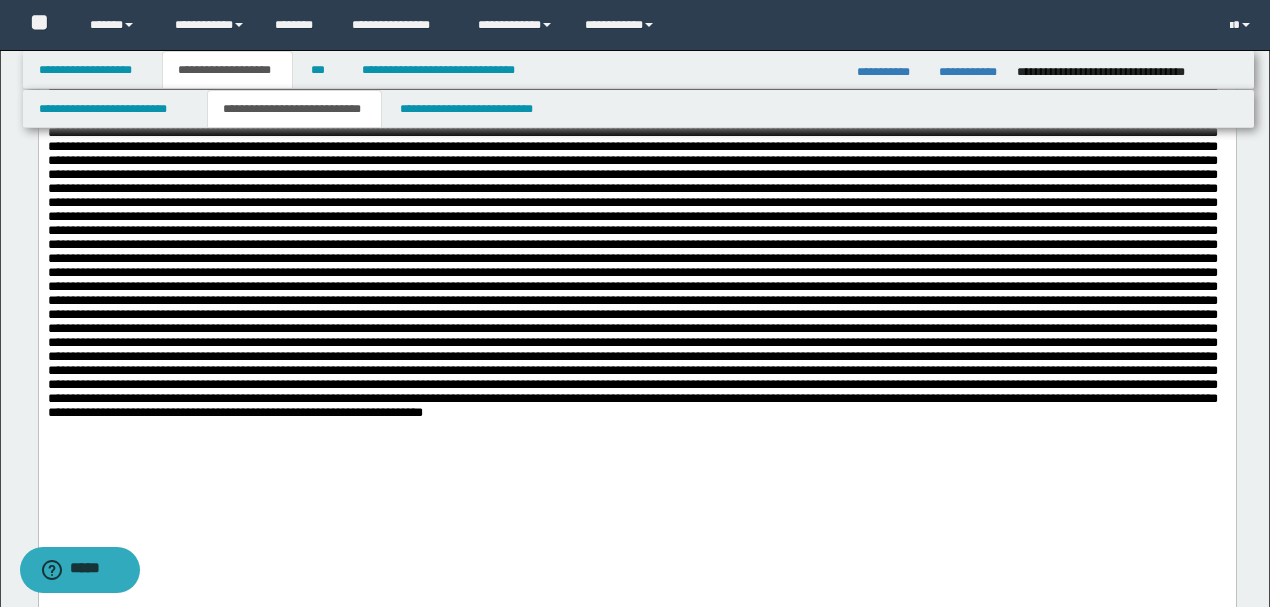 scroll, scrollTop: 3400, scrollLeft: 0, axis: vertical 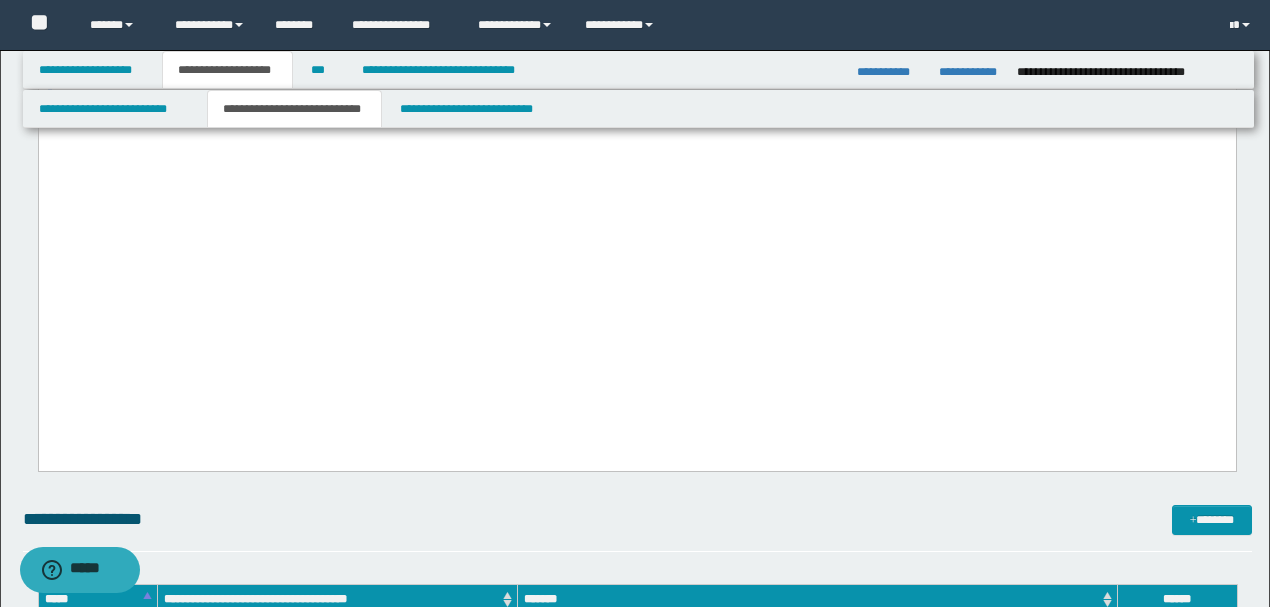 drag, startPoint x: 47, startPoint y: -105, endPoint x: 252, endPoint y: 357, distance: 505.43942 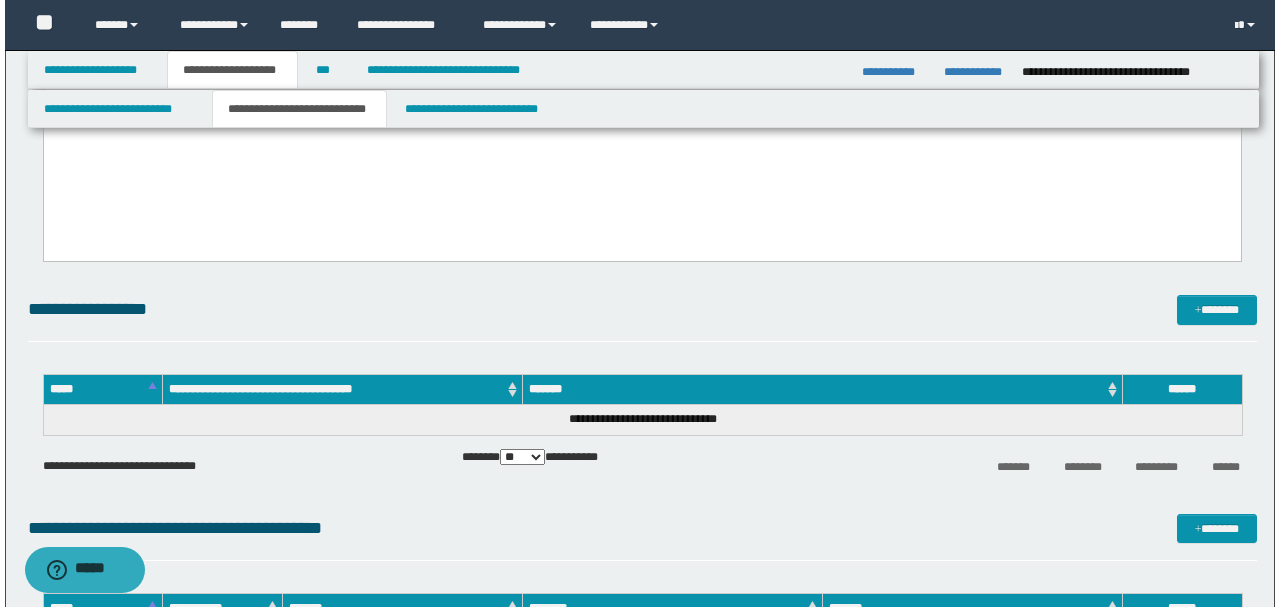 scroll, scrollTop: 3506, scrollLeft: 0, axis: vertical 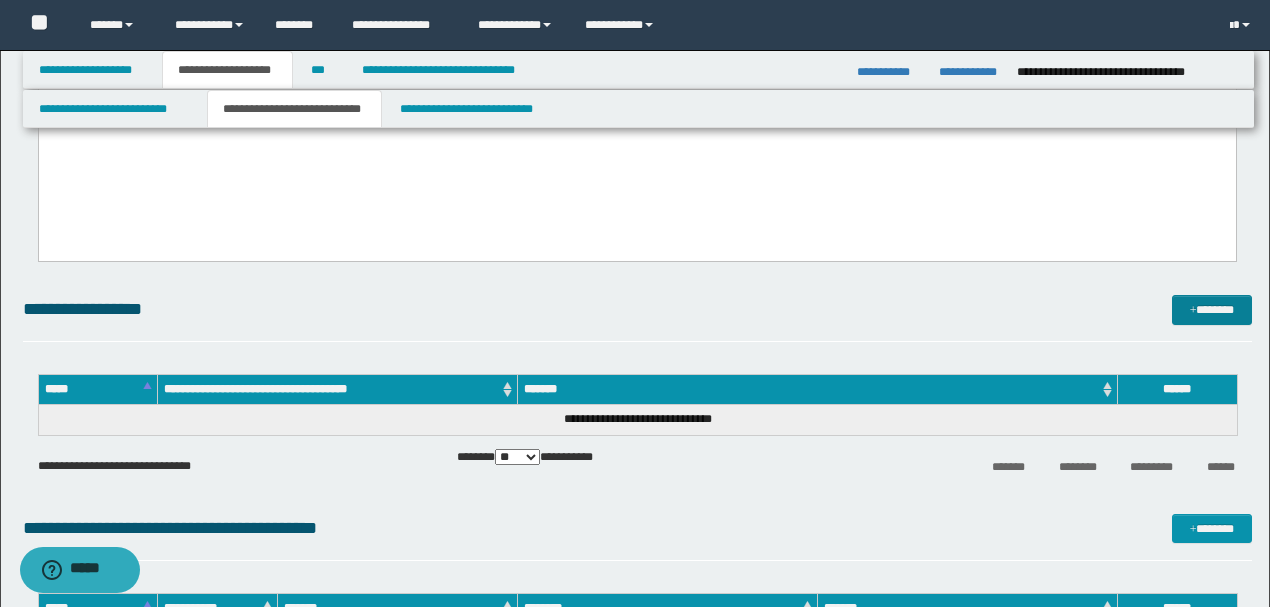 click on "*******" at bounding box center [1211, 309] 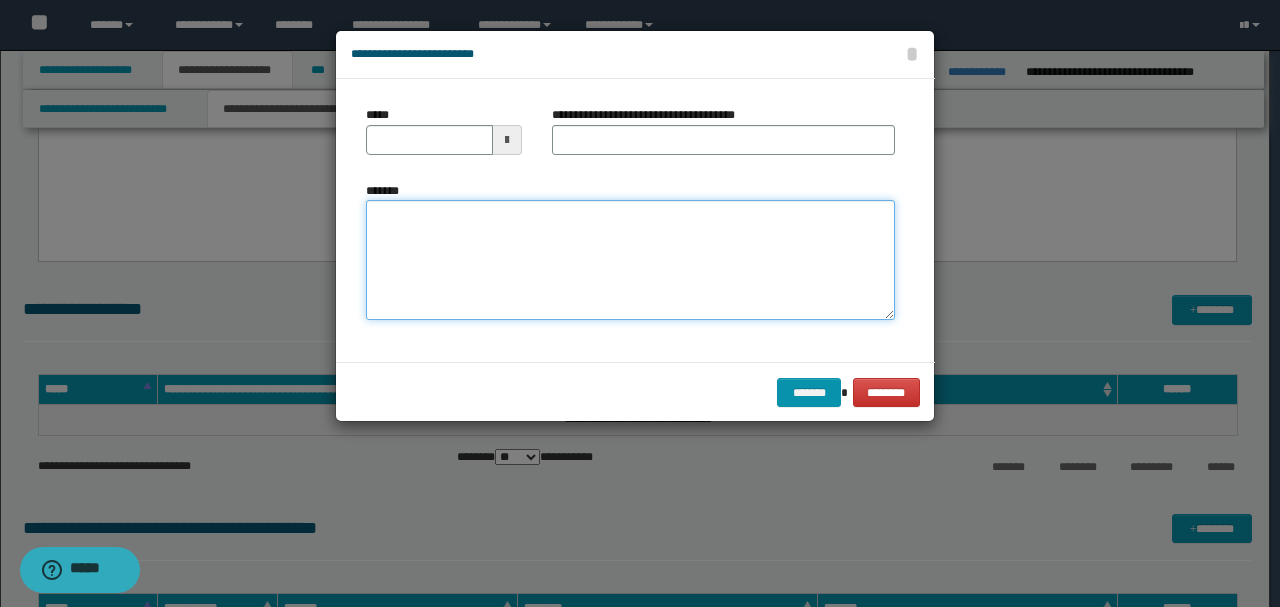 click on "*******" at bounding box center (630, 260) 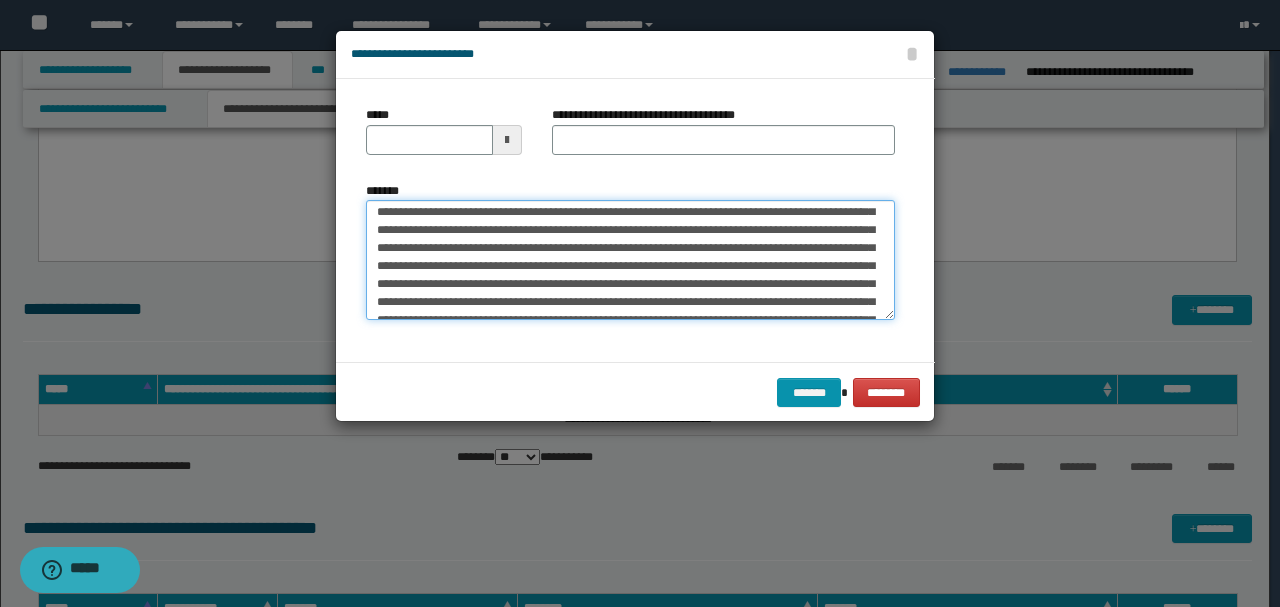 scroll, scrollTop: 0, scrollLeft: 0, axis: both 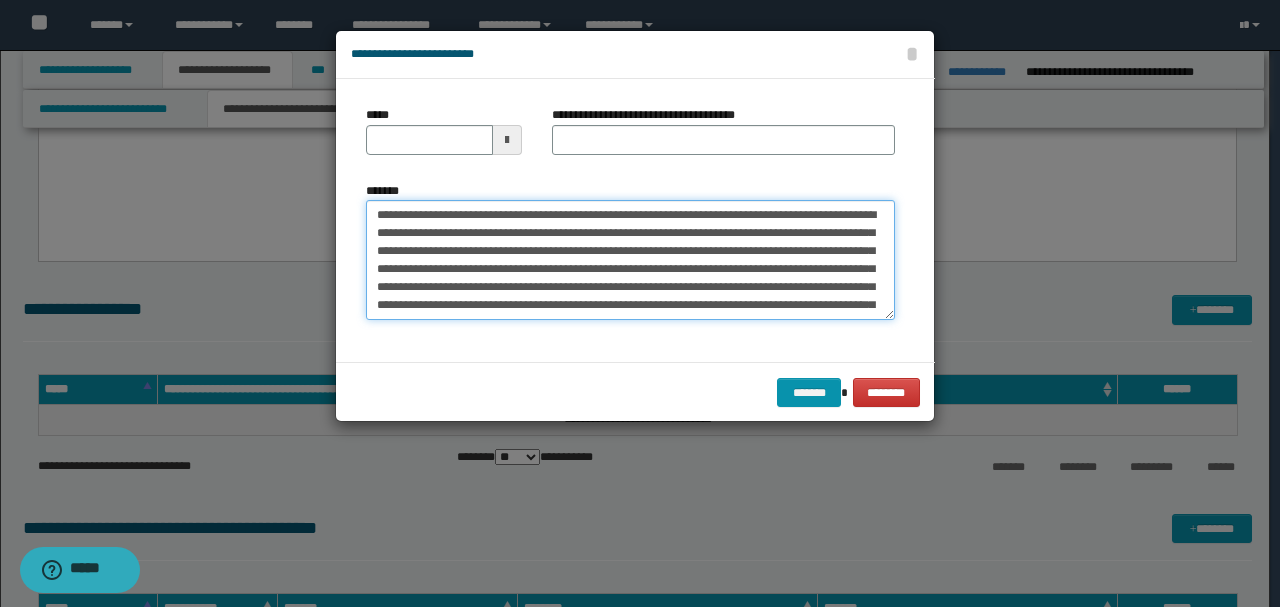 drag, startPoint x: 440, startPoint y: 212, endPoint x: 294, endPoint y: 210, distance: 146.0137 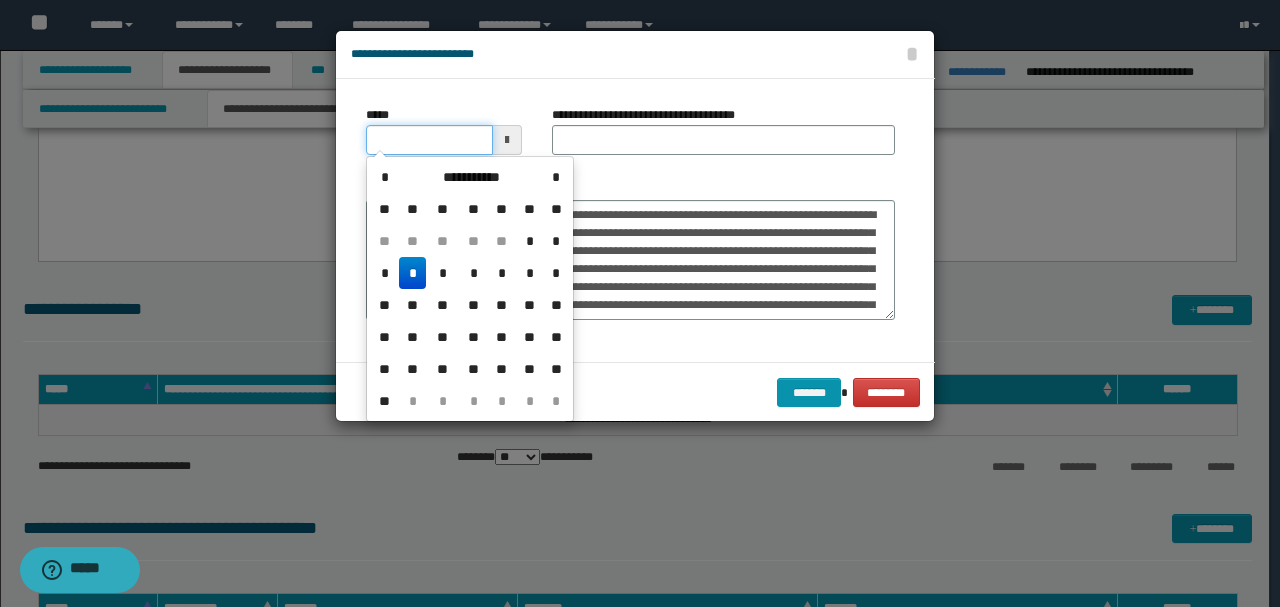 click on "*****" at bounding box center (429, 140) 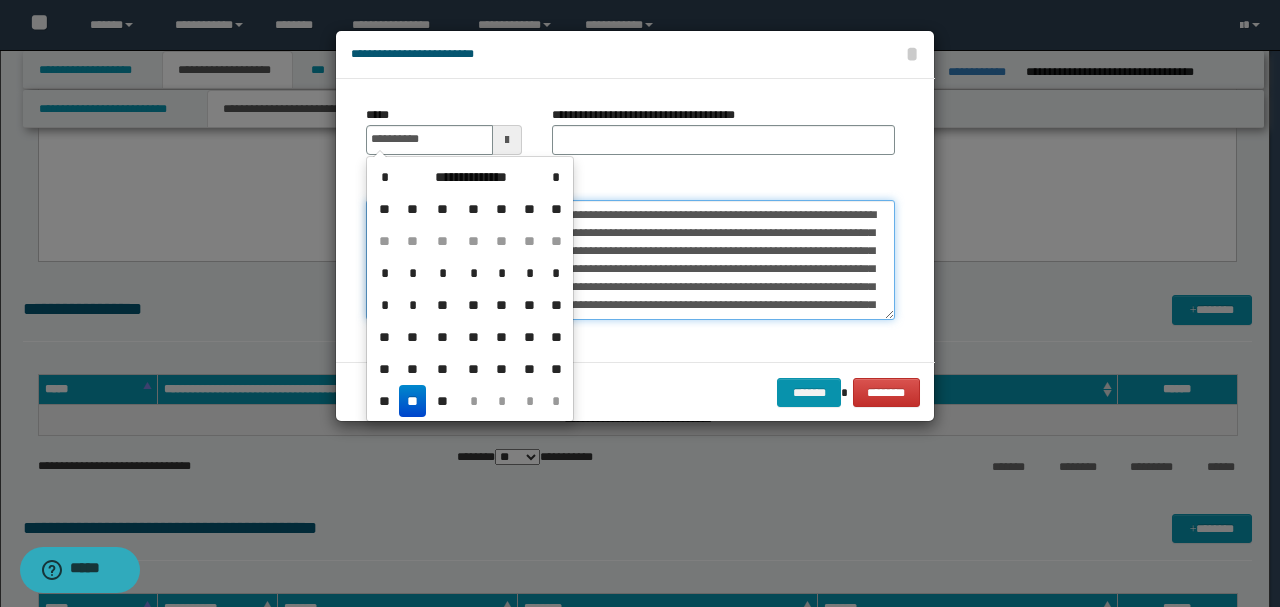type on "**********" 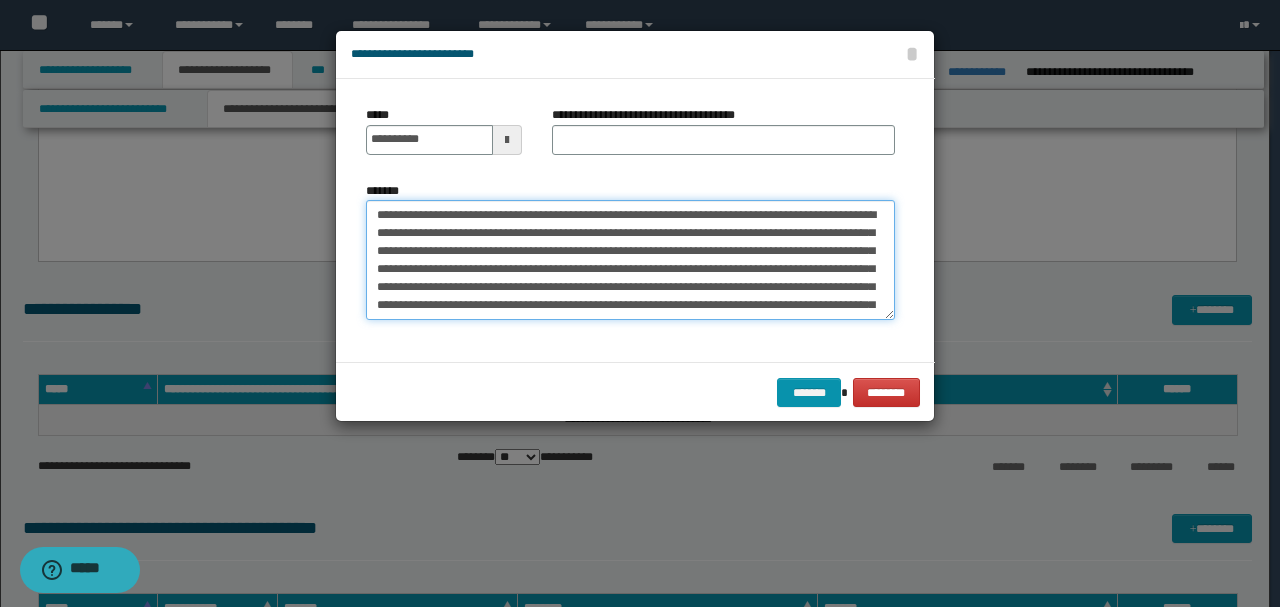 click on "*******" at bounding box center [630, 259] 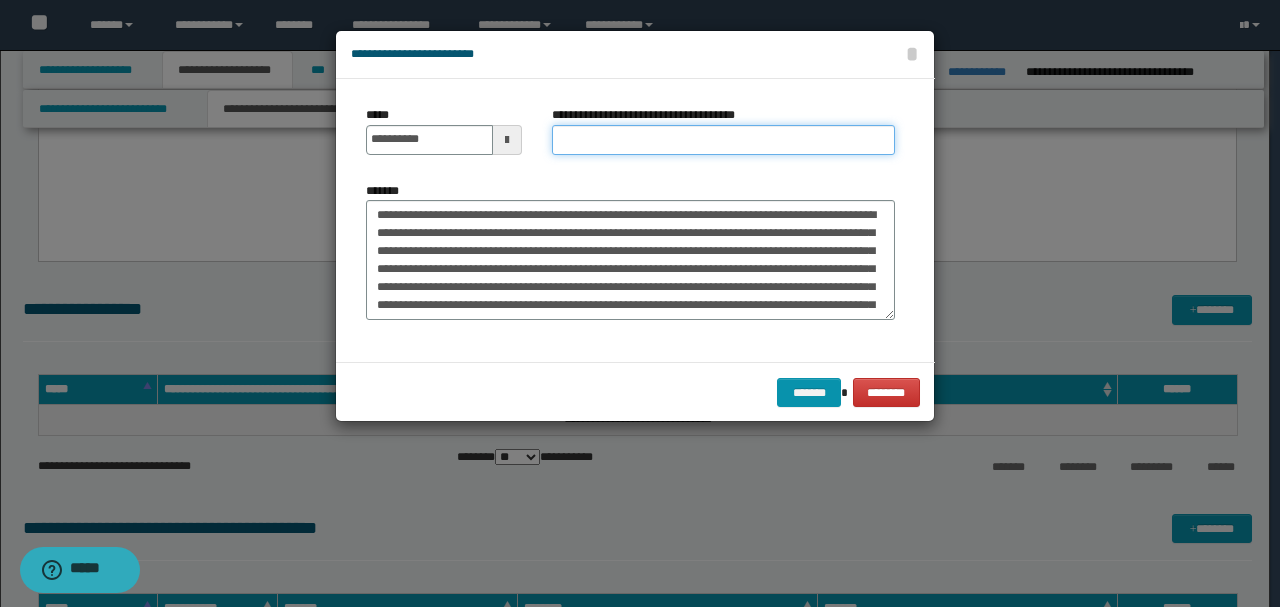 click on "**********" at bounding box center (723, 140) 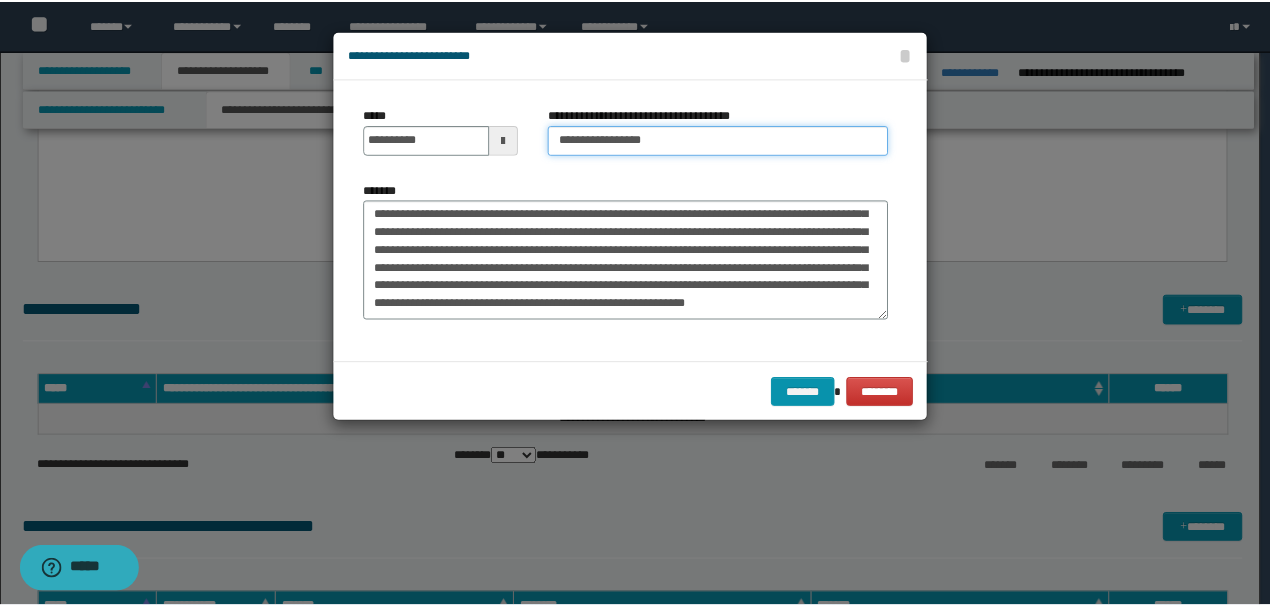 scroll, scrollTop: 1206, scrollLeft: 0, axis: vertical 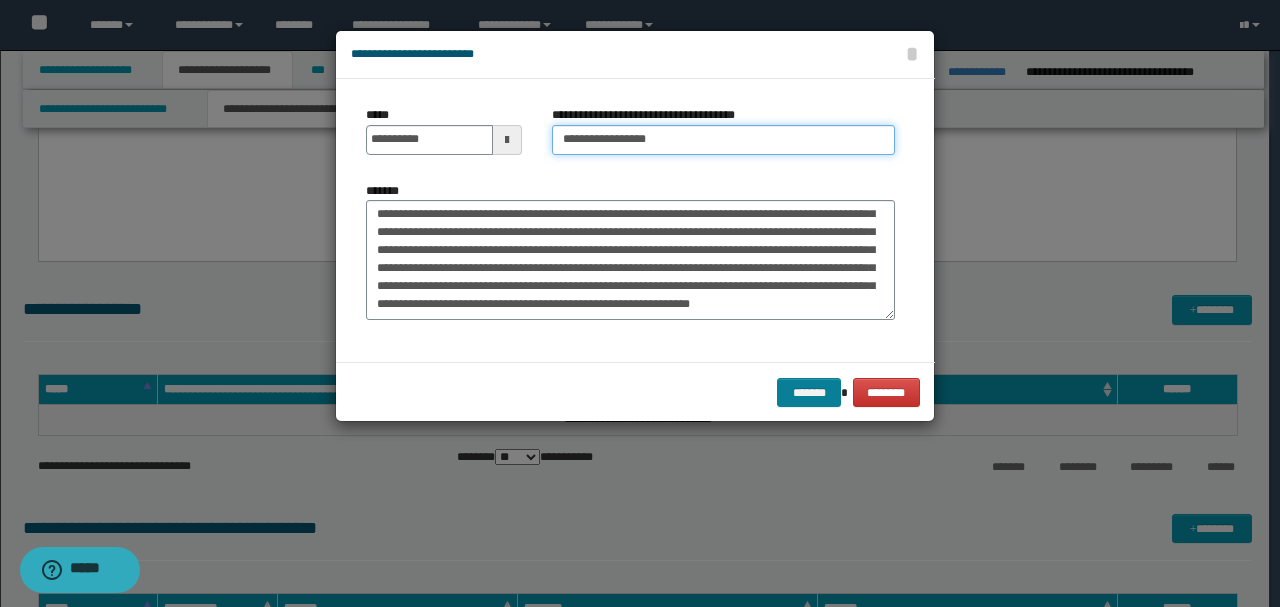 type on "**********" 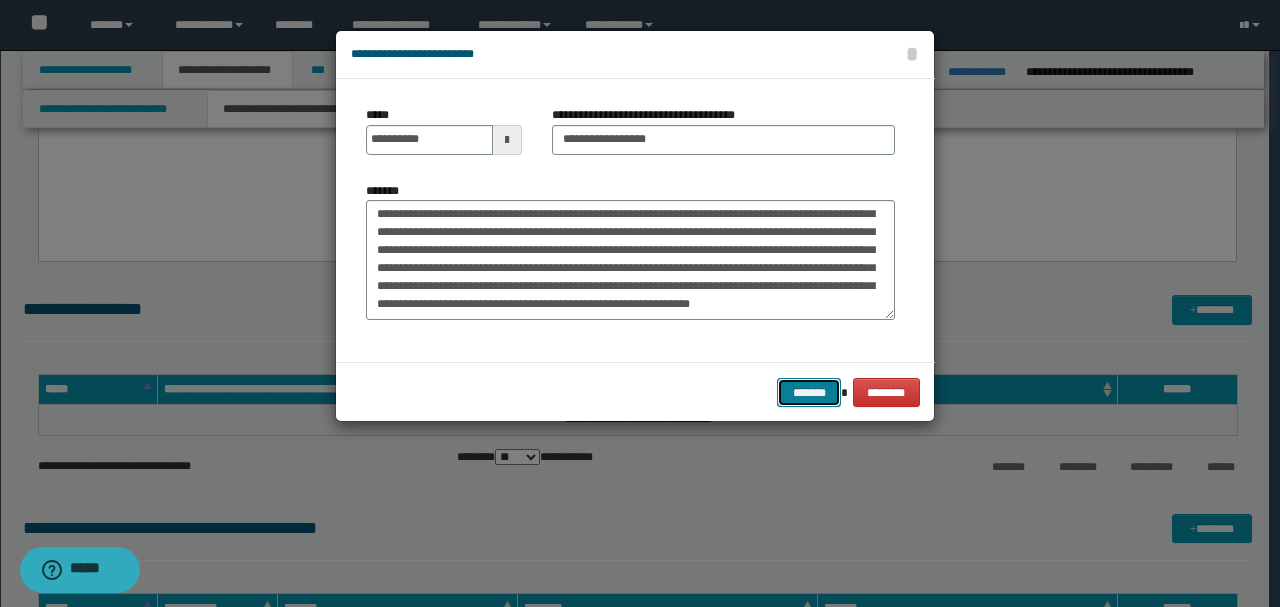 click on "*******" at bounding box center [809, 392] 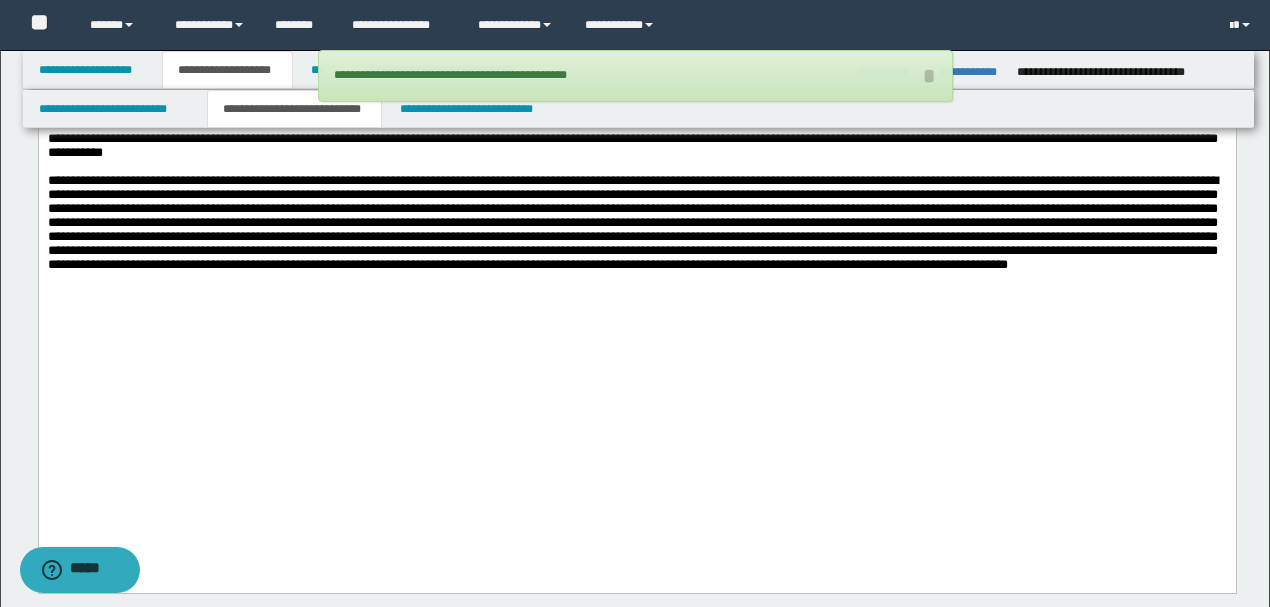 scroll, scrollTop: 3172, scrollLeft: 0, axis: vertical 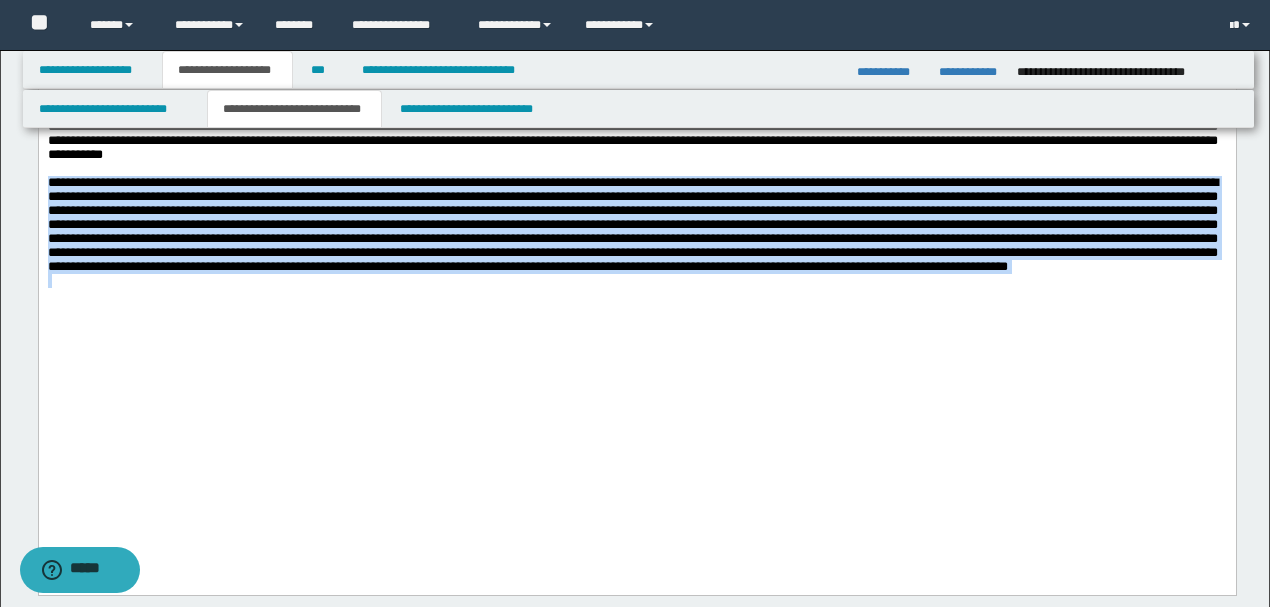 drag, startPoint x: 47, startPoint y: 357, endPoint x: 476, endPoint y: 477, distance: 445.46716 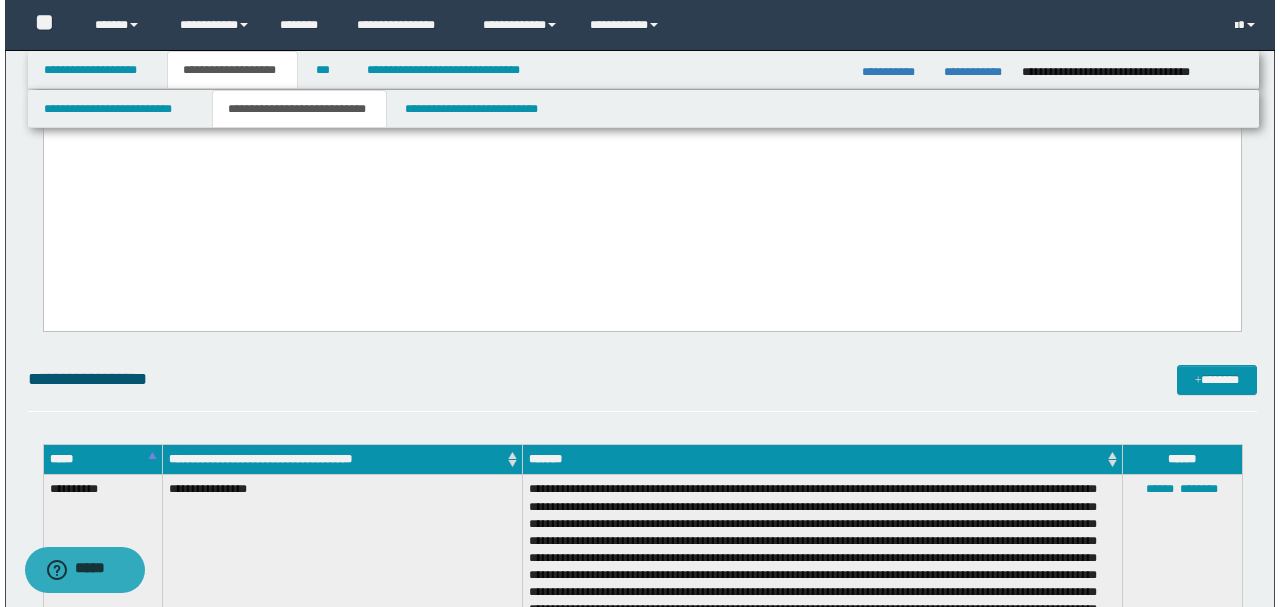 scroll, scrollTop: 3439, scrollLeft: 0, axis: vertical 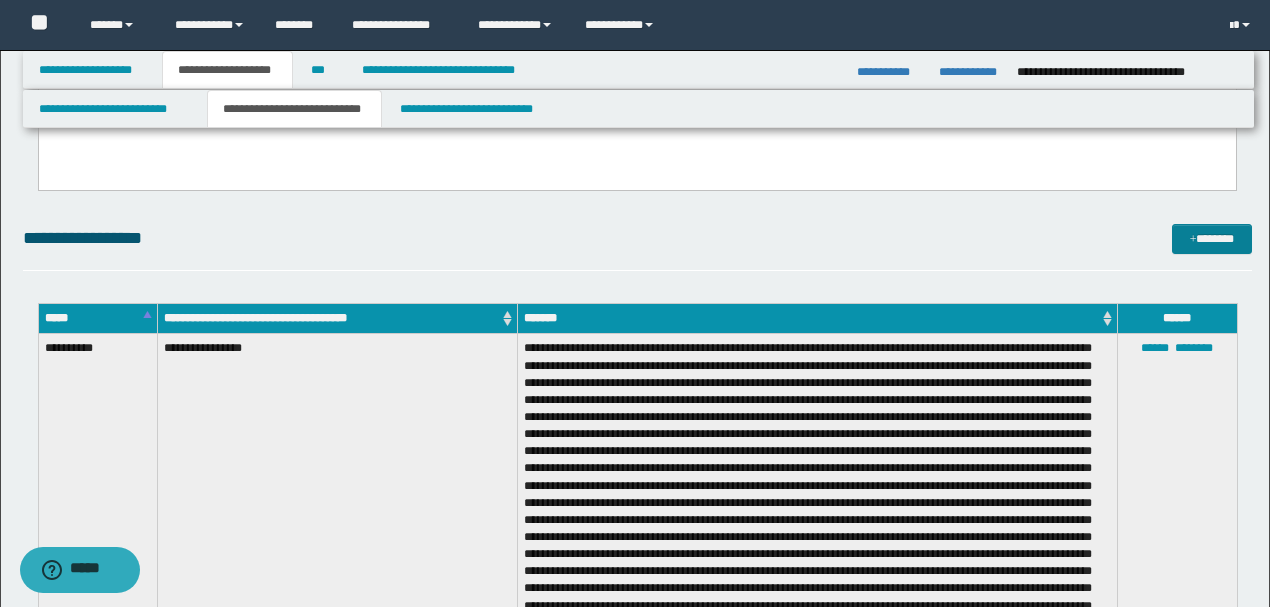 click on "*******" at bounding box center (1211, 238) 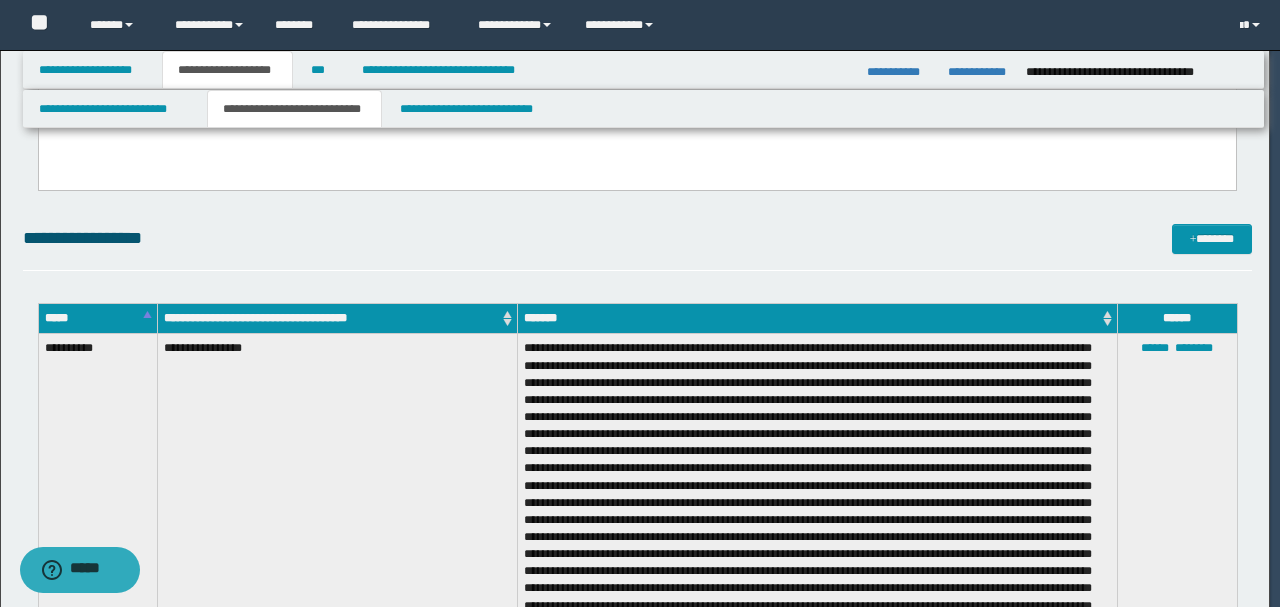 scroll, scrollTop: 0, scrollLeft: 0, axis: both 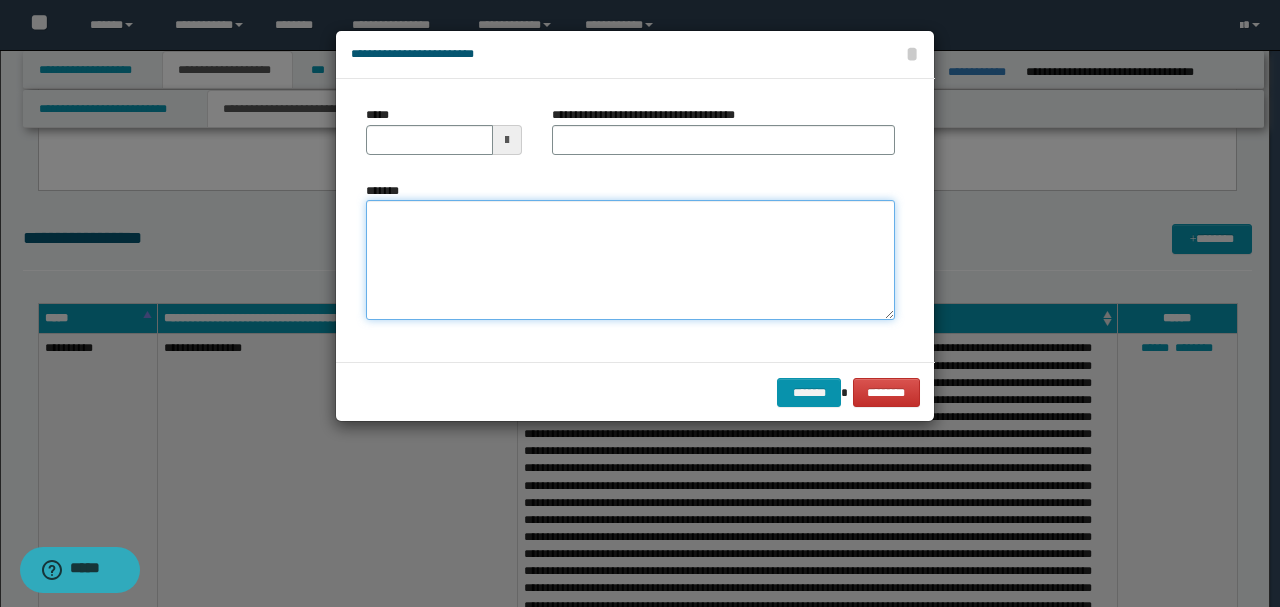 click on "*******" at bounding box center [630, 259] 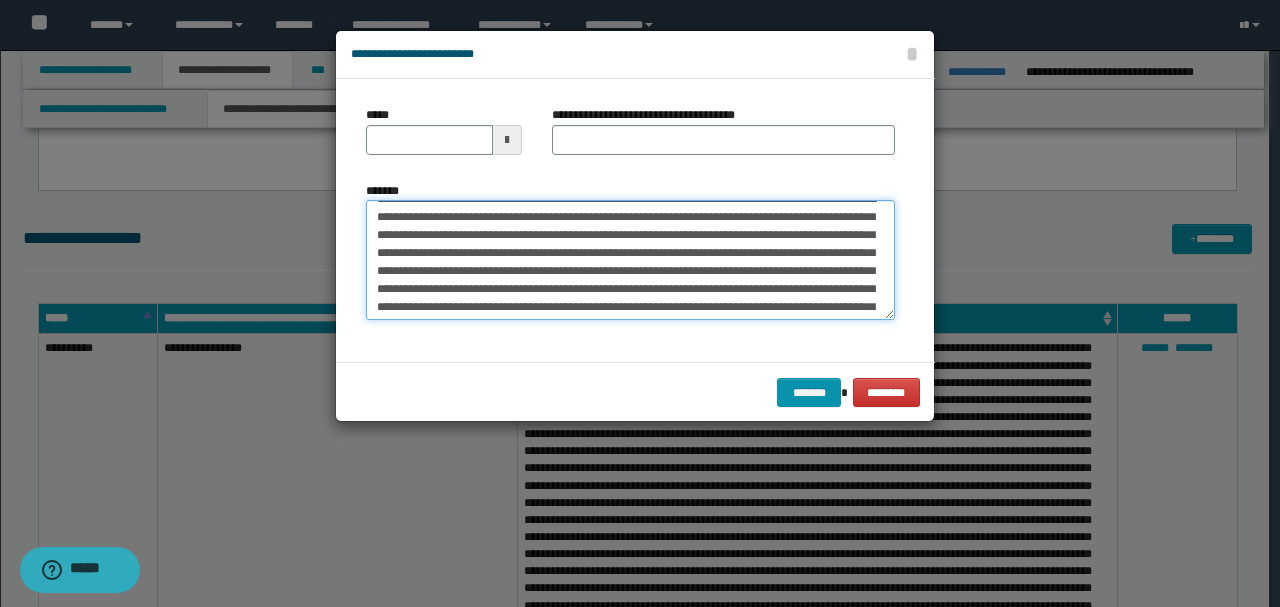 scroll, scrollTop: 0, scrollLeft: 0, axis: both 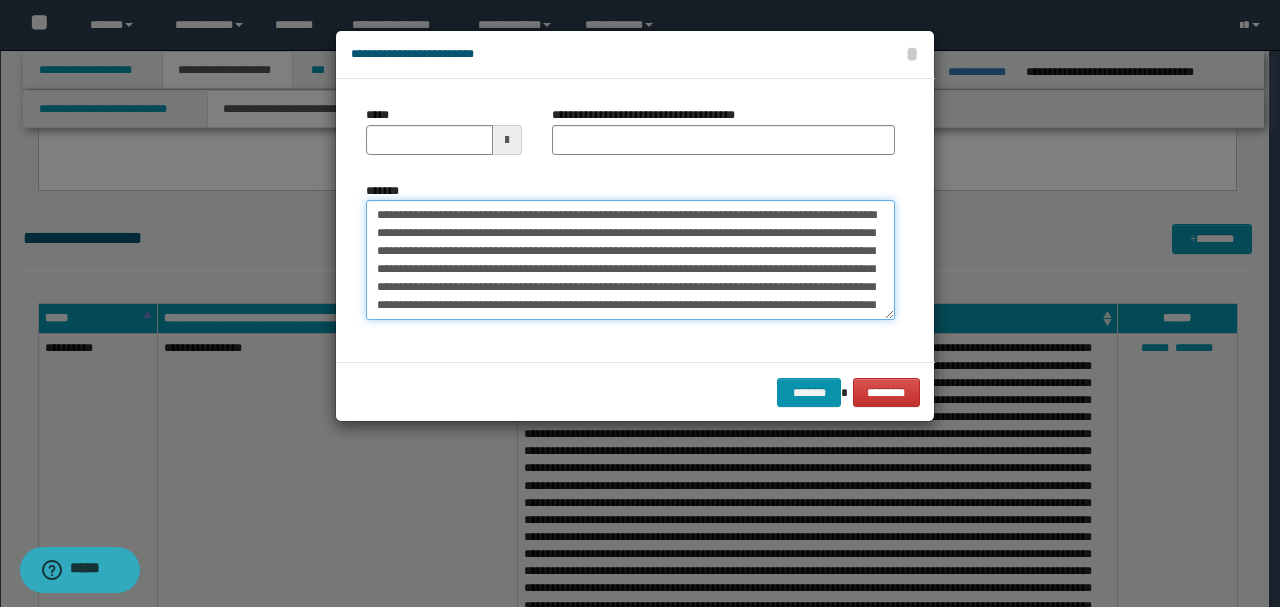 drag, startPoint x: 440, startPoint y: 211, endPoint x: 266, endPoint y: 214, distance: 174.02586 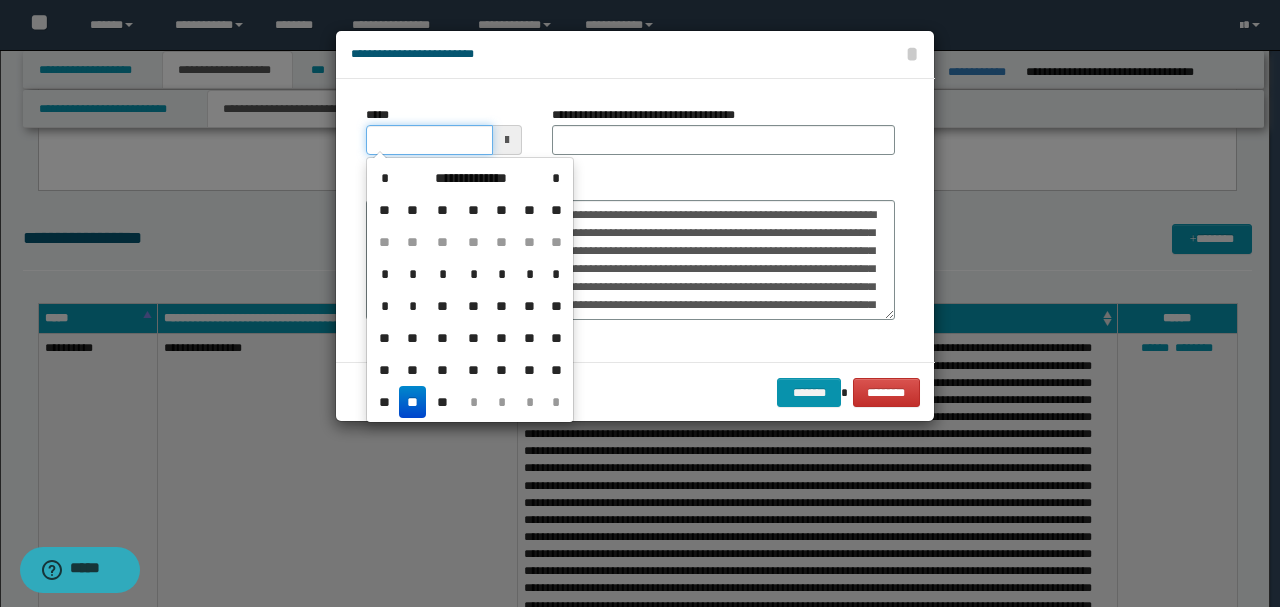 click on "*****" at bounding box center (429, 140) 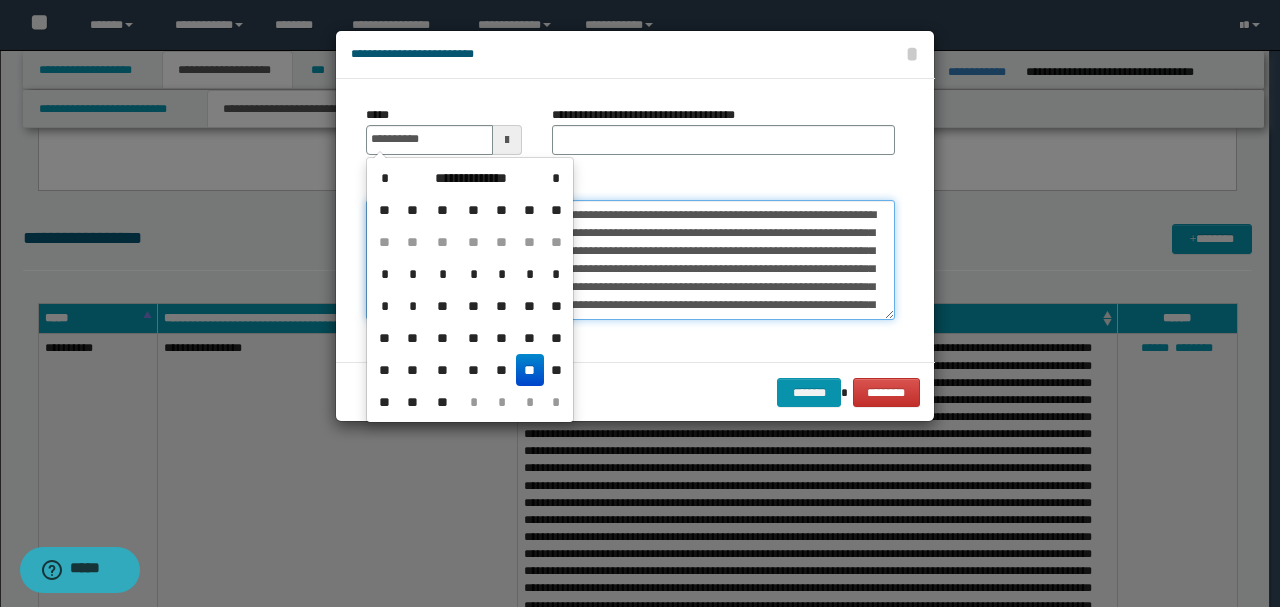 type on "**********" 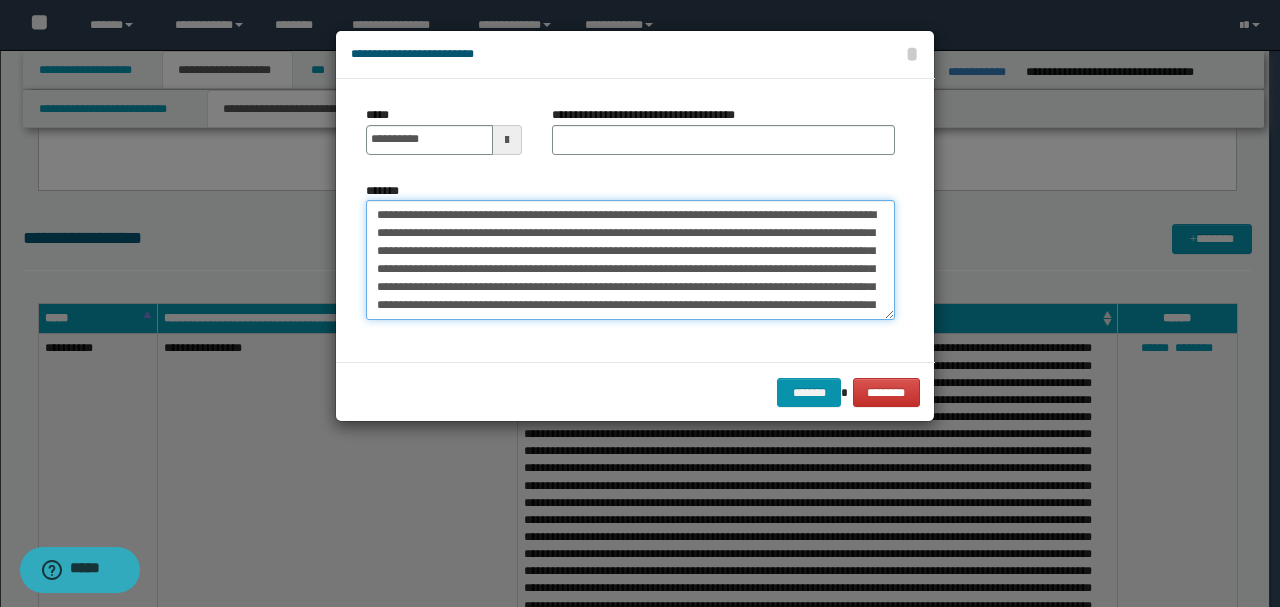 drag, startPoint x: 419, startPoint y: 214, endPoint x: 190, endPoint y: 214, distance: 229 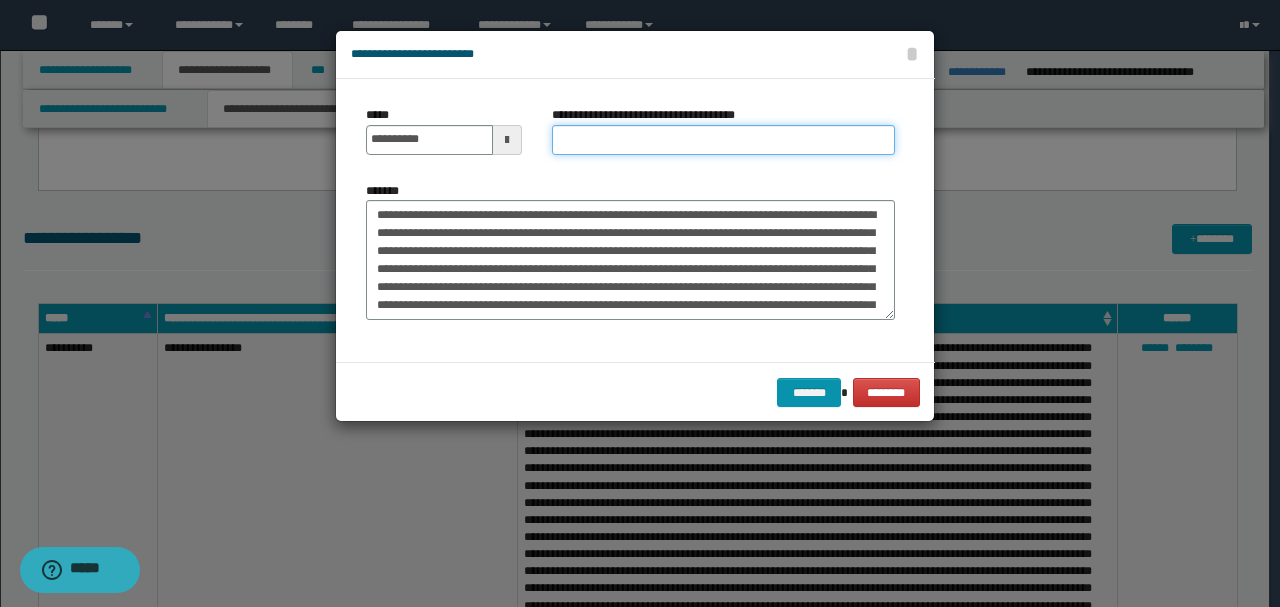 click on "**********" at bounding box center [723, 140] 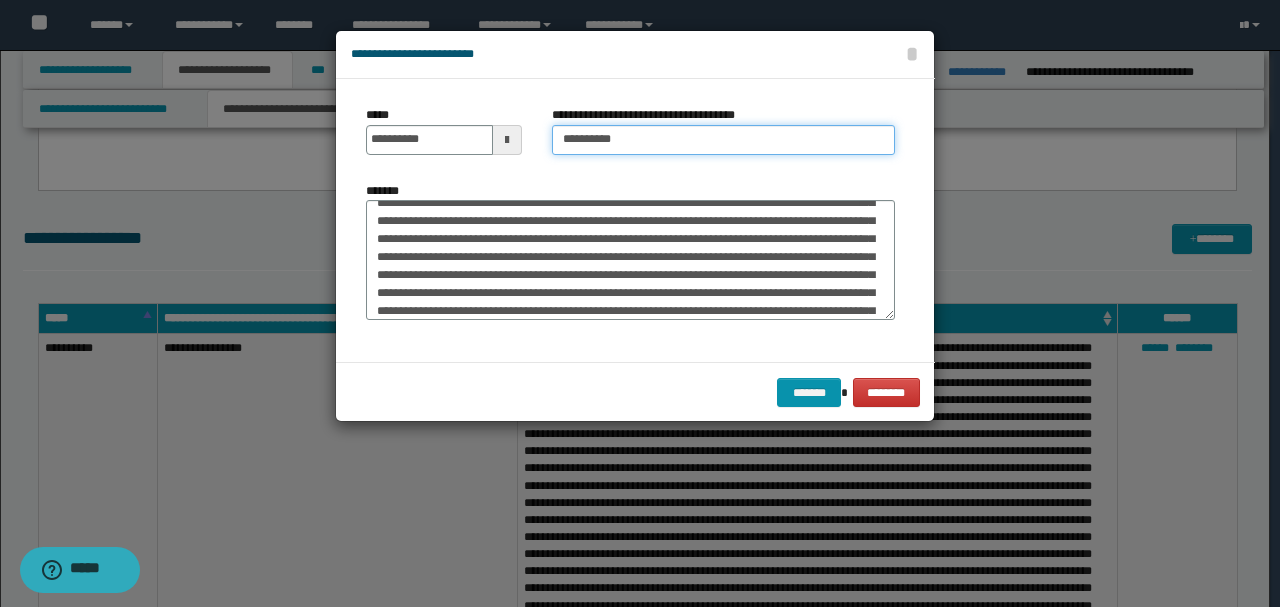 scroll, scrollTop: 252, scrollLeft: 0, axis: vertical 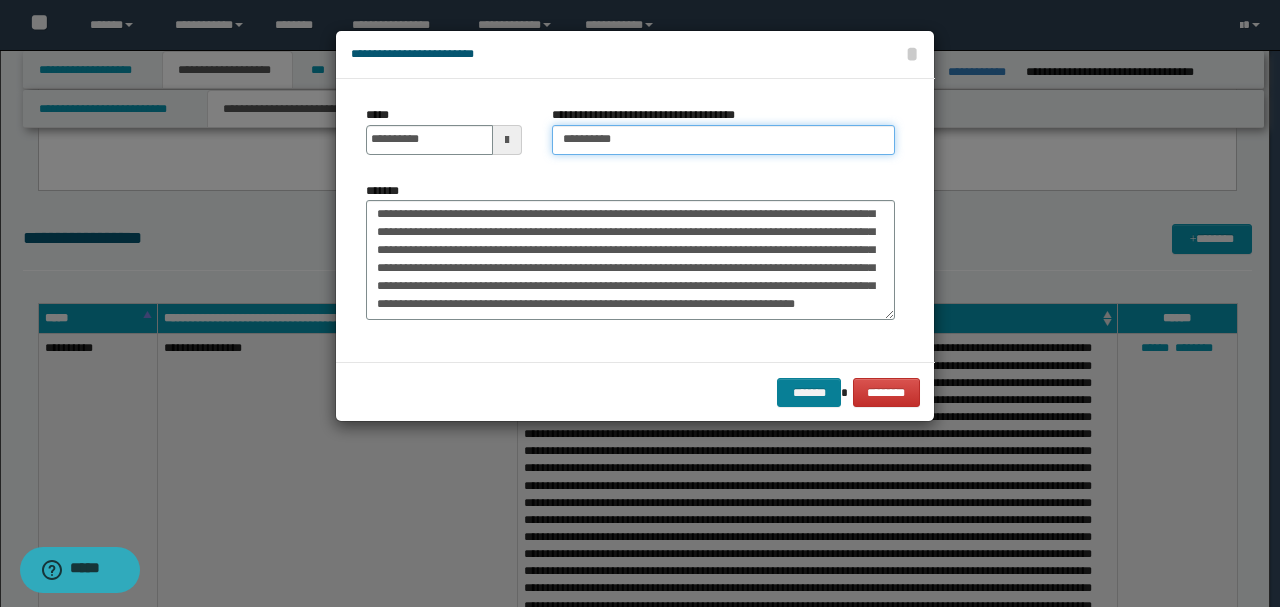 type on "*********" 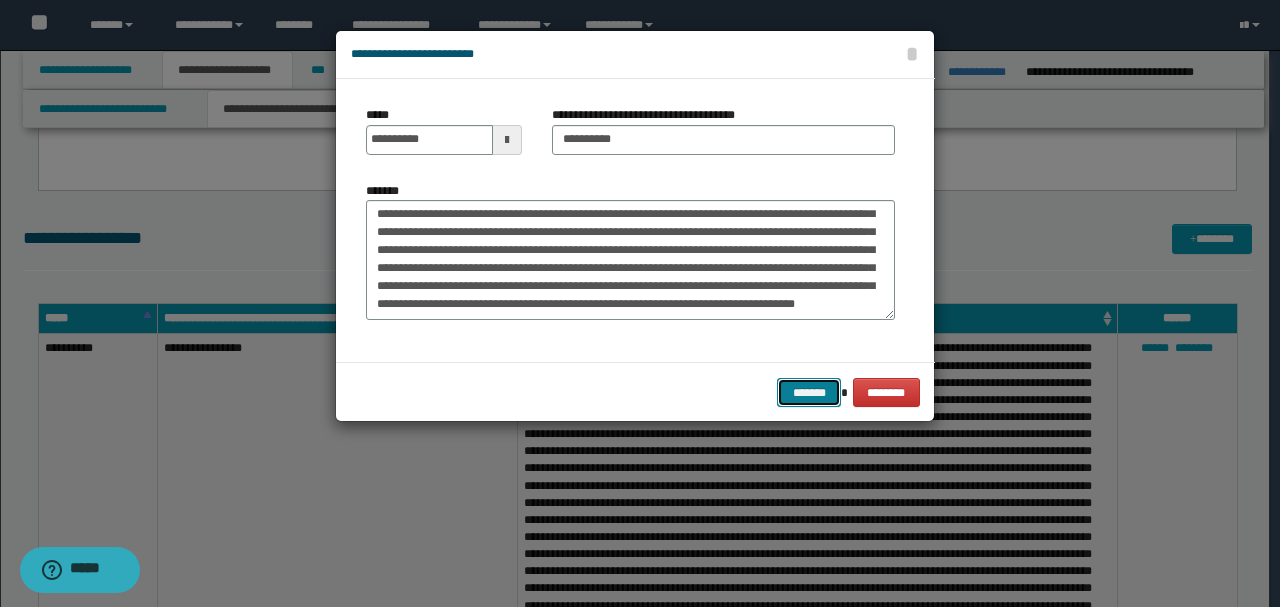 click on "*******" at bounding box center [809, 392] 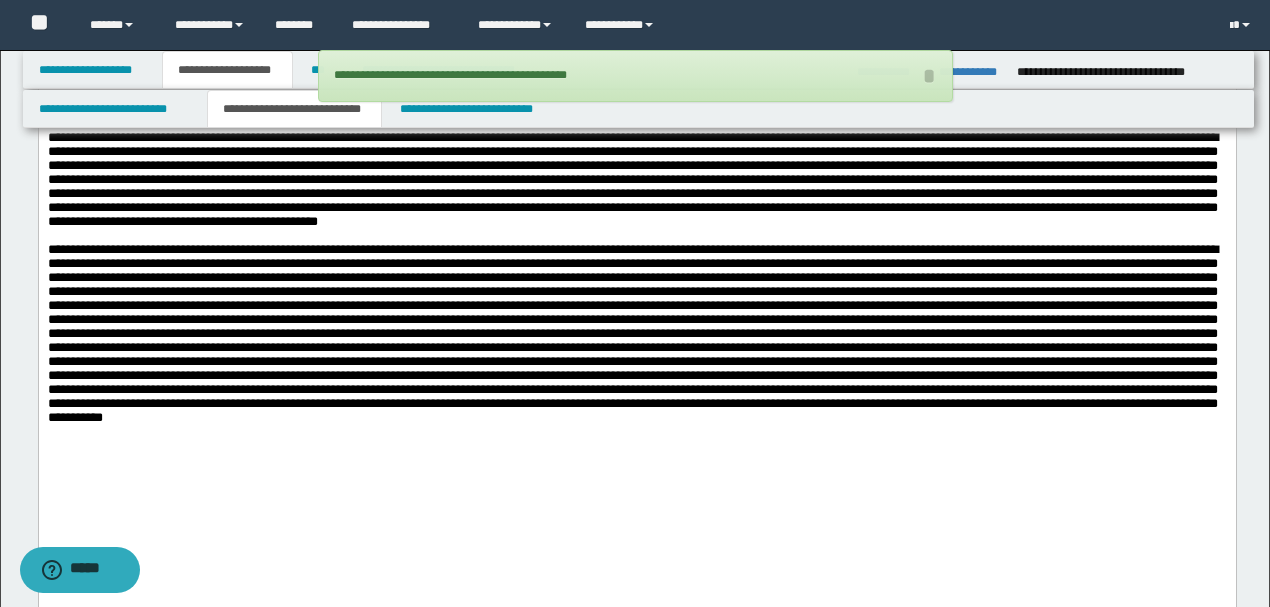 scroll, scrollTop: 2906, scrollLeft: 0, axis: vertical 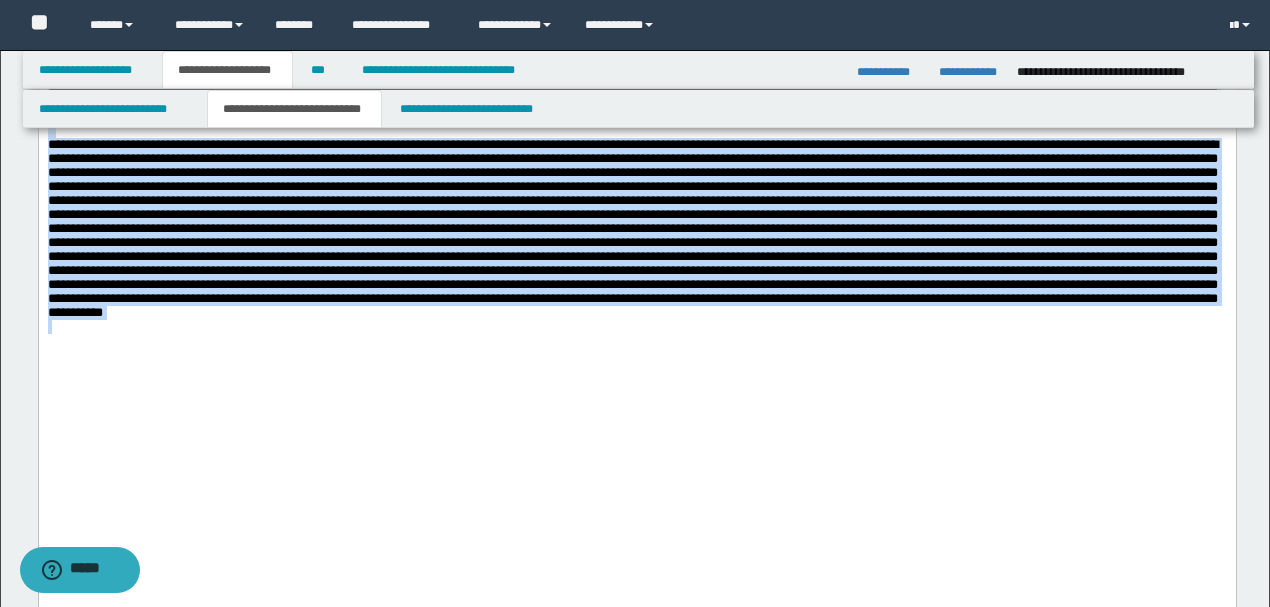 drag, startPoint x: 47, startPoint y: 163, endPoint x: 274, endPoint y: -529, distance: 728.2808 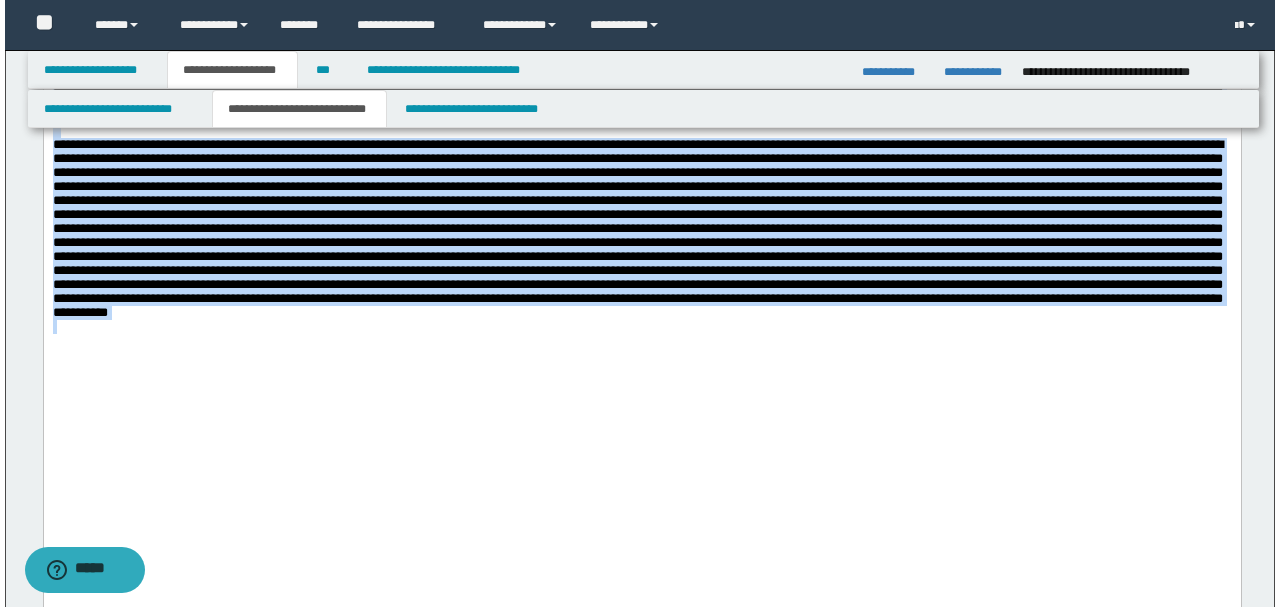 scroll, scrollTop: 3041, scrollLeft: 0, axis: vertical 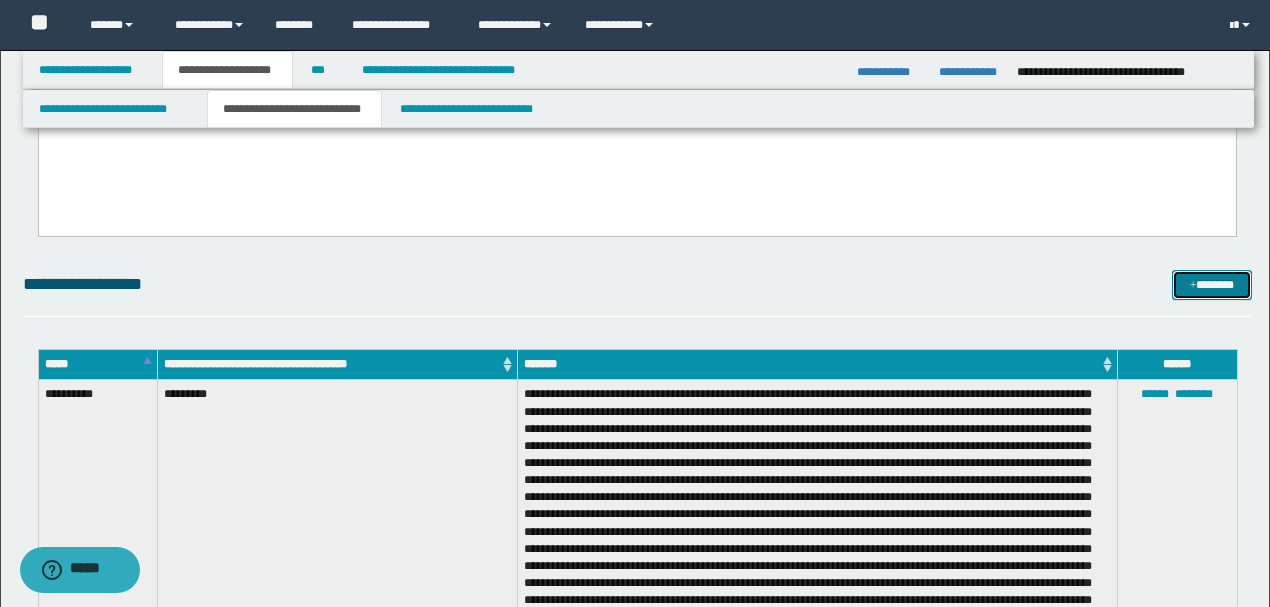 click on "*******" at bounding box center (1211, 284) 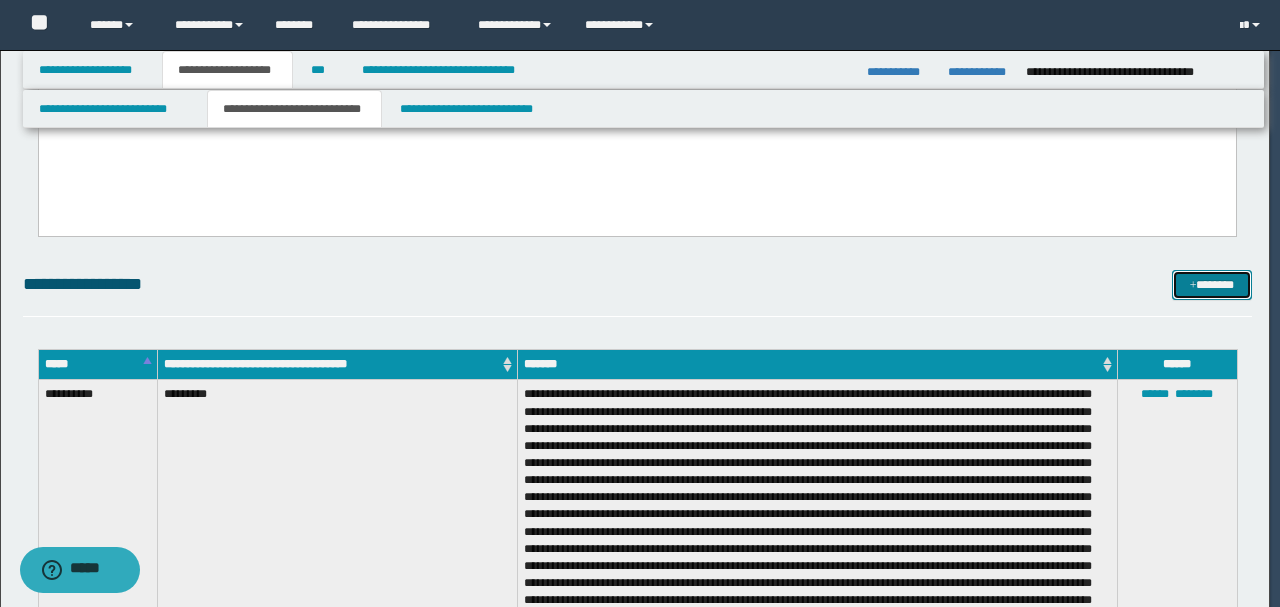 scroll, scrollTop: 0, scrollLeft: 0, axis: both 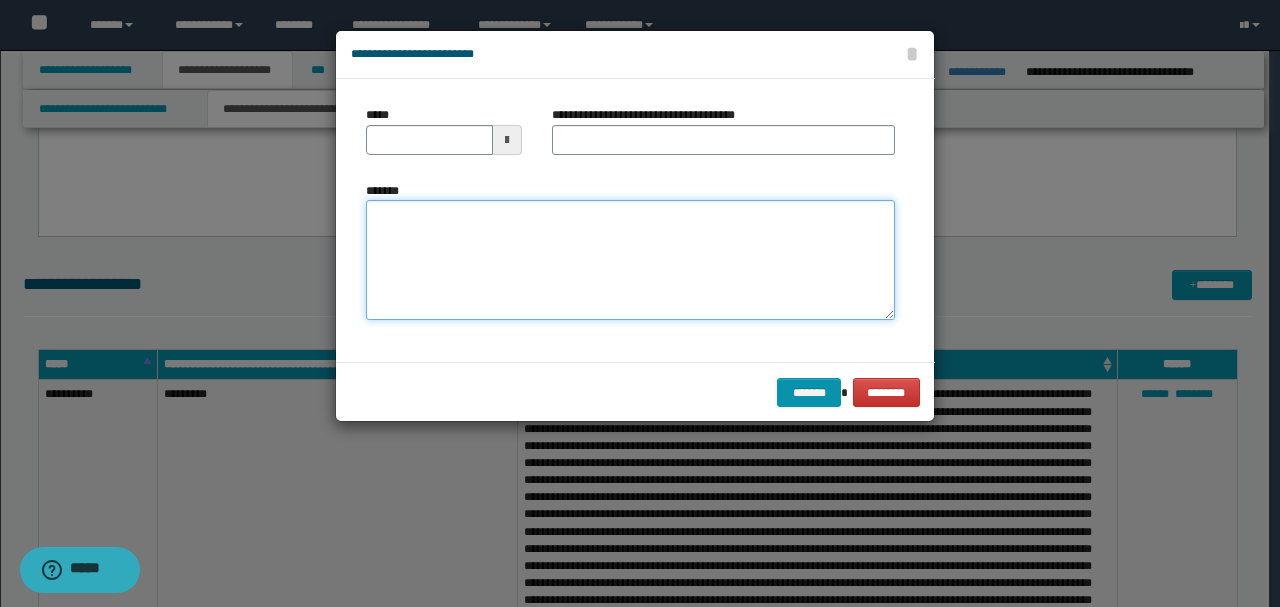 drag, startPoint x: 602, startPoint y: 256, endPoint x: 588, endPoint y: 252, distance: 14.56022 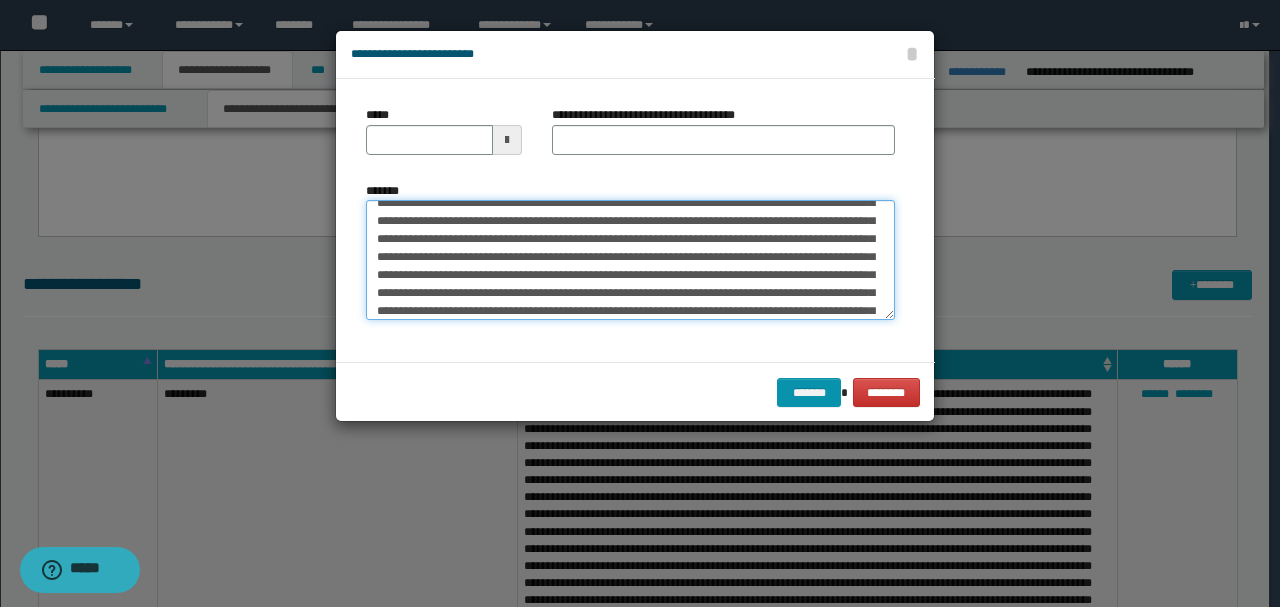 scroll, scrollTop: 0, scrollLeft: 0, axis: both 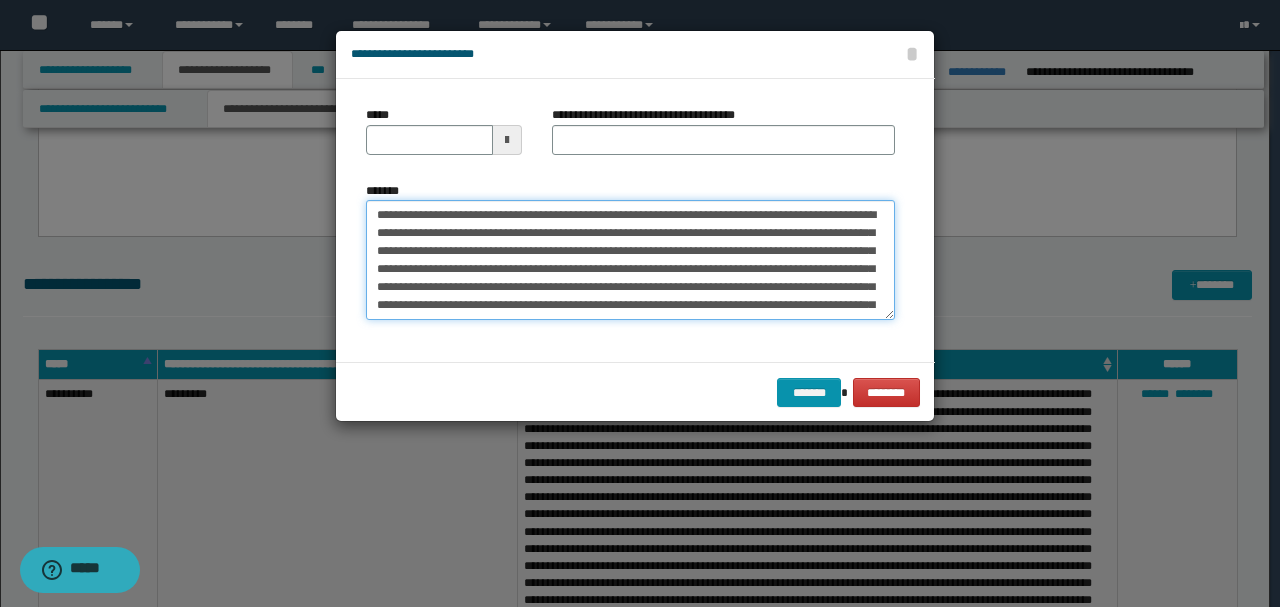 drag, startPoint x: 440, startPoint y: 214, endPoint x: 353, endPoint y: 196, distance: 88.84256 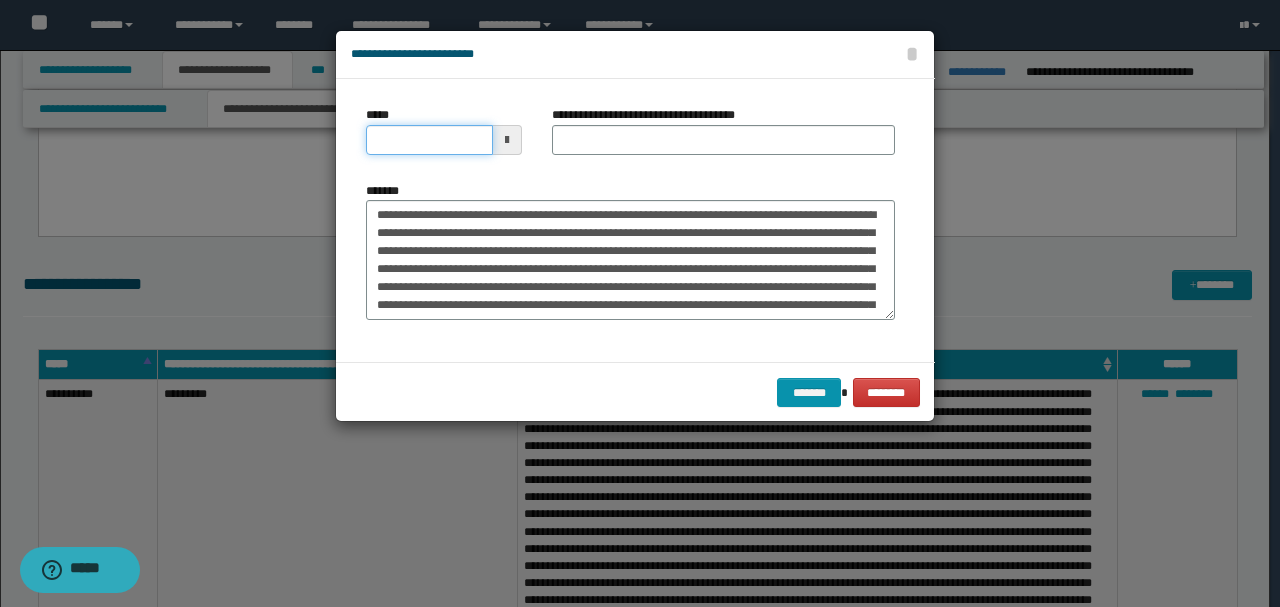 click on "*****" at bounding box center [429, 140] 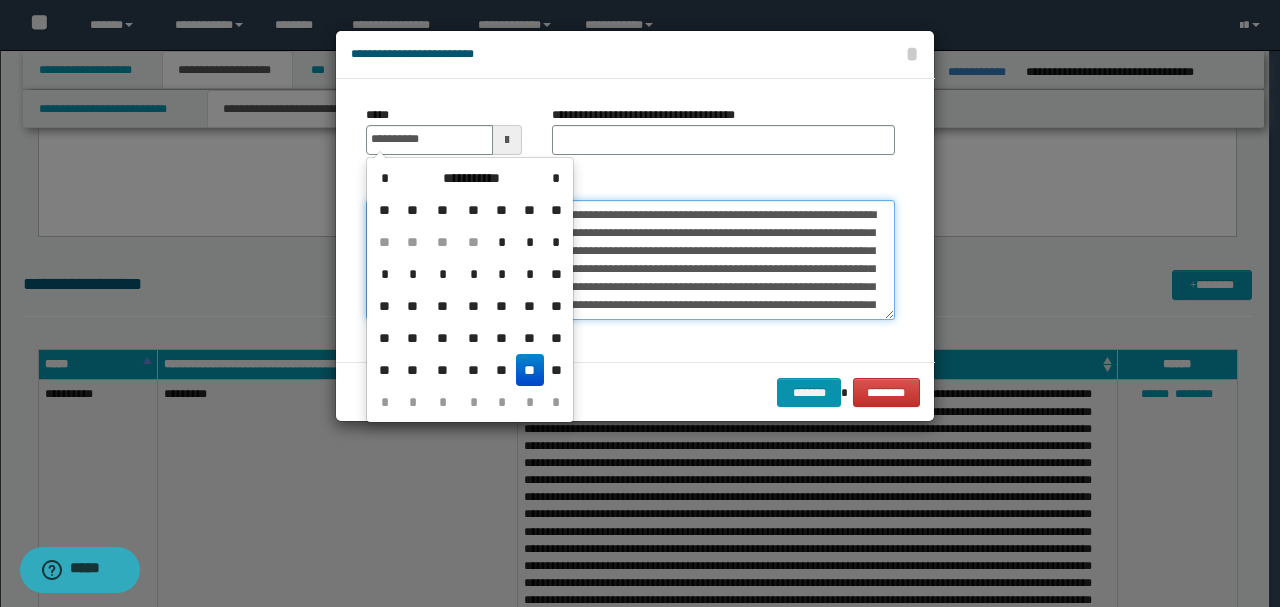 type on "**********" 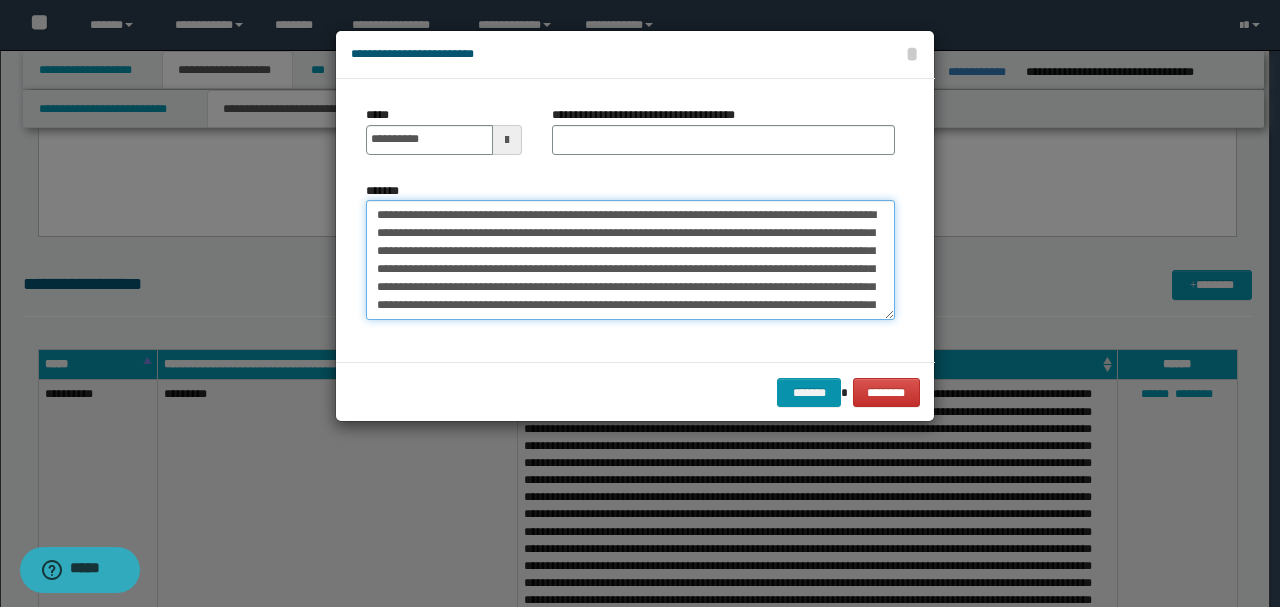 drag, startPoint x: 419, startPoint y: 212, endPoint x: 285, endPoint y: 212, distance: 134 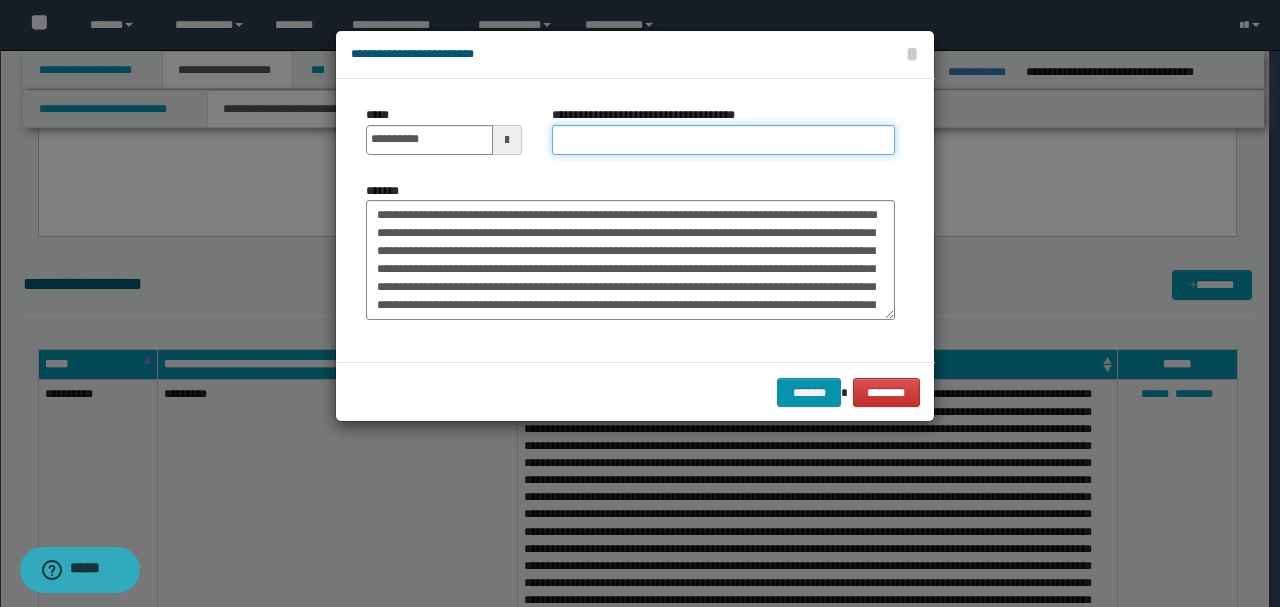 click on "**********" at bounding box center [723, 140] 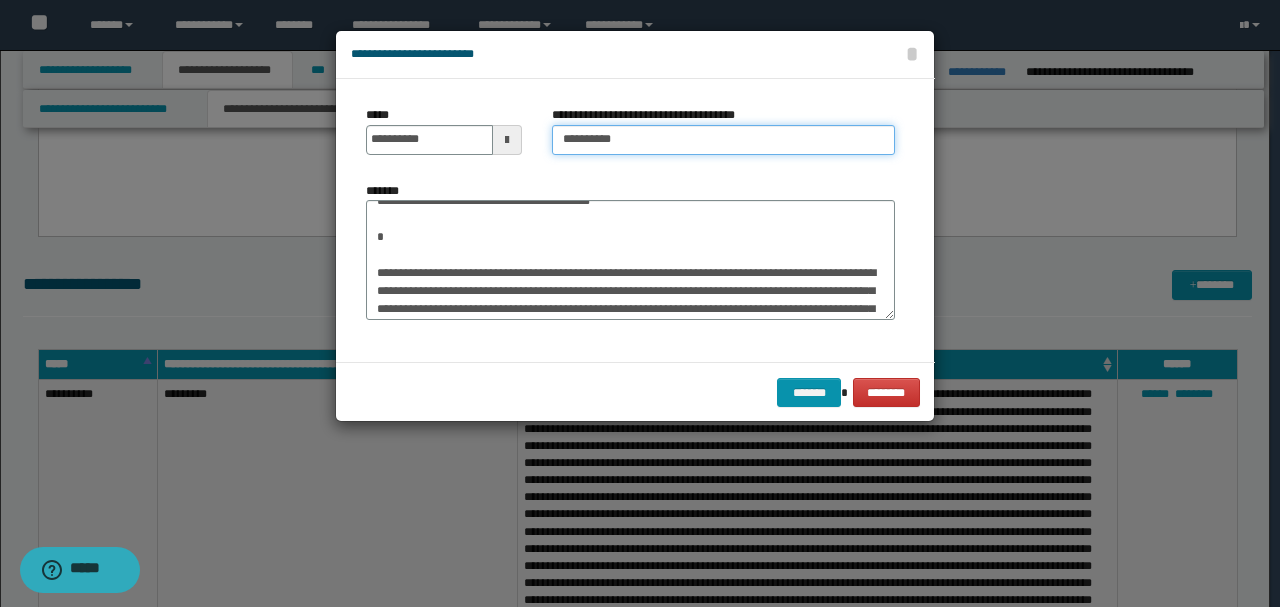 type on "*********" 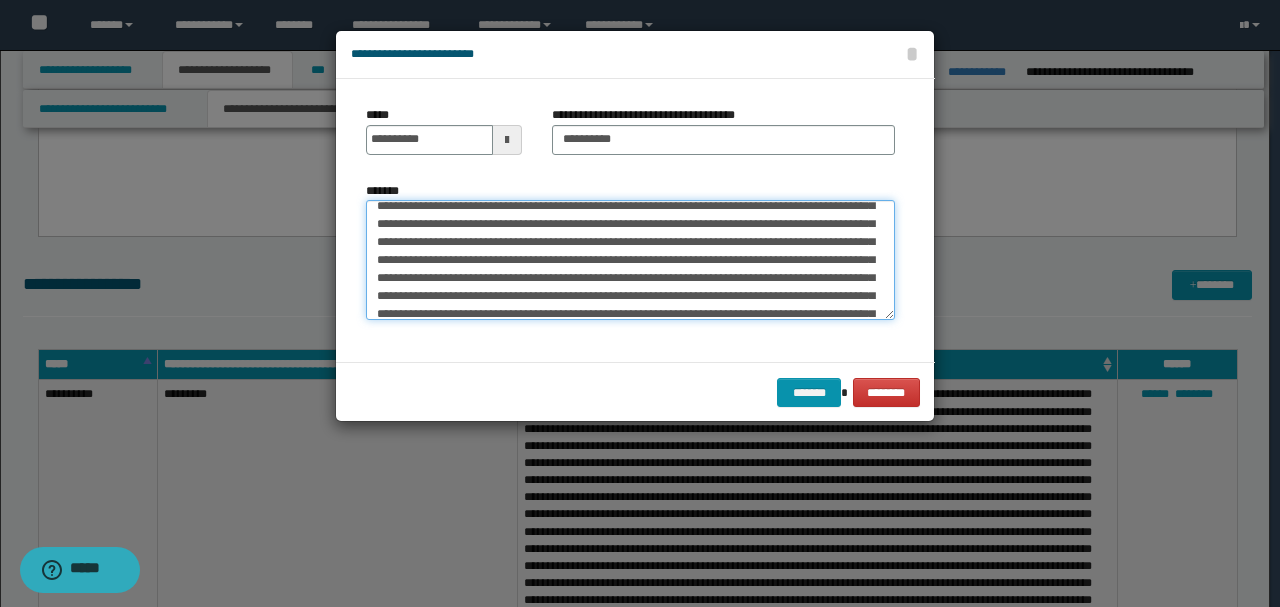 scroll, scrollTop: 846, scrollLeft: 0, axis: vertical 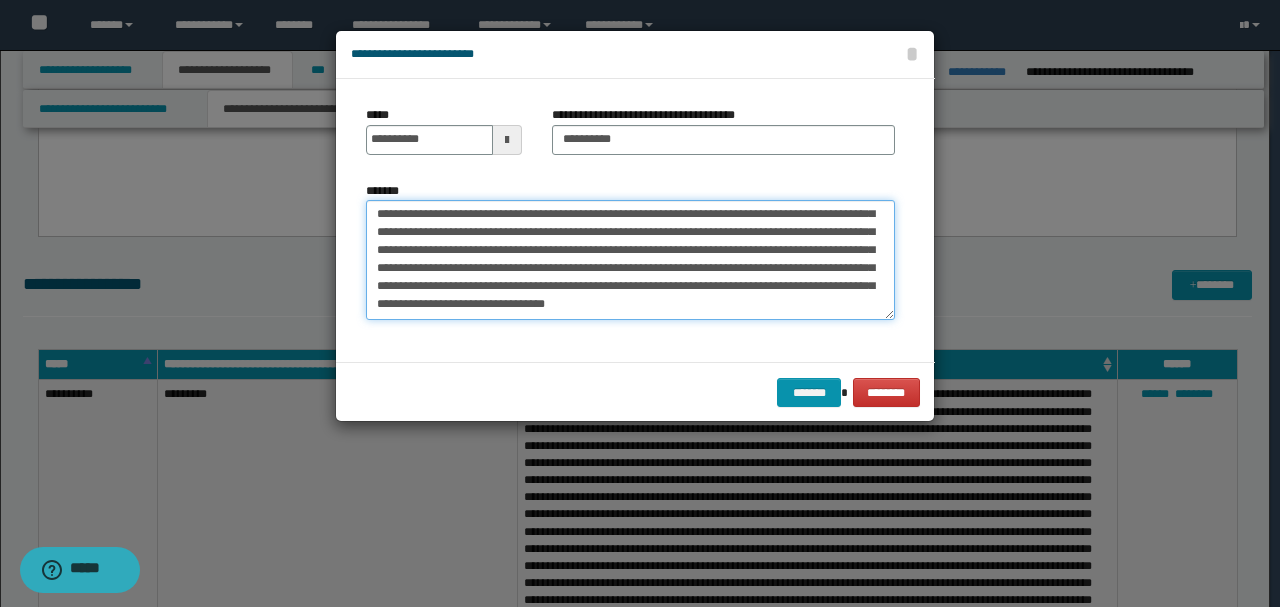 drag, startPoint x: 484, startPoint y: 252, endPoint x: 564, endPoint y: 392, distance: 161.24515 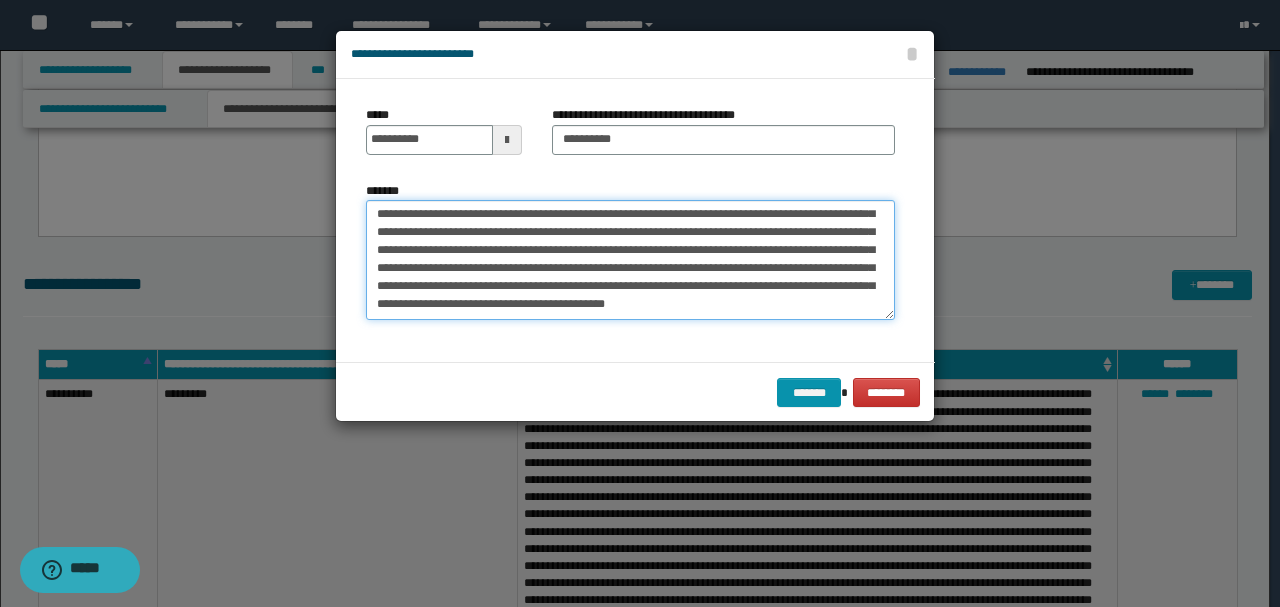 scroll, scrollTop: 216, scrollLeft: 0, axis: vertical 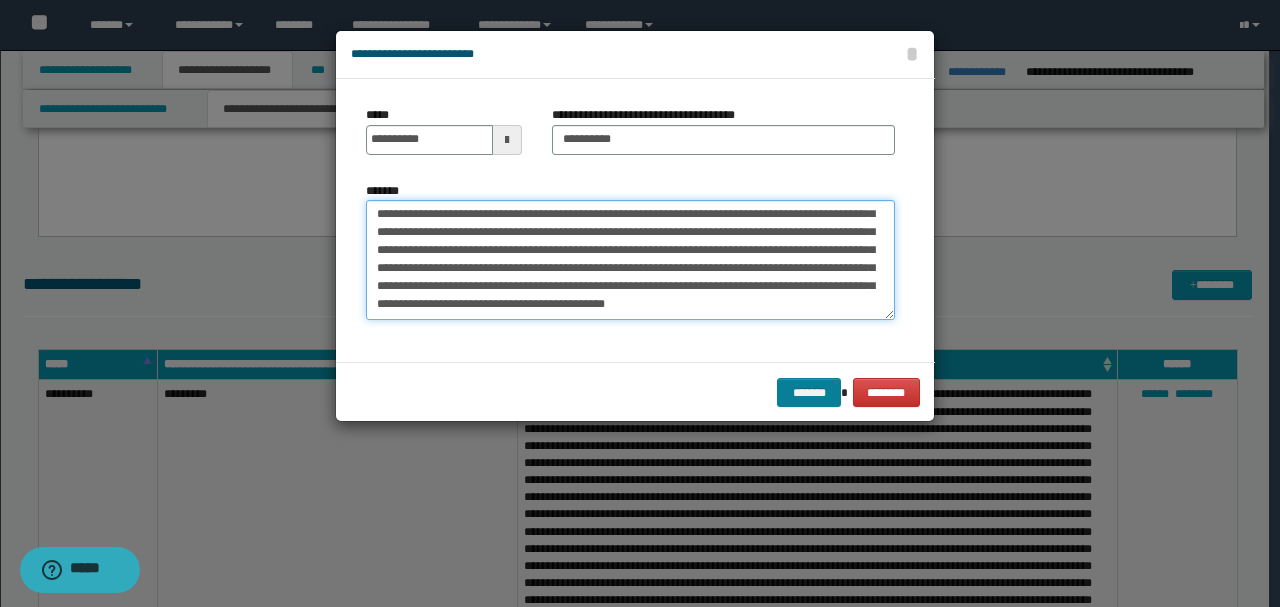 type on "**********" 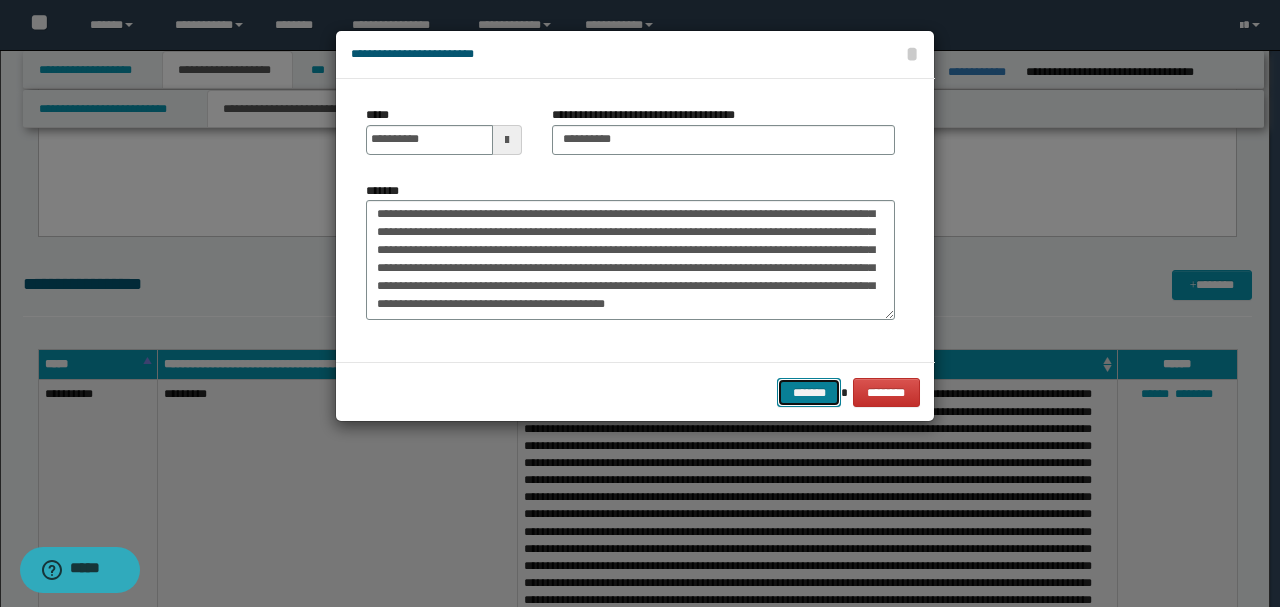 click on "*******" at bounding box center (809, 392) 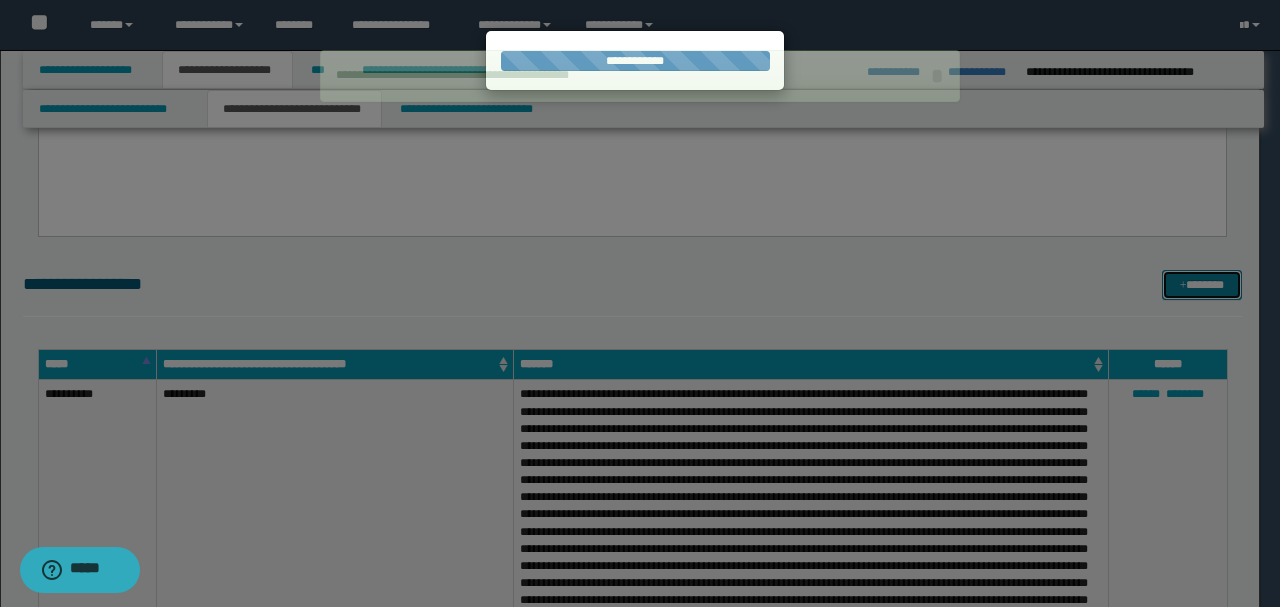 type 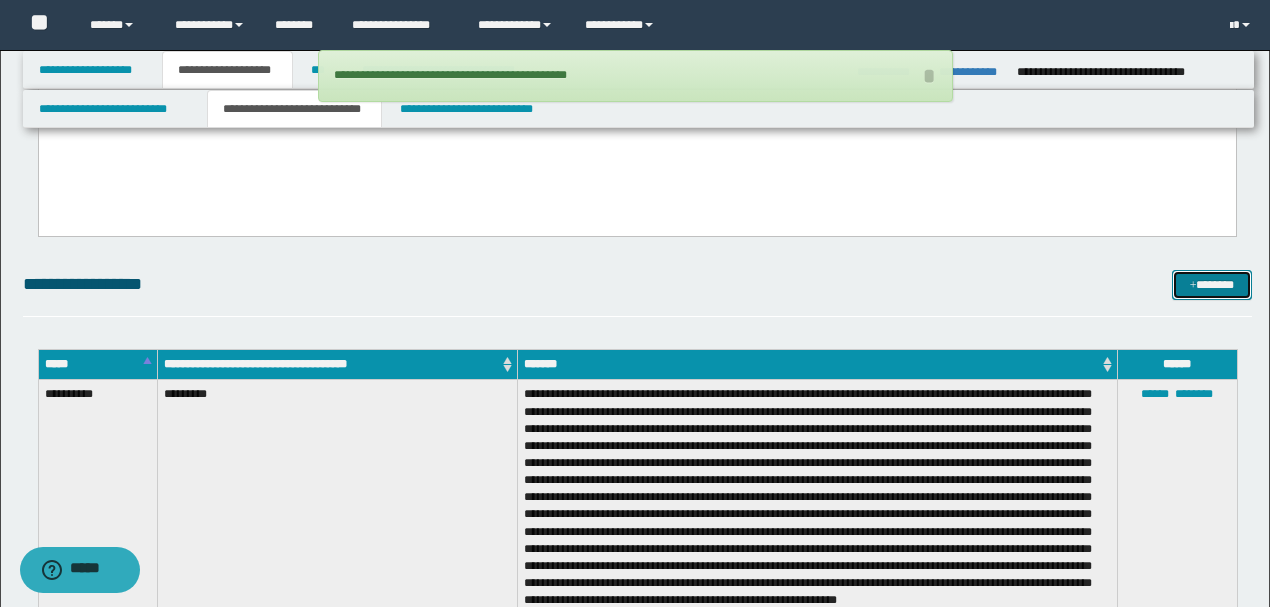click on "*******" at bounding box center [1211, 284] 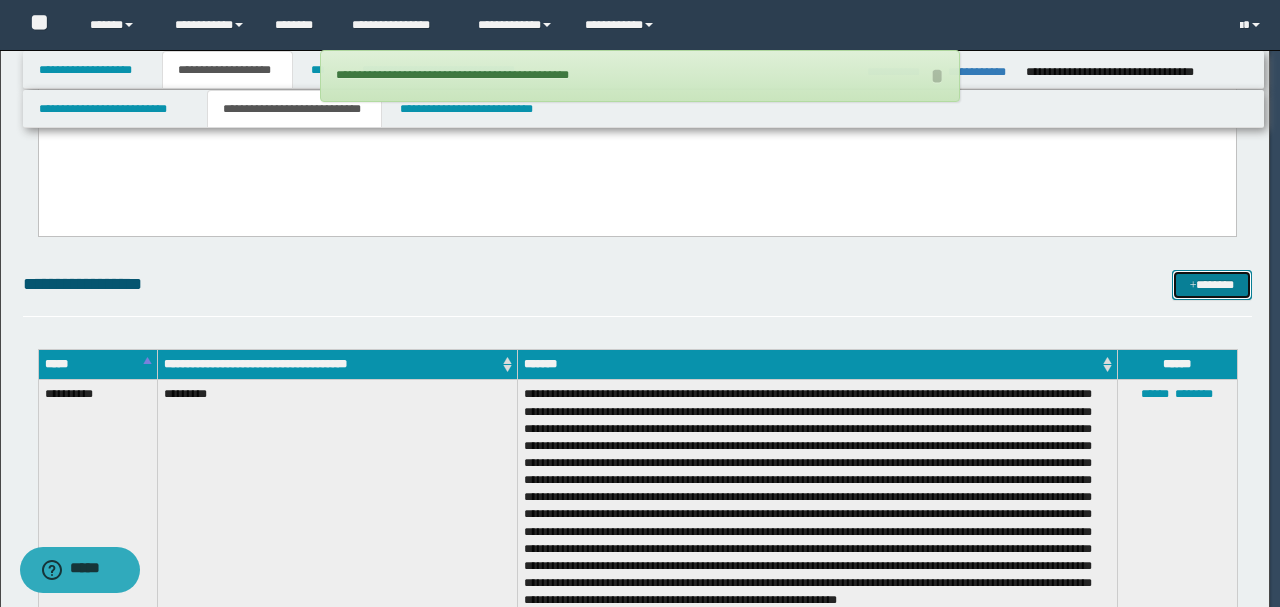 scroll, scrollTop: 0, scrollLeft: 0, axis: both 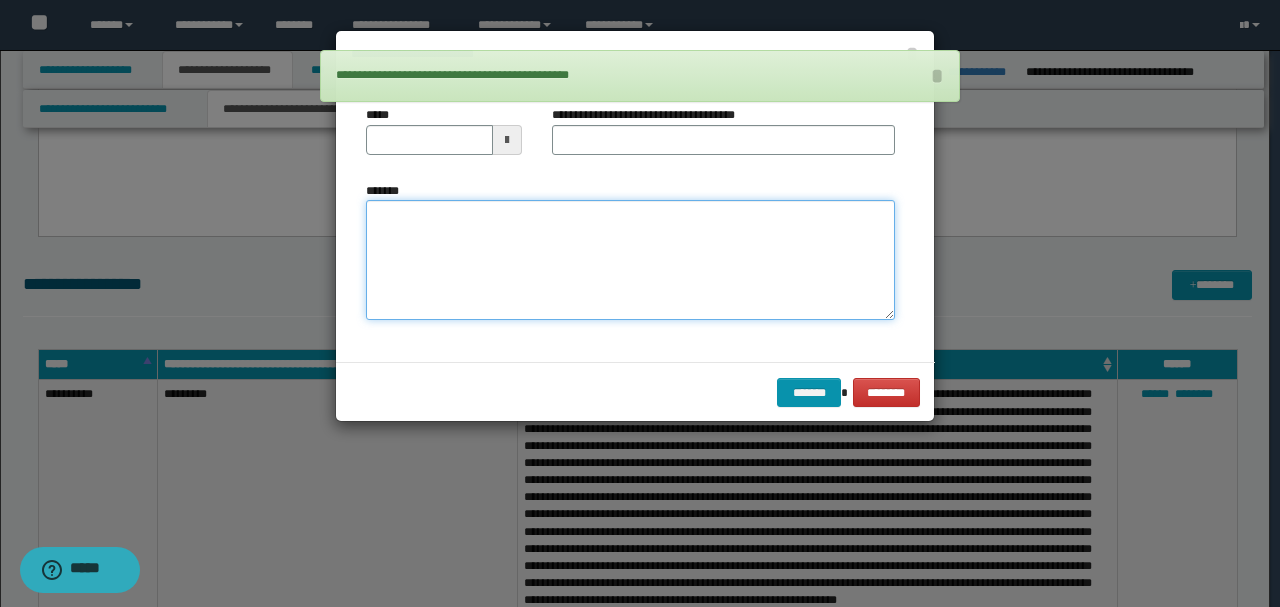click on "*******" at bounding box center [630, 259] 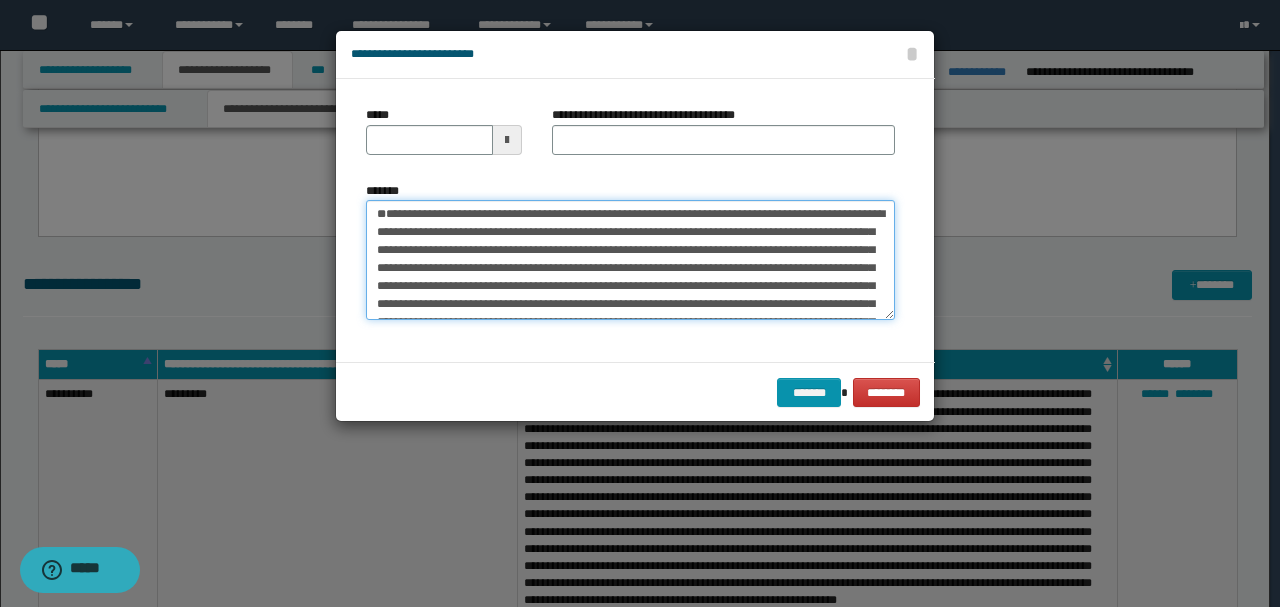 scroll, scrollTop: 0, scrollLeft: 0, axis: both 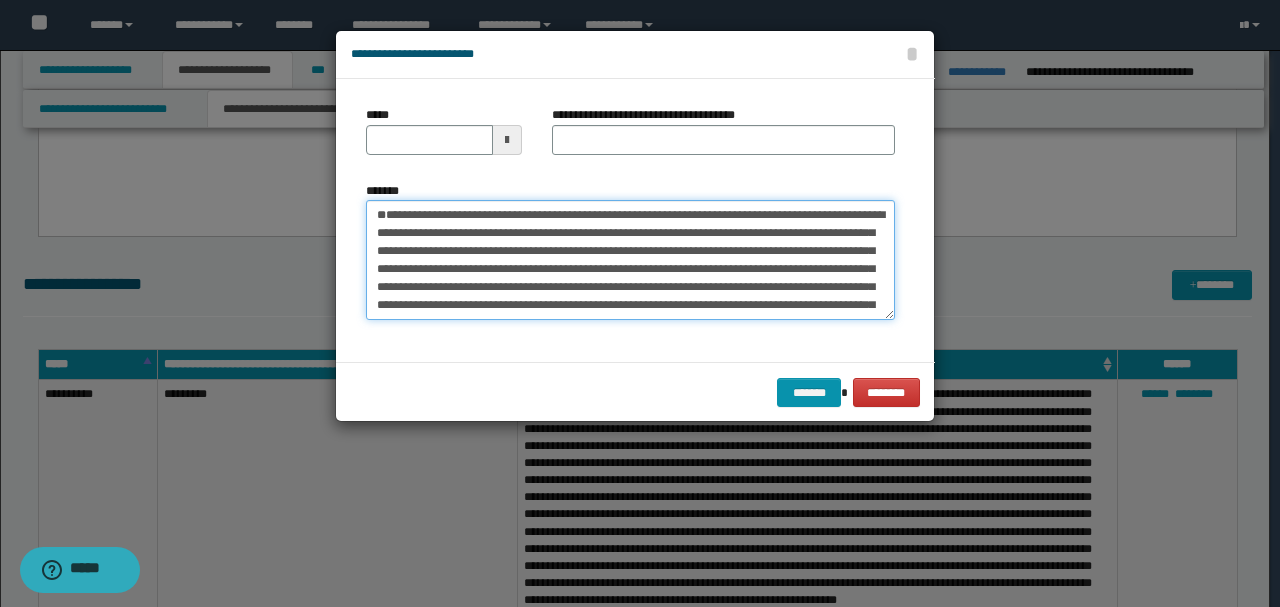 drag, startPoint x: 420, startPoint y: 235, endPoint x: 314, endPoint y: 168, distance: 125.39936 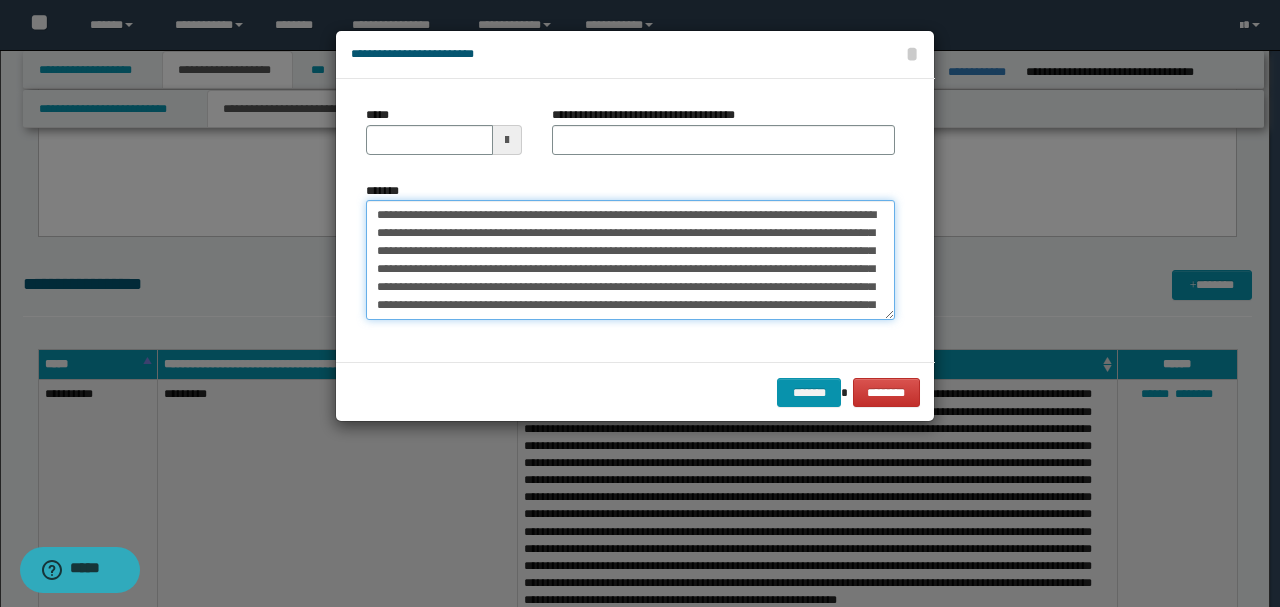type 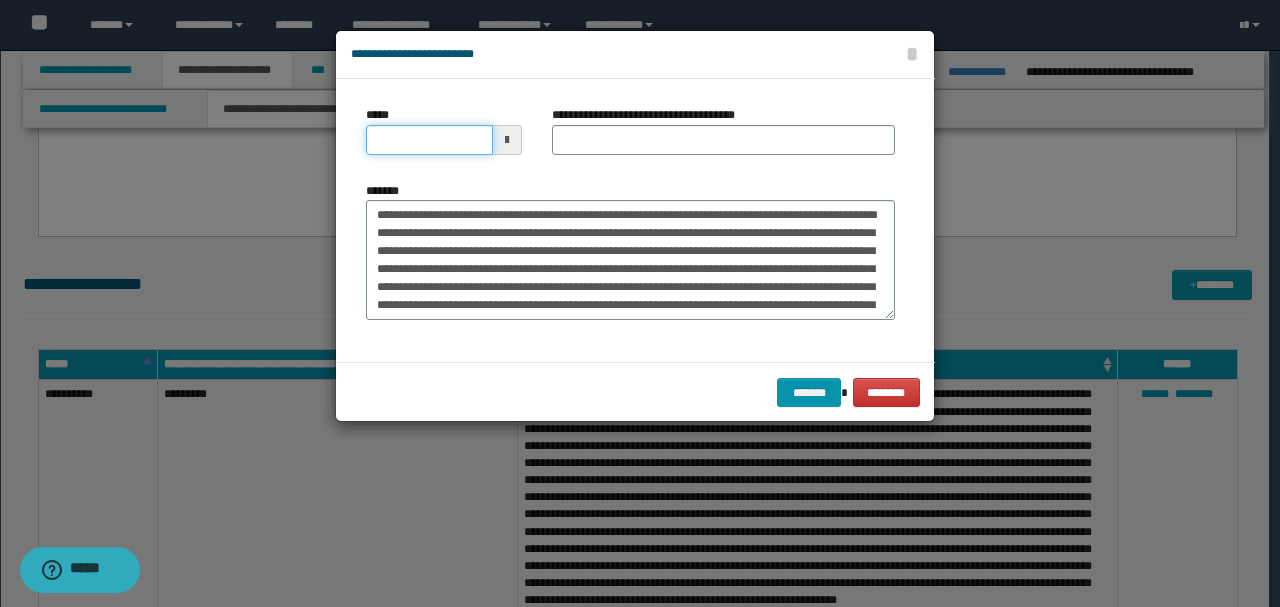 click on "*****" at bounding box center (429, 140) 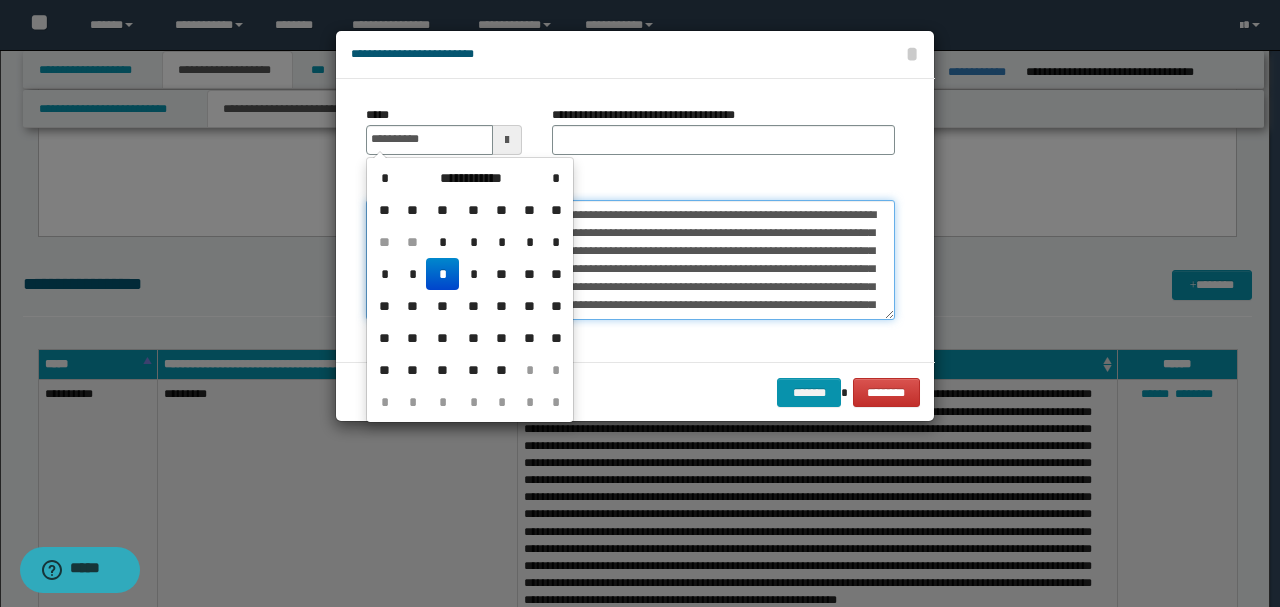 type on "**********" 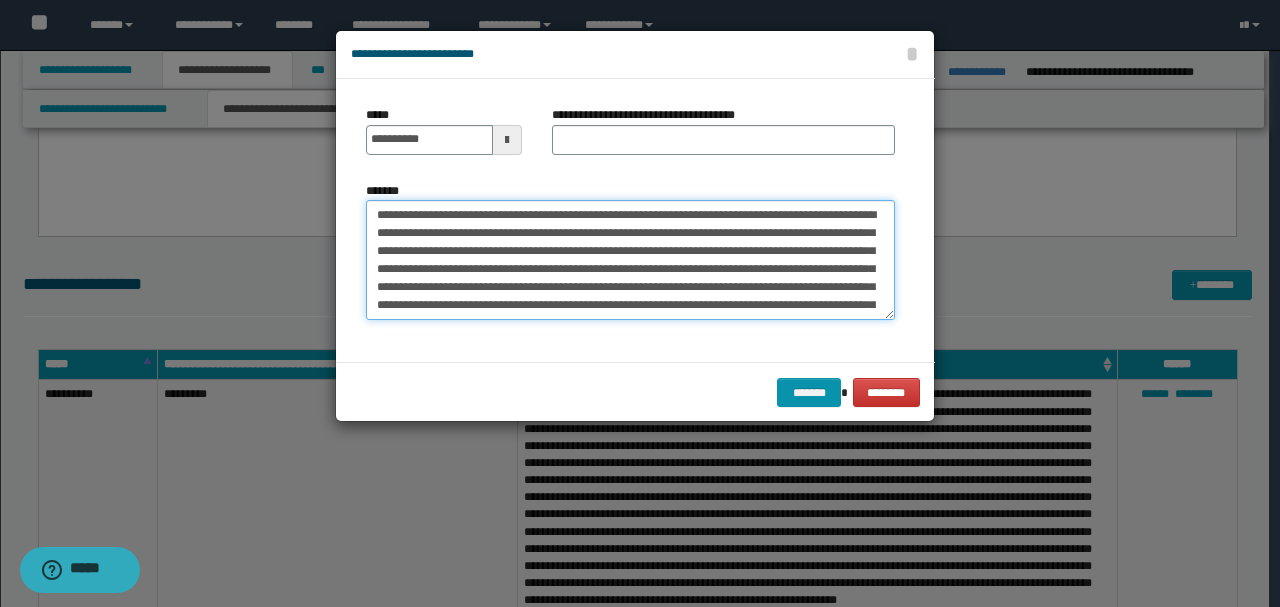 drag, startPoint x: 468, startPoint y: 212, endPoint x: 243, endPoint y: 206, distance: 225.07999 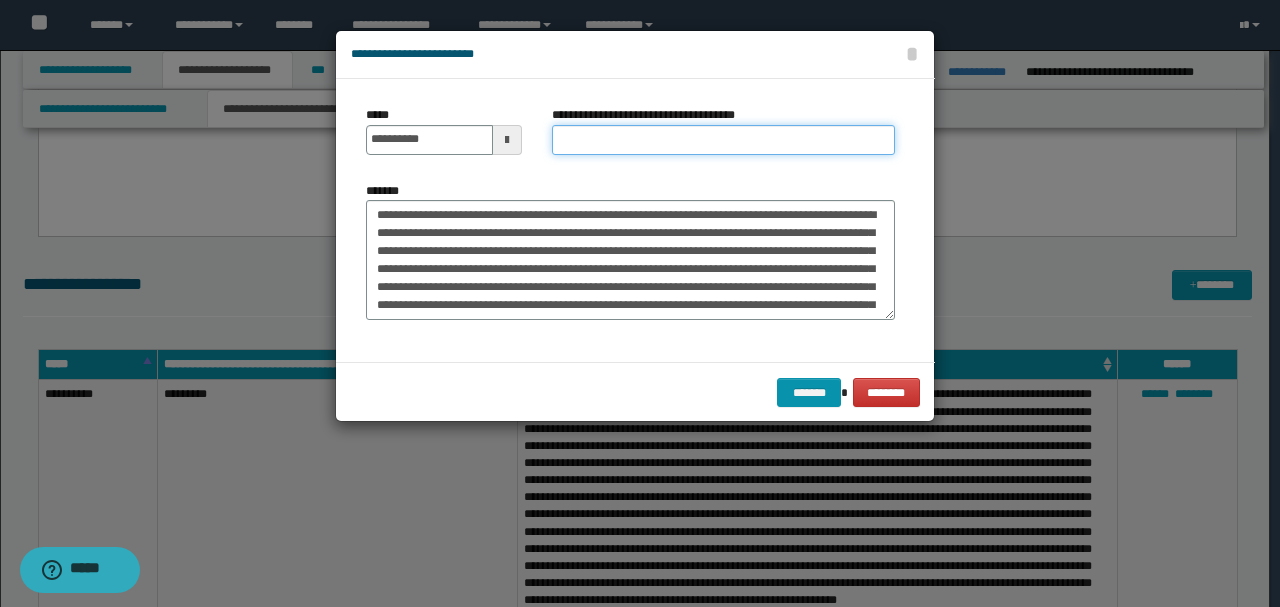 click on "**********" at bounding box center [723, 140] 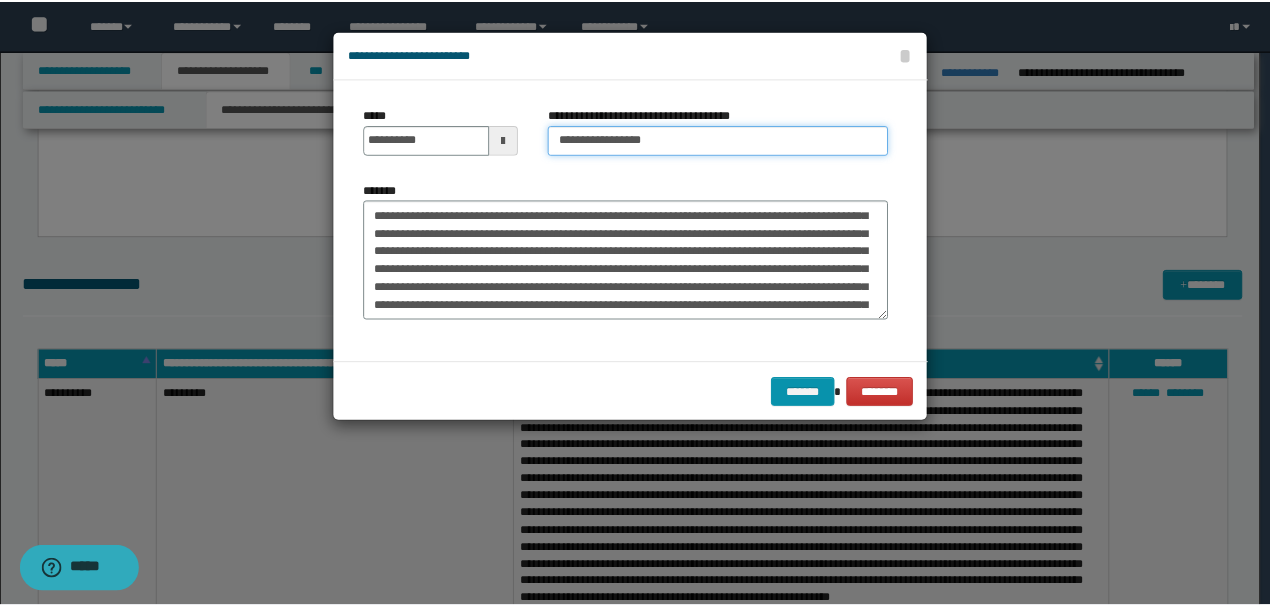 scroll, scrollTop: 504, scrollLeft: 0, axis: vertical 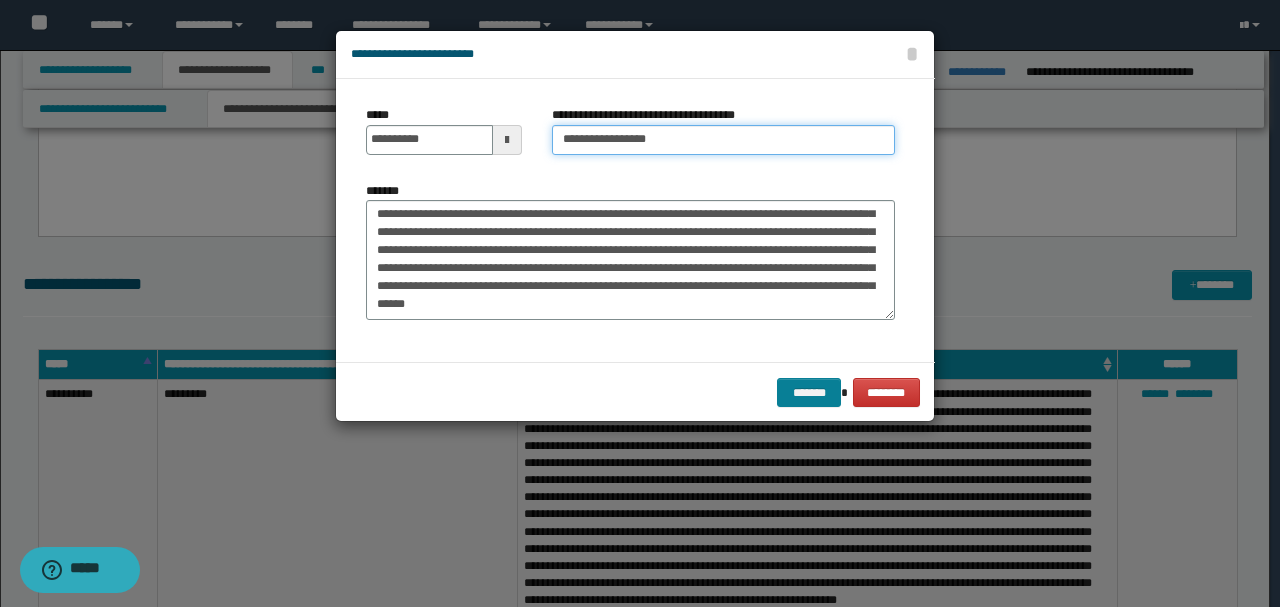 type on "**********" 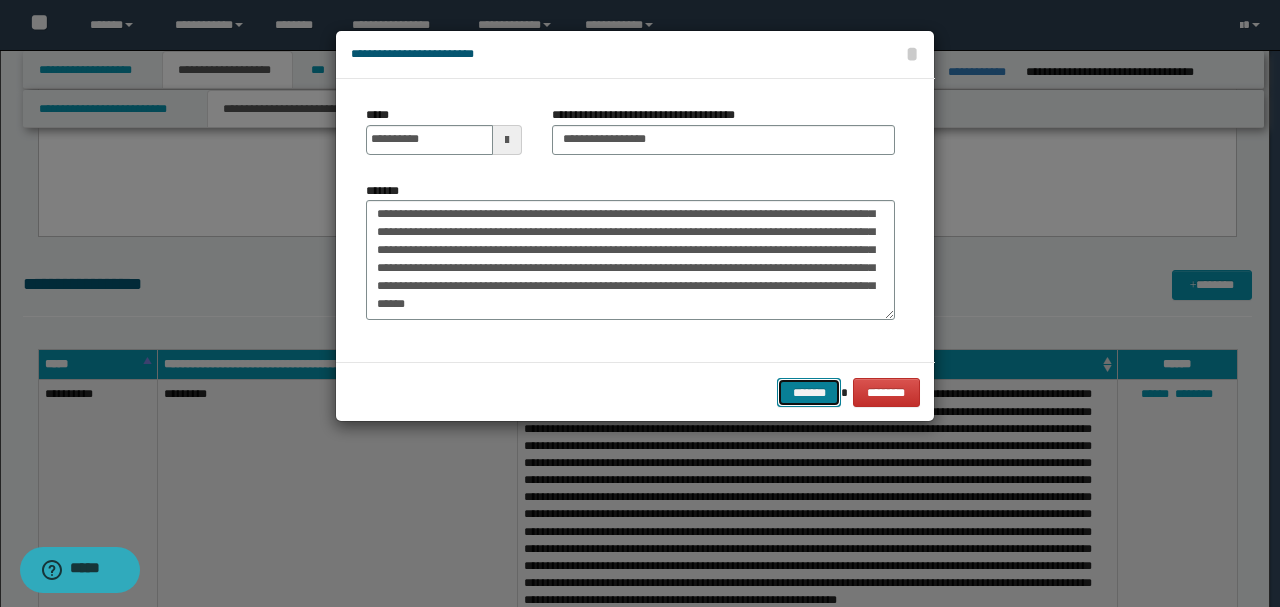 click on "*******" at bounding box center (809, 392) 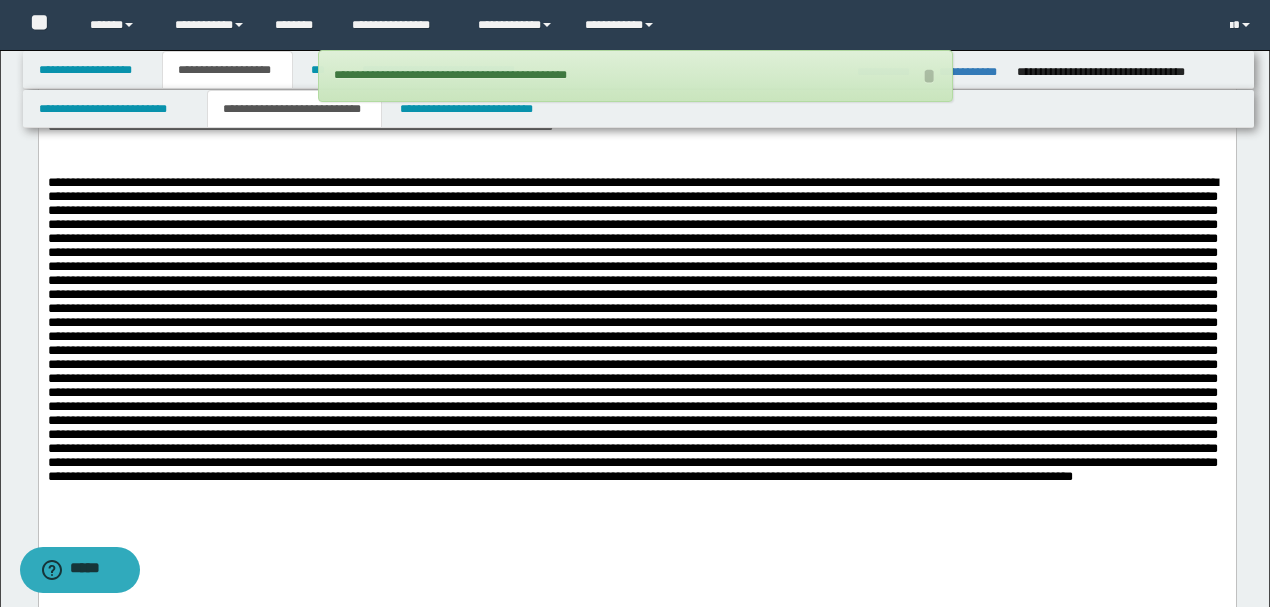 scroll, scrollTop: 2508, scrollLeft: 0, axis: vertical 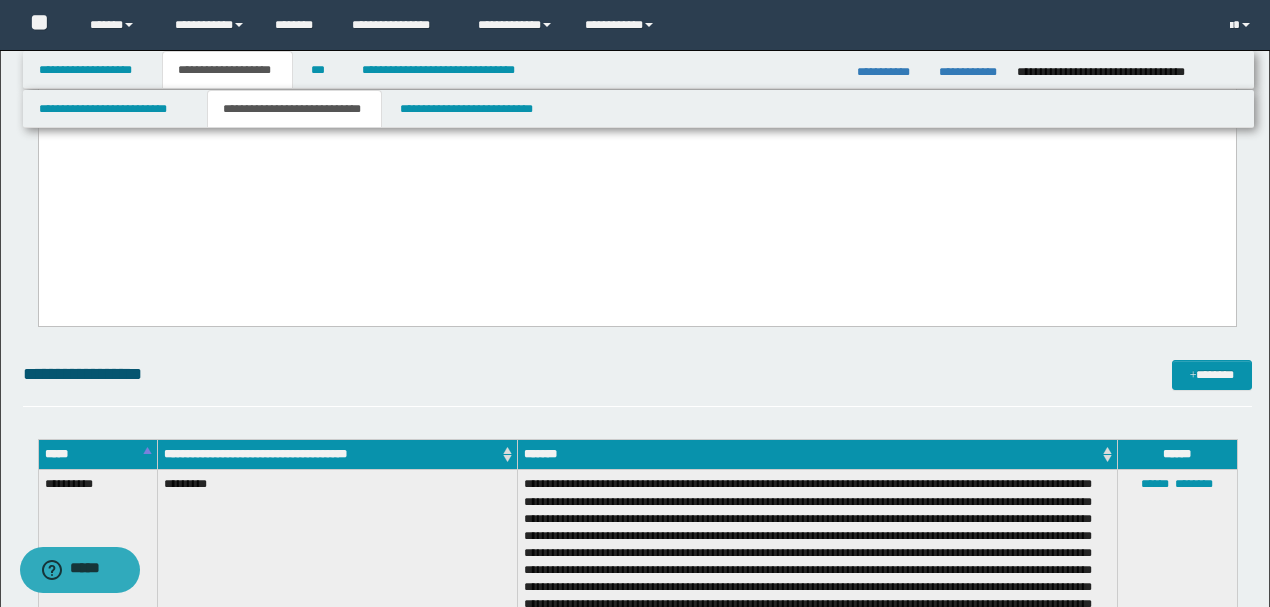 drag, startPoint x: 46, startPoint y: -192, endPoint x: 306, endPoint y: 310, distance: 565.3353 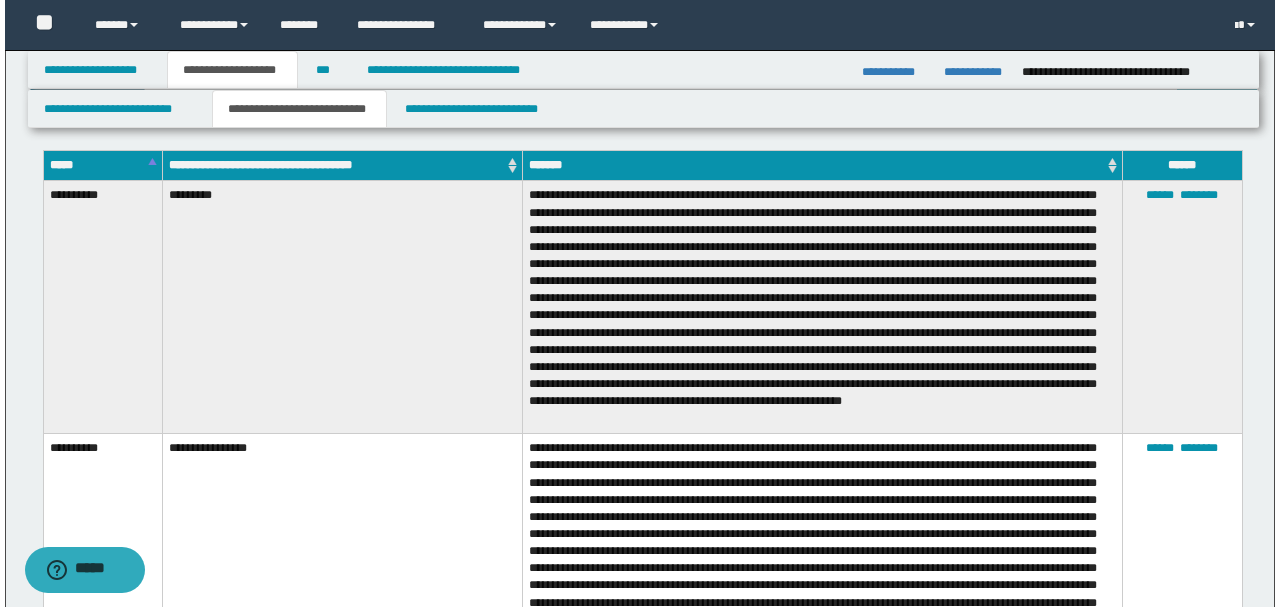 scroll, scrollTop: 2618, scrollLeft: 0, axis: vertical 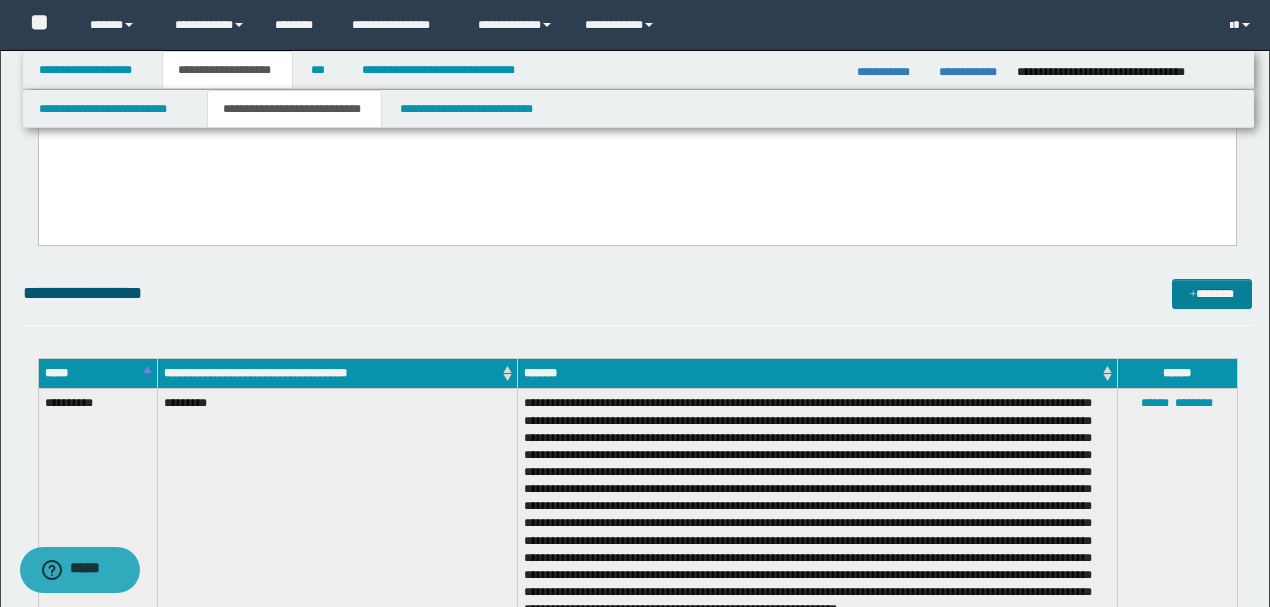 click on "*******" at bounding box center (1211, 293) 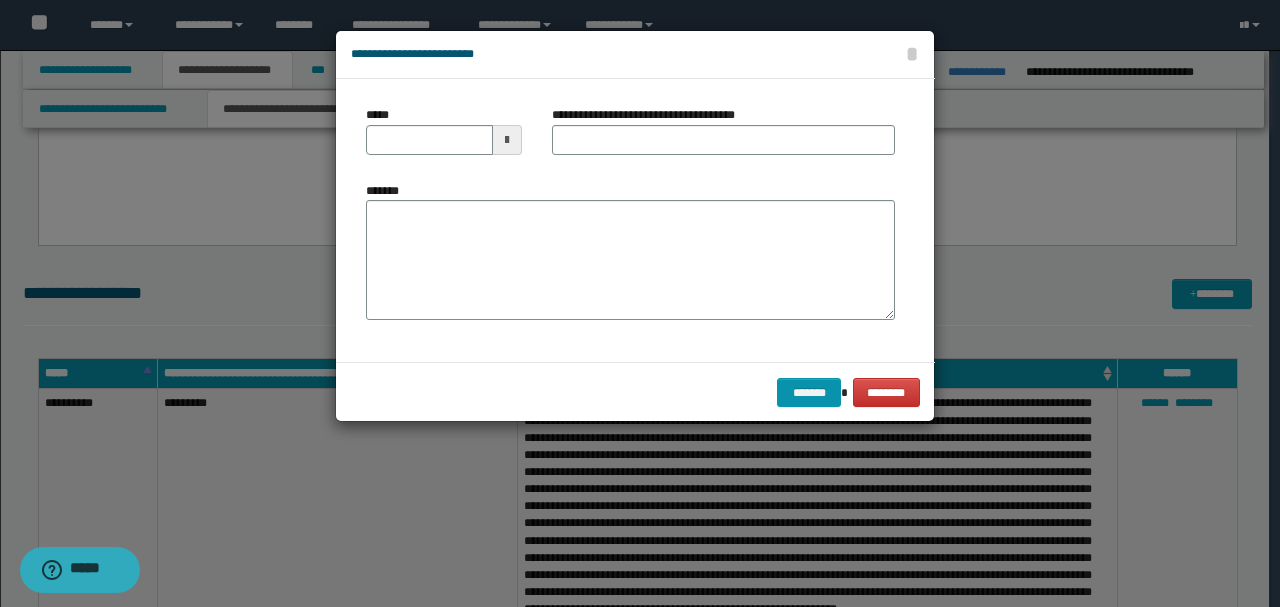 scroll, scrollTop: 0, scrollLeft: 0, axis: both 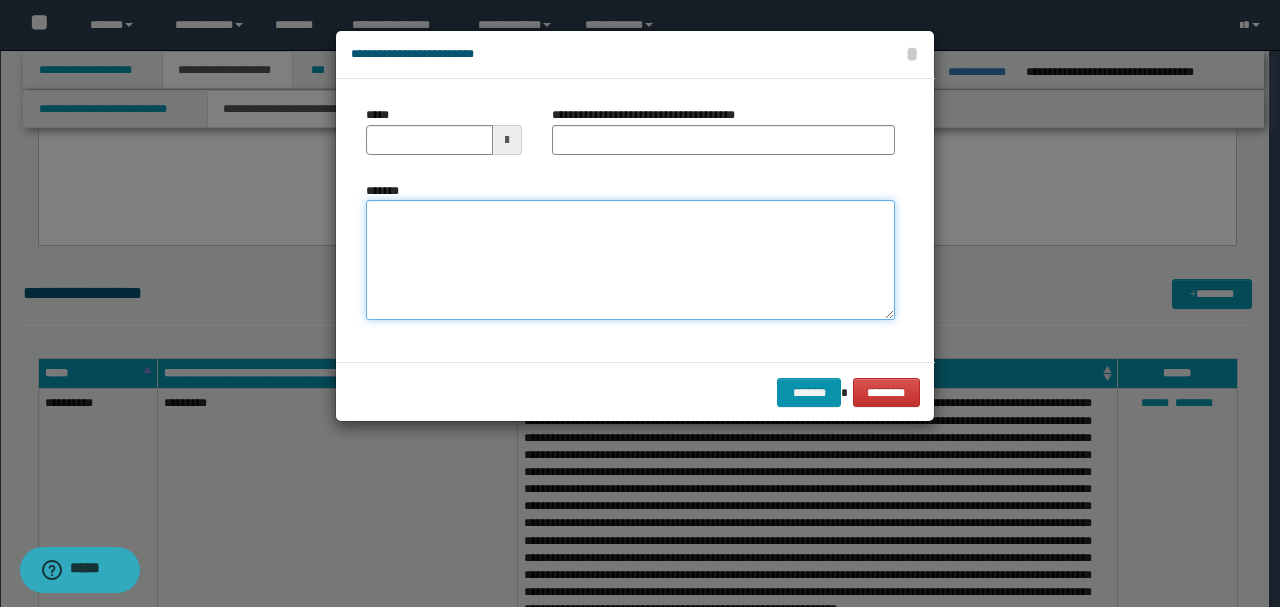 click on "*******" at bounding box center [630, 259] 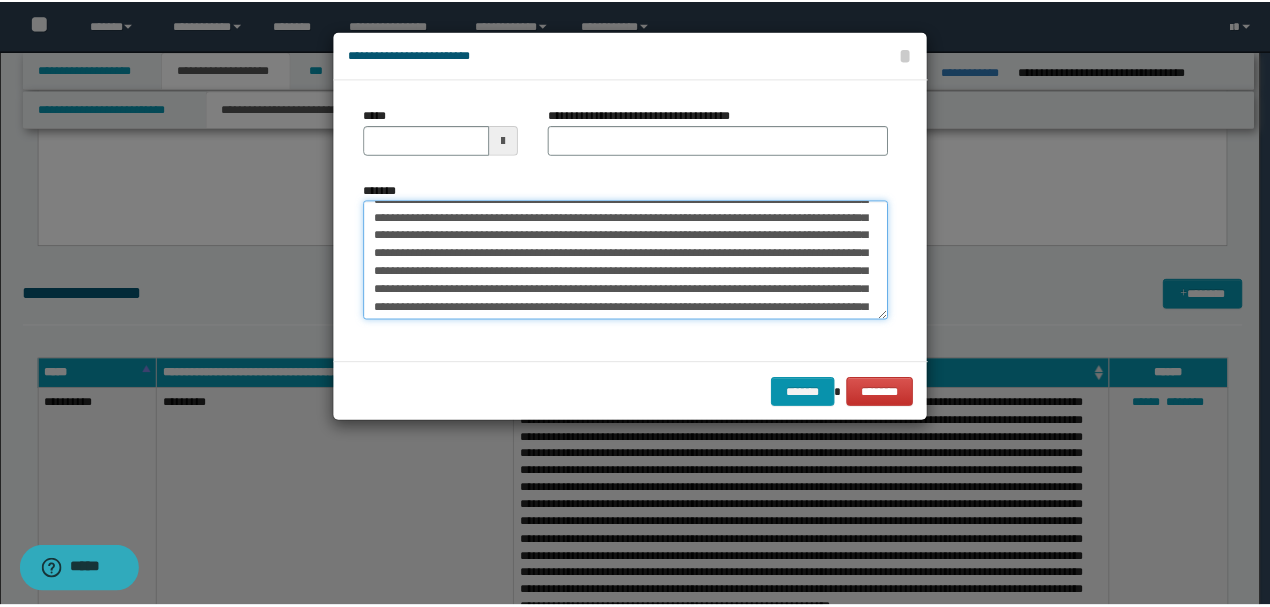 scroll, scrollTop: 0, scrollLeft: 0, axis: both 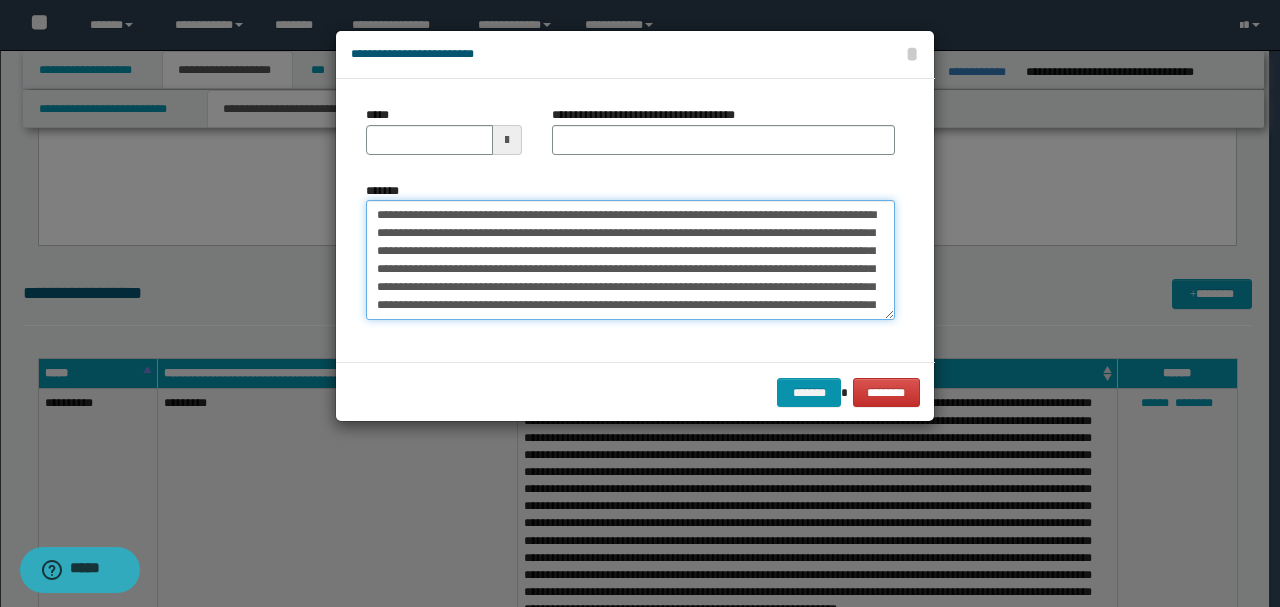 drag, startPoint x: 440, startPoint y: 210, endPoint x: 284, endPoint y: 210, distance: 156 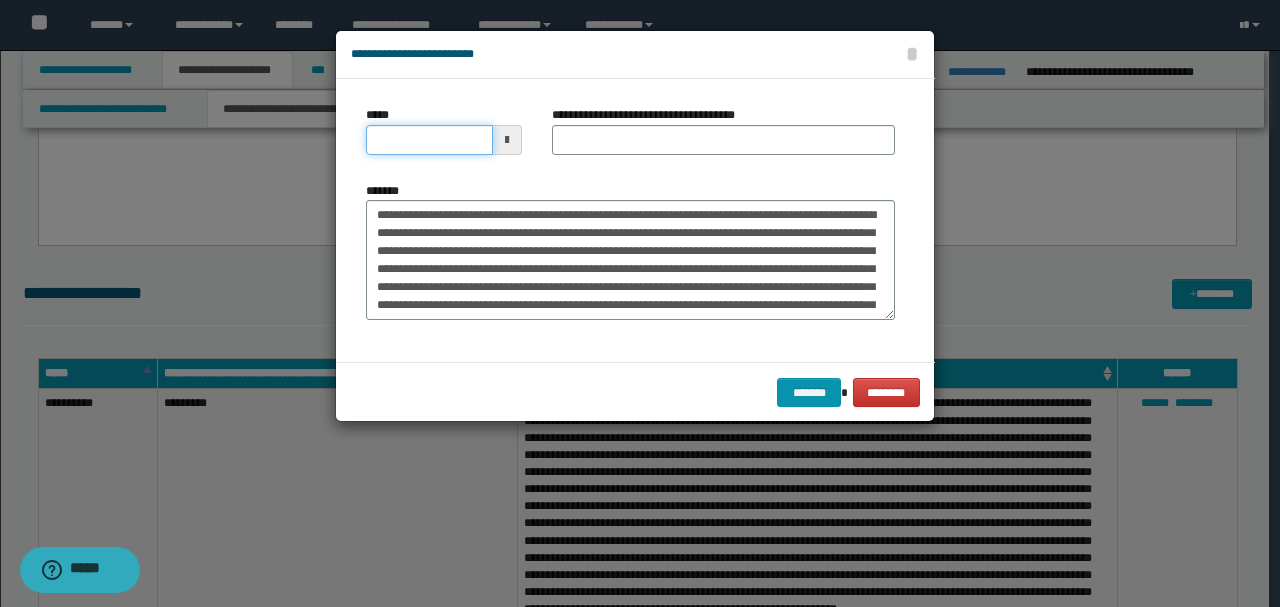 click on "*****" at bounding box center [429, 140] 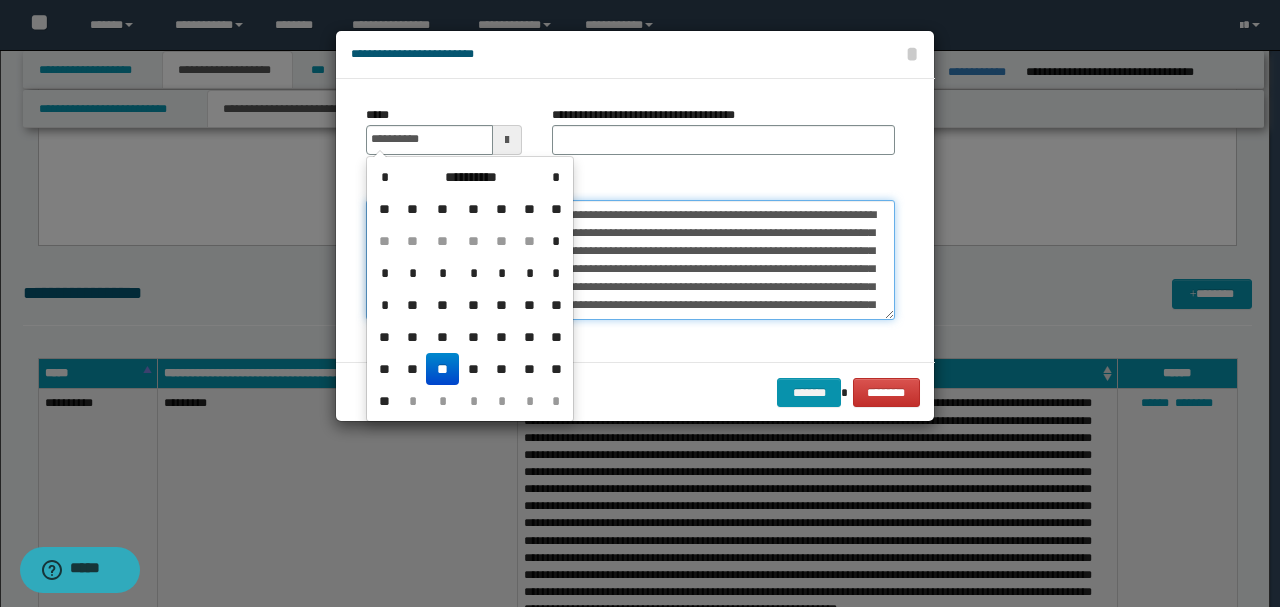 type on "**********" 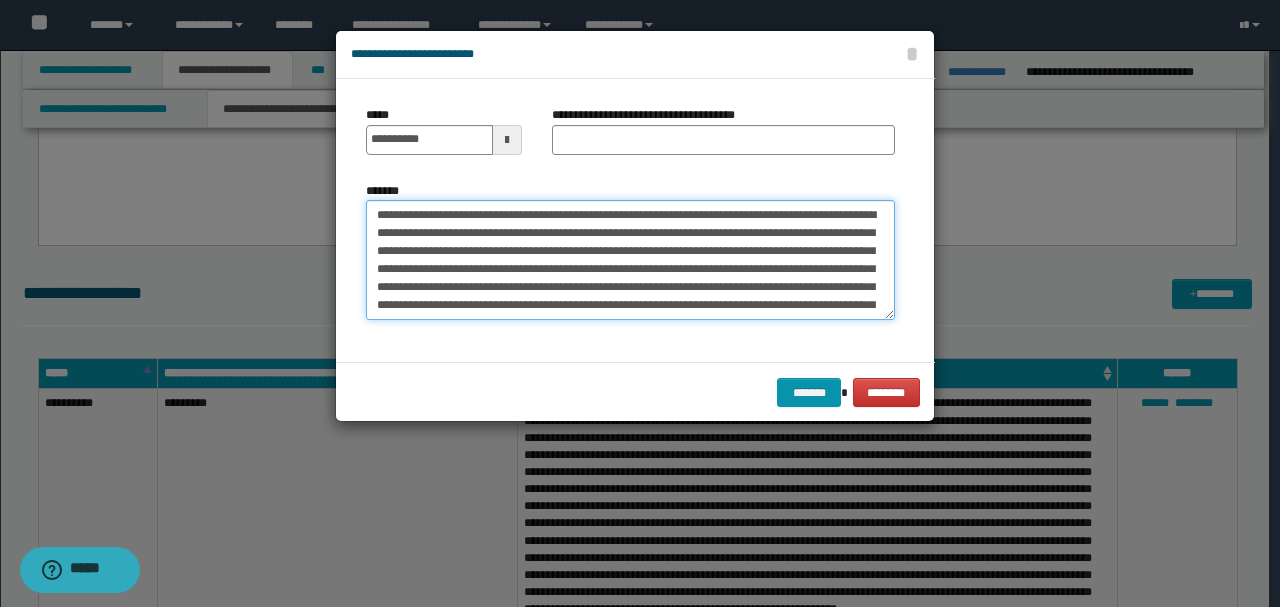 drag, startPoint x: 469, startPoint y: 212, endPoint x: 262, endPoint y: 211, distance: 207.00241 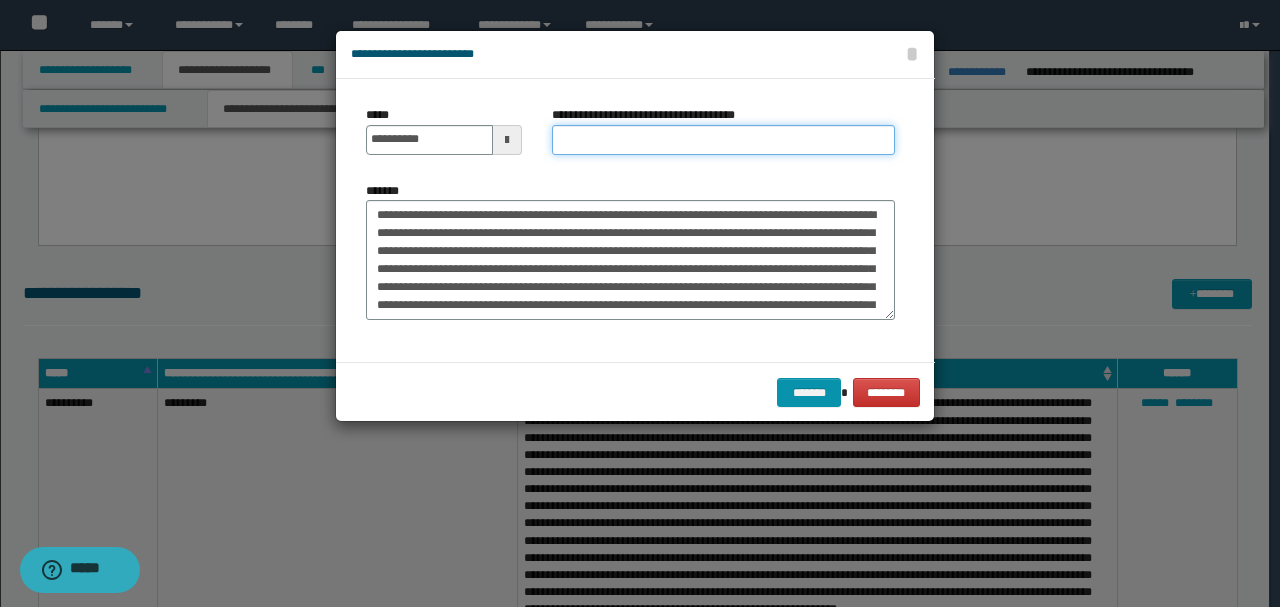 click on "**********" at bounding box center [723, 140] 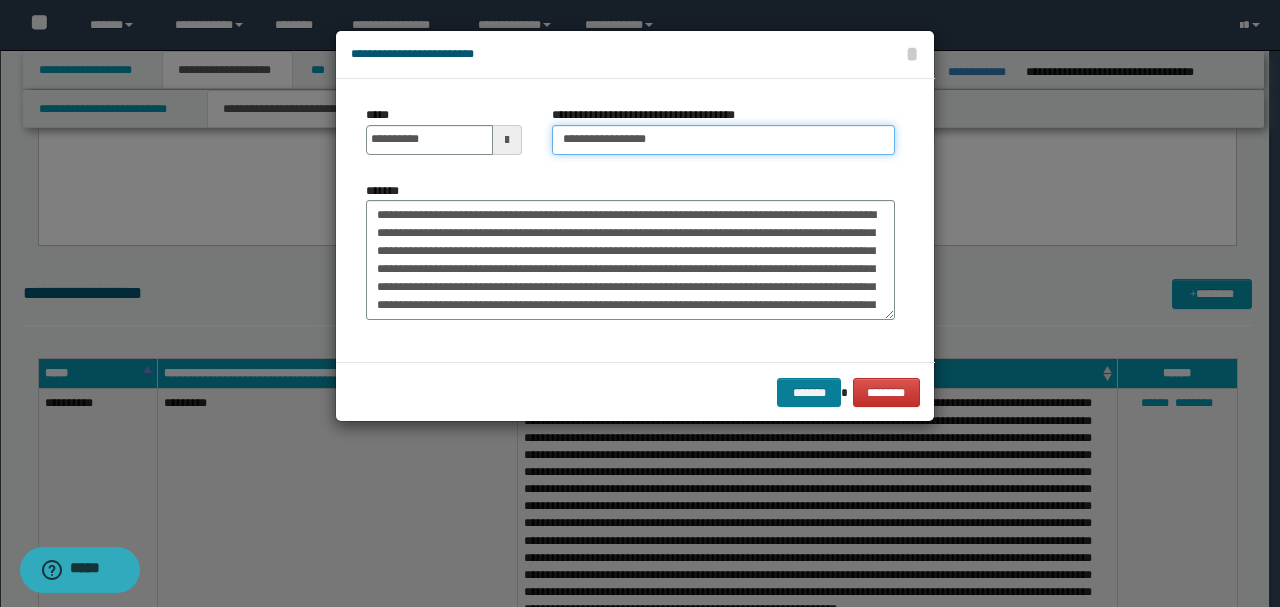 type on "**********" 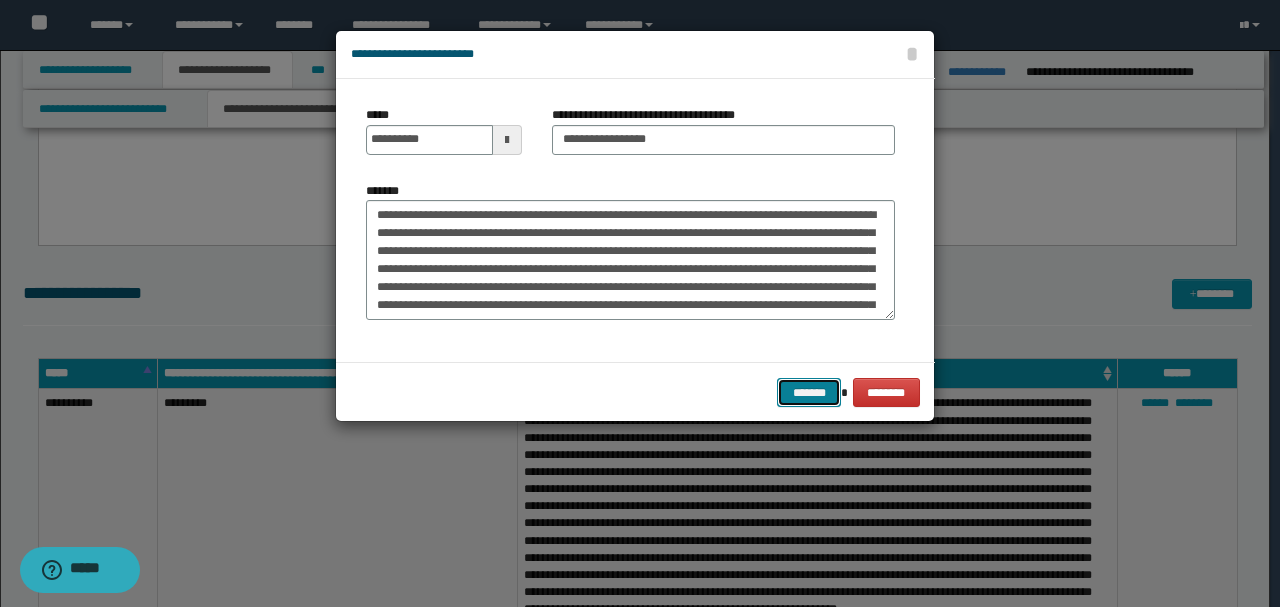 click on "*******" at bounding box center (809, 392) 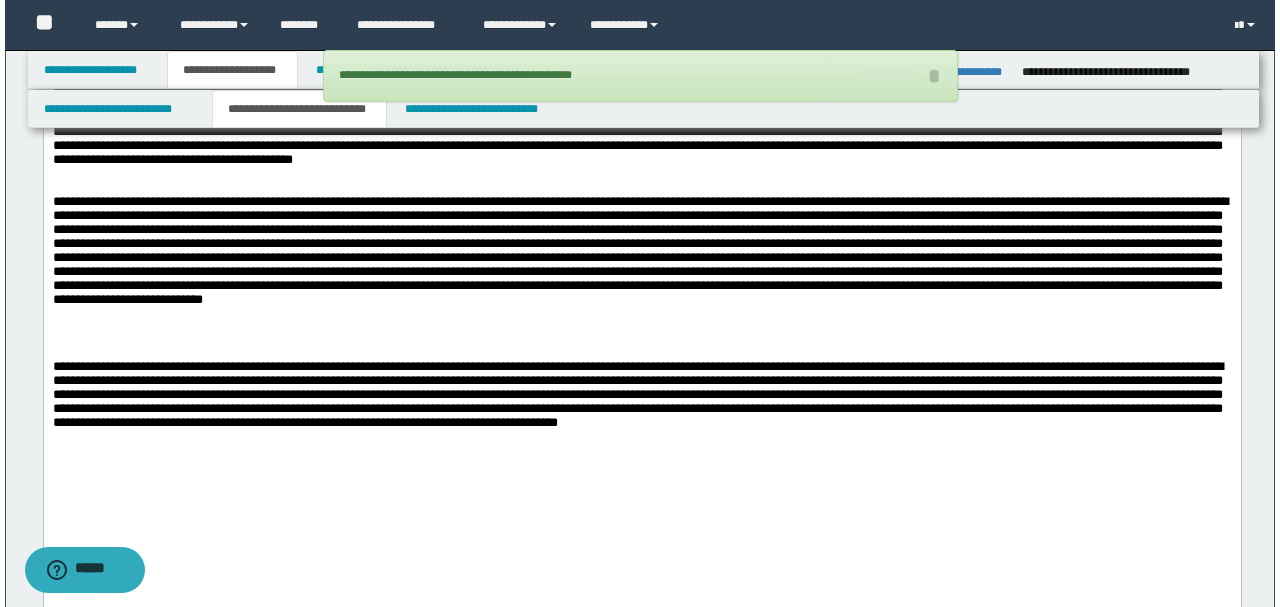 scroll, scrollTop: 2218, scrollLeft: 0, axis: vertical 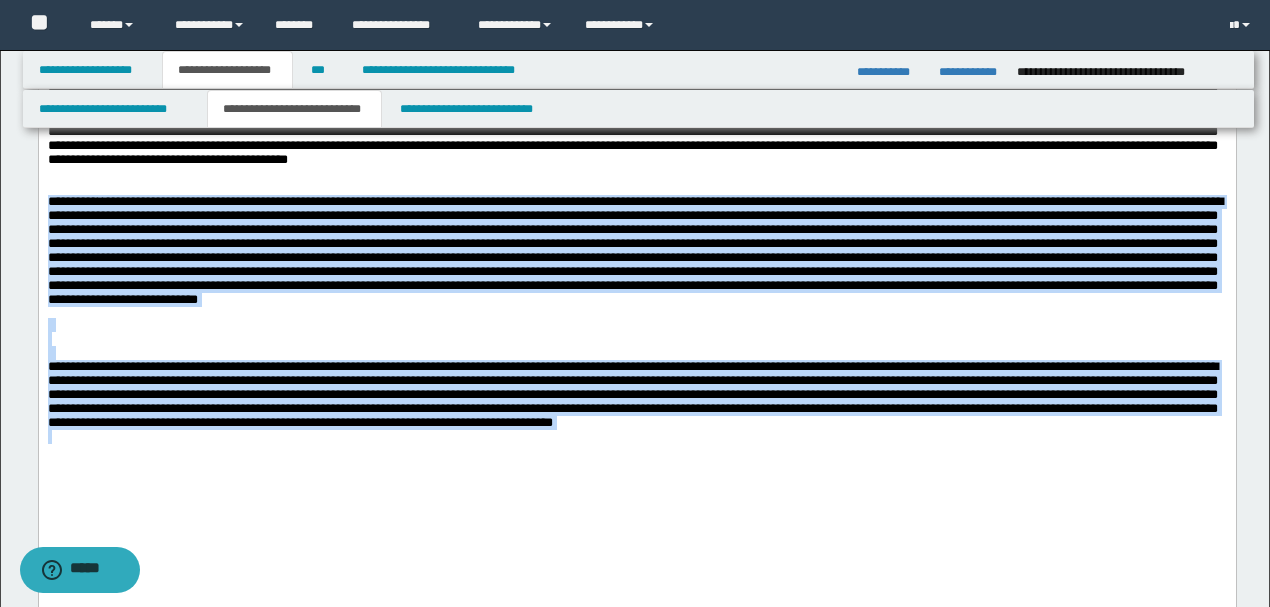 drag, startPoint x: 48, startPoint y: 251, endPoint x: 812, endPoint y: 503, distance: 804.4874 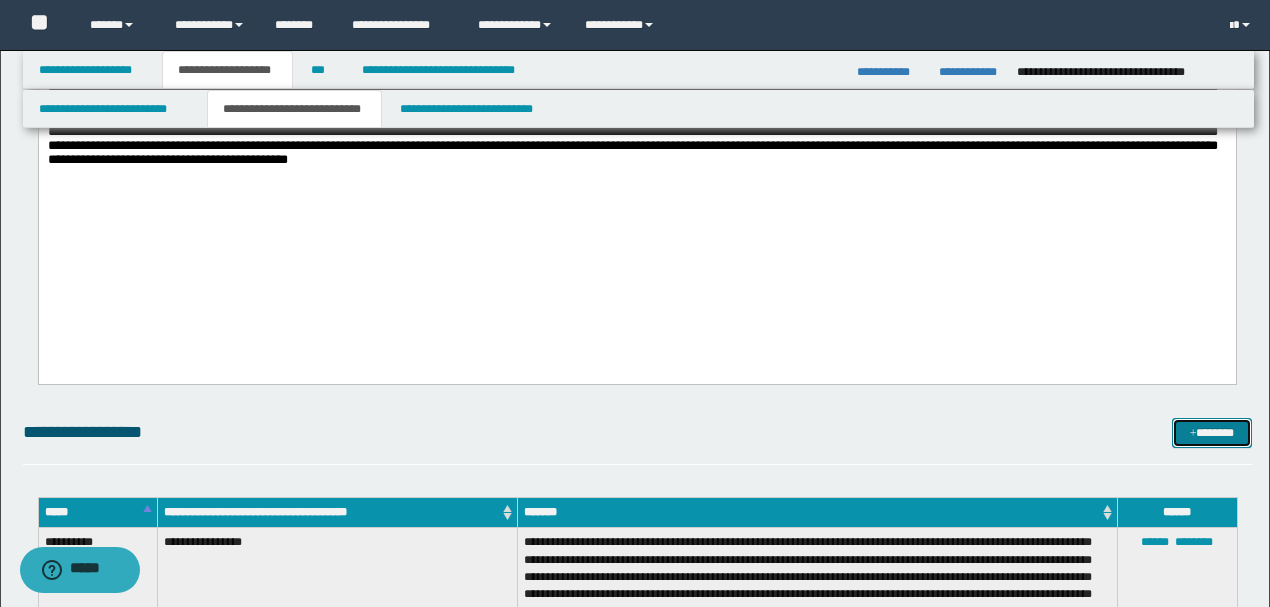 click on "*******" at bounding box center (1211, 432) 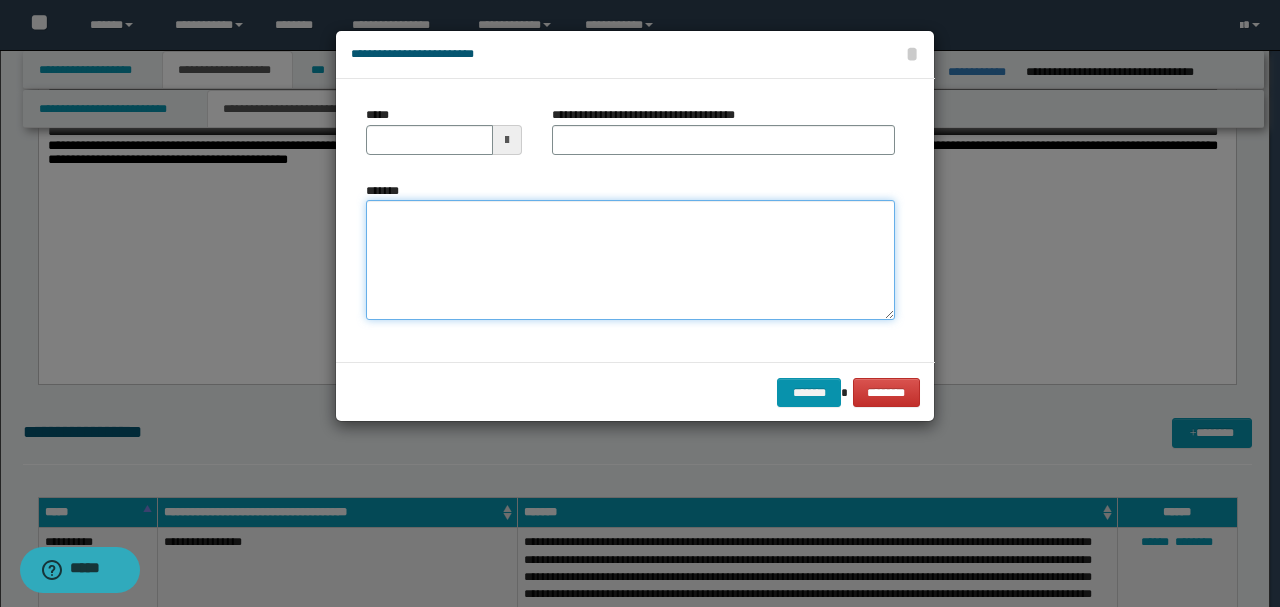 click on "*******" at bounding box center (630, 259) 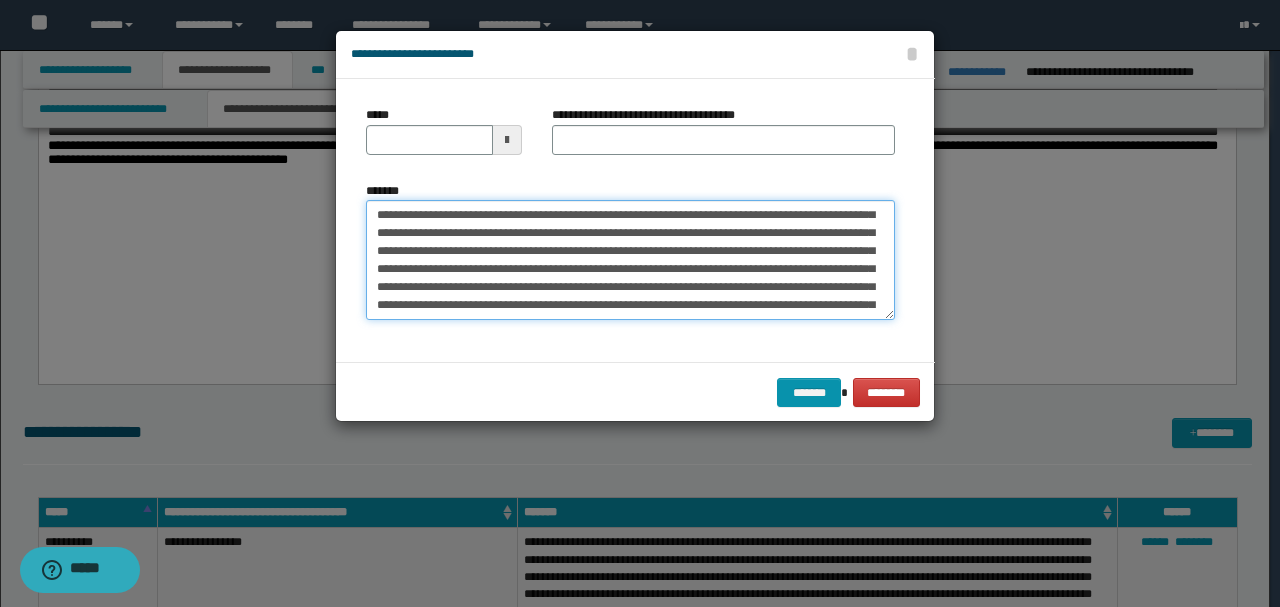 scroll, scrollTop: 0, scrollLeft: 0, axis: both 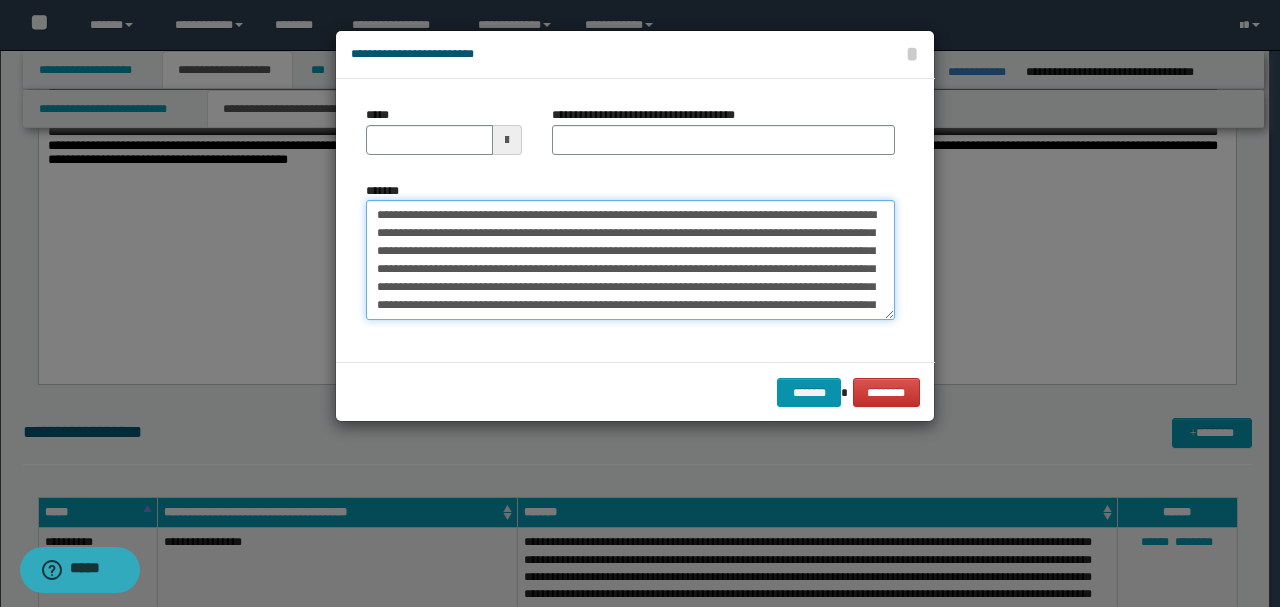 drag, startPoint x: 440, startPoint y: 210, endPoint x: 194, endPoint y: 204, distance: 246.07317 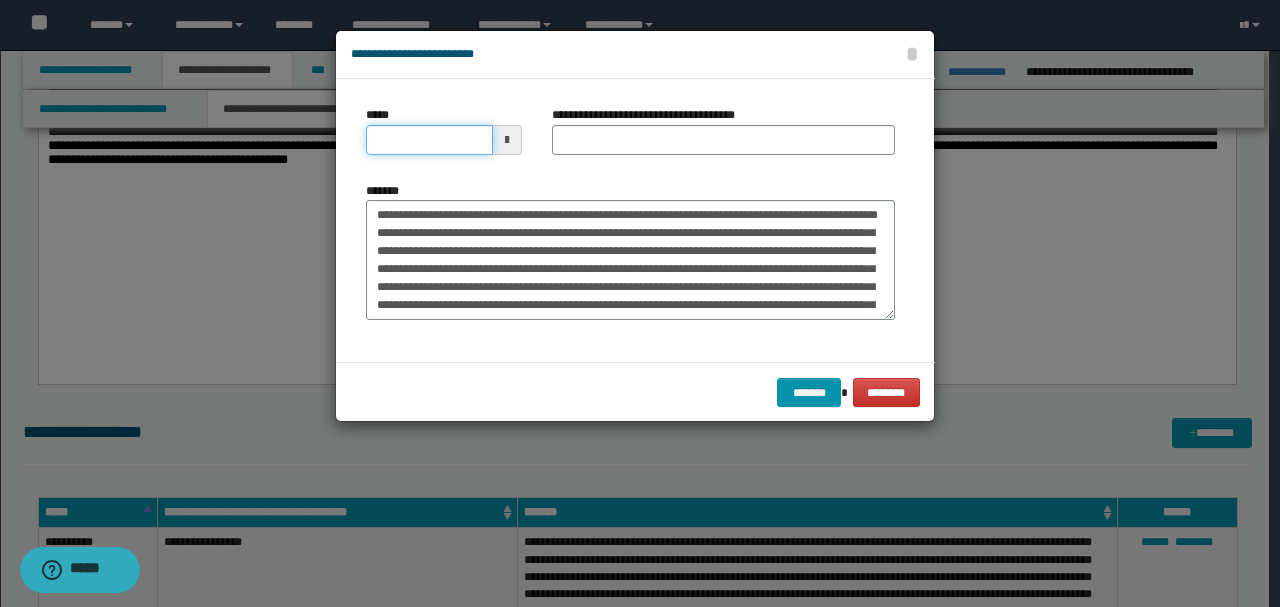 click on "*****" at bounding box center [429, 140] 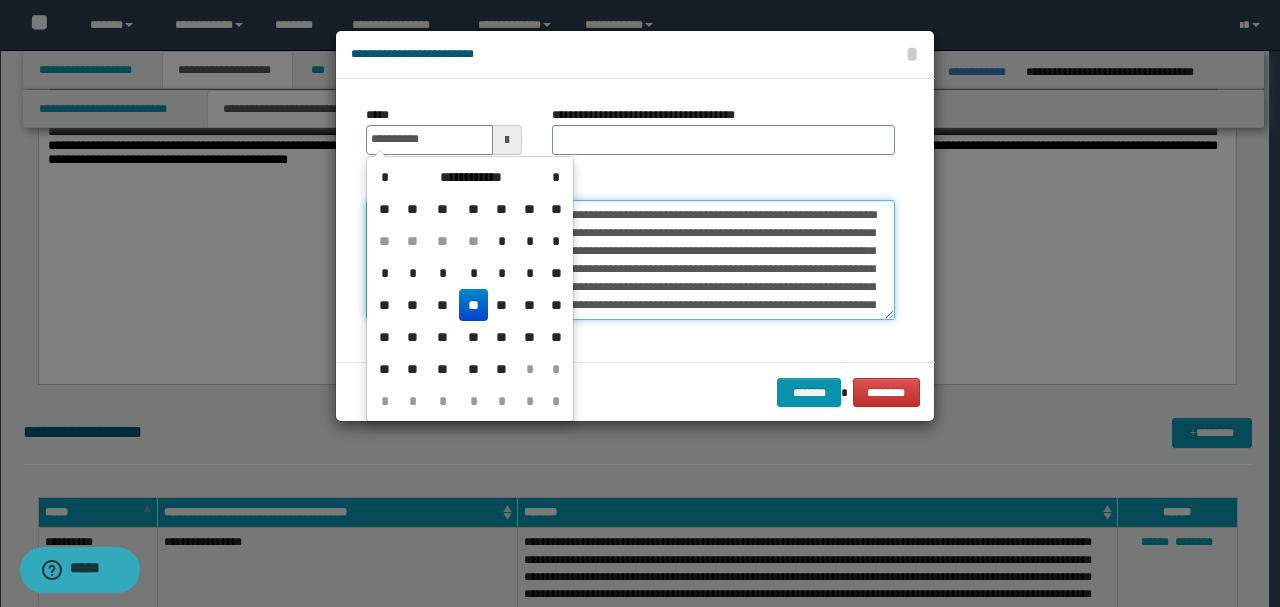 type on "**********" 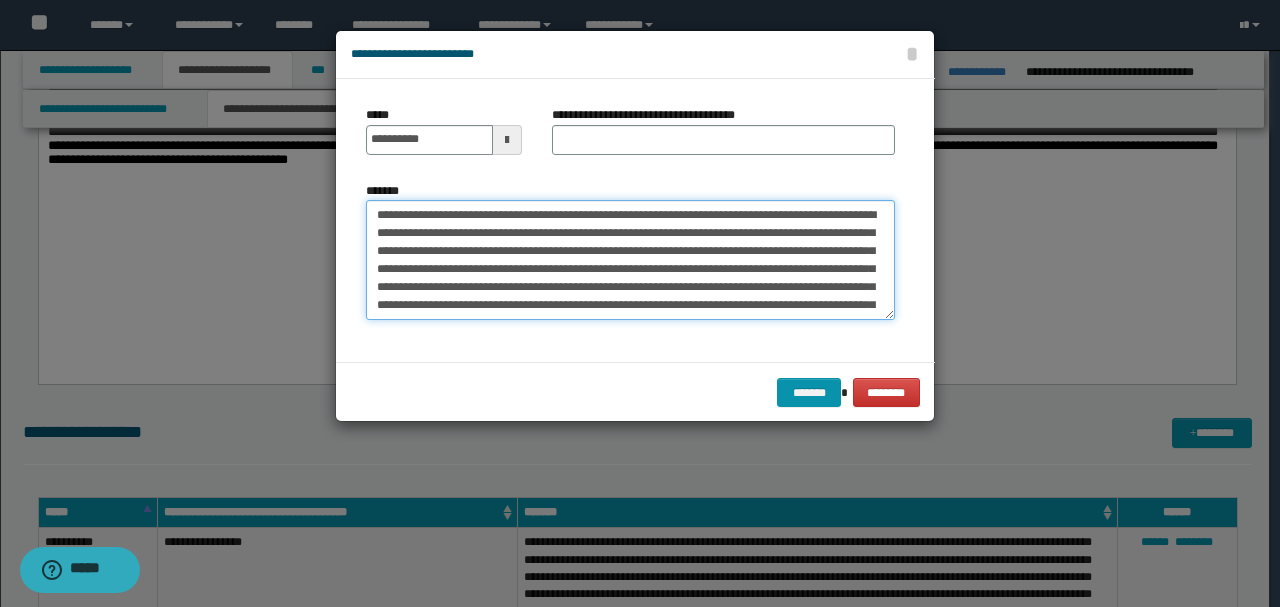 drag, startPoint x: 469, startPoint y: 212, endPoint x: 268, endPoint y: 210, distance: 201.00995 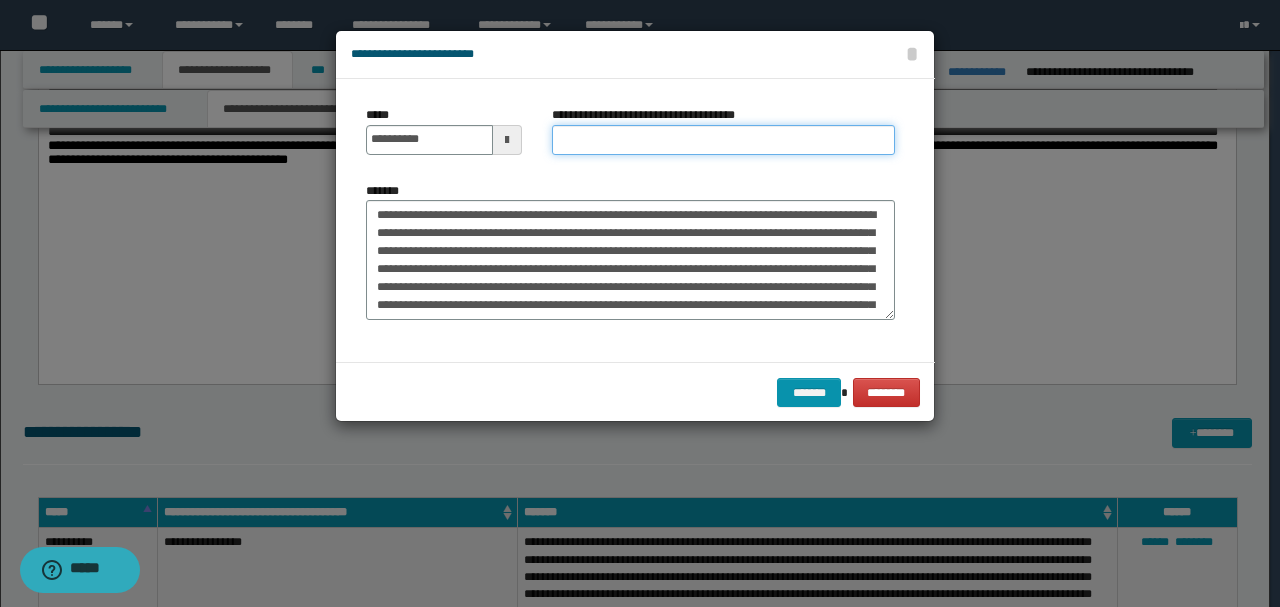 click on "**********" at bounding box center [723, 140] 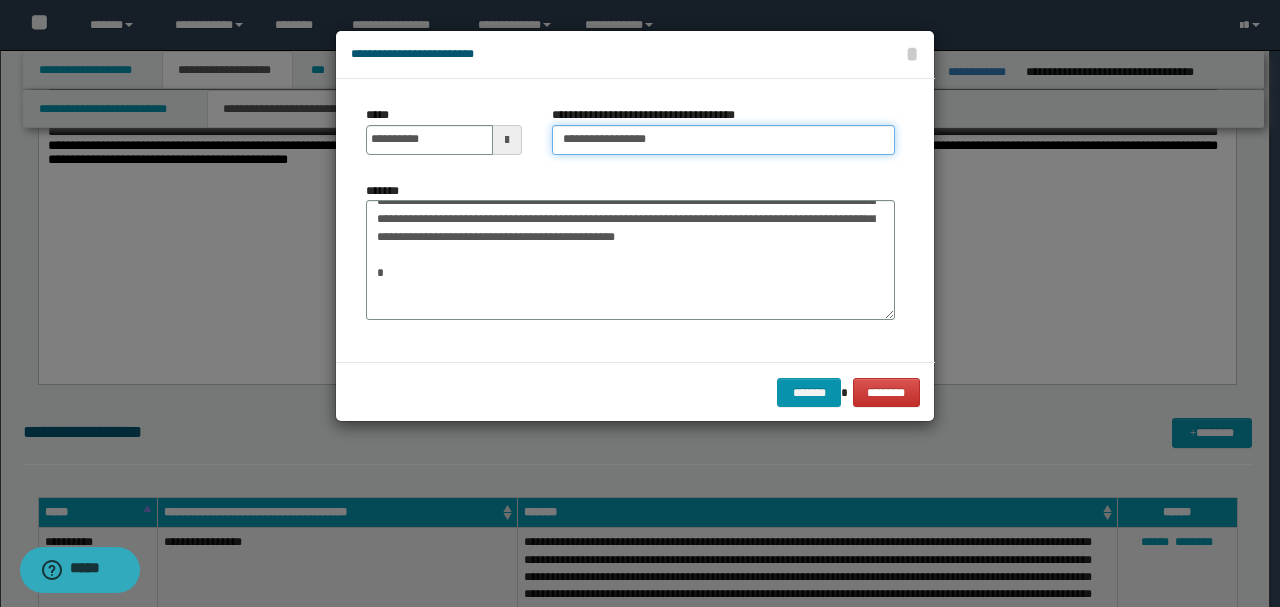 type on "**********" 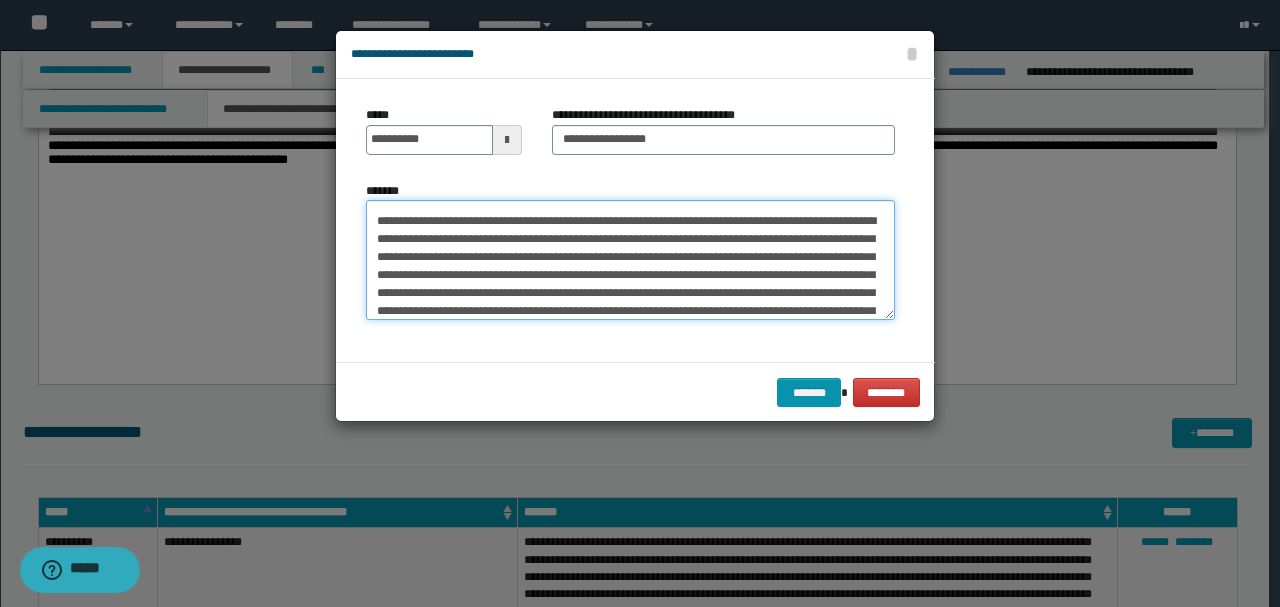 scroll, scrollTop: 612, scrollLeft: 0, axis: vertical 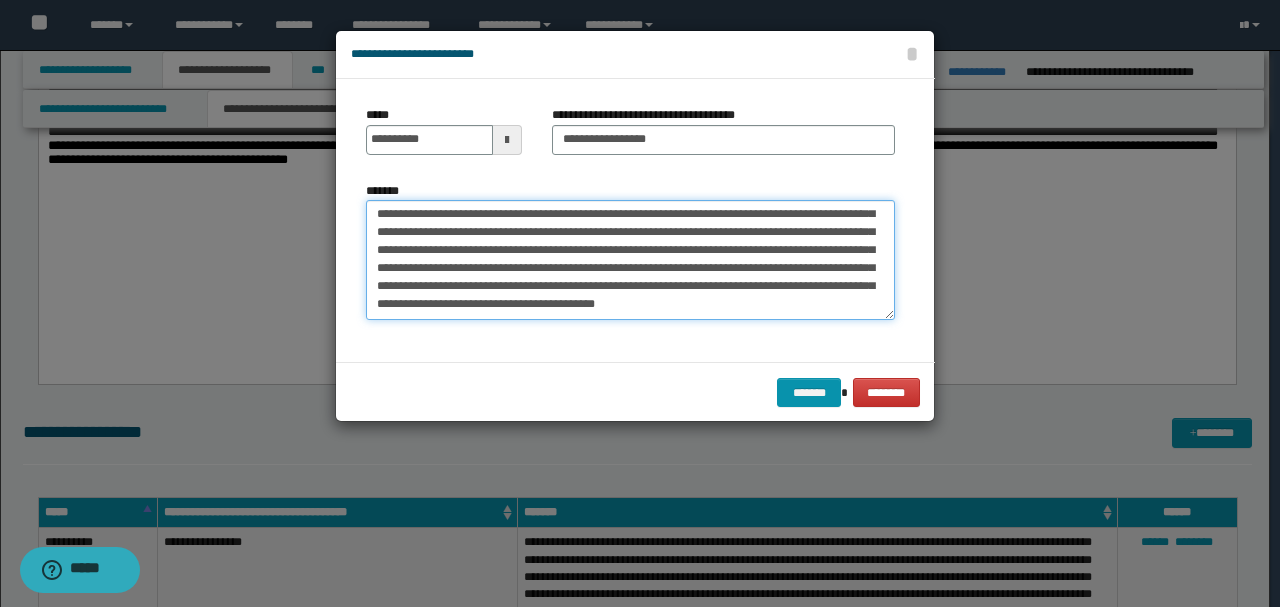 drag, startPoint x: 470, startPoint y: 293, endPoint x: 484, endPoint y: 372, distance: 80.23092 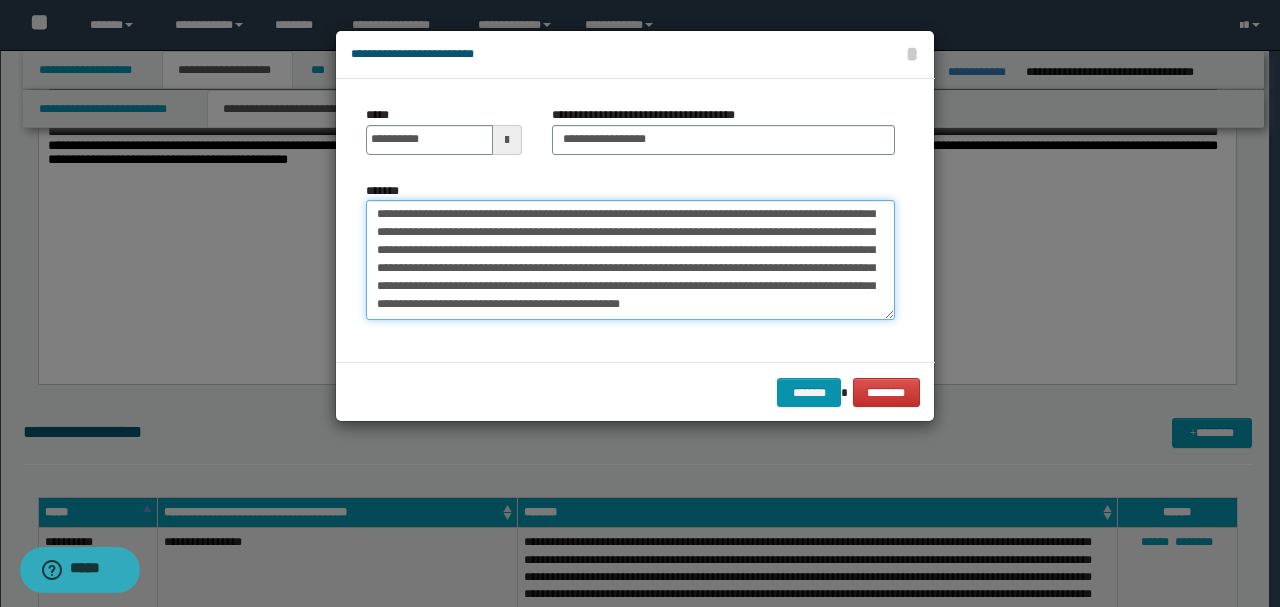 scroll, scrollTop: 252, scrollLeft: 0, axis: vertical 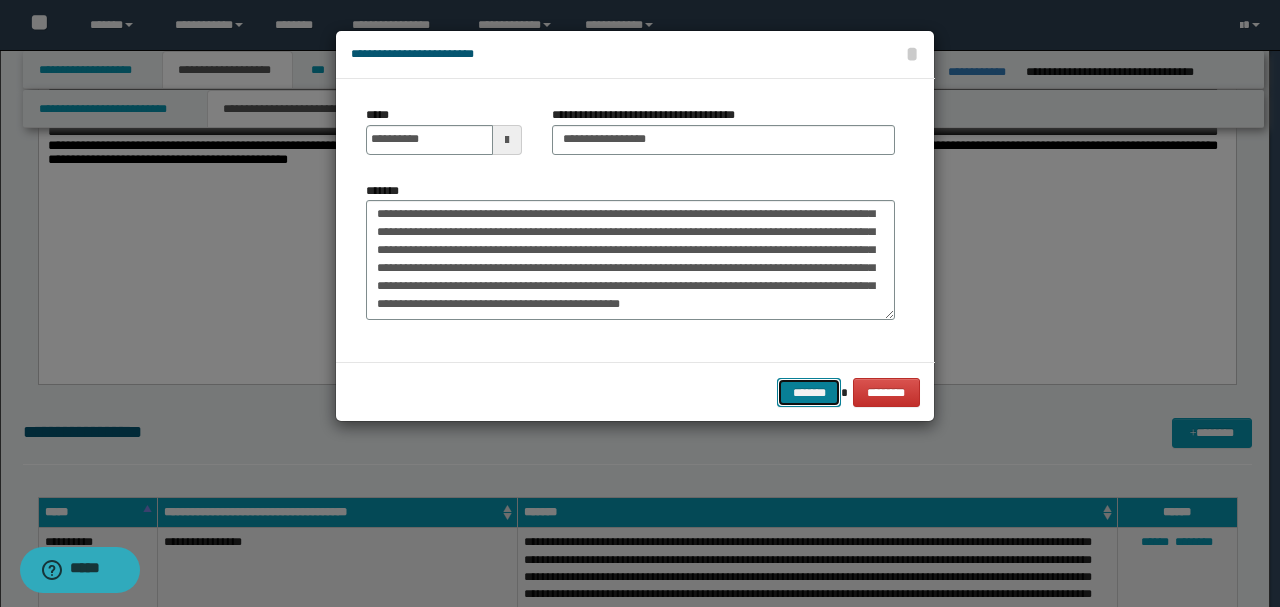 click on "*******" at bounding box center (809, 392) 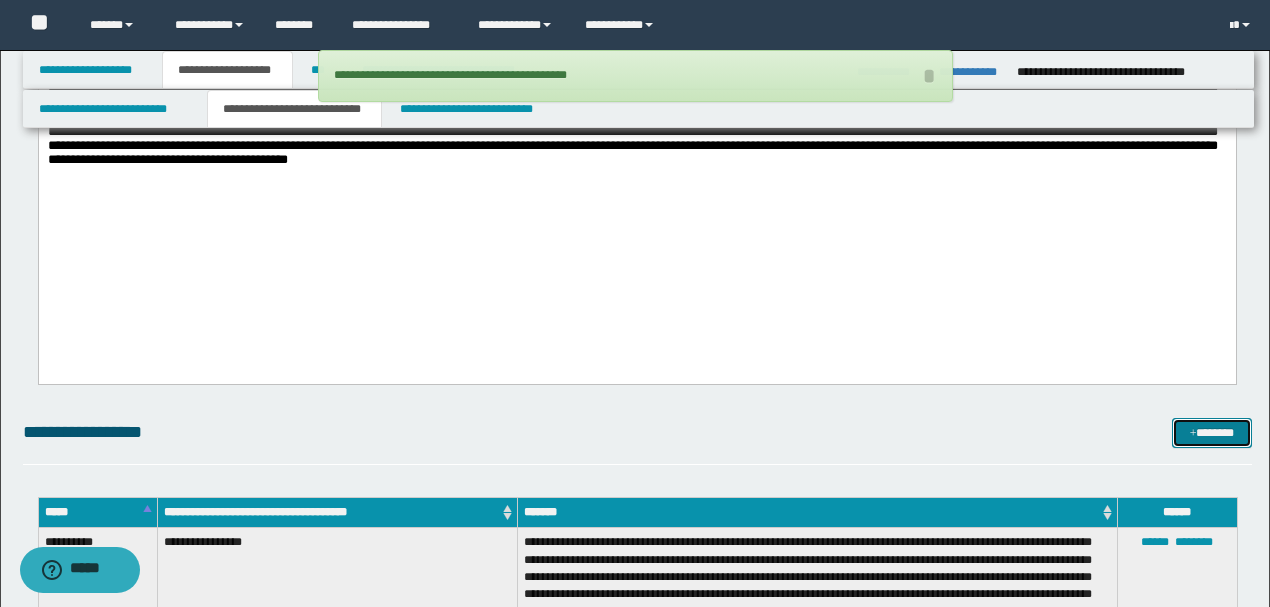click on "*******" at bounding box center (1211, 432) 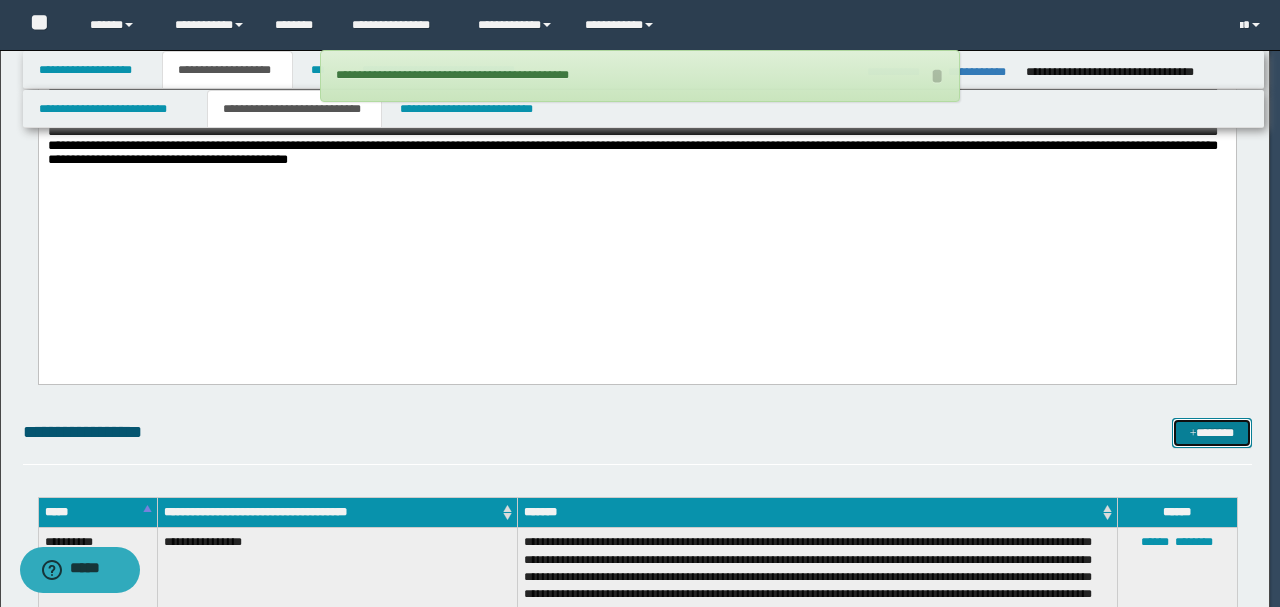 scroll, scrollTop: 0, scrollLeft: 0, axis: both 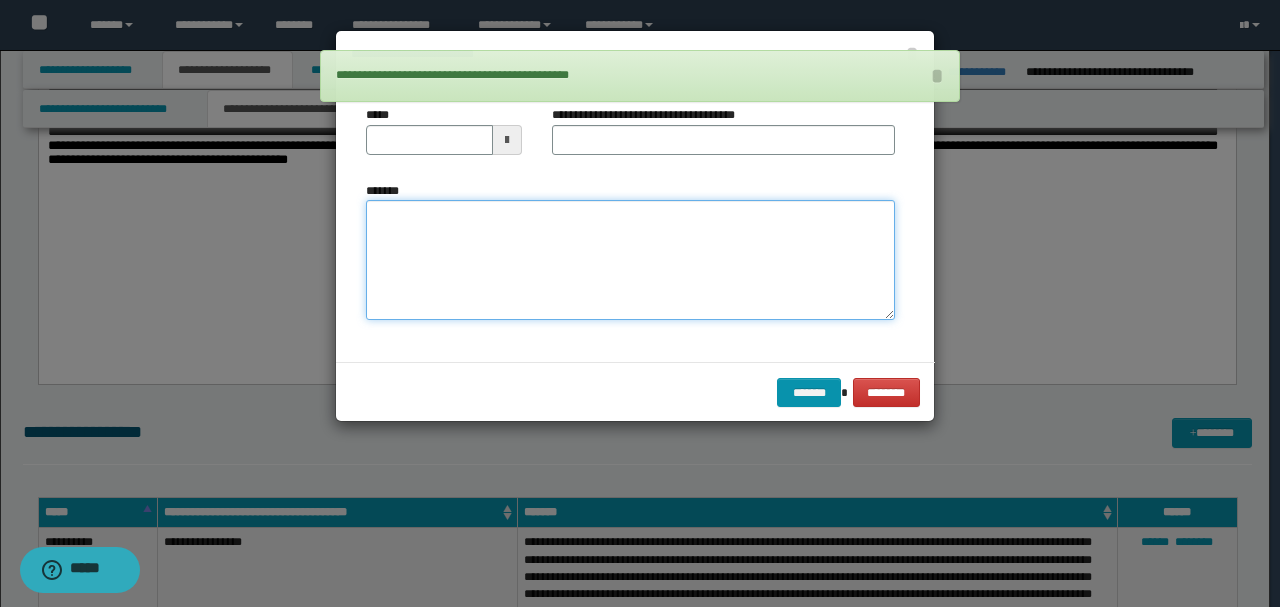 click on "*******" at bounding box center (630, 259) 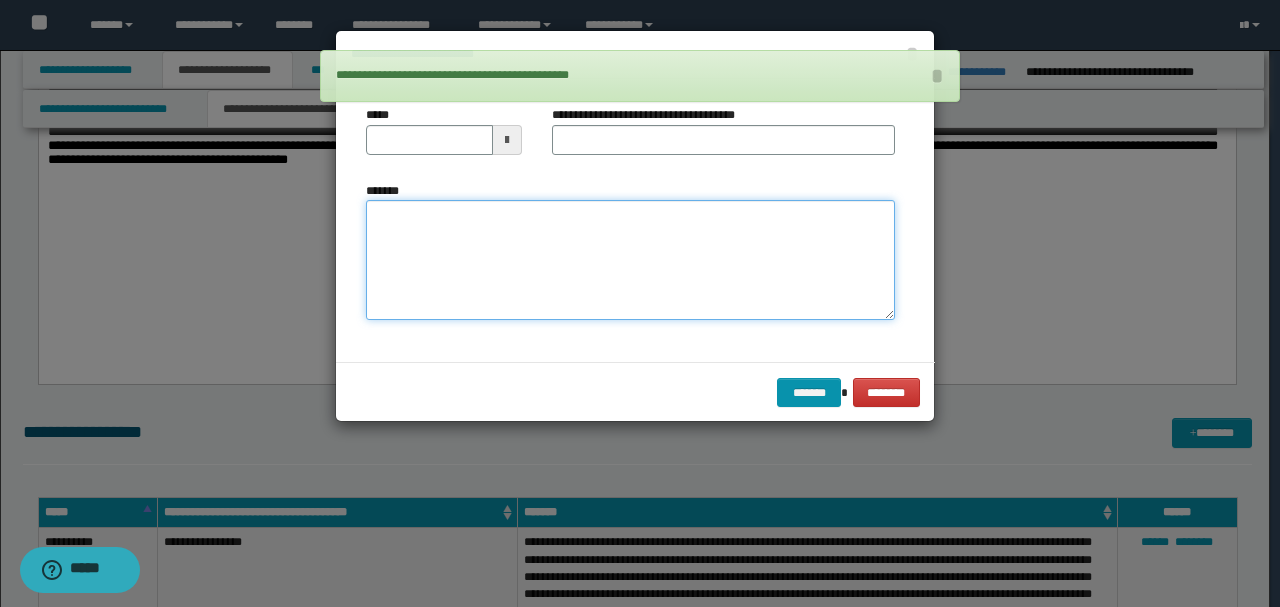 paste on "**********" 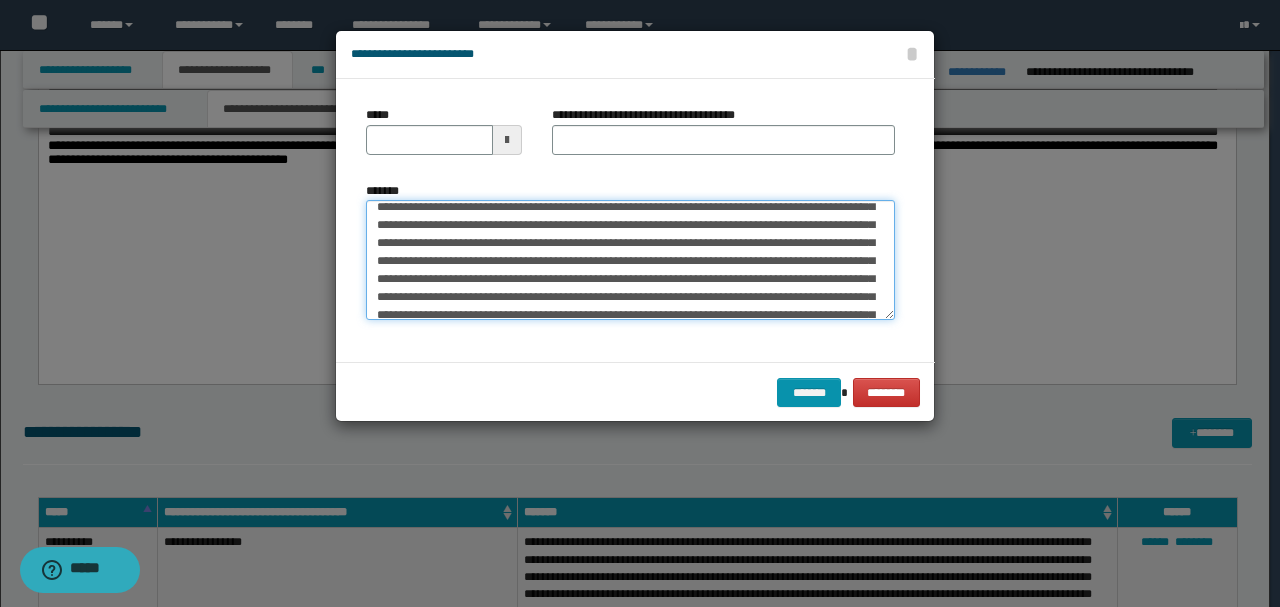 scroll, scrollTop: 0, scrollLeft: 0, axis: both 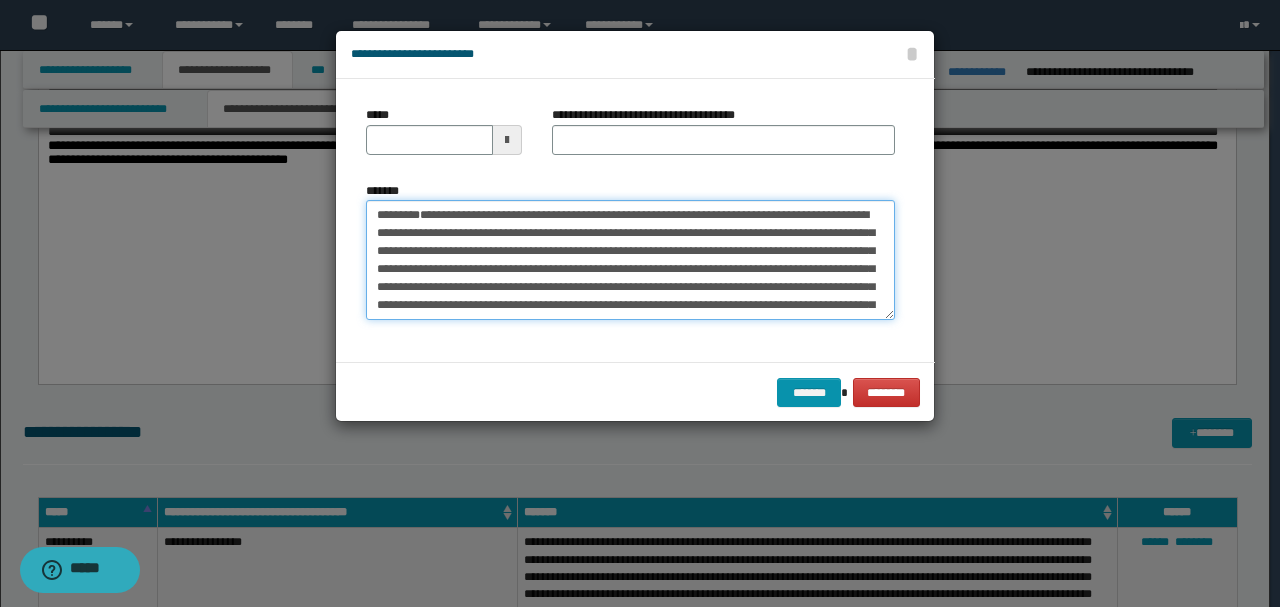 drag, startPoint x: 439, startPoint y: 209, endPoint x: 335, endPoint y: 152, distance: 118.595955 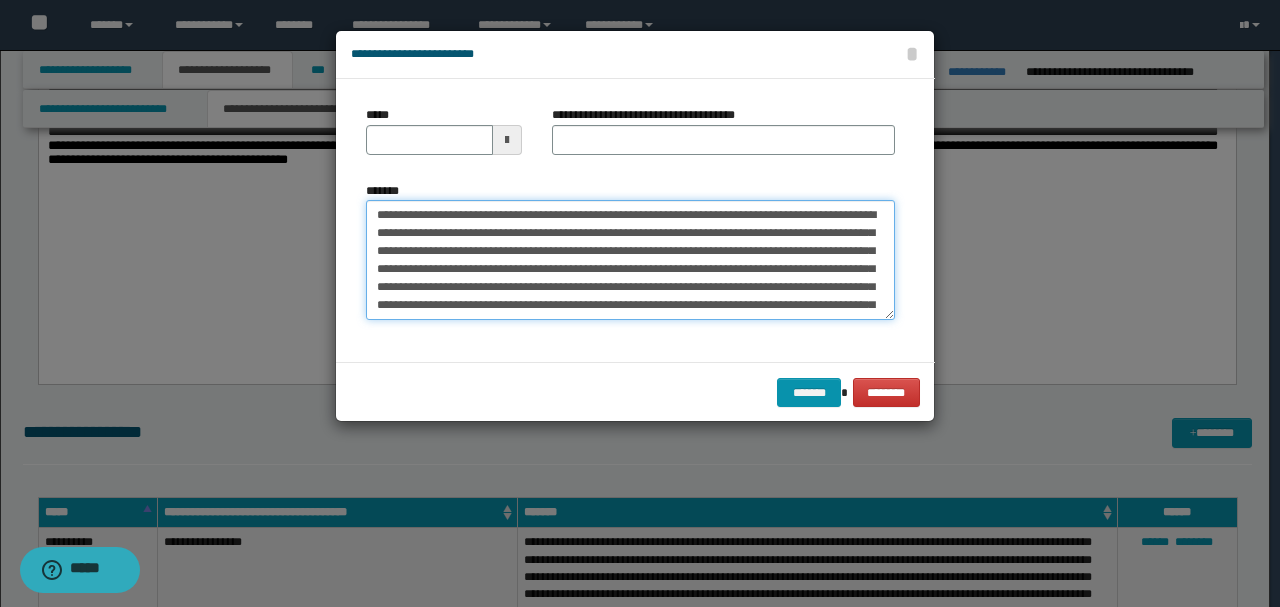 type 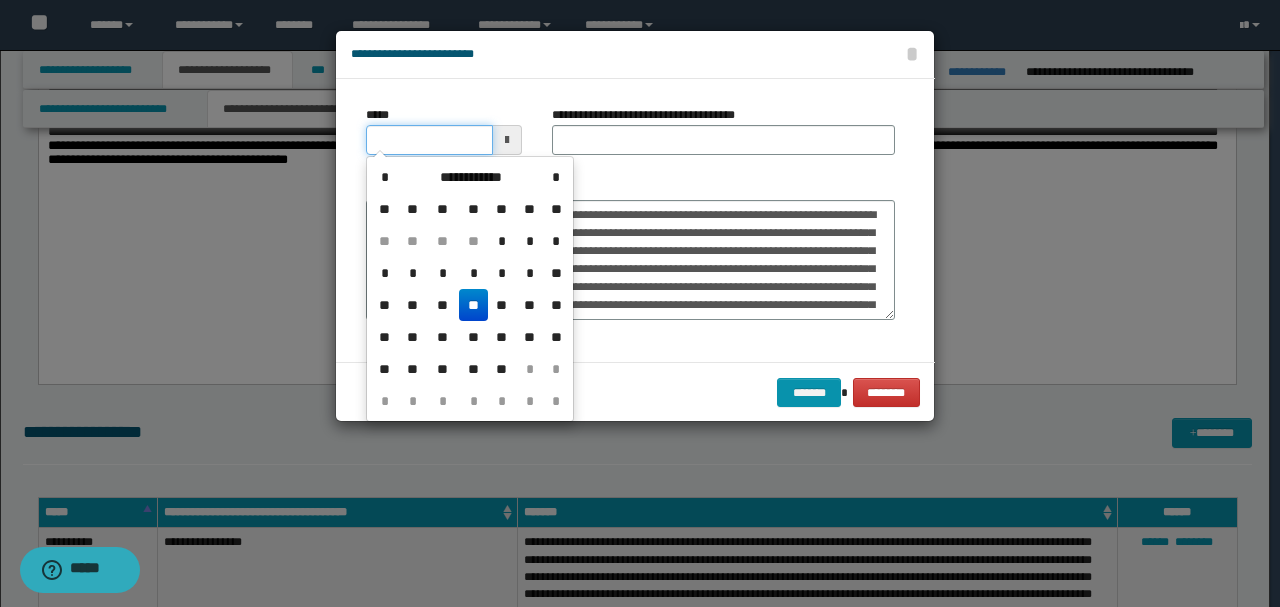 click on "*****" at bounding box center [429, 140] 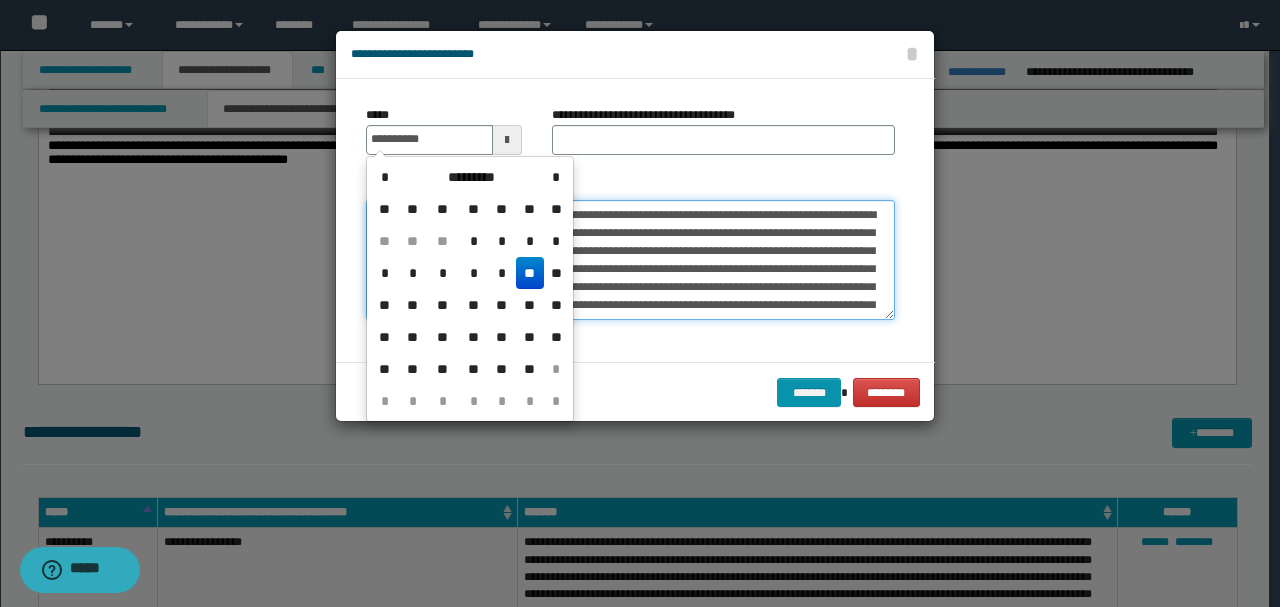 type on "**********" 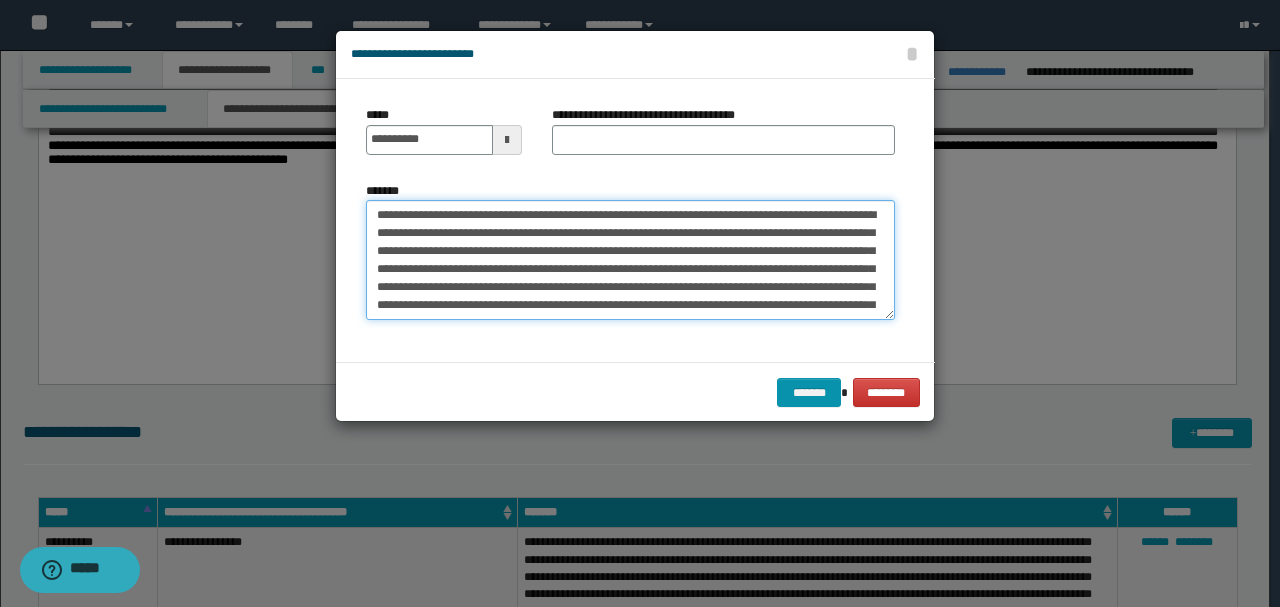click on "*******" at bounding box center (630, 259) 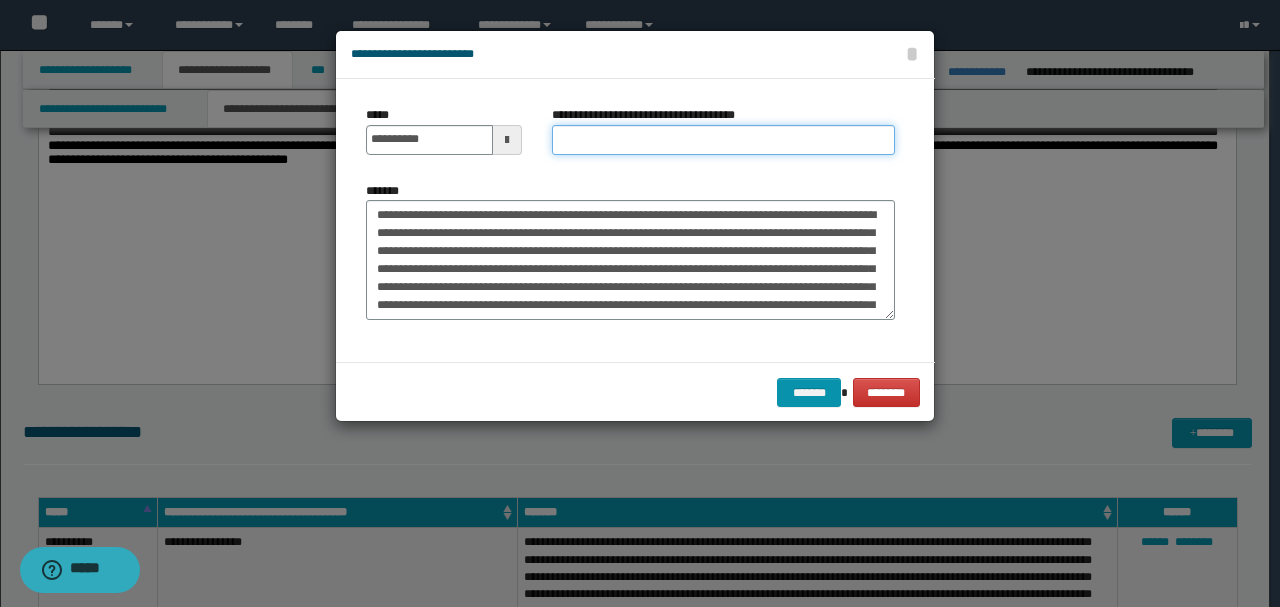 click on "**********" at bounding box center [723, 140] 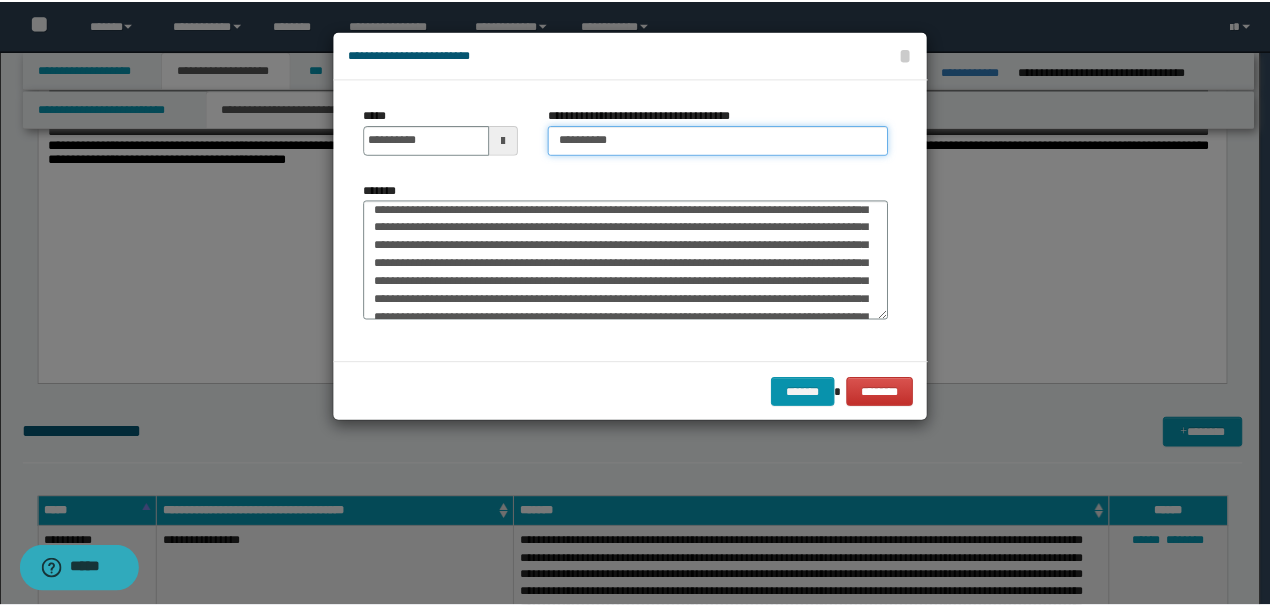 scroll, scrollTop: 144, scrollLeft: 0, axis: vertical 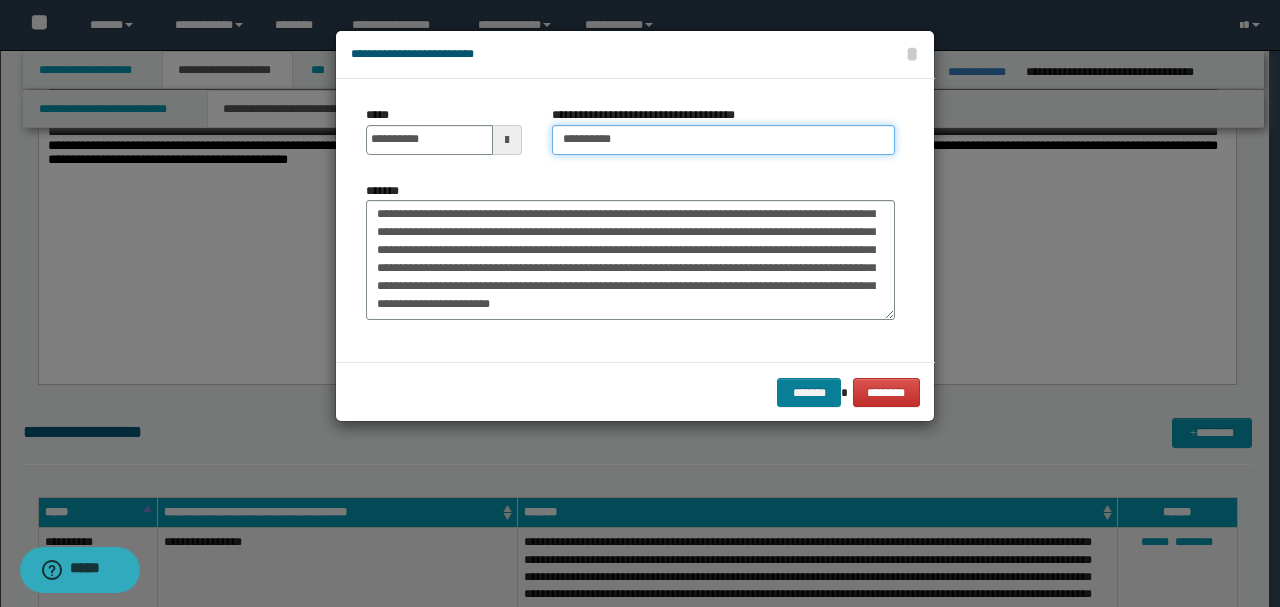 type on "*********" 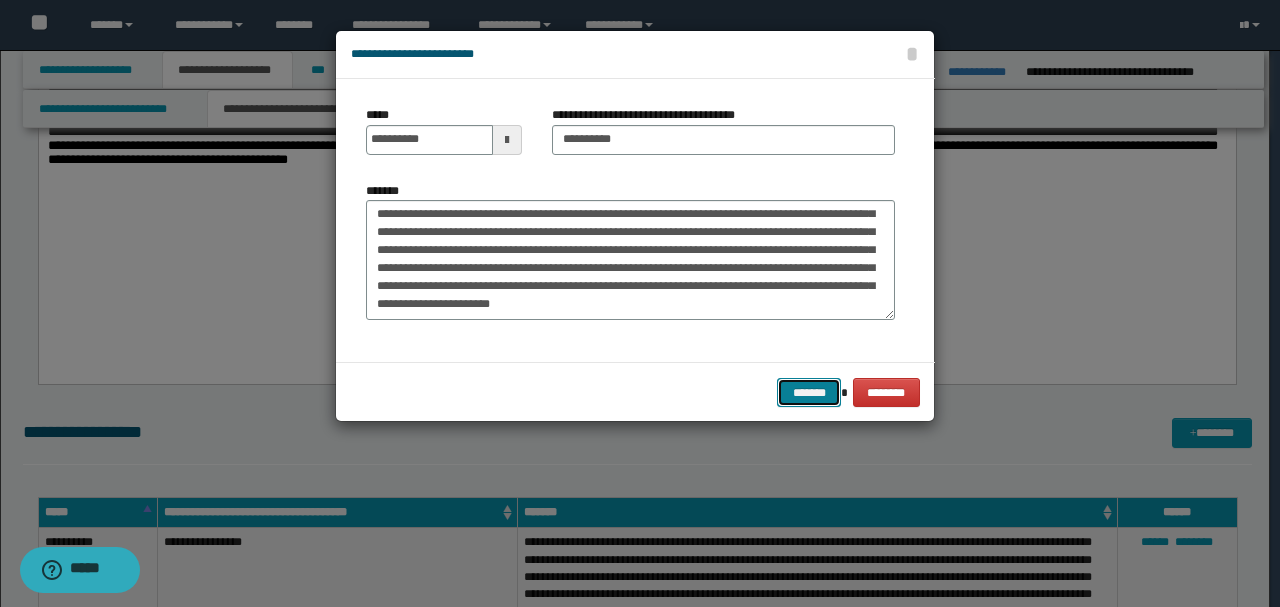 click on "*******" at bounding box center (809, 392) 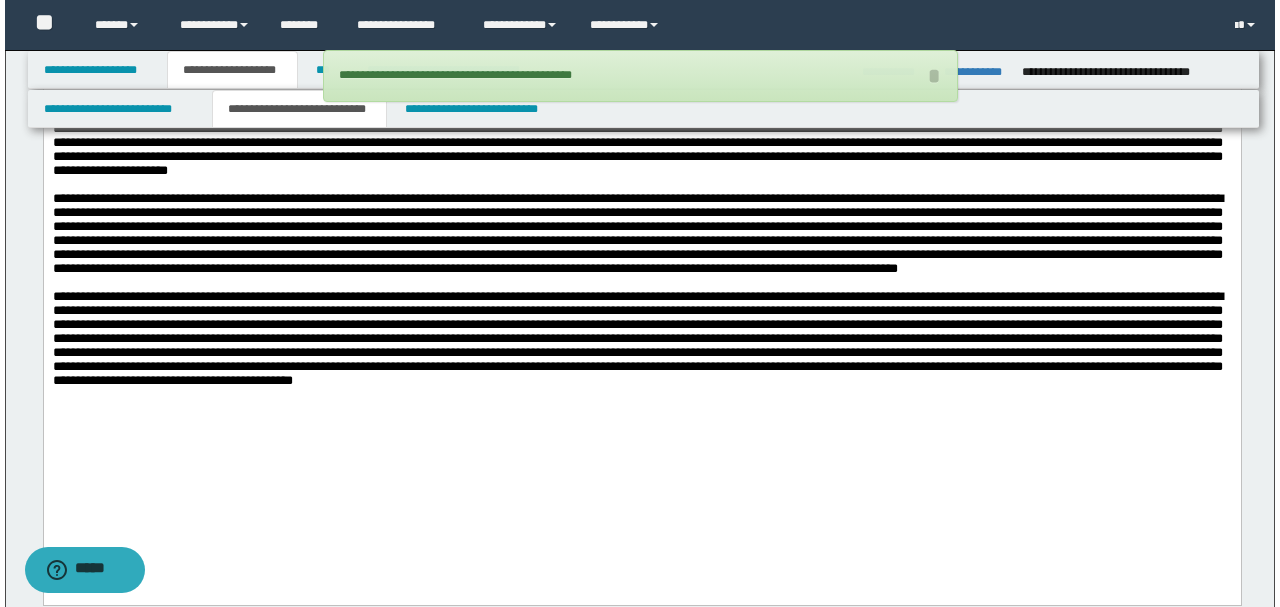 scroll, scrollTop: 1951, scrollLeft: 0, axis: vertical 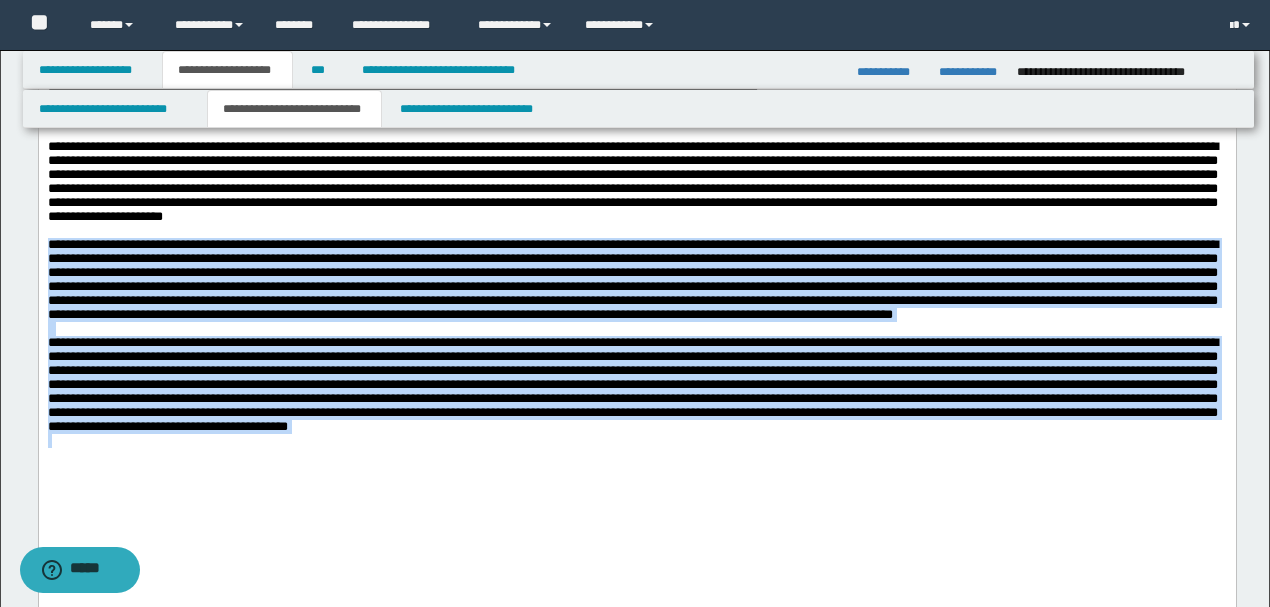 drag, startPoint x: 48, startPoint y: 260, endPoint x: 769, endPoint y: 488, distance: 756.1911 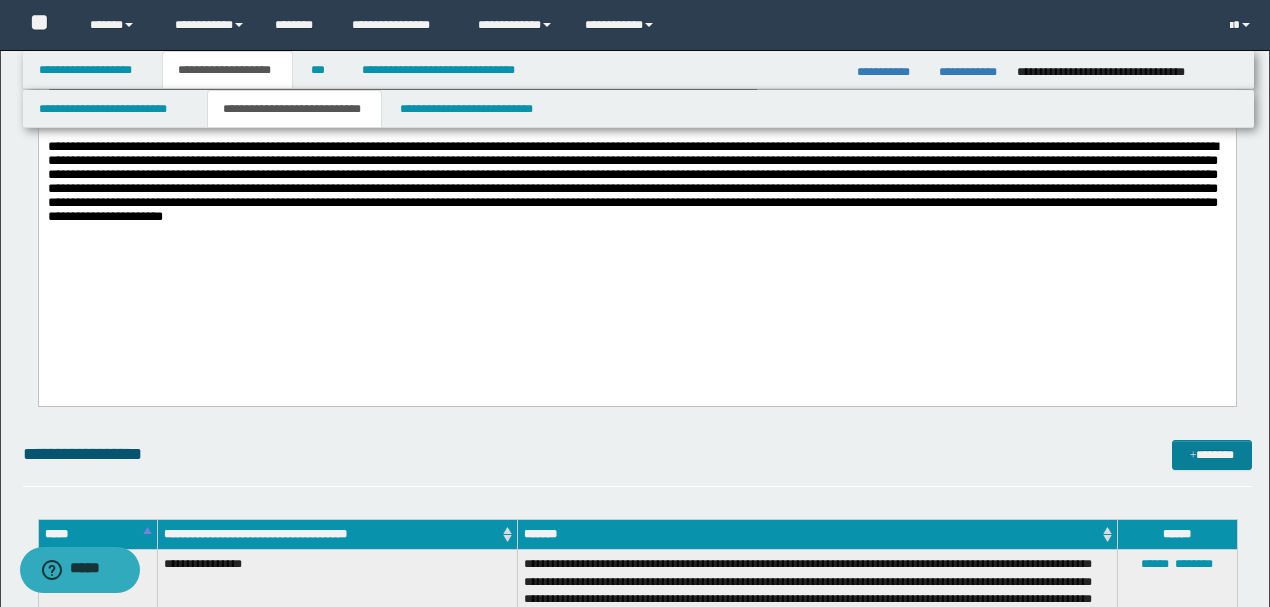 click on "*******" at bounding box center [1211, 454] 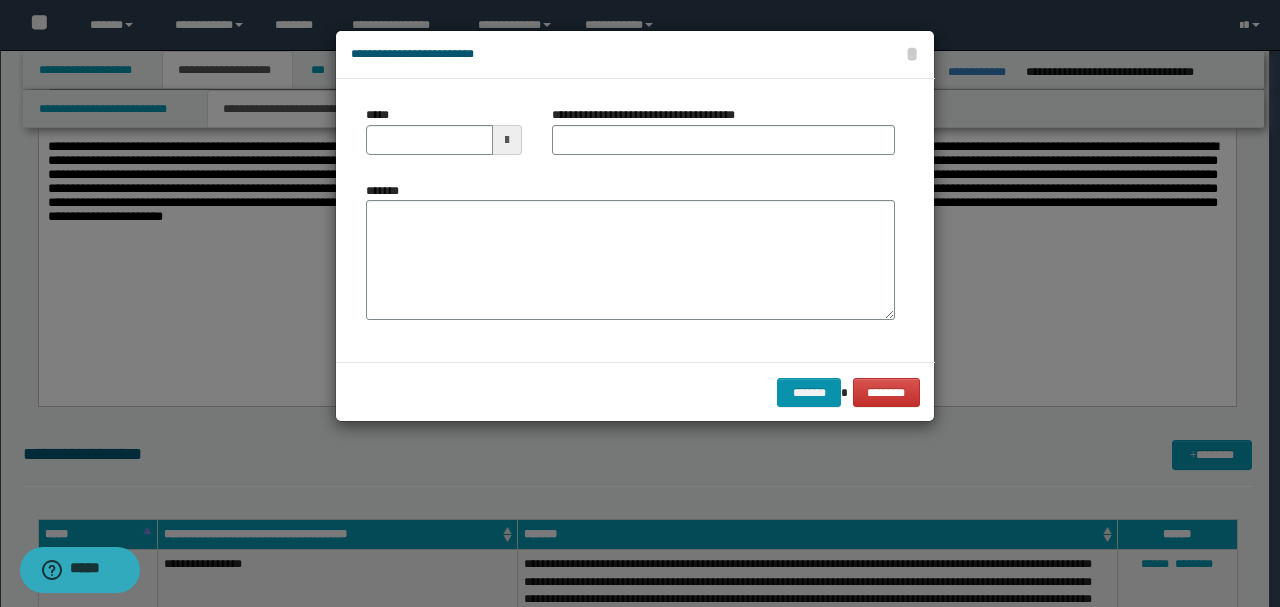 scroll, scrollTop: 0, scrollLeft: 0, axis: both 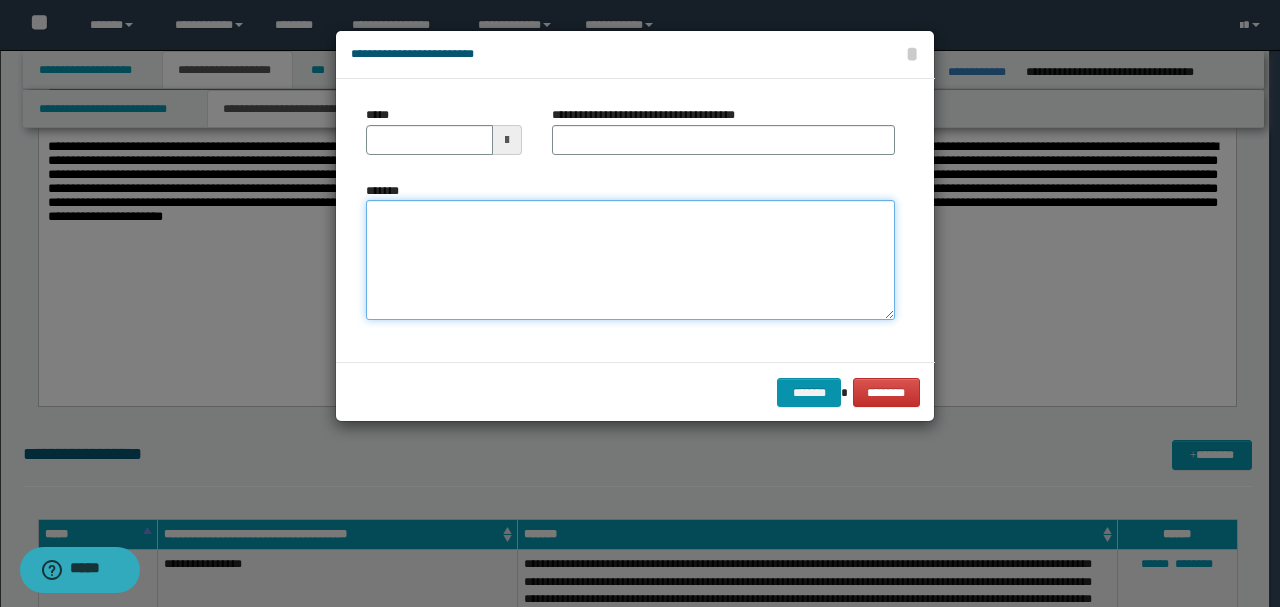 click on "*******" at bounding box center [630, 259] 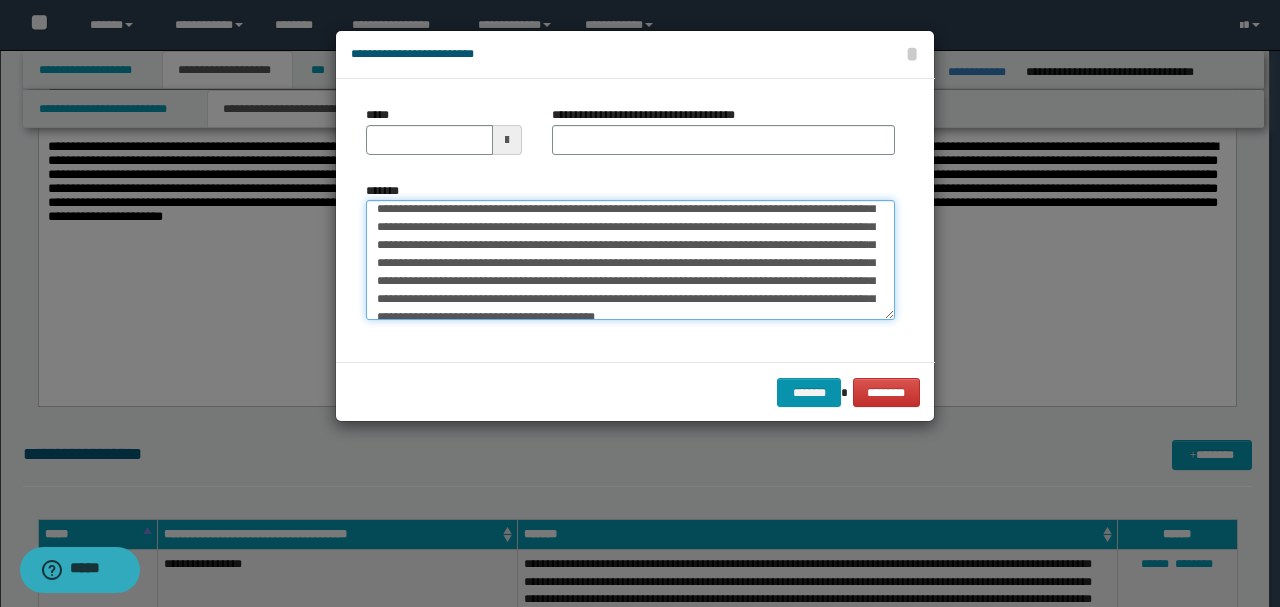scroll, scrollTop: 0, scrollLeft: 0, axis: both 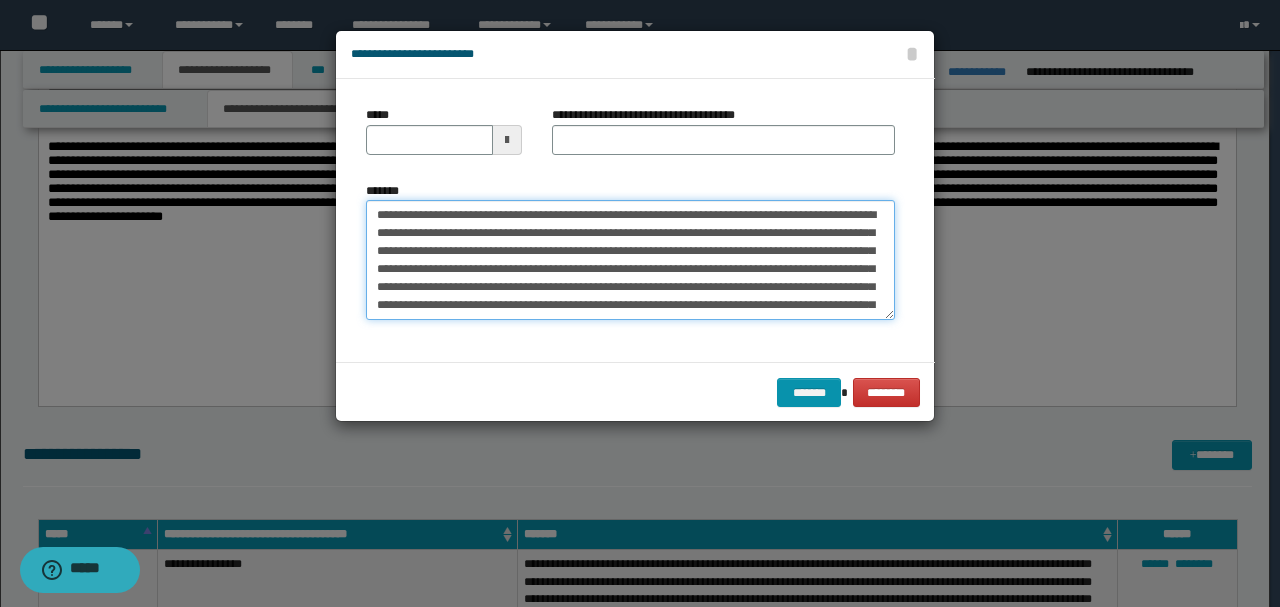 drag, startPoint x: 440, startPoint y: 216, endPoint x: 330, endPoint y: 202, distance: 110.88733 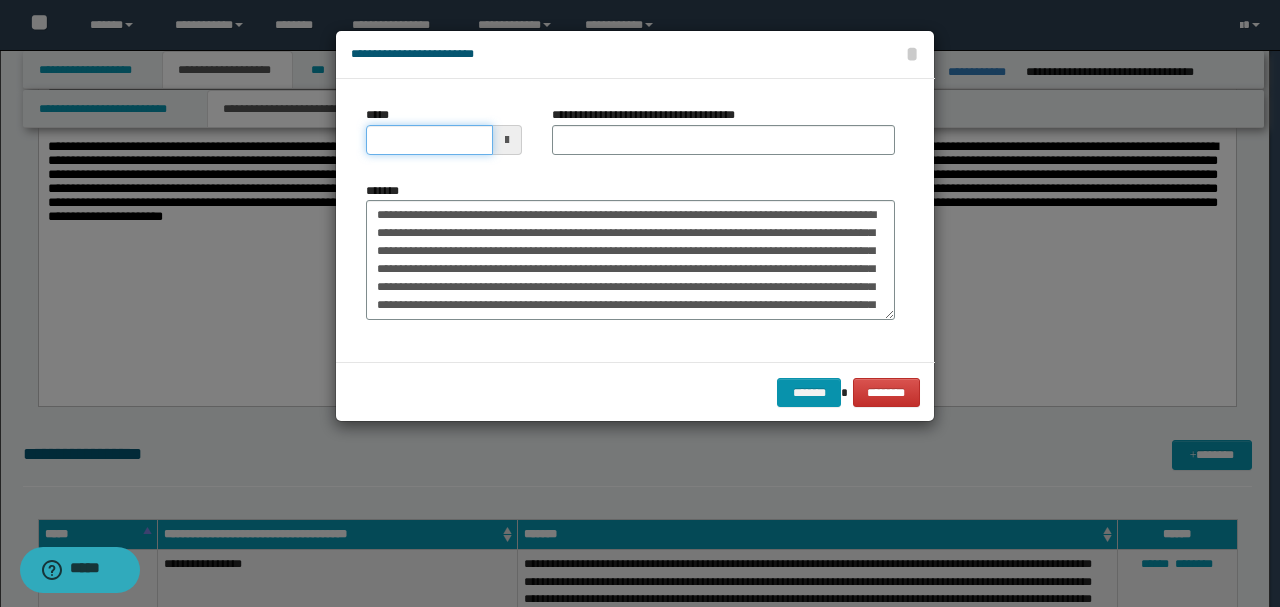 click on "*****" at bounding box center (429, 140) 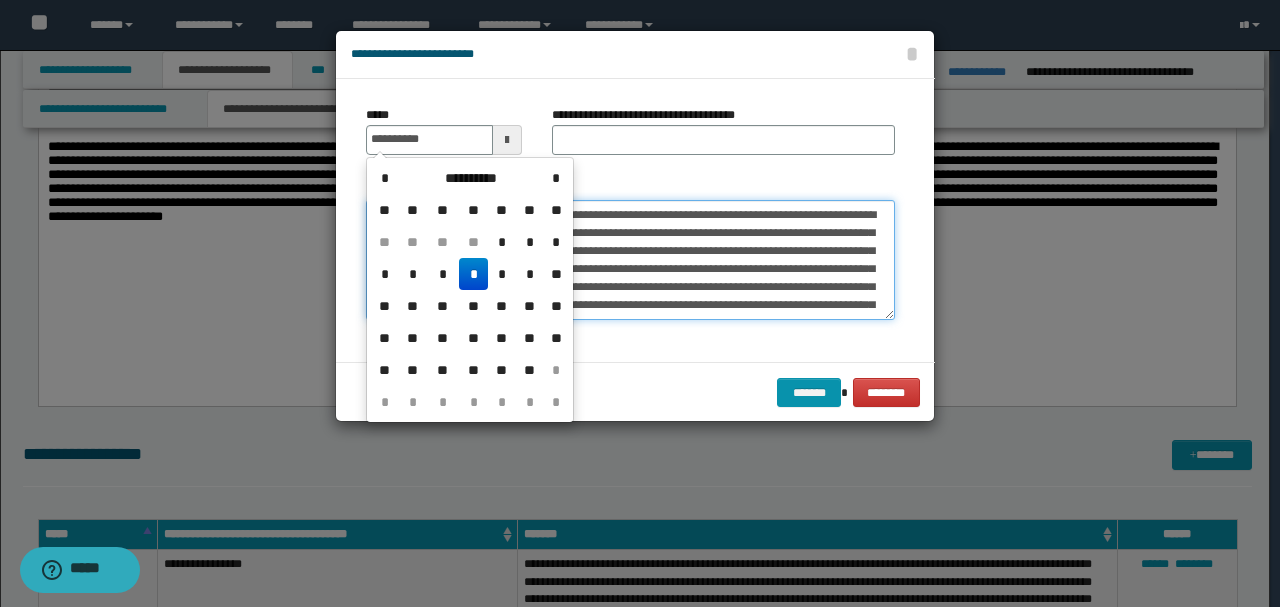 type on "**********" 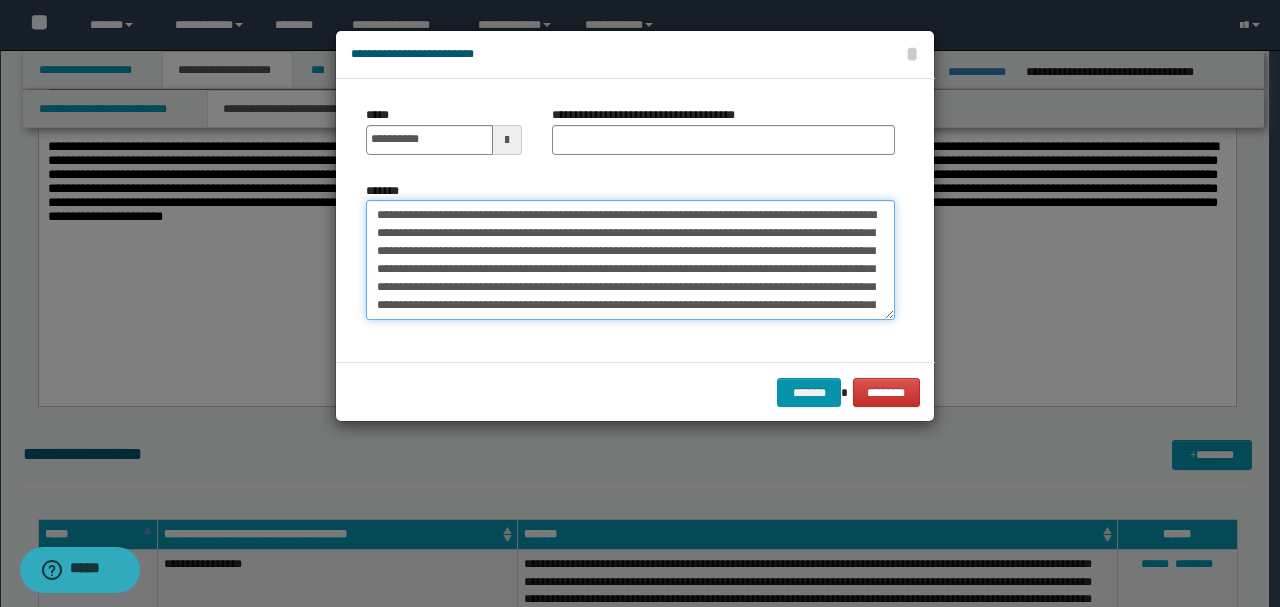 drag, startPoint x: 470, startPoint y: 212, endPoint x: 240, endPoint y: 209, distance: 230.01956 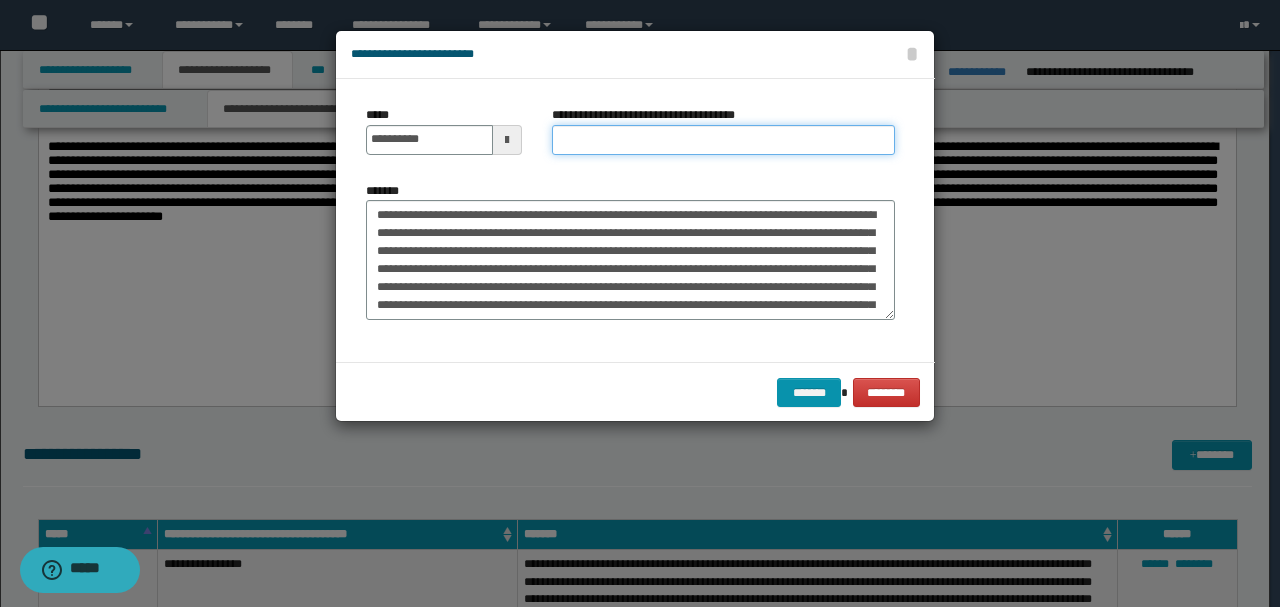 click on "**********" at bounding box center (723, 140) 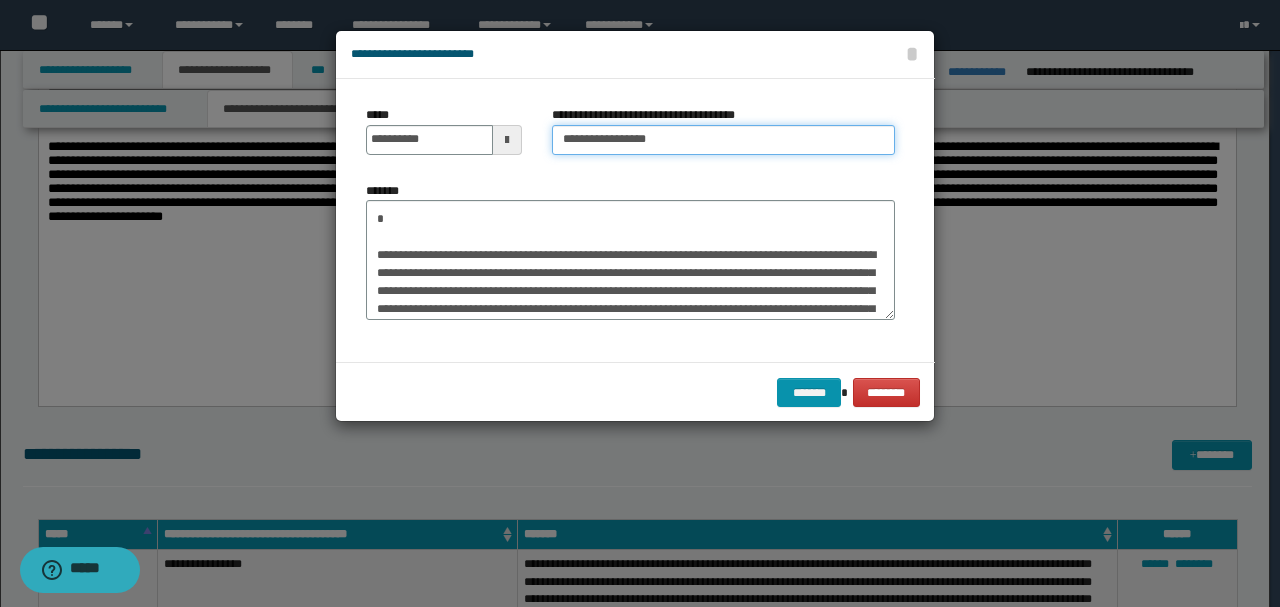type on "**********" 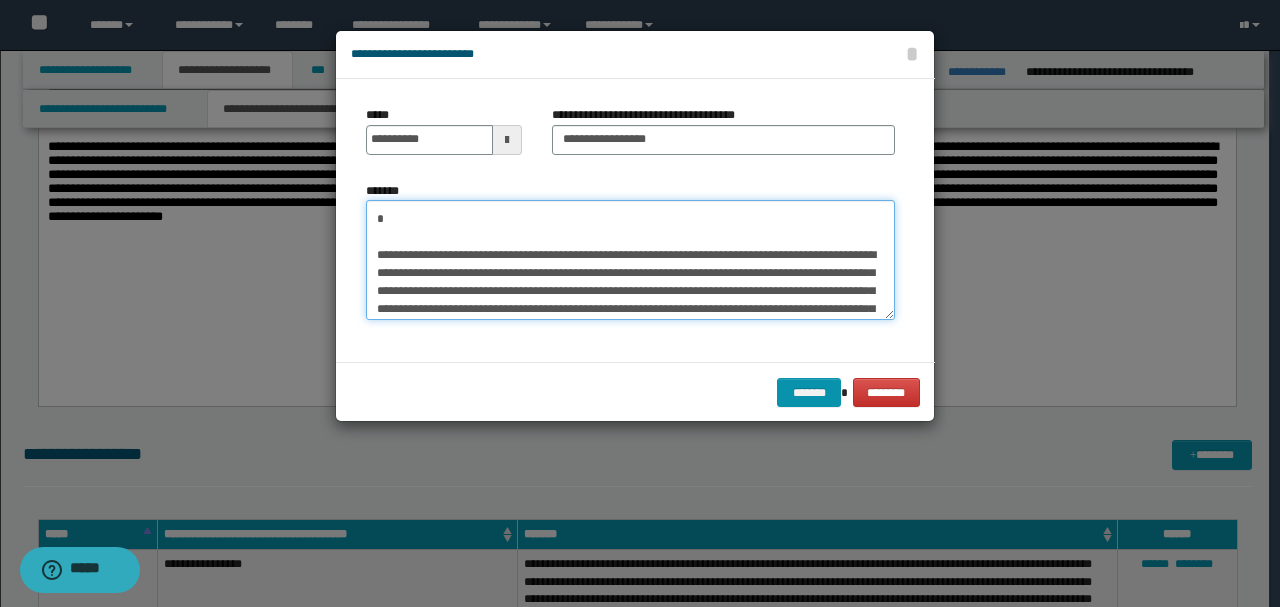 scroll, scrollTop: 558, scrollLeft: 0, axis: vertical 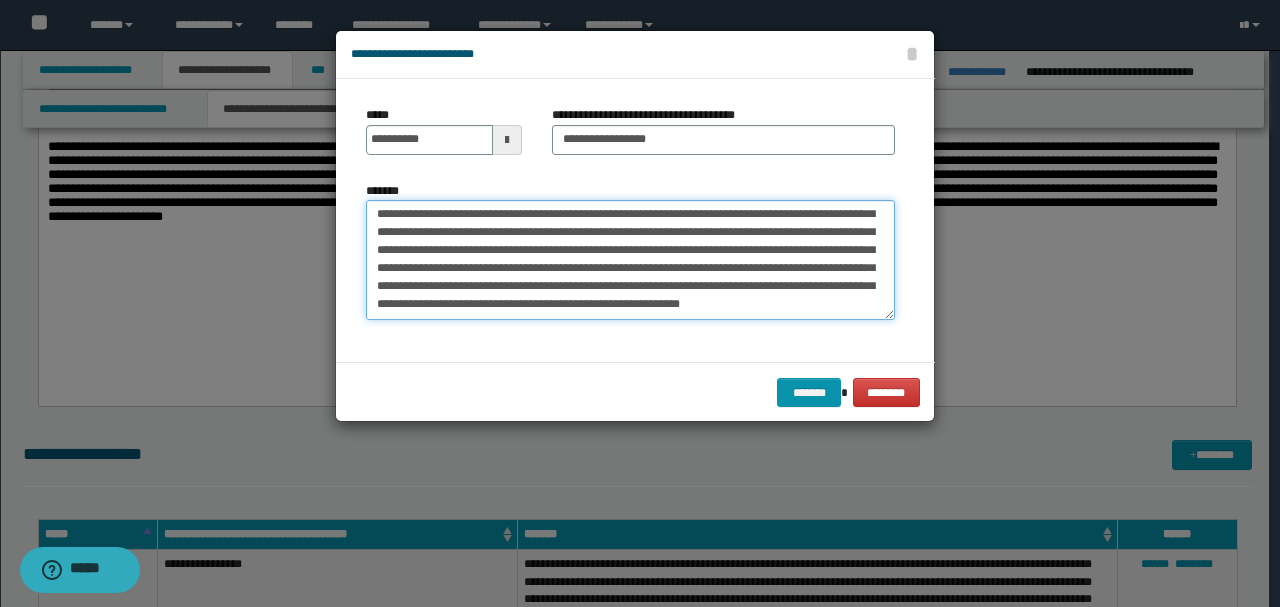 drag, startPoint x: 416, startPoint y: 248, endPoint x: 488, endPoint y: 372, distance: 143.38759 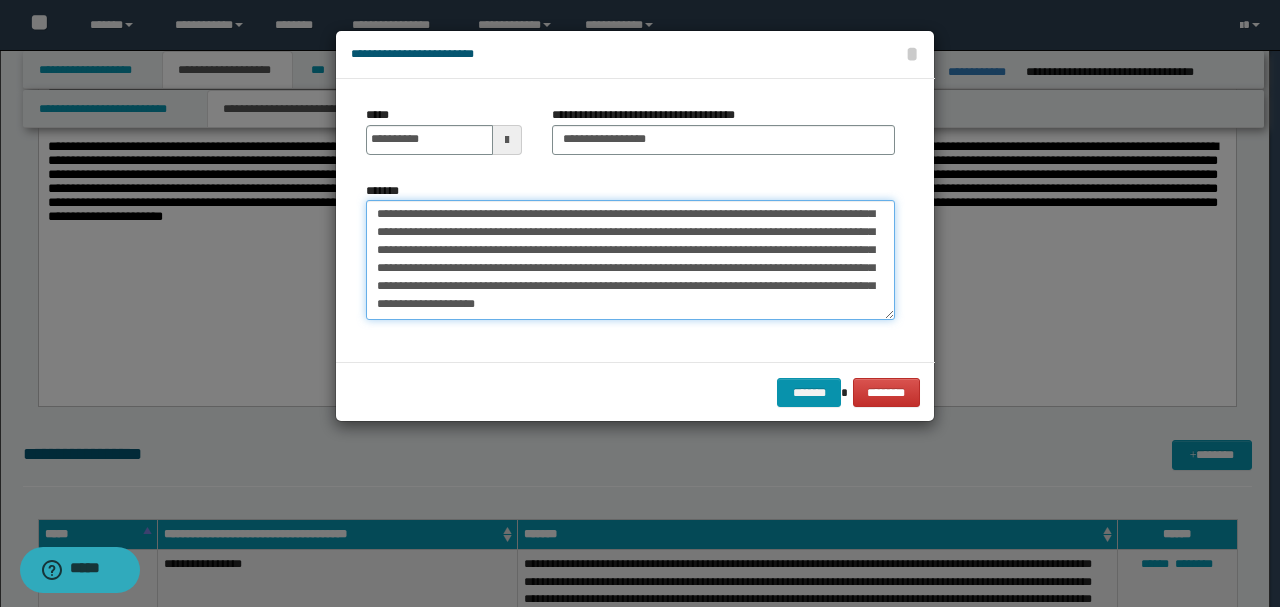 scroll, scrollTop: 216, scrollLeft: 0, axis: vertical 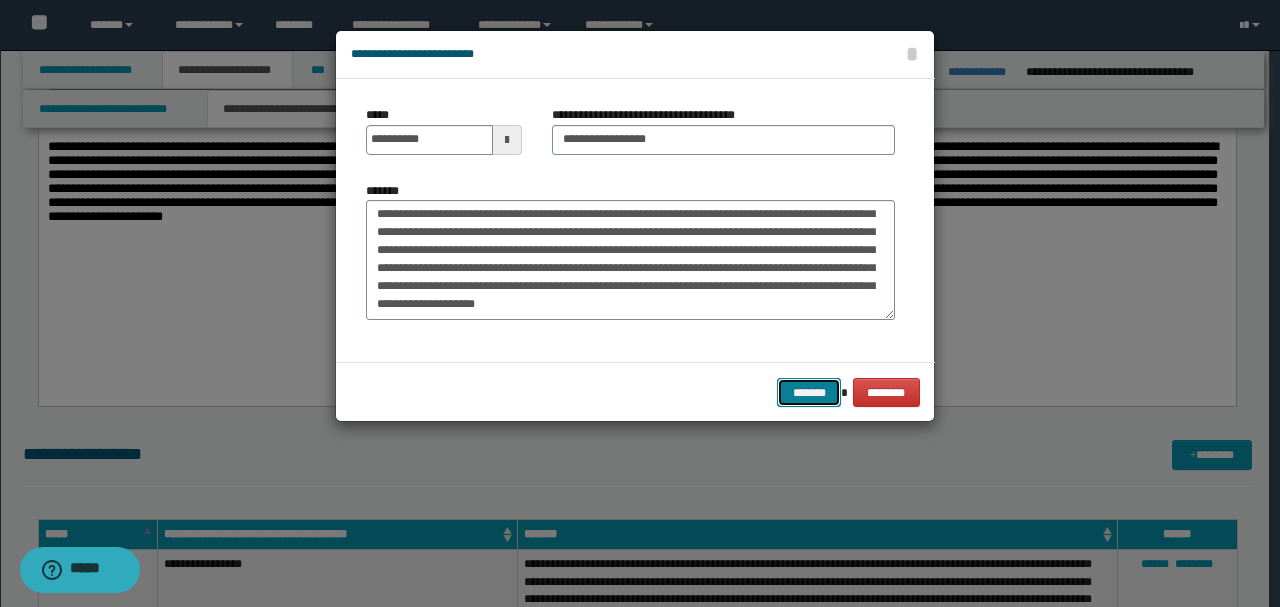 click on "*******" at bounding box center (809, 392) 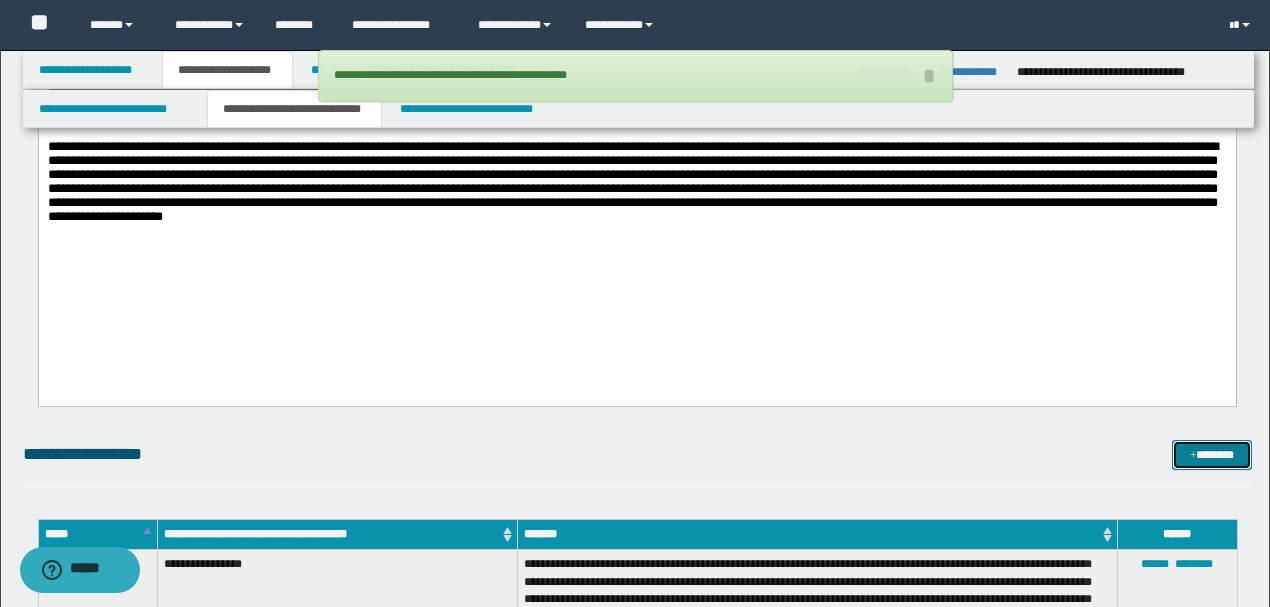 click on "*******" at bounding box center (1211, 454) 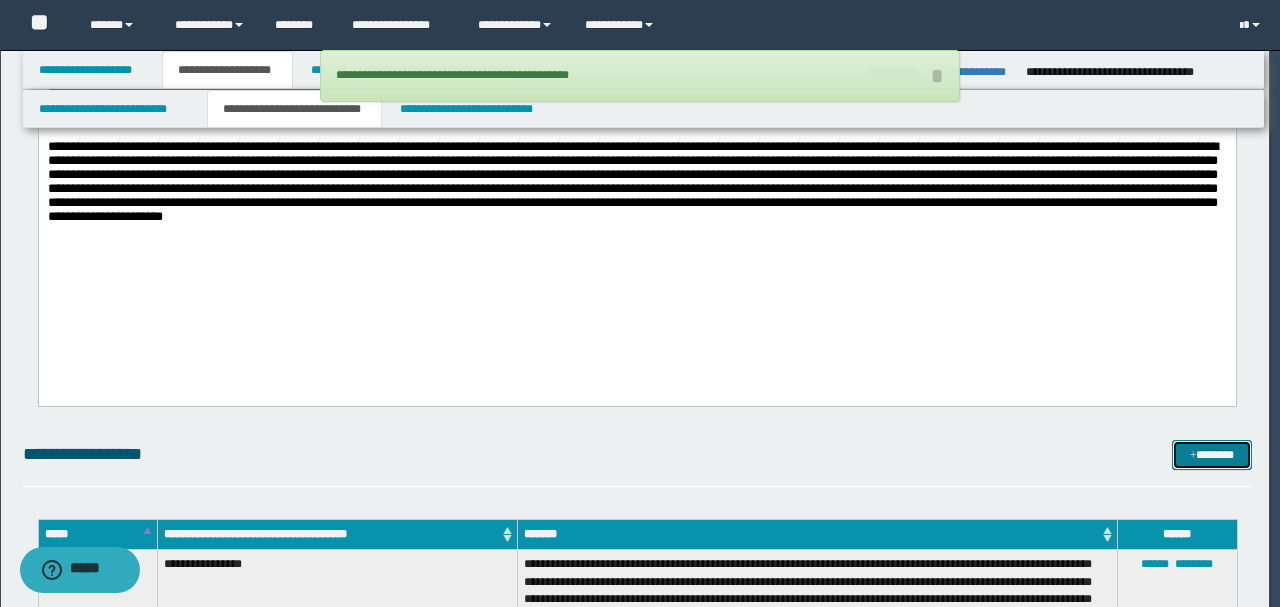 scroll, scrollTop: 0, scrollLeft: 0, axis: both 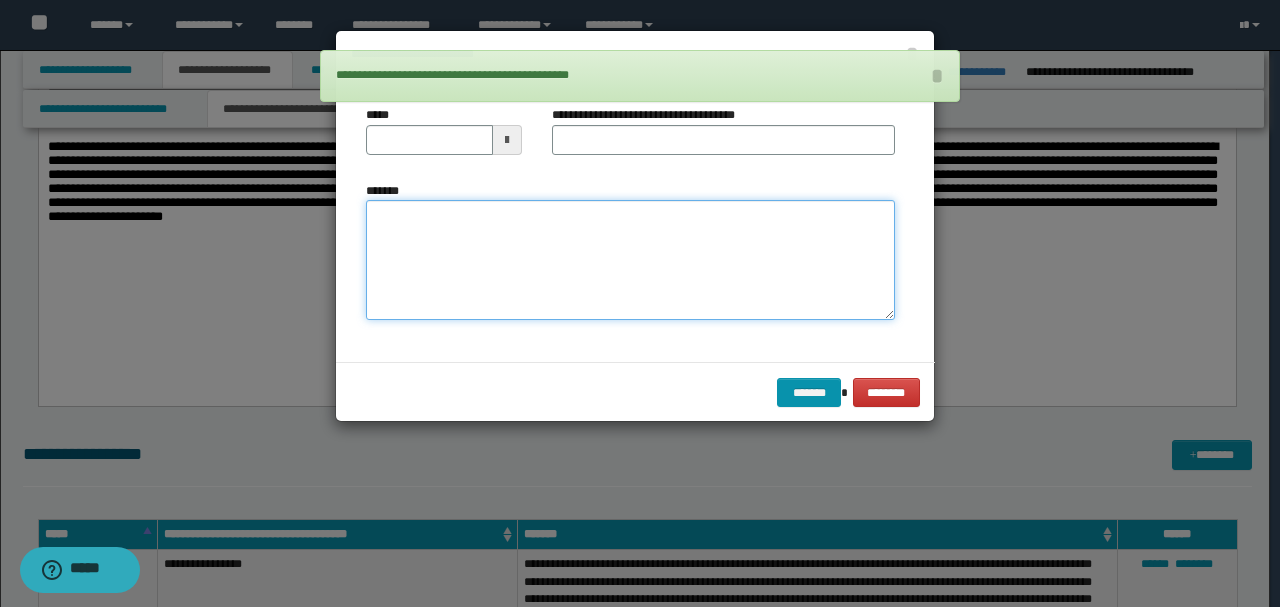 click on "*******" at bounding box center (630, 259) 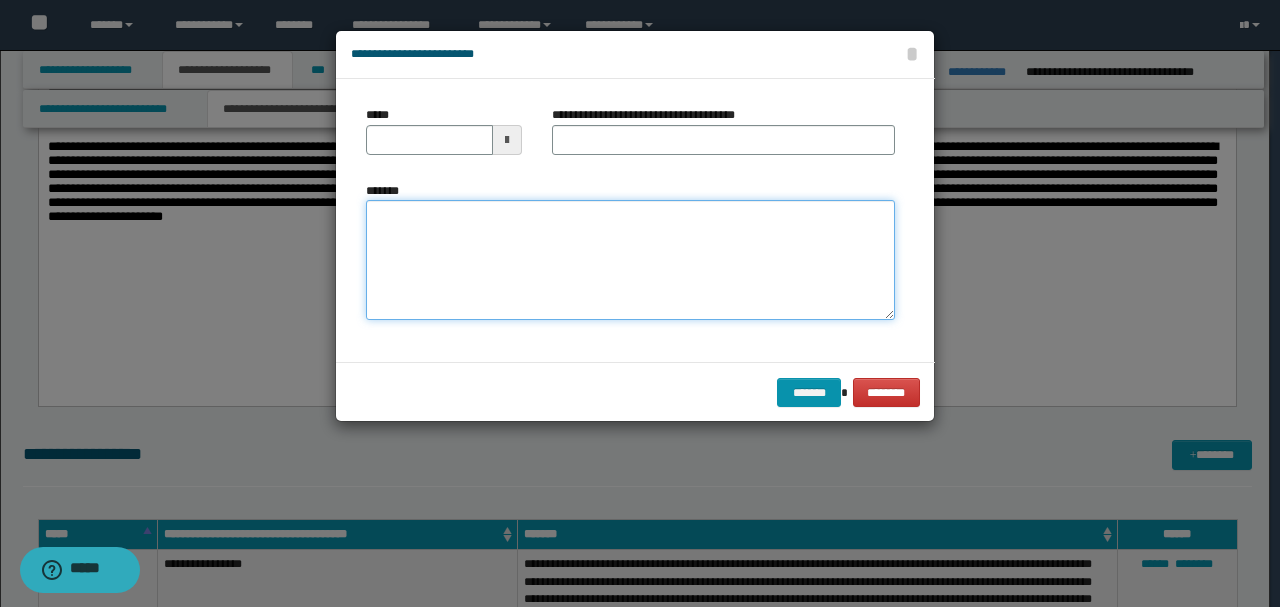 paste on "**********" 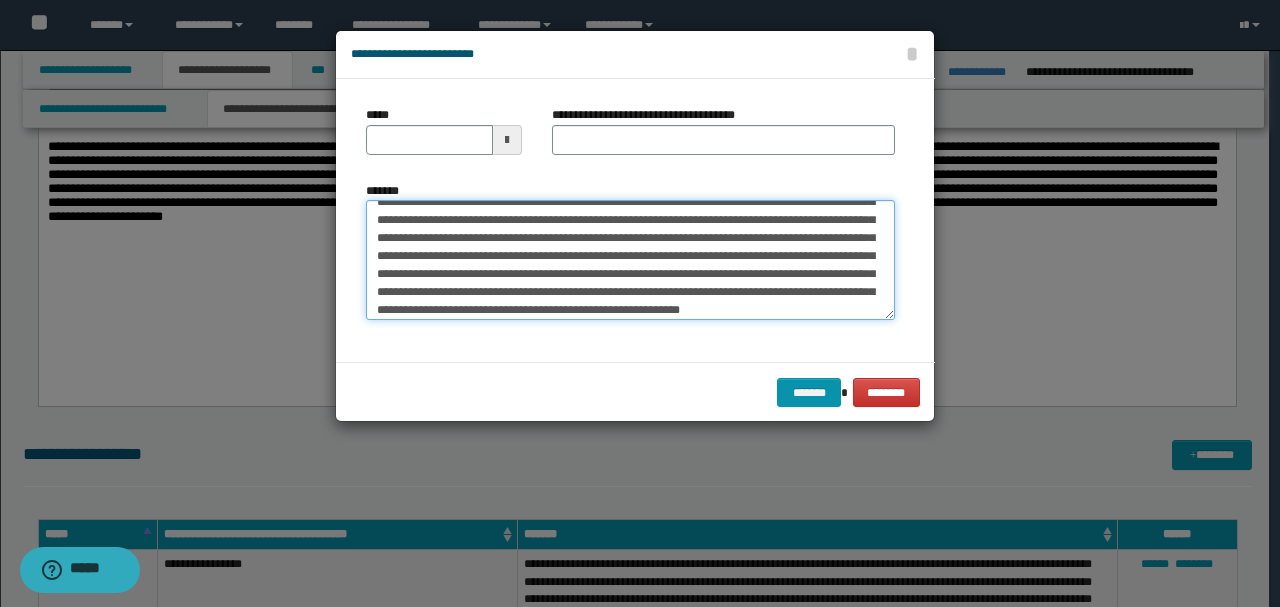 scroll, scrollTop: 0, scrollLeft: 0, axis: both 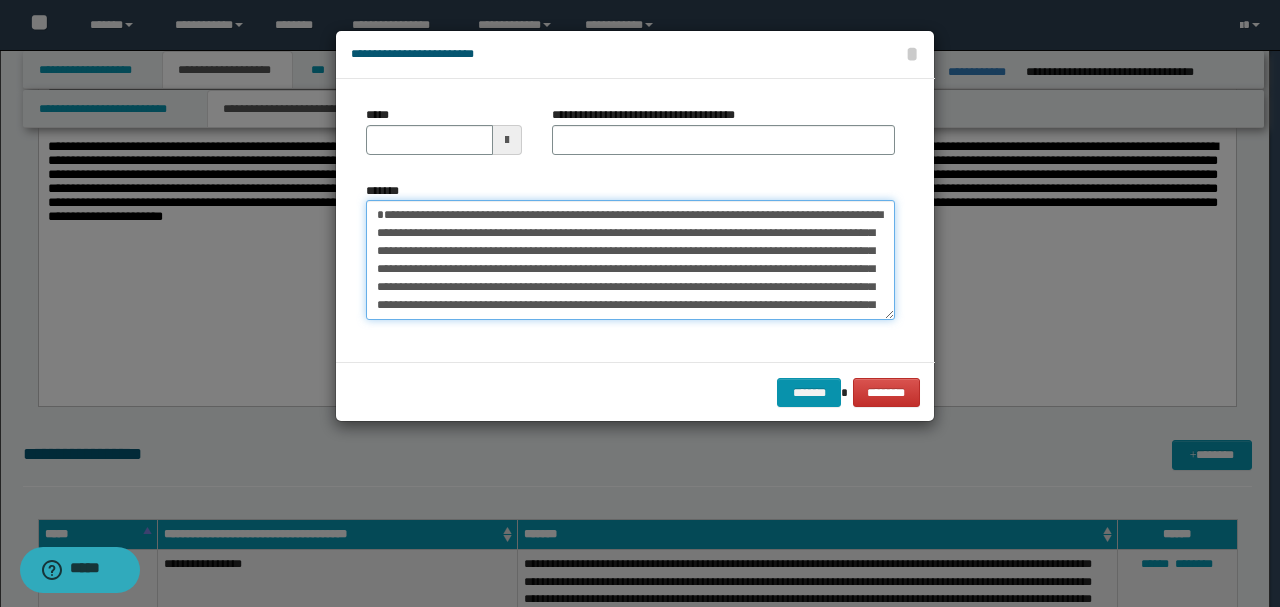 drag, startPoint x: 441, startPoint y: 229, endPoint x: 322, endPoint y: 195, distance: 123.76187 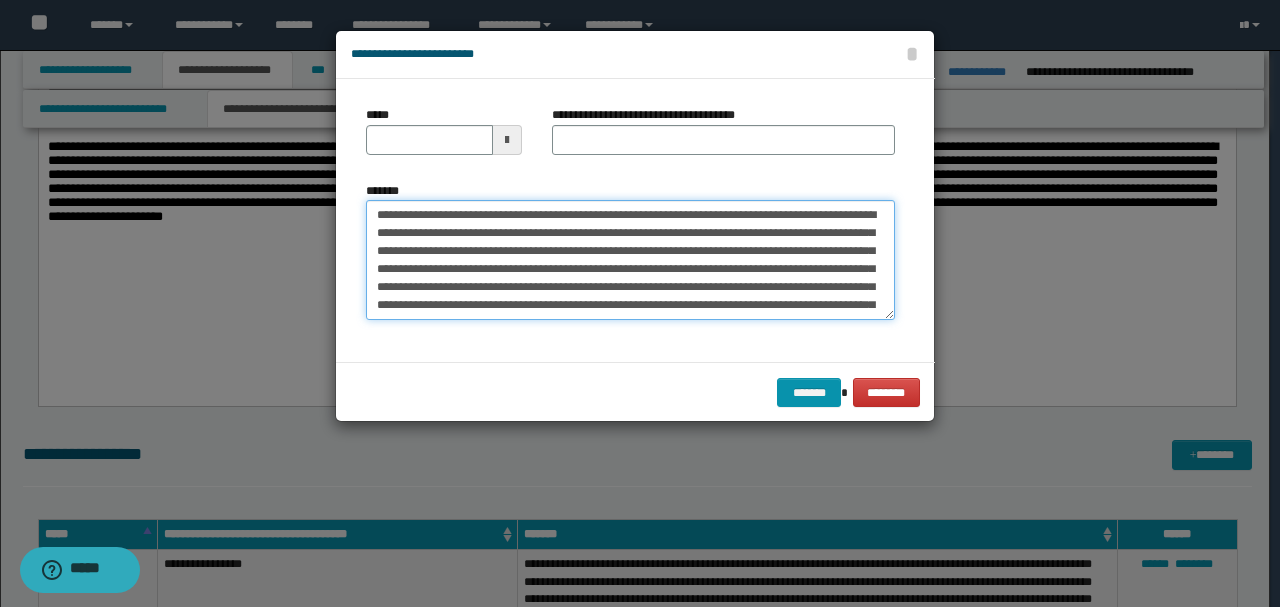 type 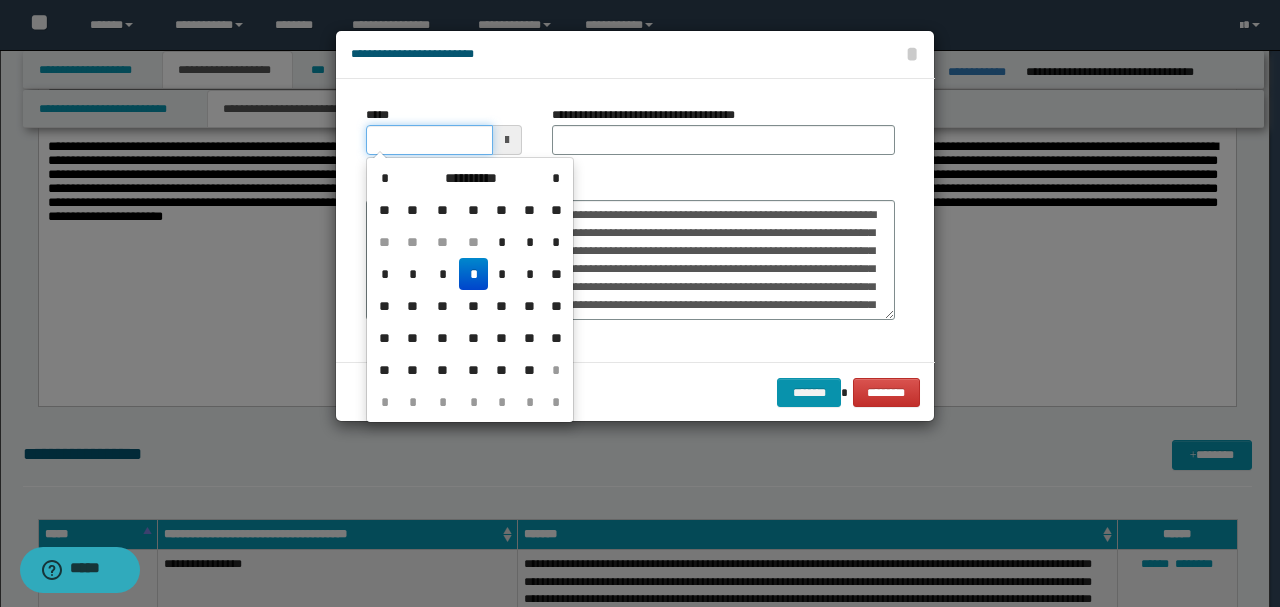 click on "*****" at bounding box center (429, 140) 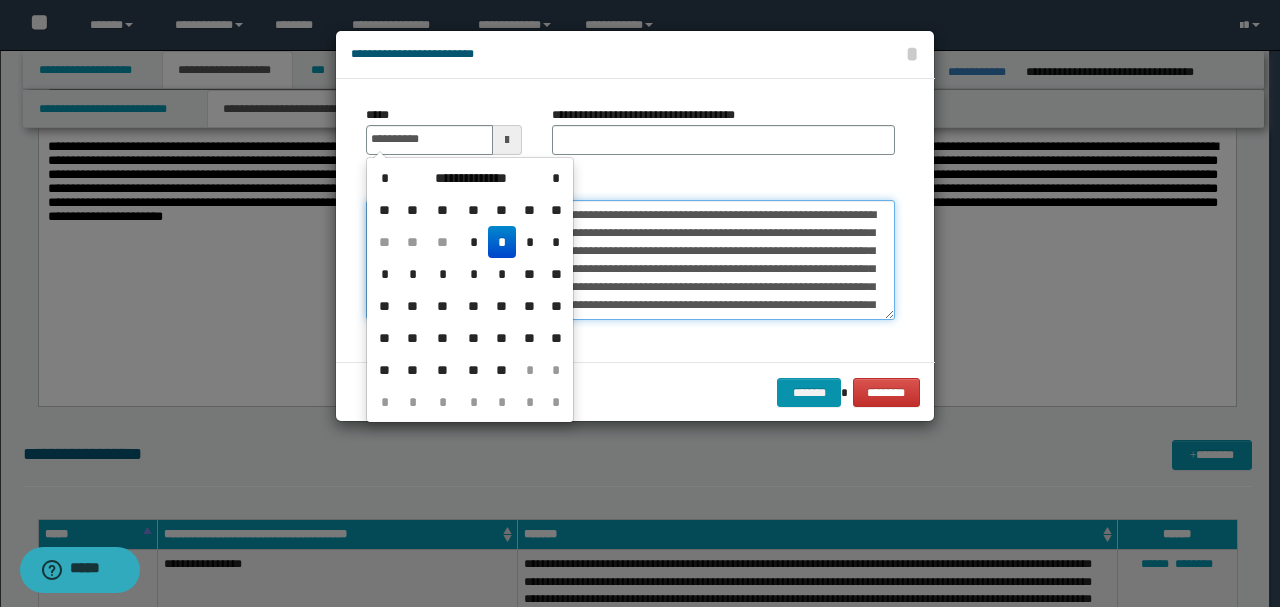 type on "**********" 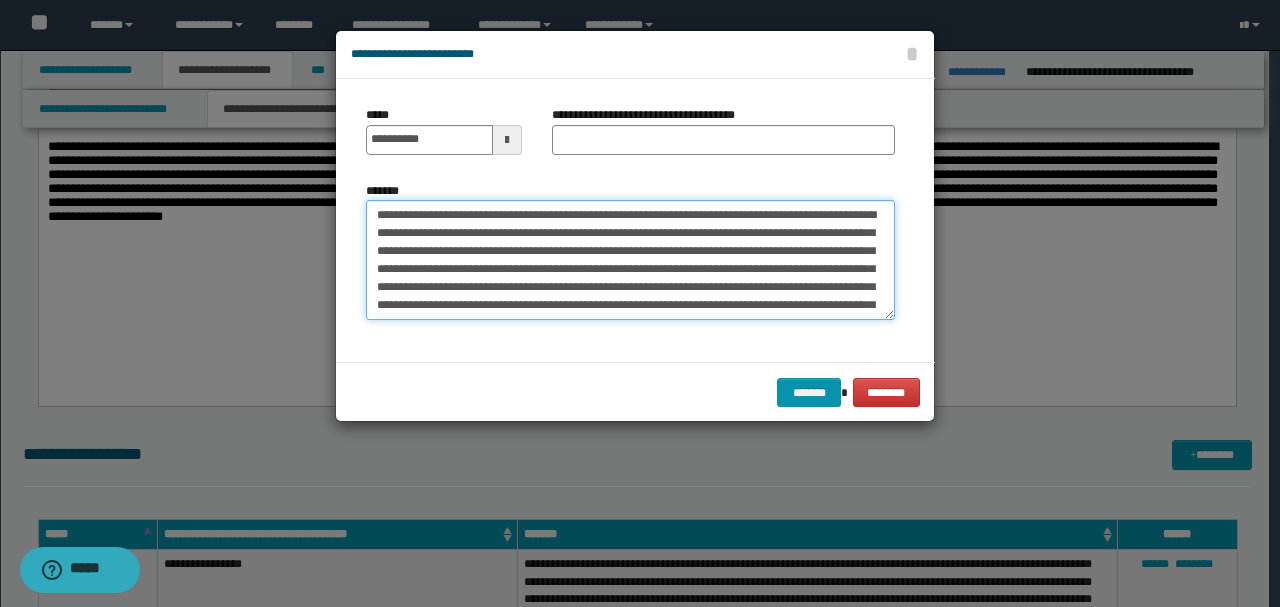 drag, startPoint x: 470, startPoint y: 212, endPoint x: 364, endPoint y: 212, distance: 106 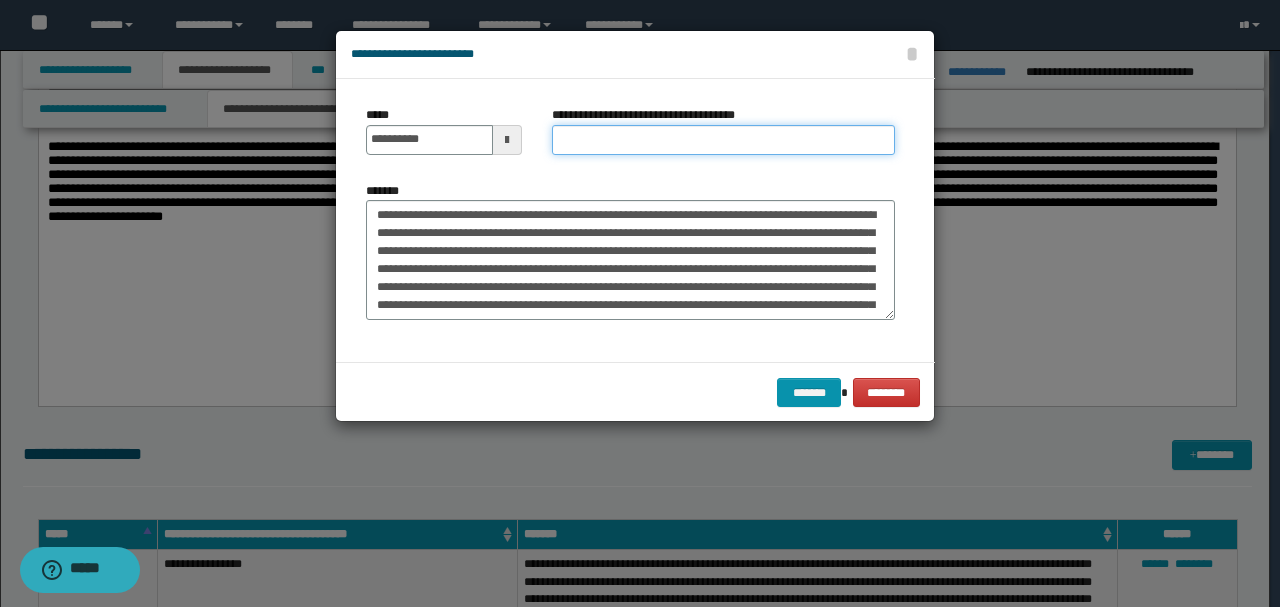 click on "**********" at bounding box center (723, 140) 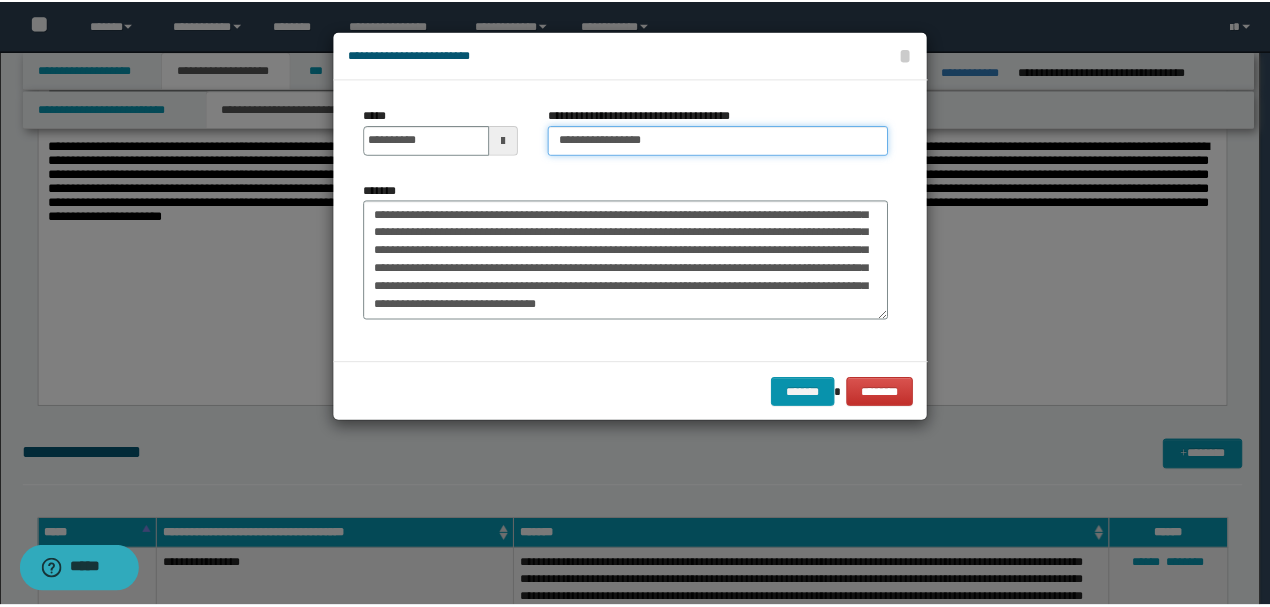 scroll, scrollTop: 216, scrollLeft: 0, axis: vertical 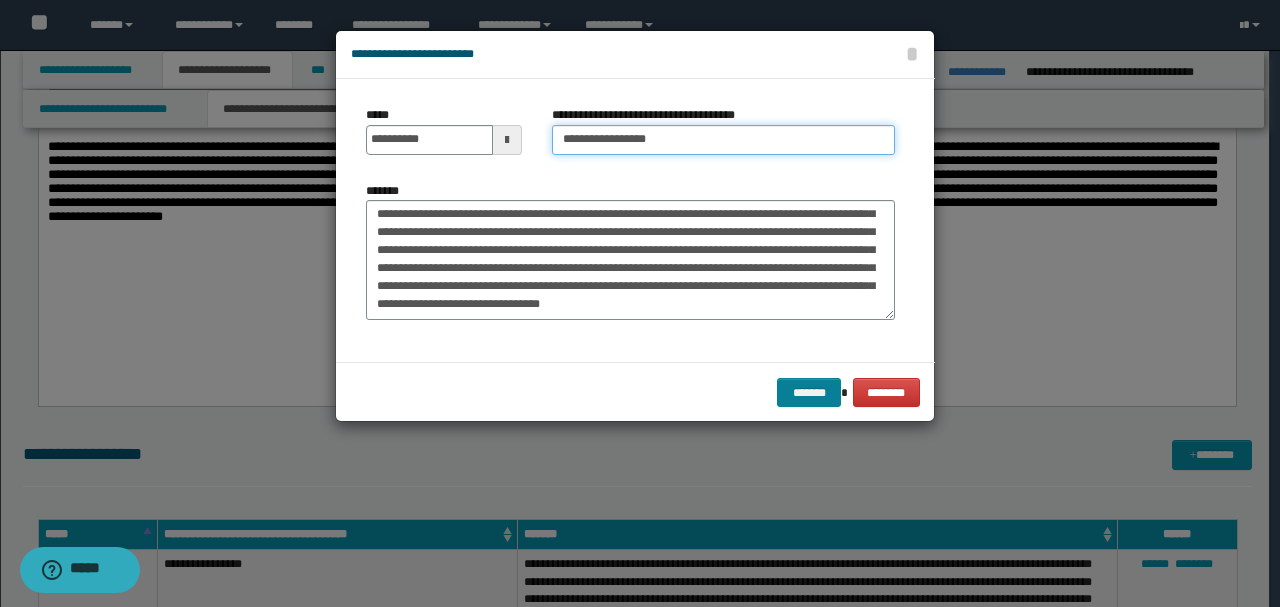 type on "**********" 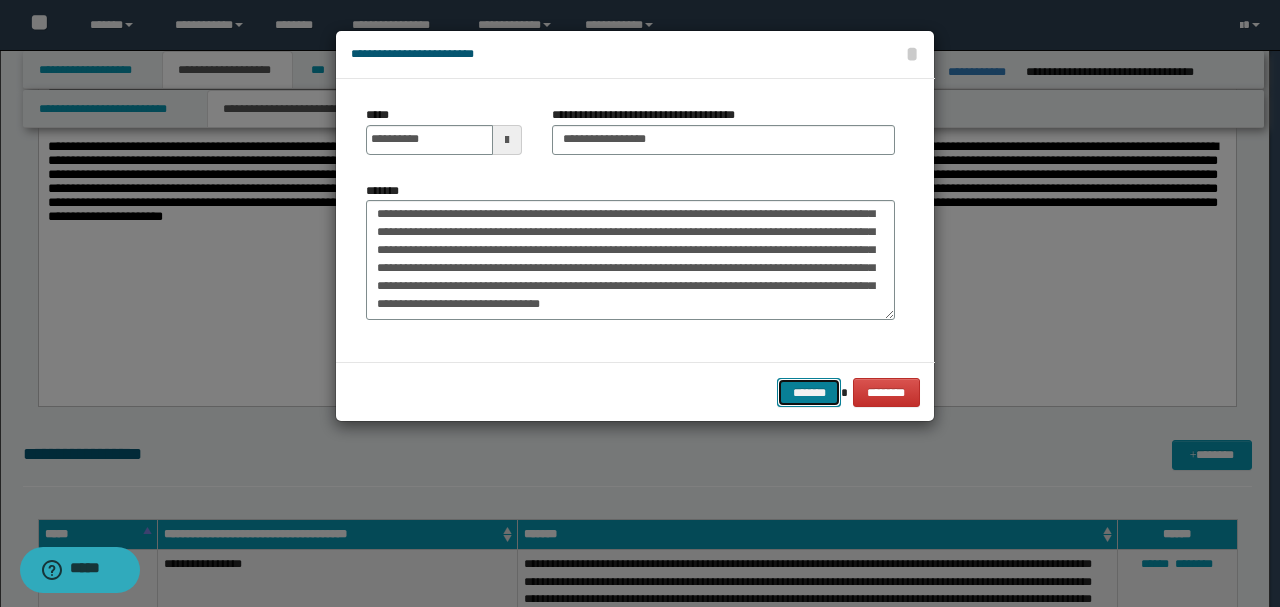 click on "*******" at bounding box center [809, 392] 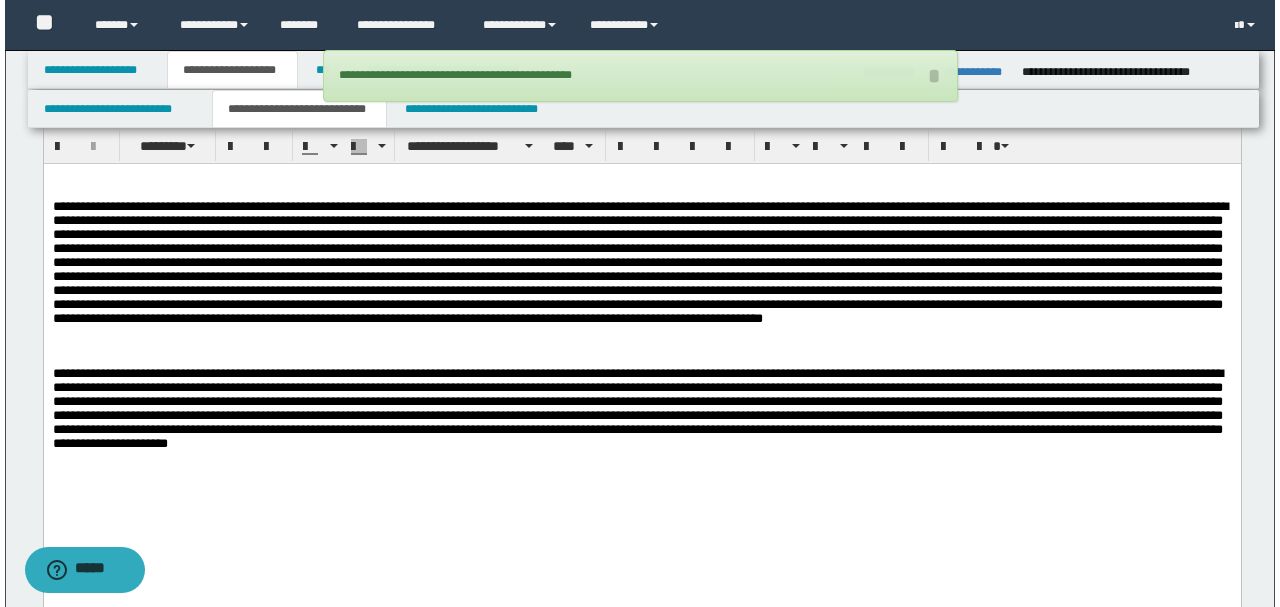 scroll, scrollTop: 1684, scrollLeft: 0, axis: vertical 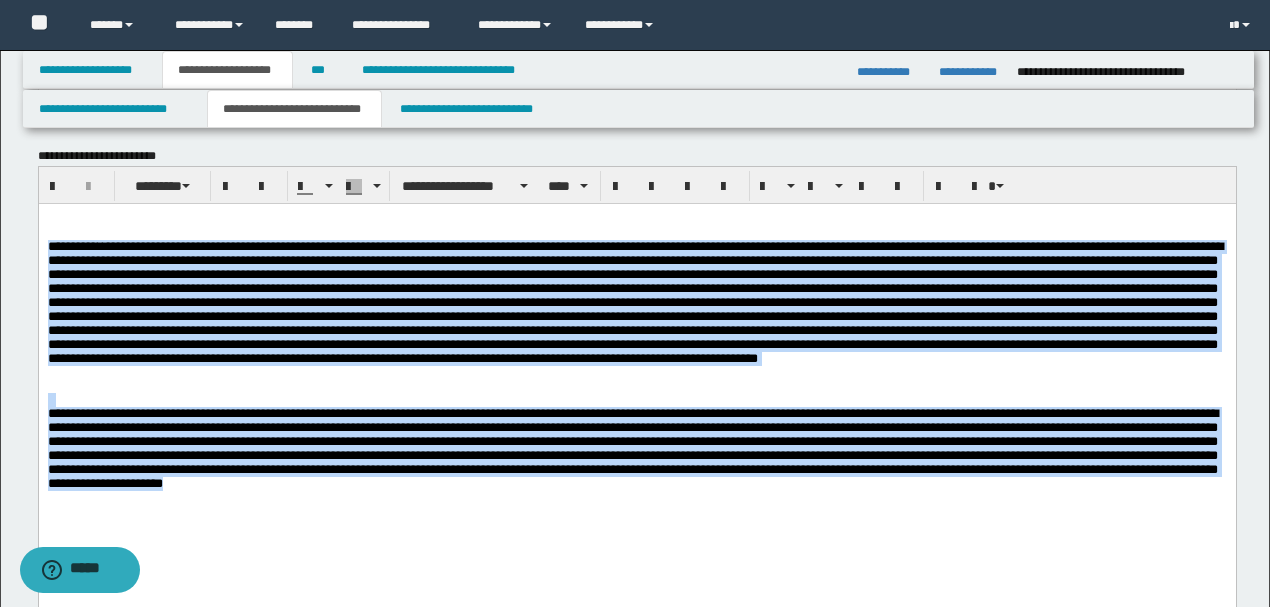 drag, startPoint x: 47, startPoint y: 248, endPoint x: 944, endPoint y: 489, distance: 928.8111 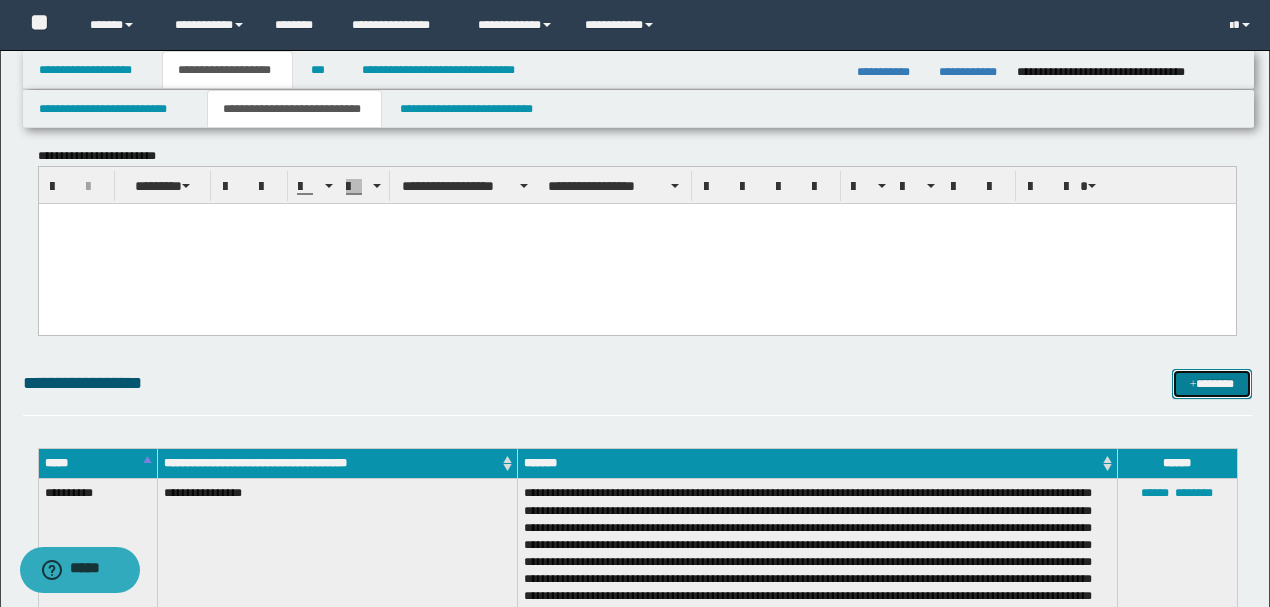 click on "*******" at bounding box center (1211, 383) 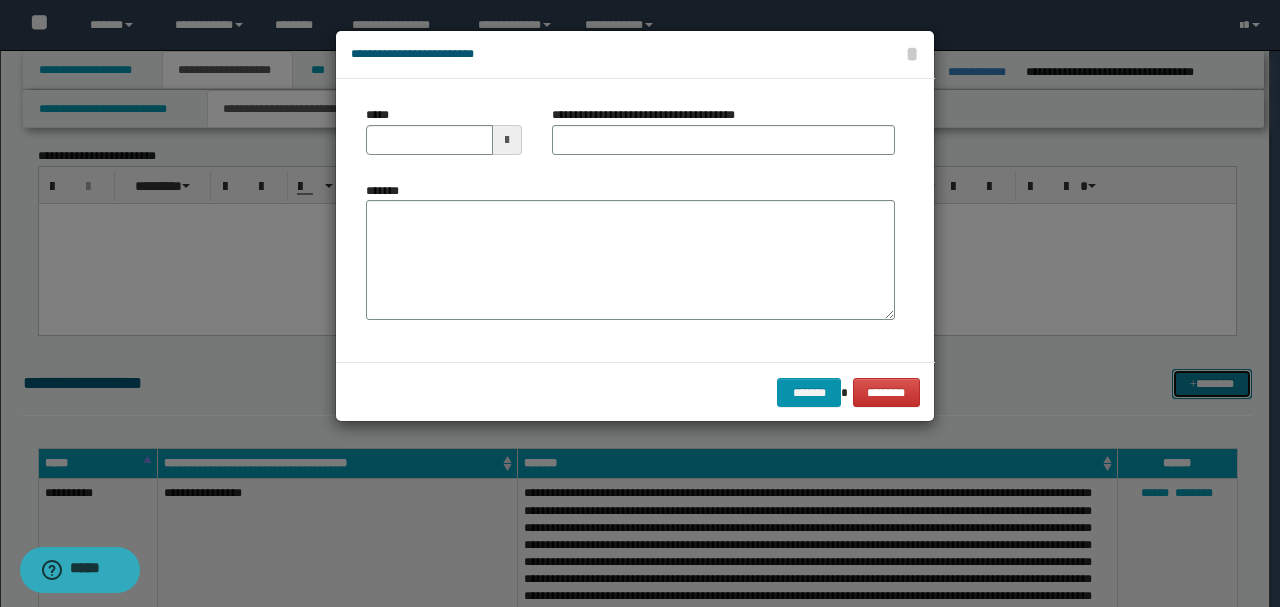 scroll, scrollTop: 0, scrollLeft: 0, axis: both 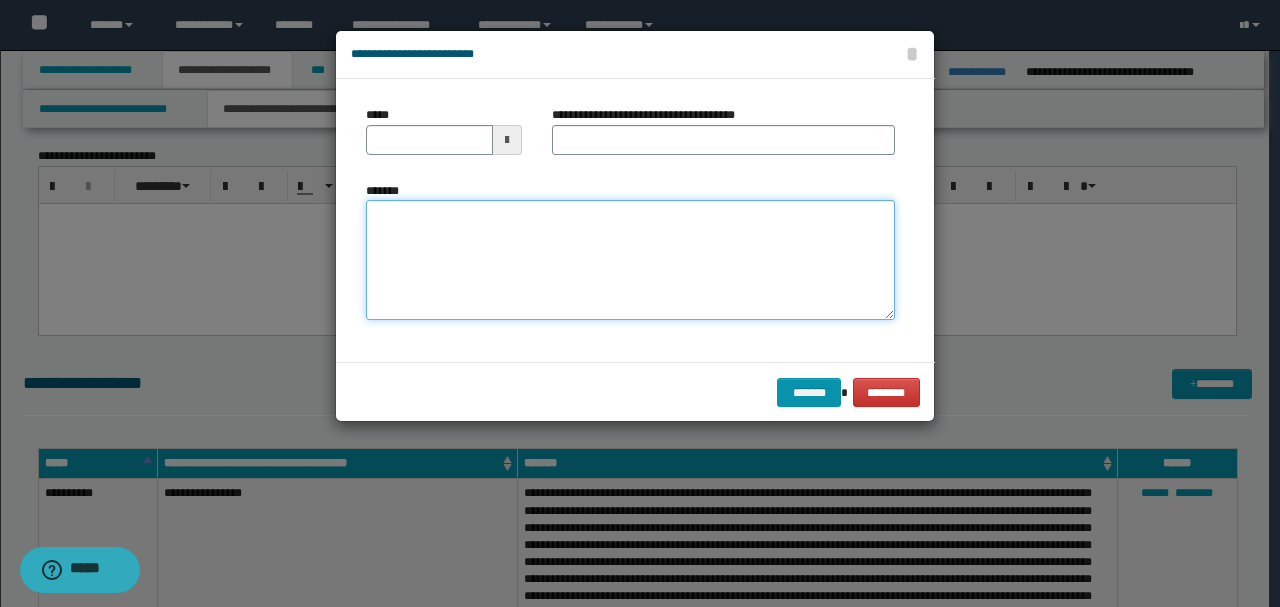 click on "*******" at bounding box center (630, 259) 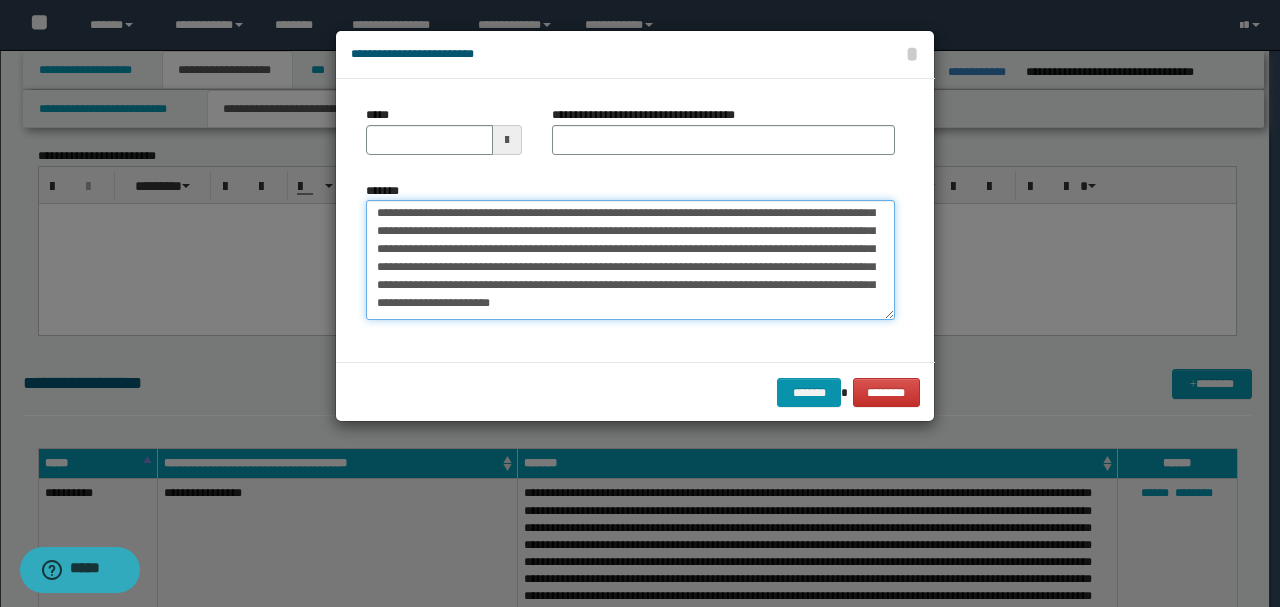 scroll, scrollTop: 0, scrollLeft: 0, axis: both 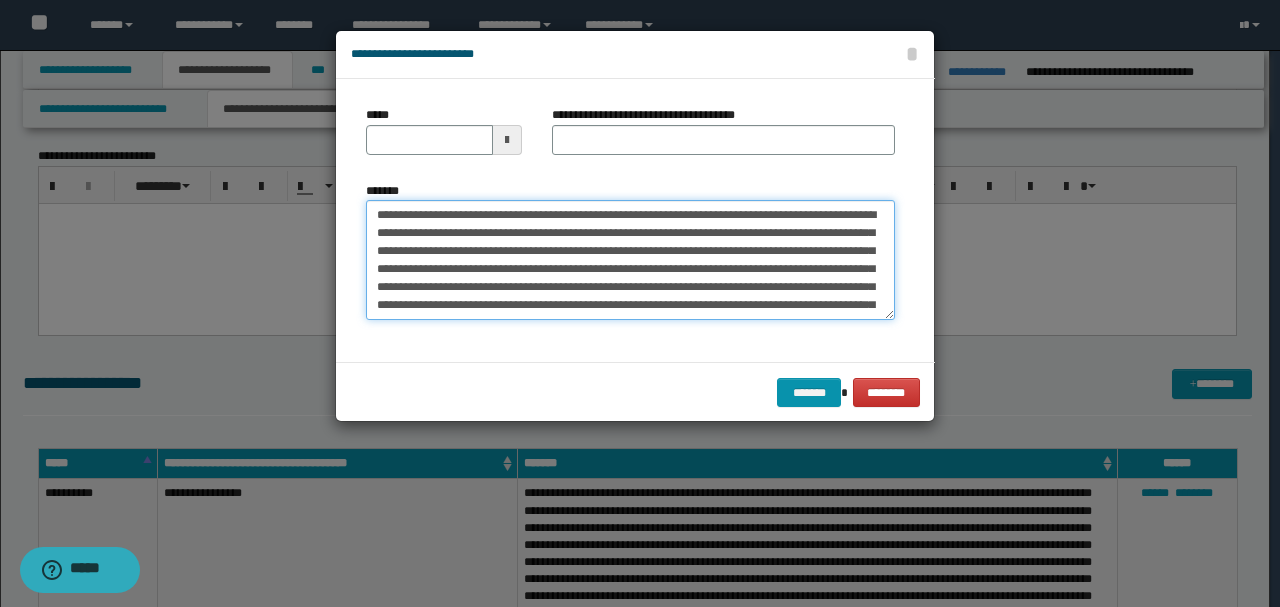drag, startPoint x: 441, startPoint y: 210, endPoint x: 279, endPoint y: 196, distance: 162.6038 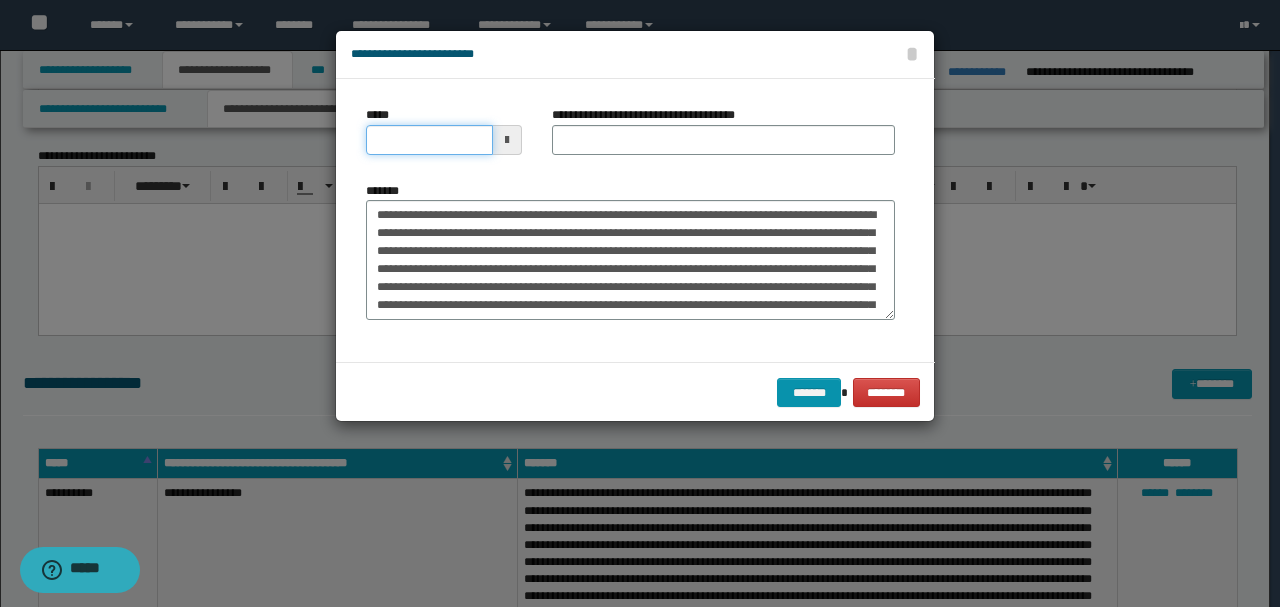 click on "*****" at bounding box center (429, 140) 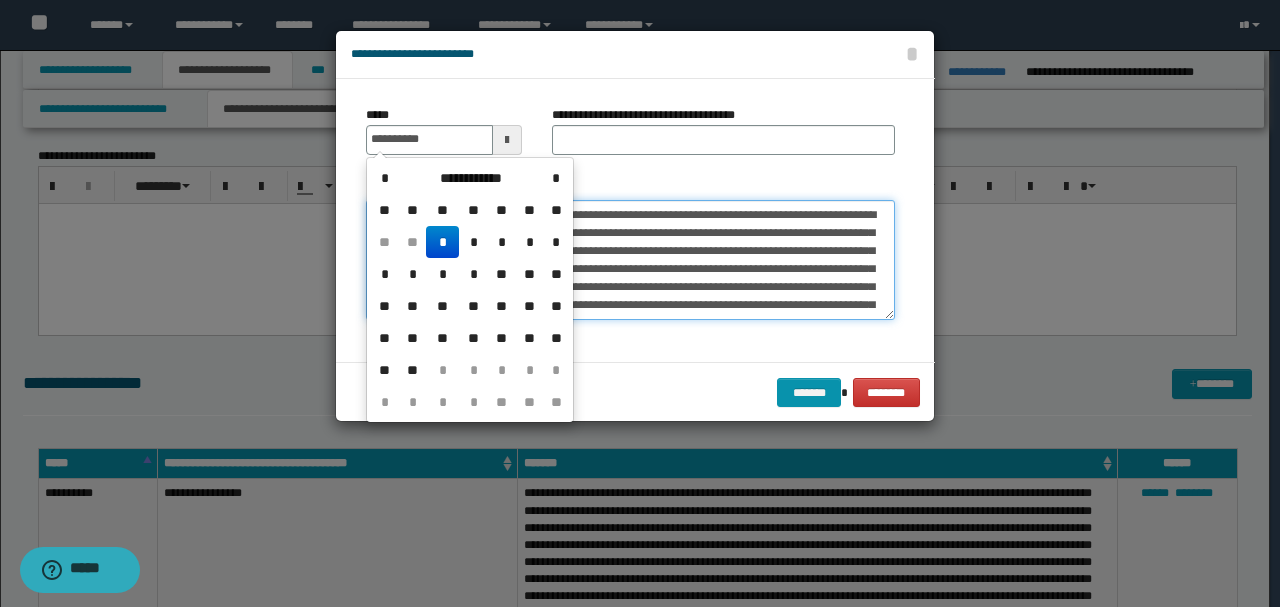 type on "**********" 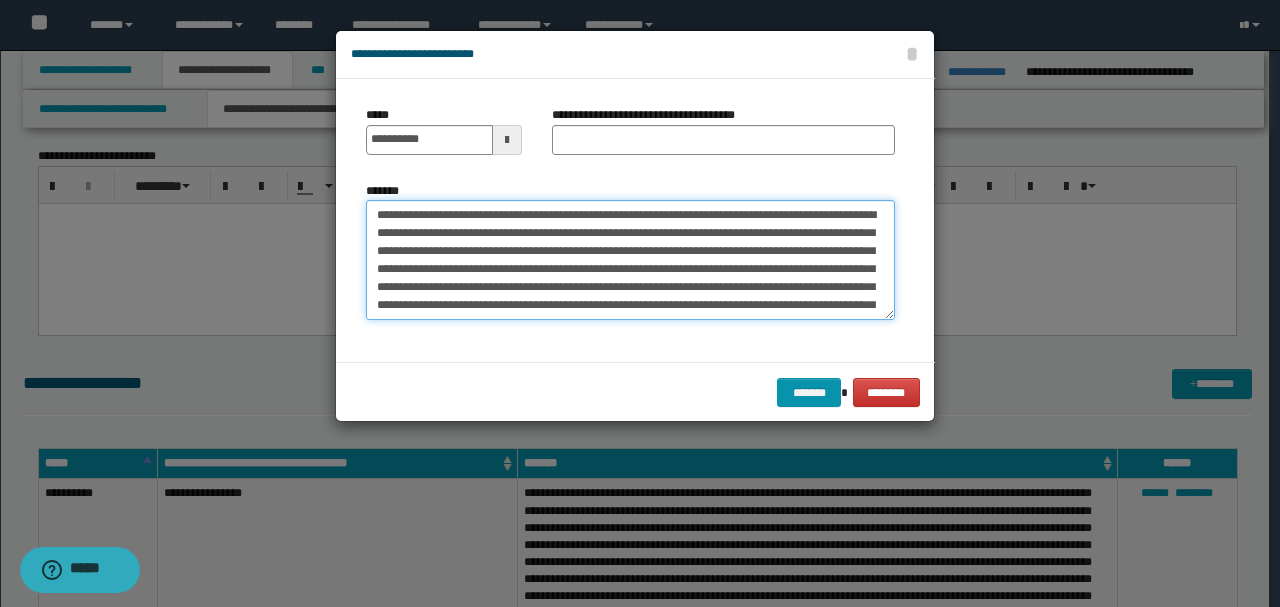 drag, startPoint x: 469, startPoint y: 212, endPoint x: 224, endPoint y: 211, distance: 245.00204 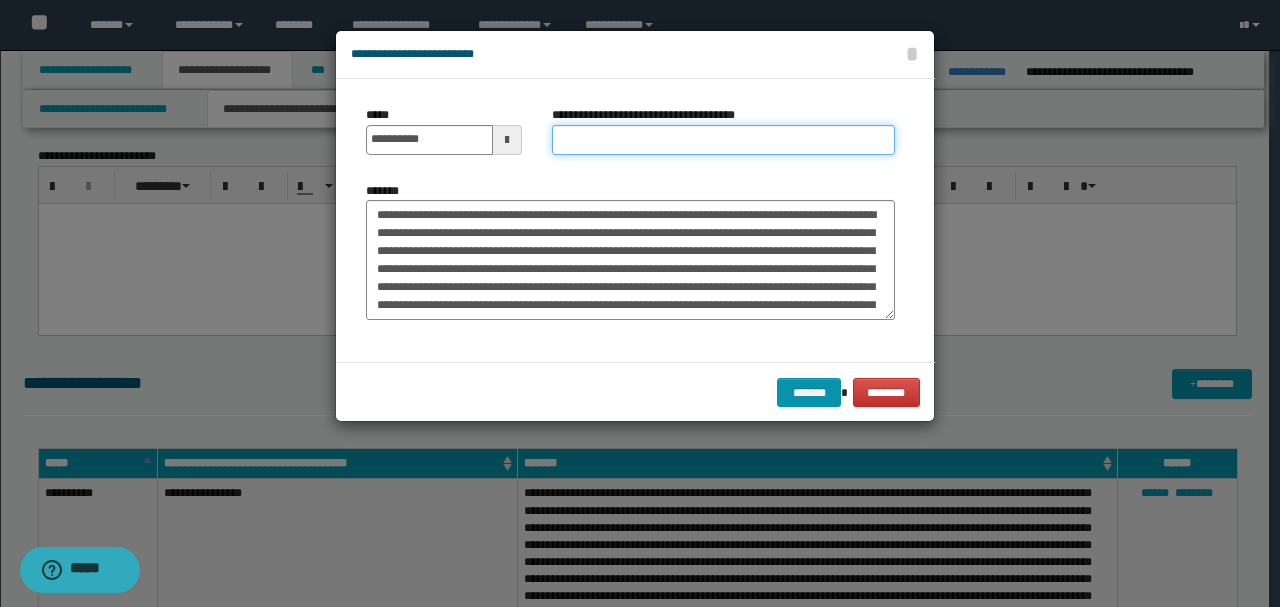 click on "**********" at bounding box center [723, 140] 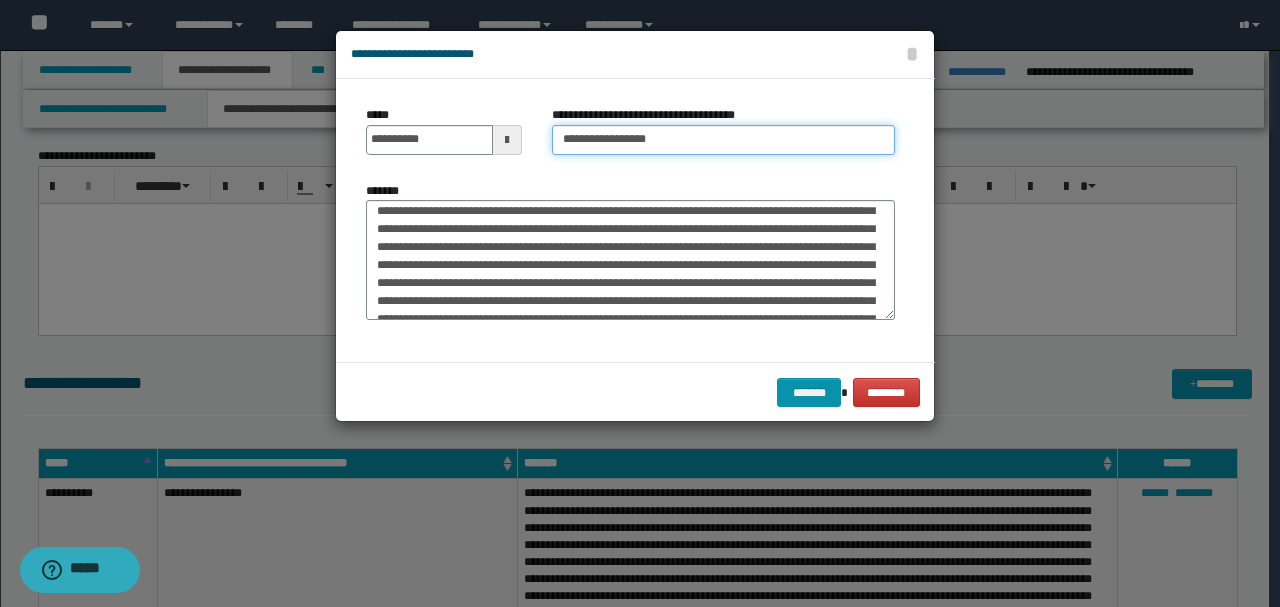 scroll, scrollTop: 466, scrollLeft: 0, axis: vertical 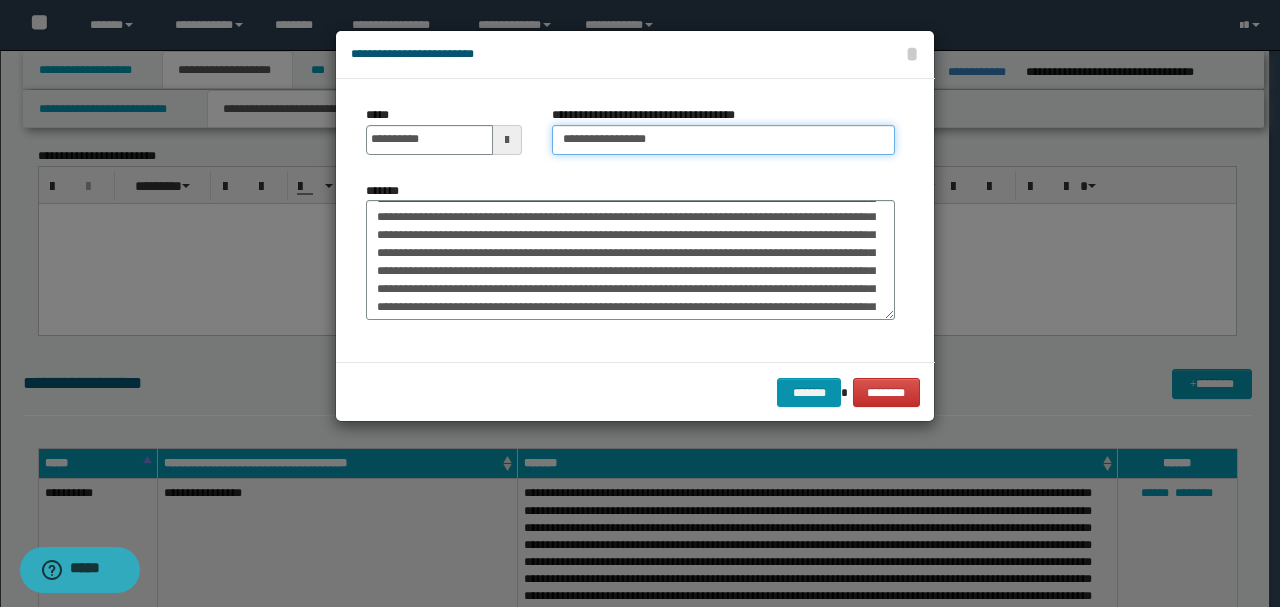type on "**********" 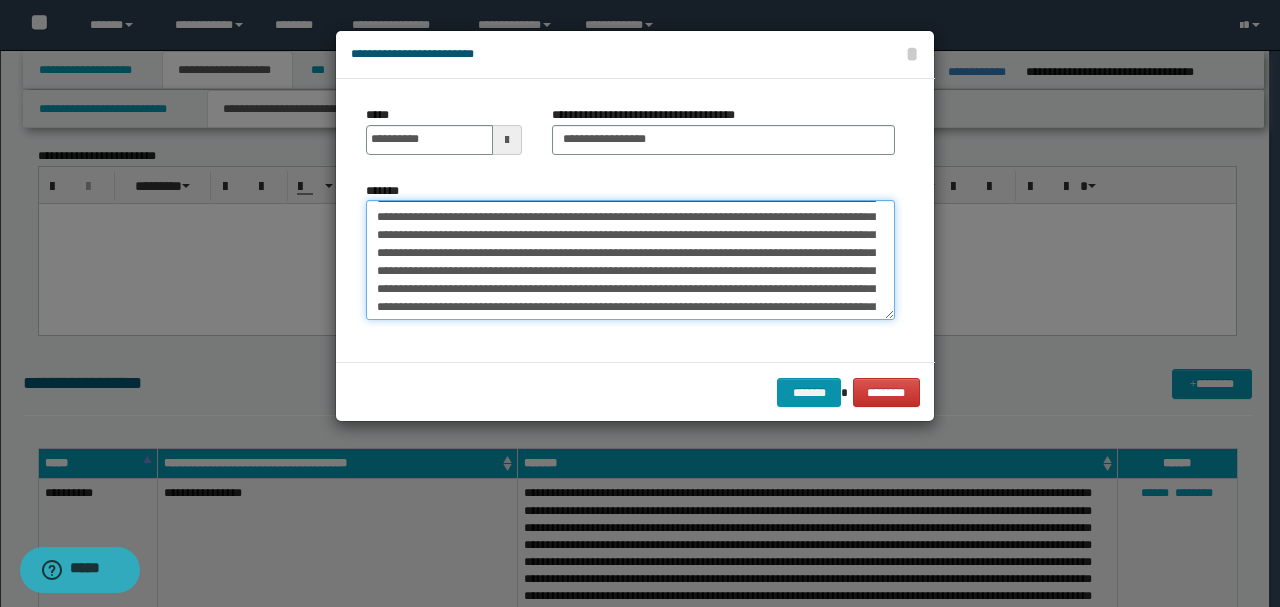 scroll, scrollTop: 612, scrollLeft: 0, axis: vertical 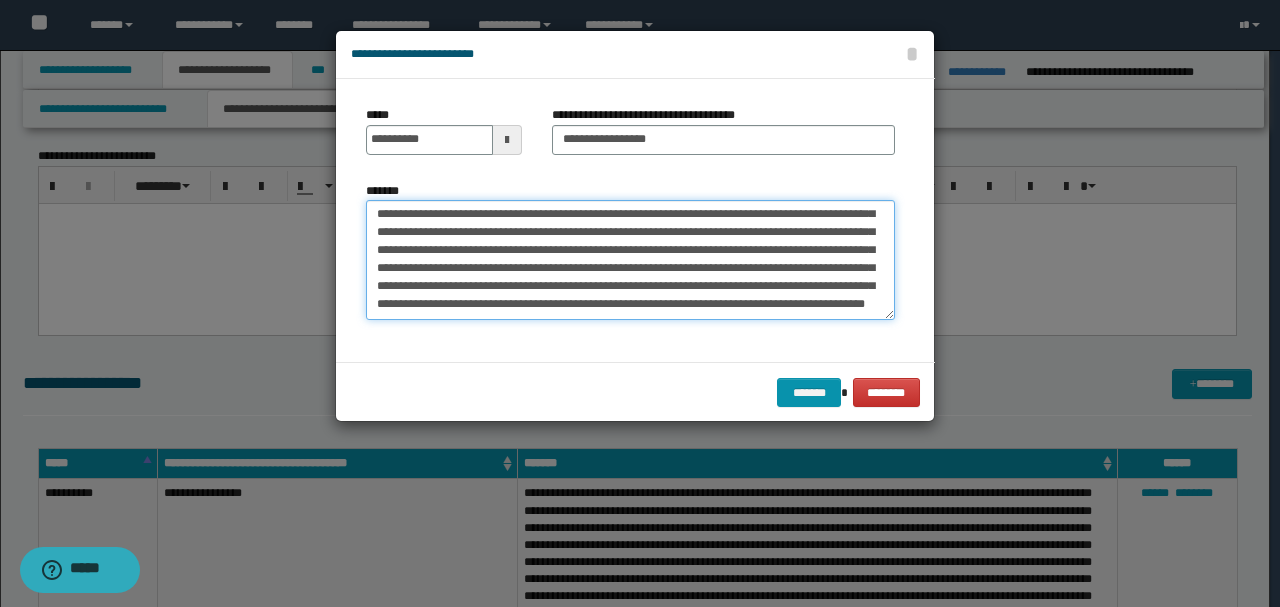 drag, startPoint x: 373, startPoint y: 215, endPoint x: 504, endPoint y: 406, distance: 231.60742 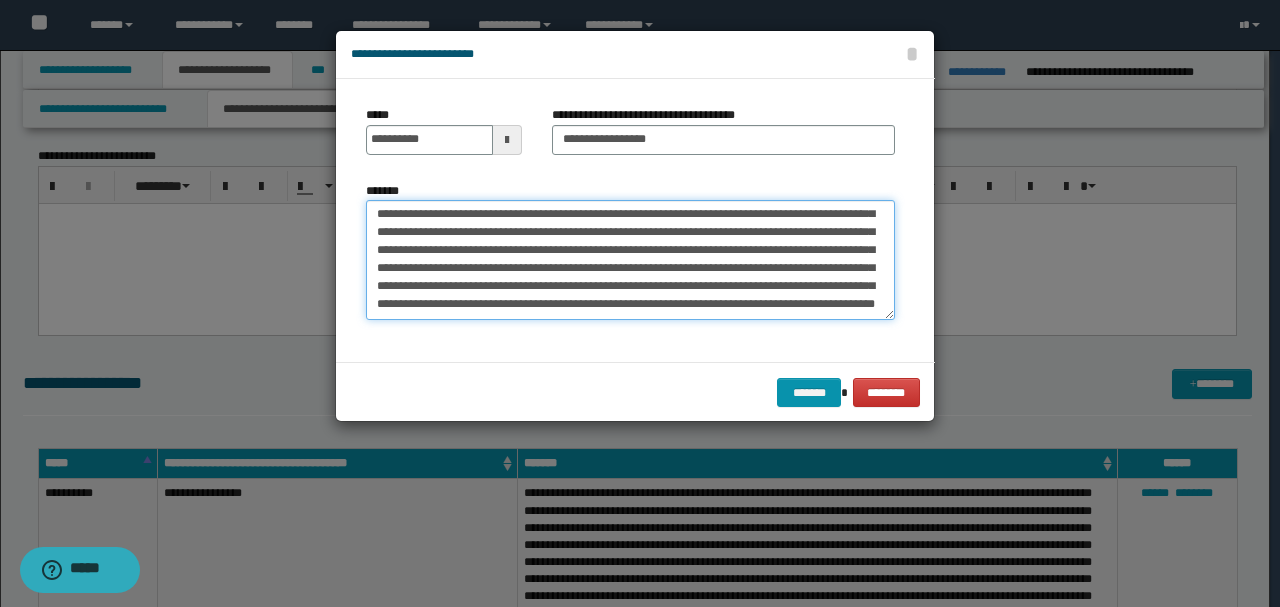 scroll, scrollTop: 378, scrollLeft: 0, axis: vertical 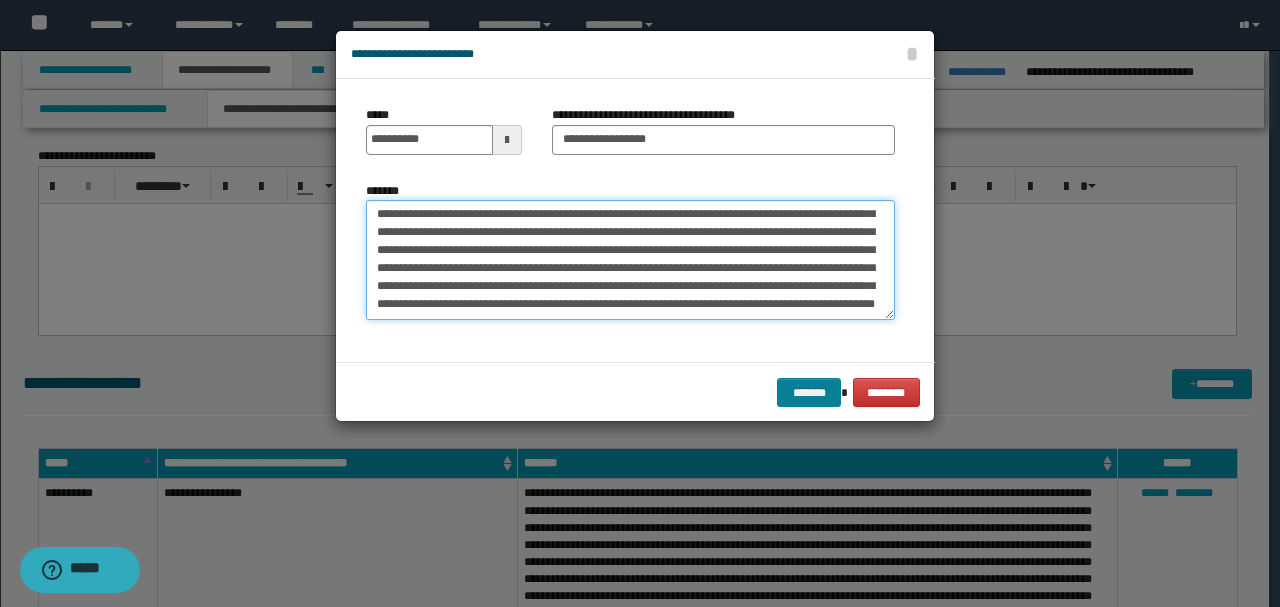 type on "**********" 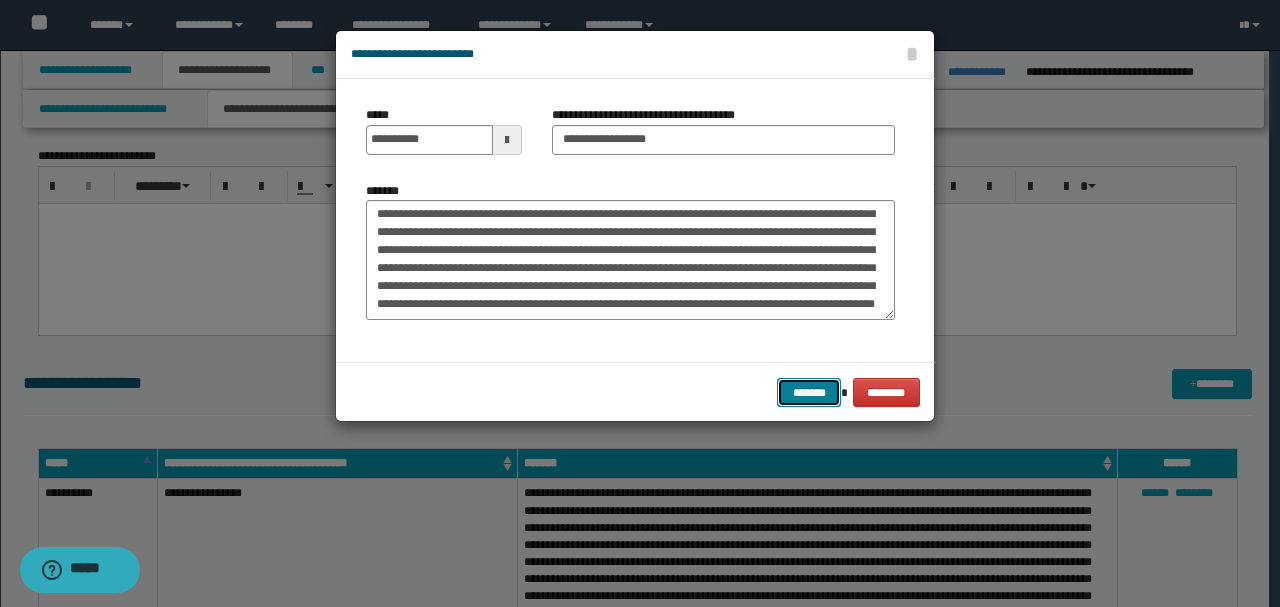click on "*******" at bounding box center (809, 392) 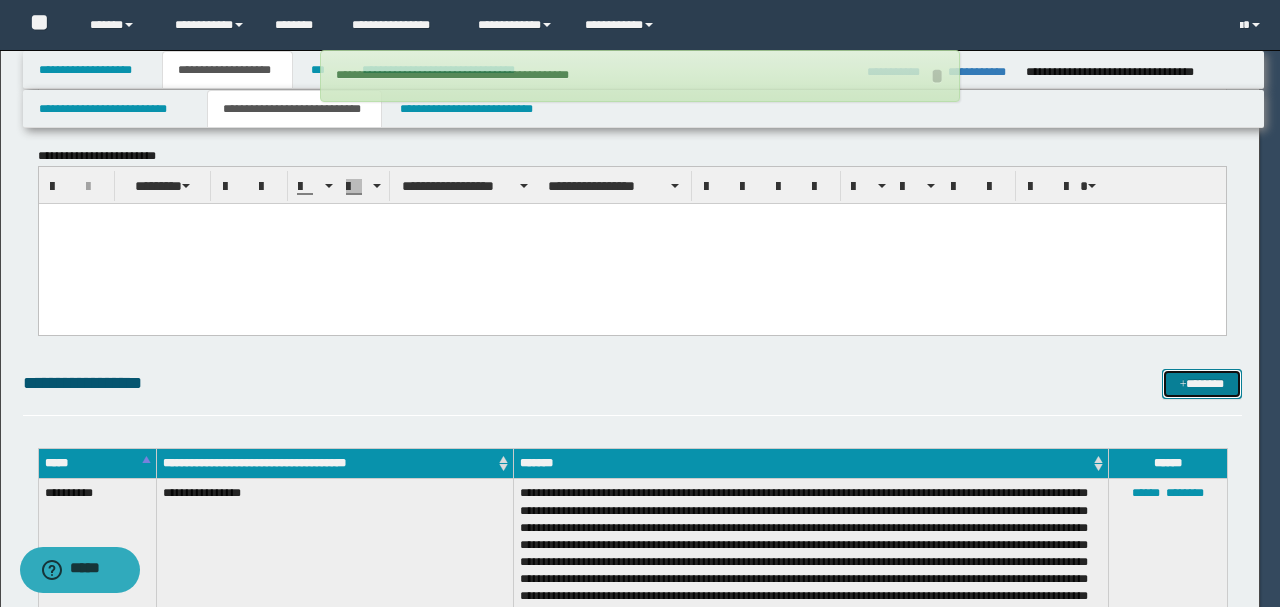 type 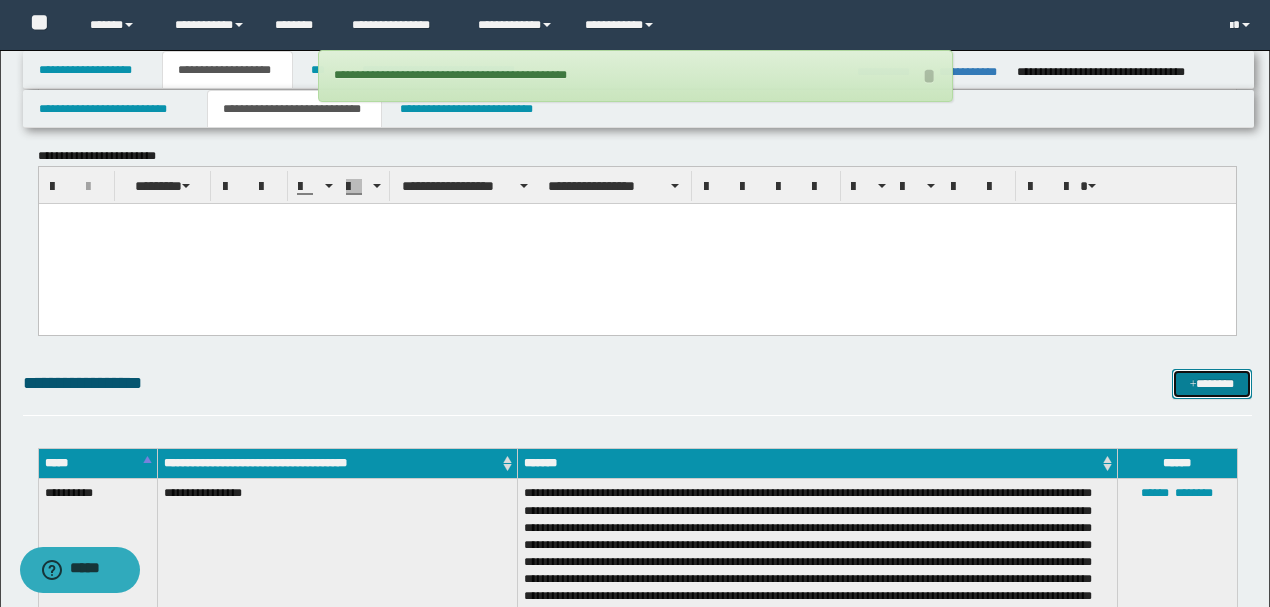click at bounding box center [1193, 385] 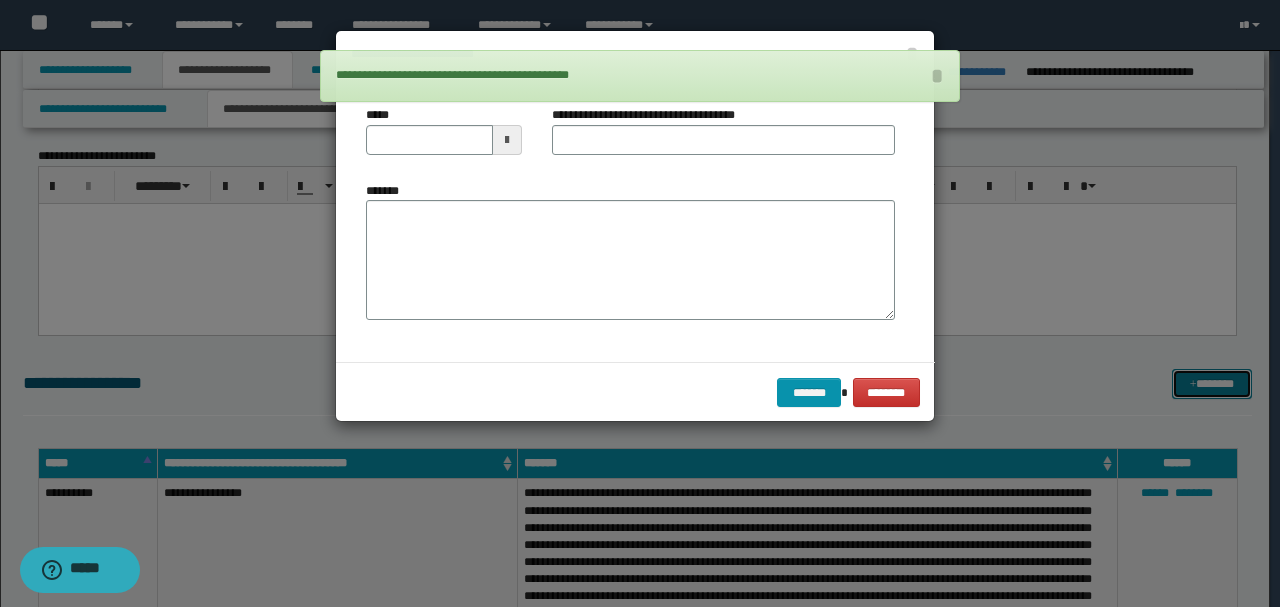 scroll, scrollTop: 0, scrollLeft: 0, axis: both 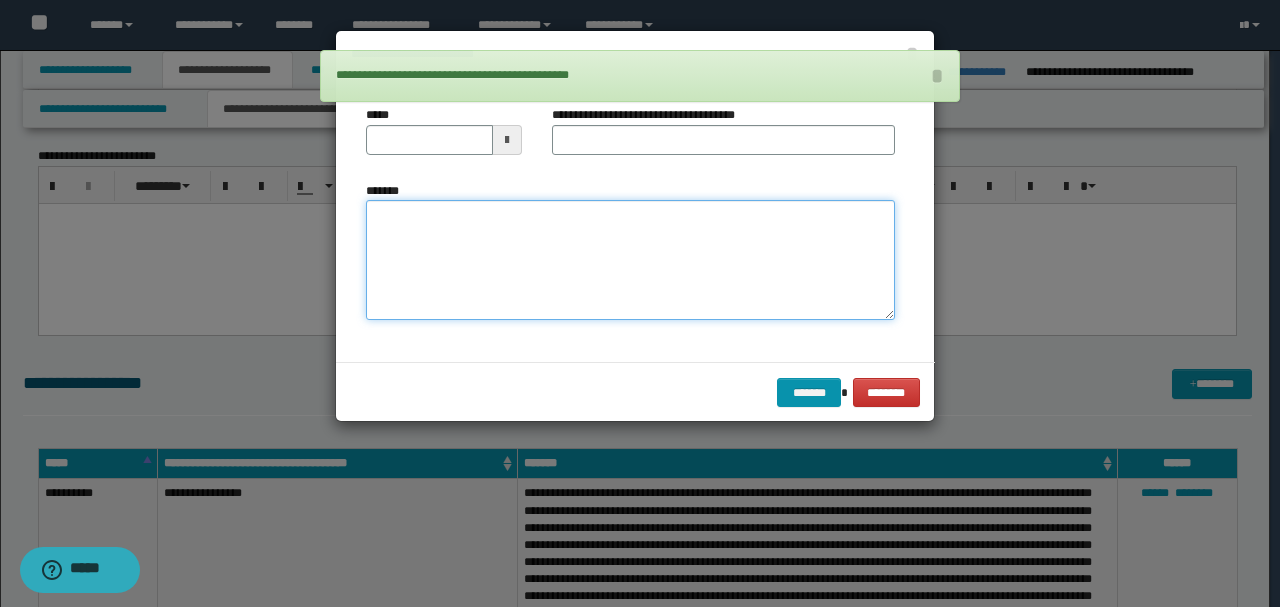 click on "*******" at bounding box center [630, 259] 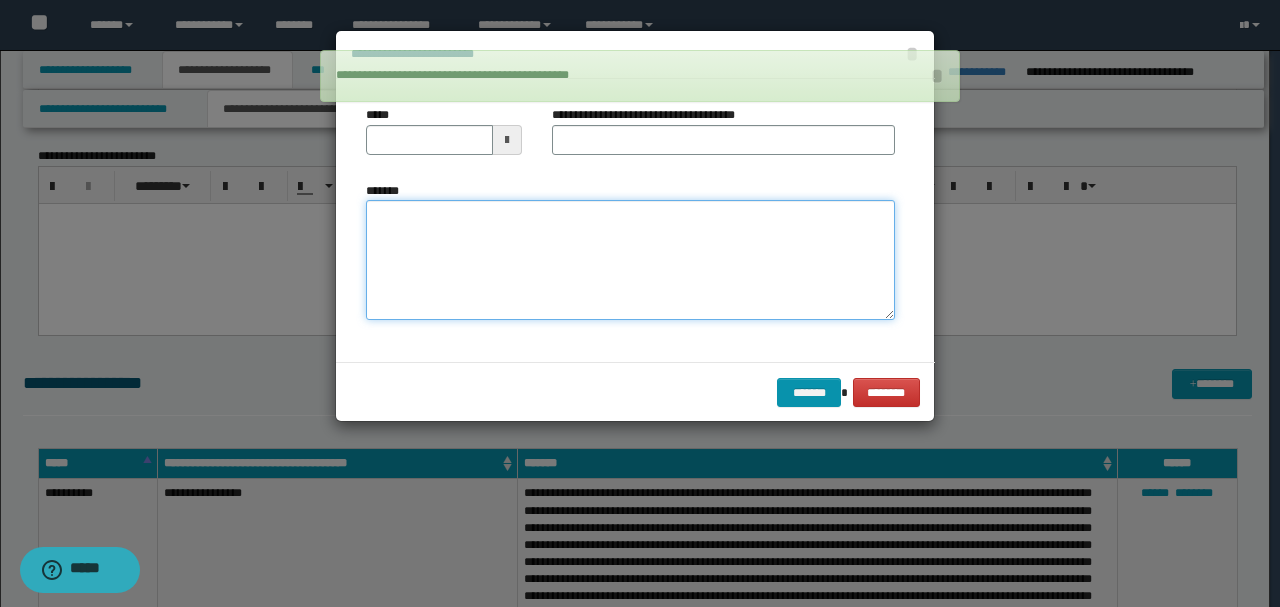 paste on "**********" 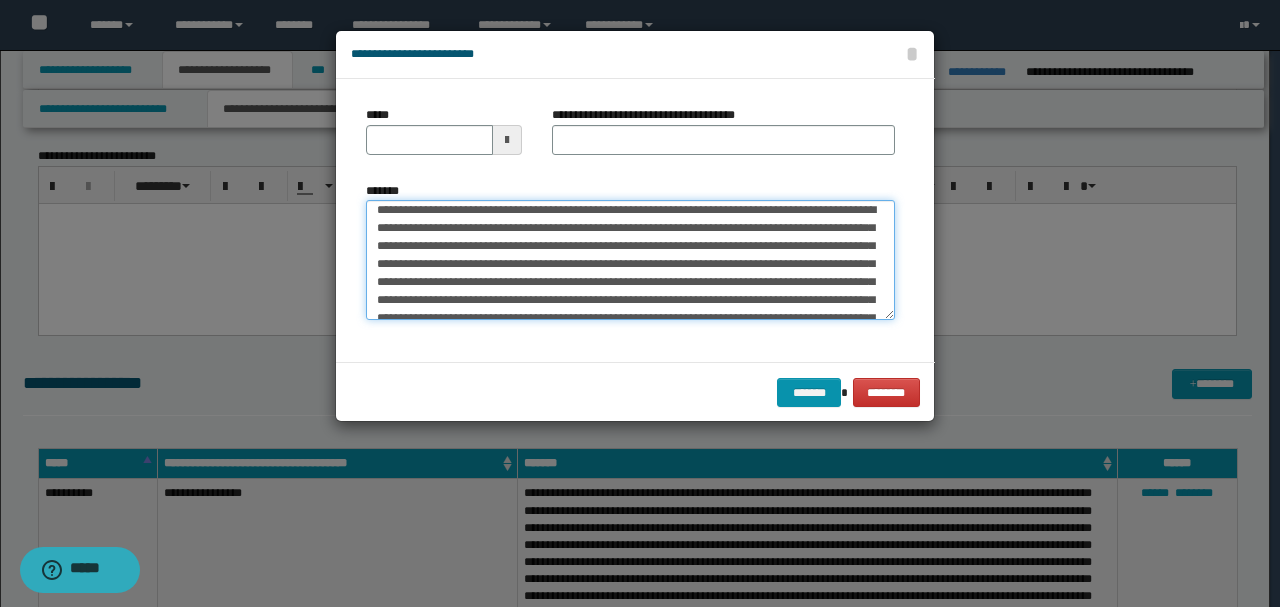 scroll, scrollTop: 0, scrollLeft: 0, axis: both 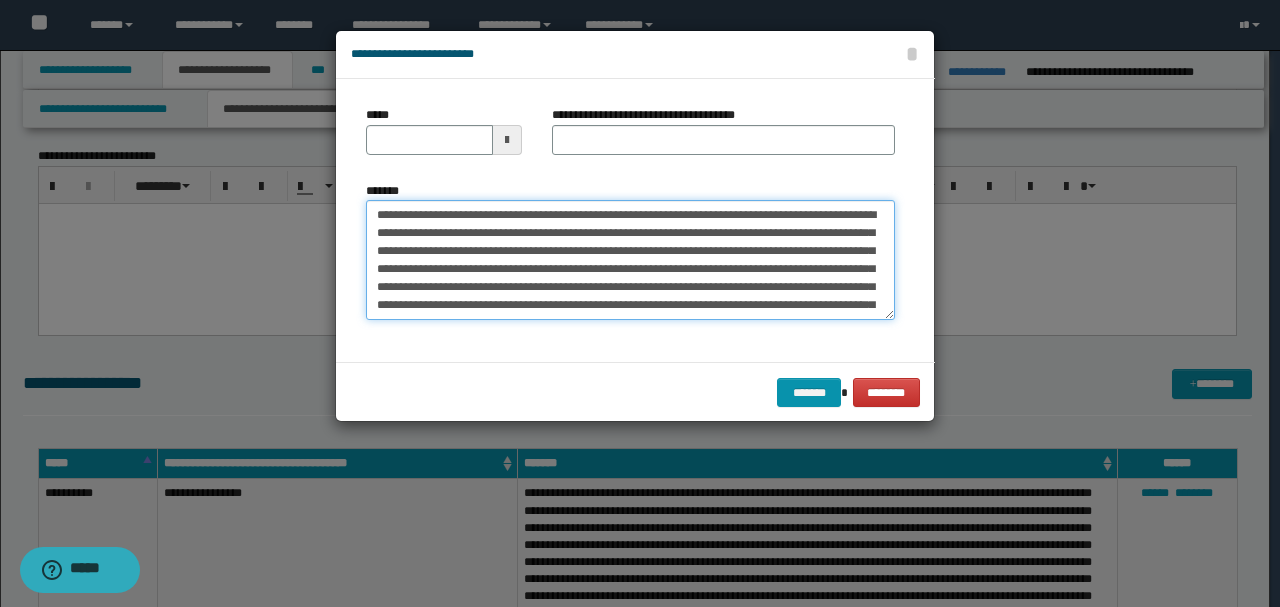 drag, startPoint x: 432, startPoint y: 211, endPoint x: 208, endPoint y: 206, distance: 224.0558 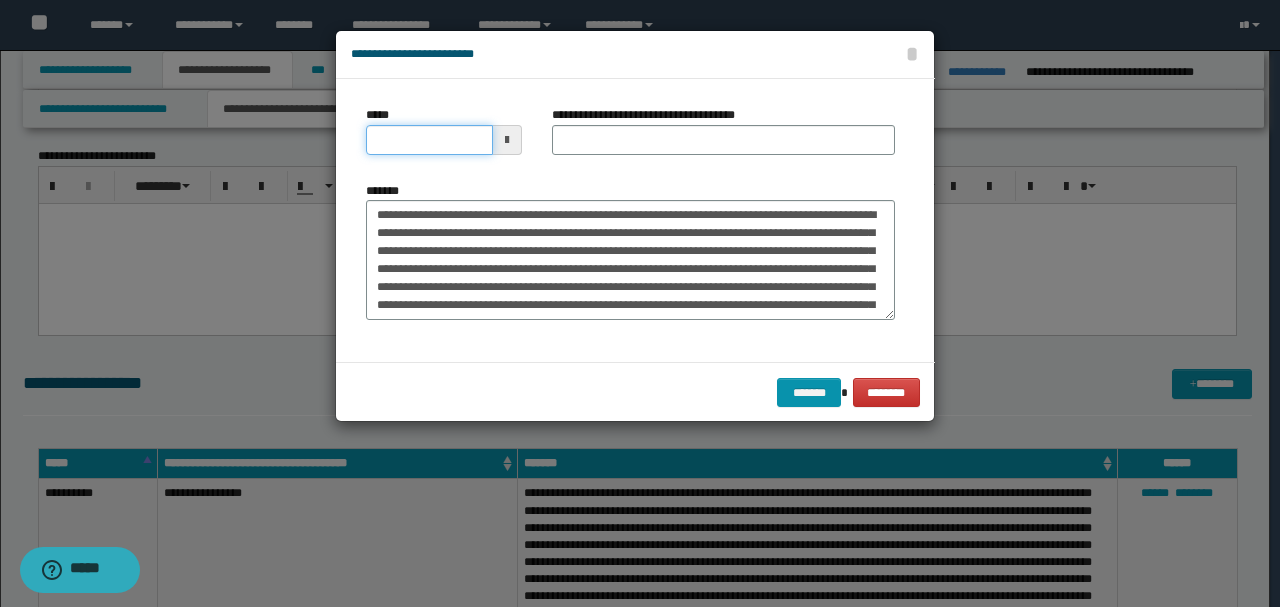click on "*****" at bounding box center (429, 140) 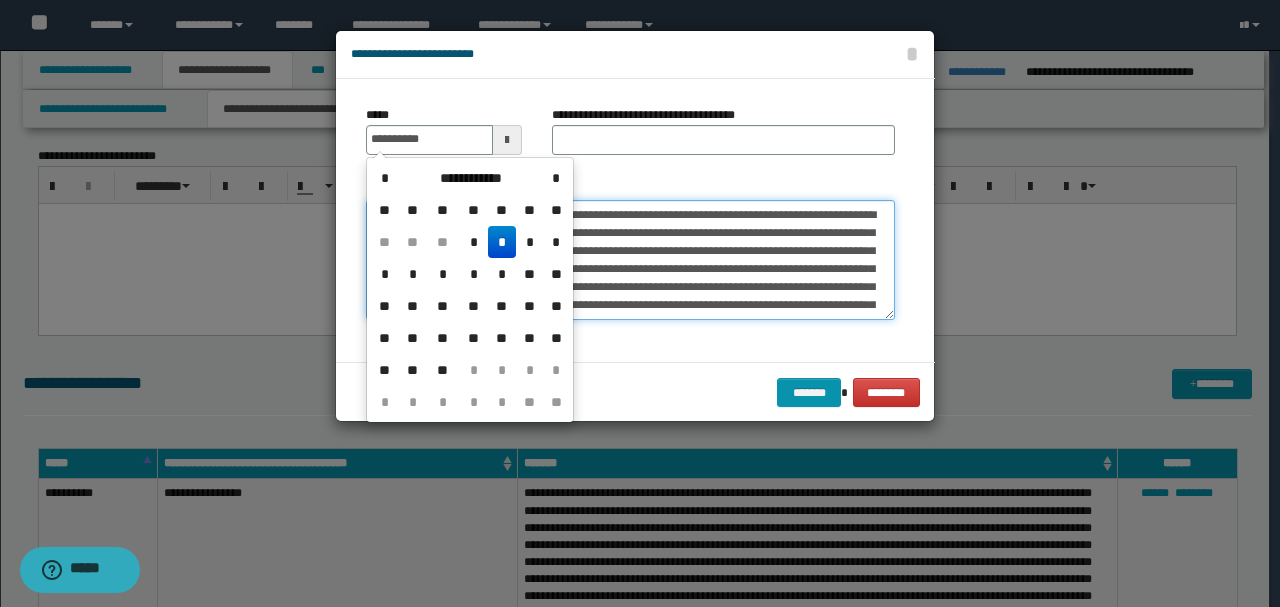 type on "**********" 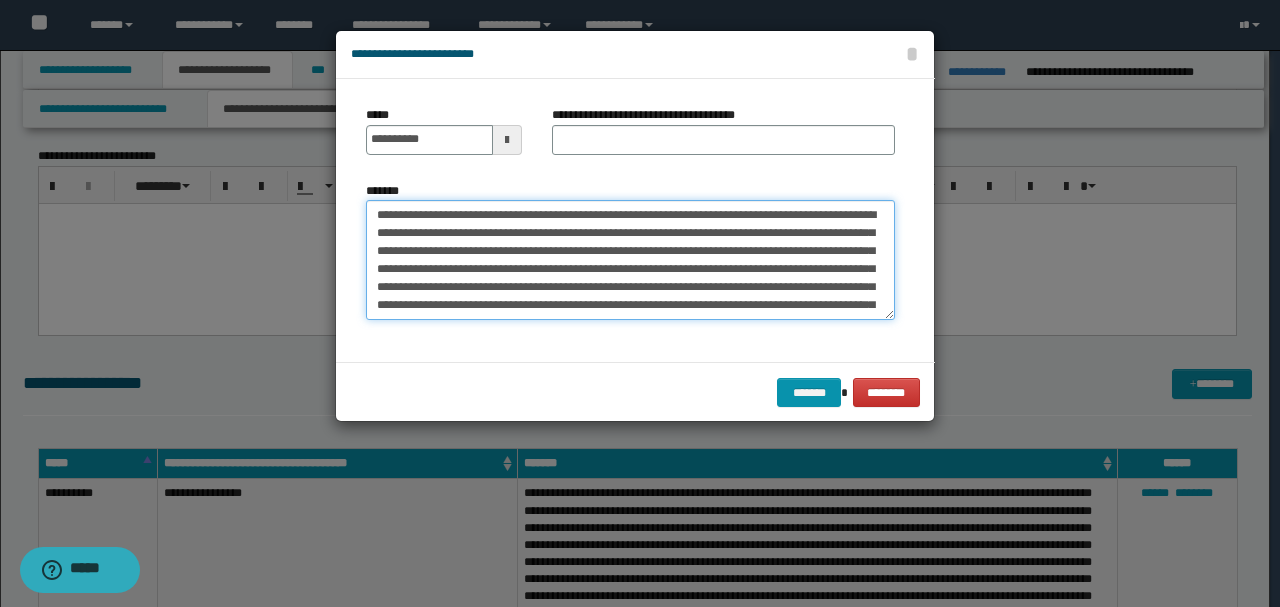 drag, startPoint x: 645, startPoint y: 229, endPoint x: 594, endPoint y: 218, distance: 52.17279 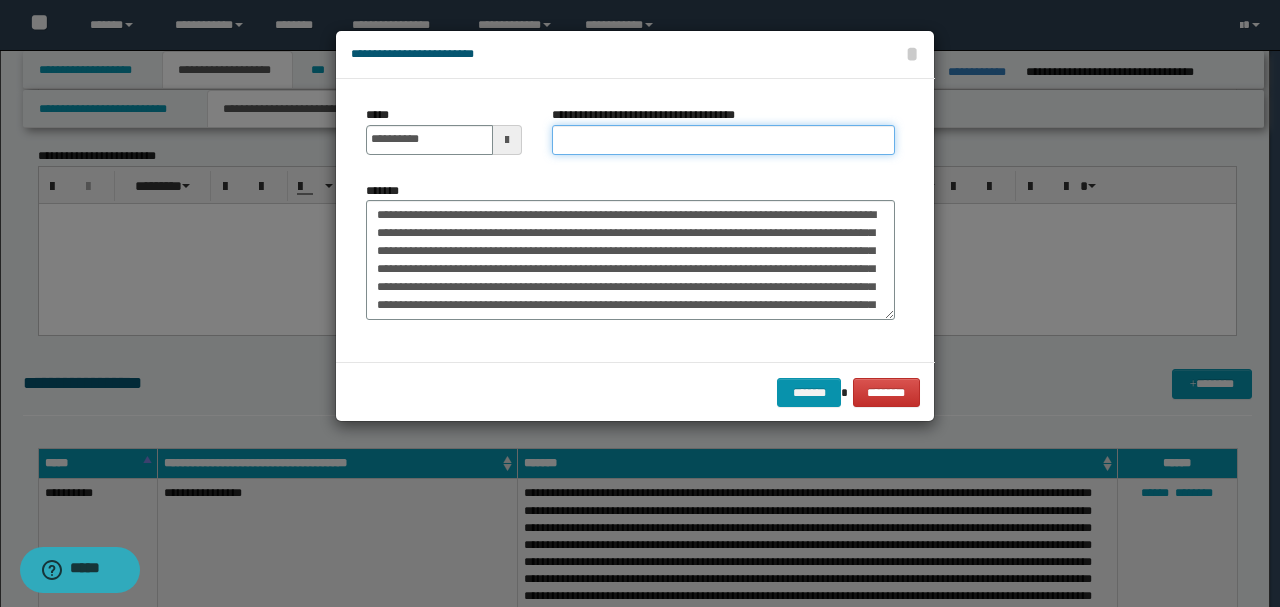 click on "**********" at bounding box center (723, 140) 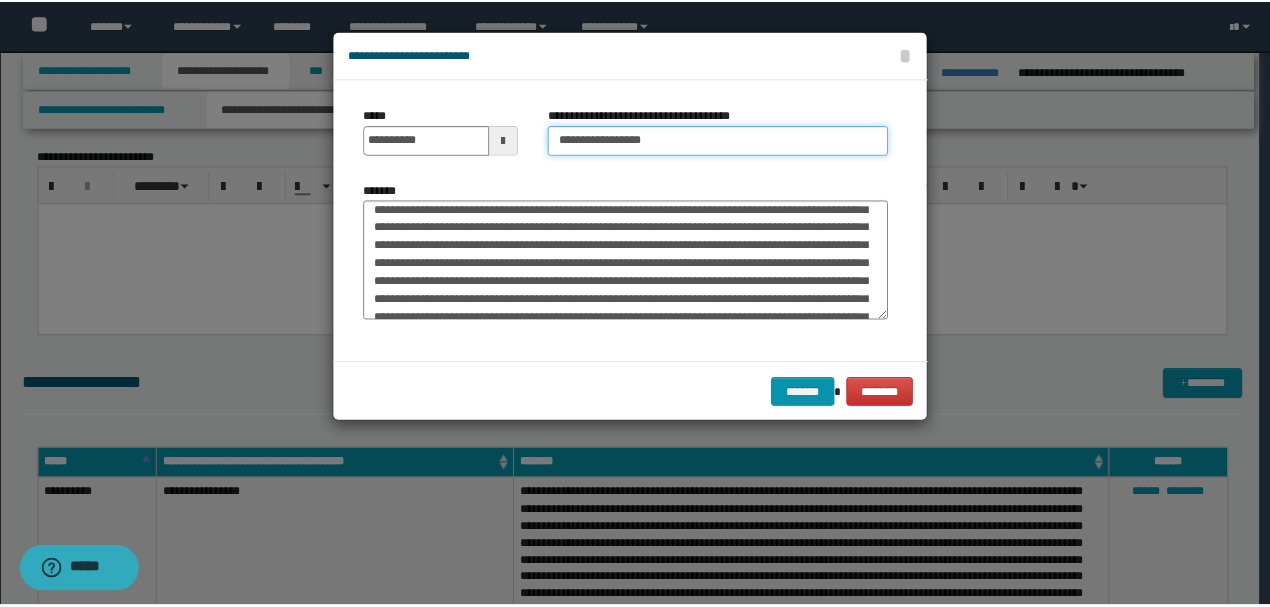 scroll, scrollTop: 144, scrollLeft: 0, axis: vertical 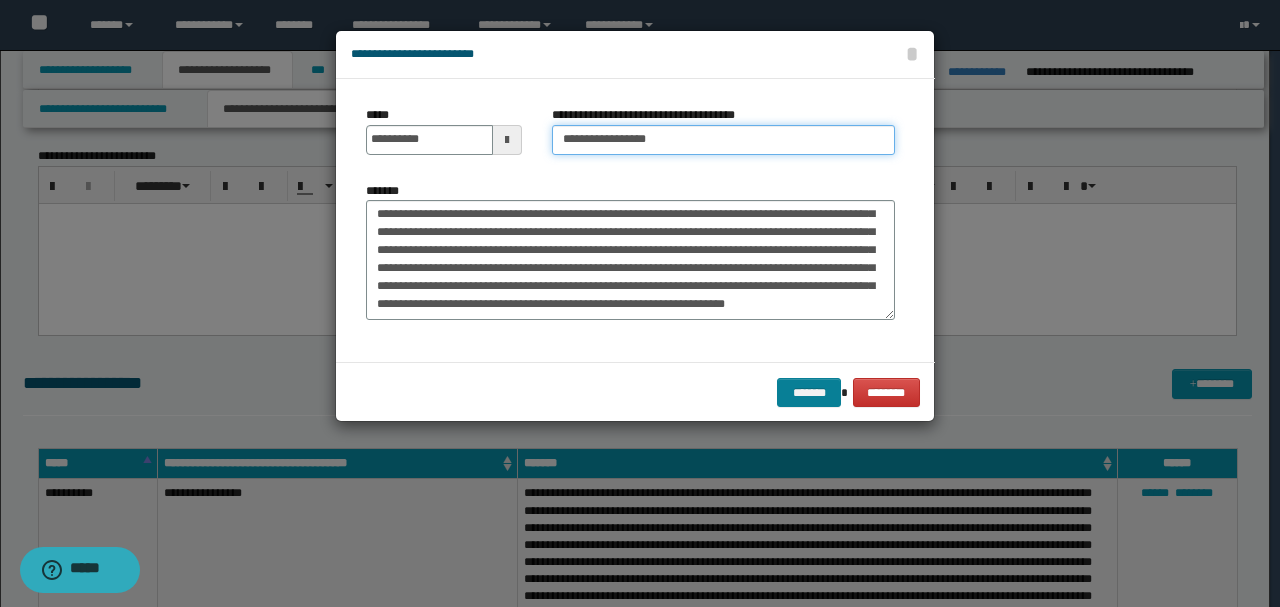 type on "**********" 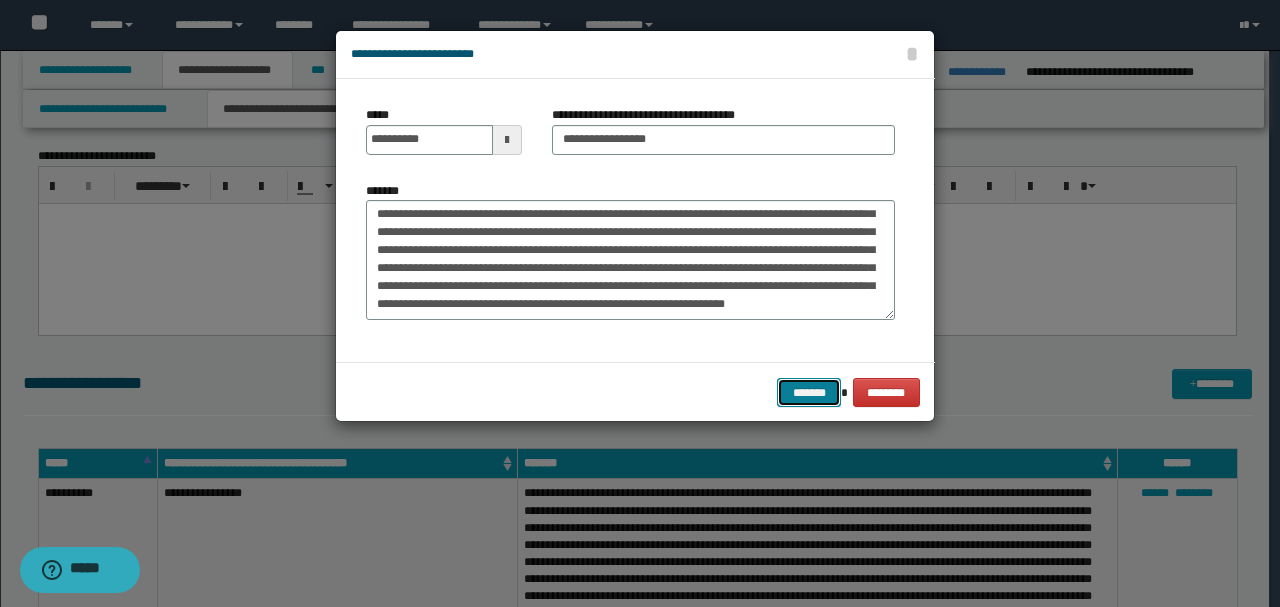 click on "*******" at bounding box center [809, 392] 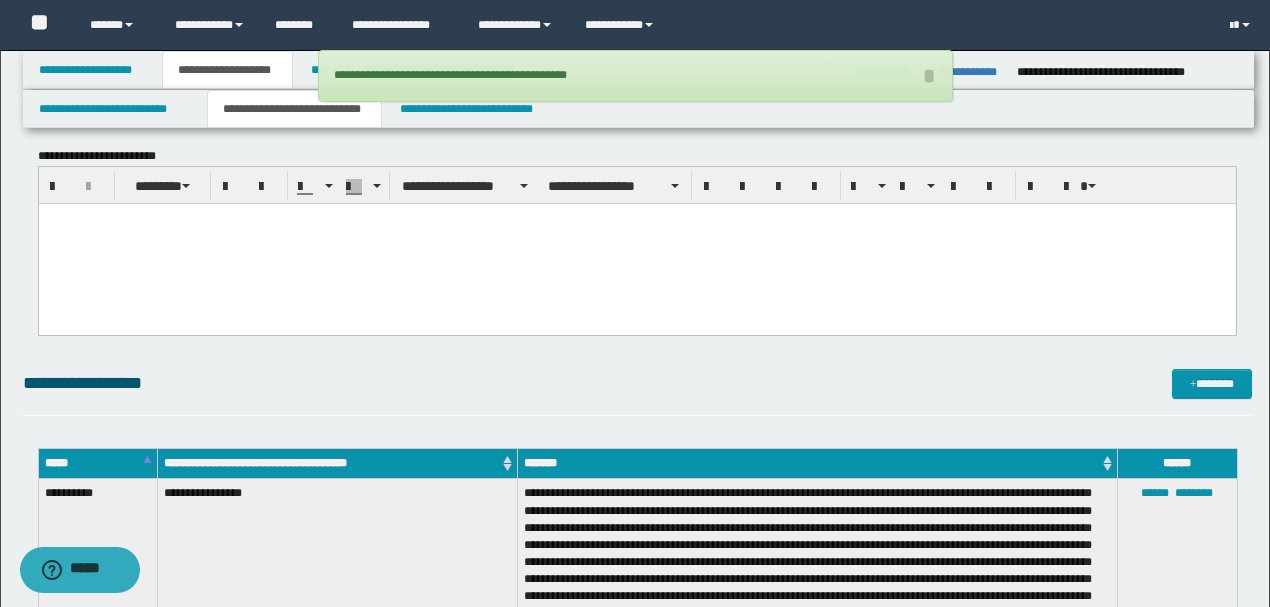 click at bounding box center [636, 244] 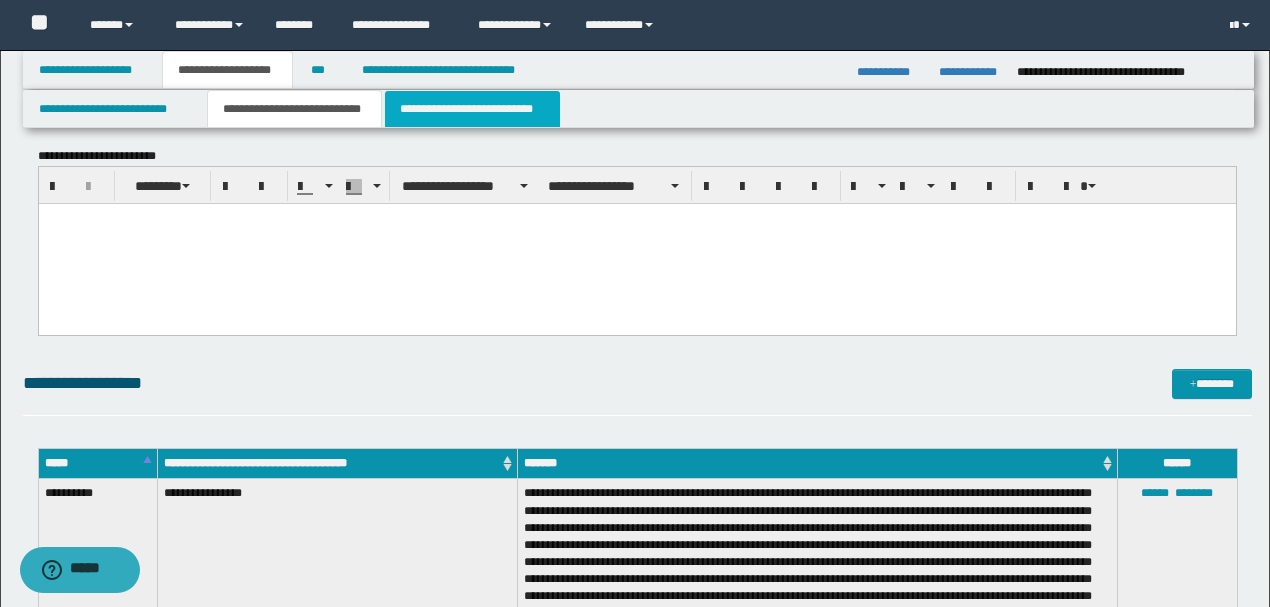 click on "**********" at bounding box center (472, 109) 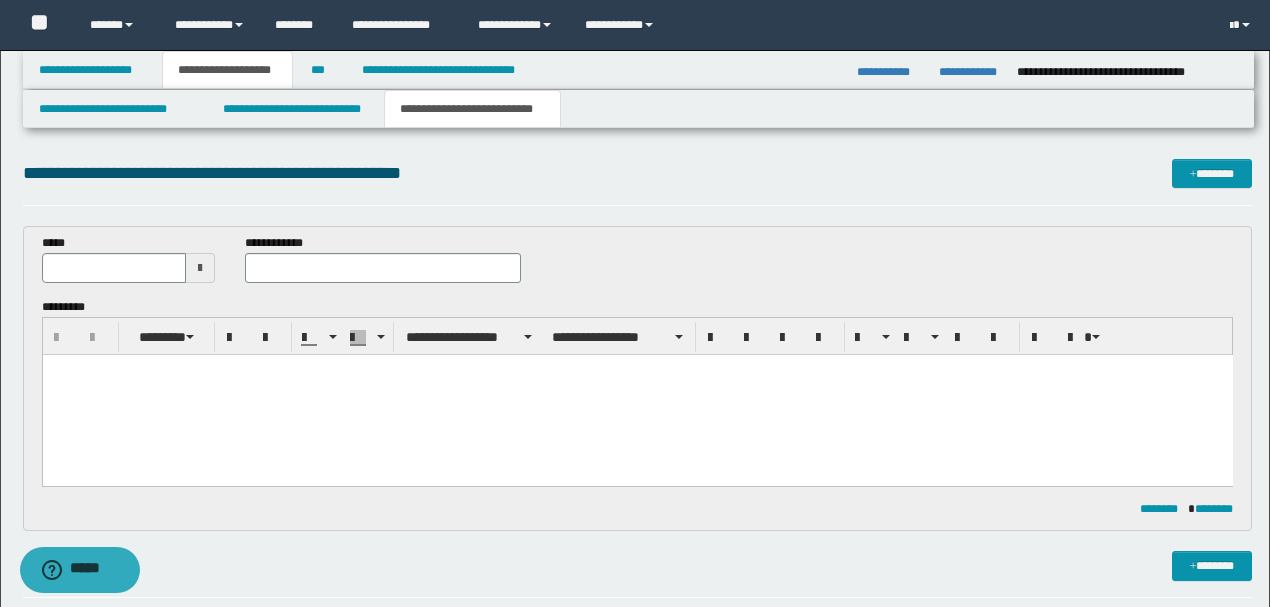 scroll, scrollTop: 0, scrollLeft: 0, axis: both 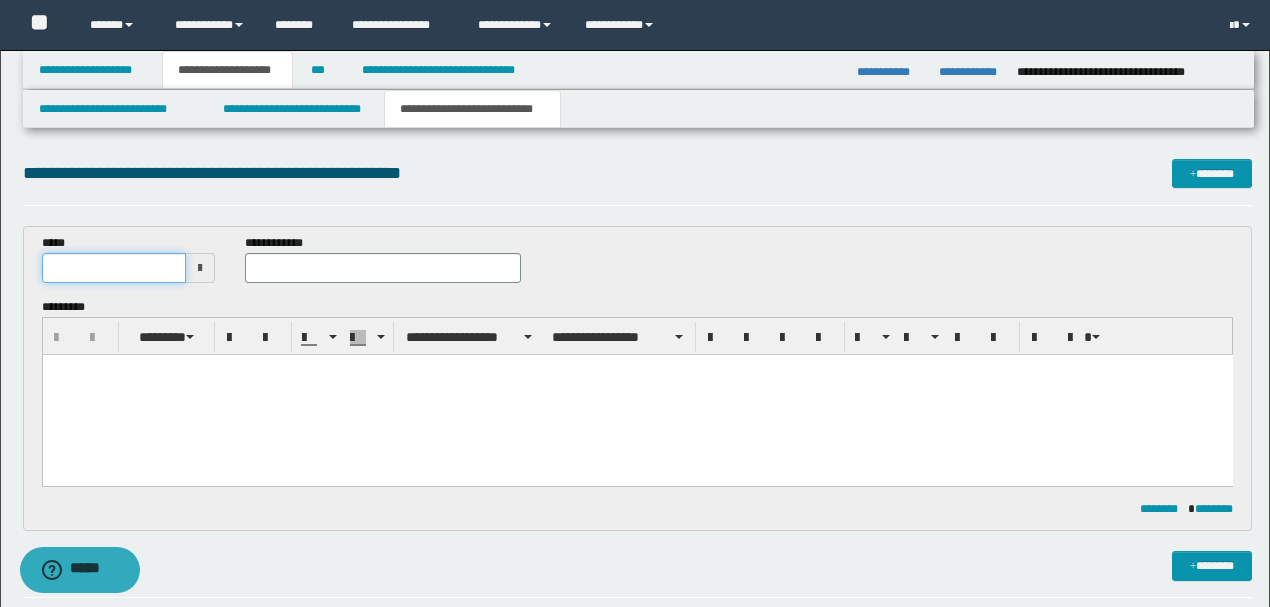 click at bounding box center [114, 268] 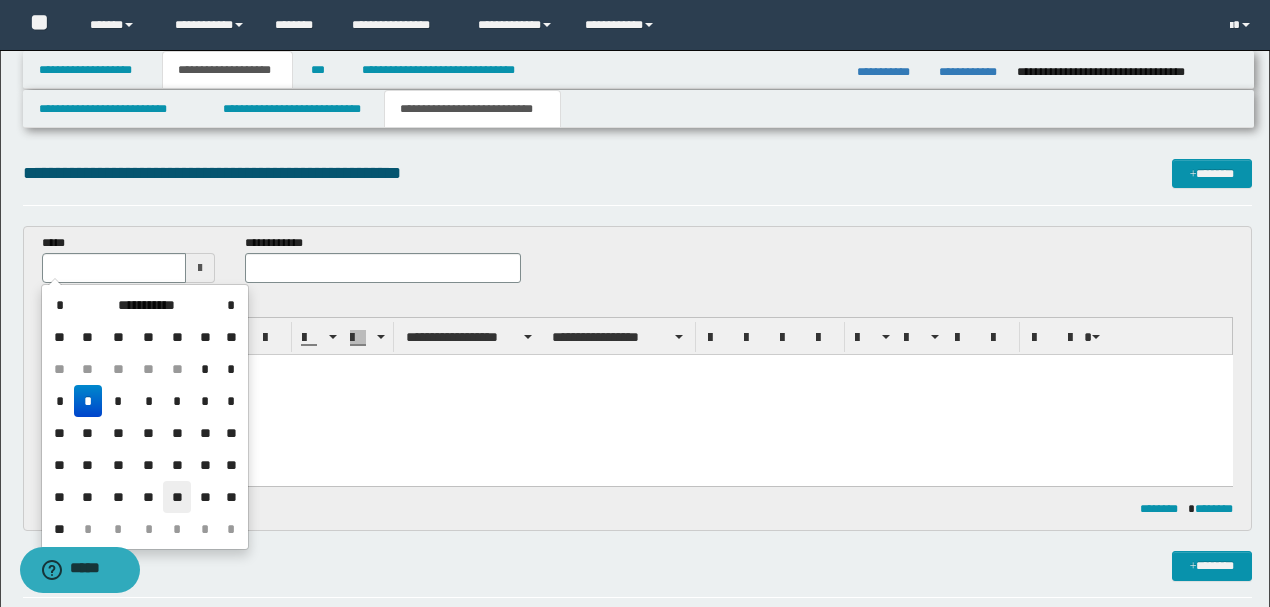 click on "**" at bounding box center (177, 497) 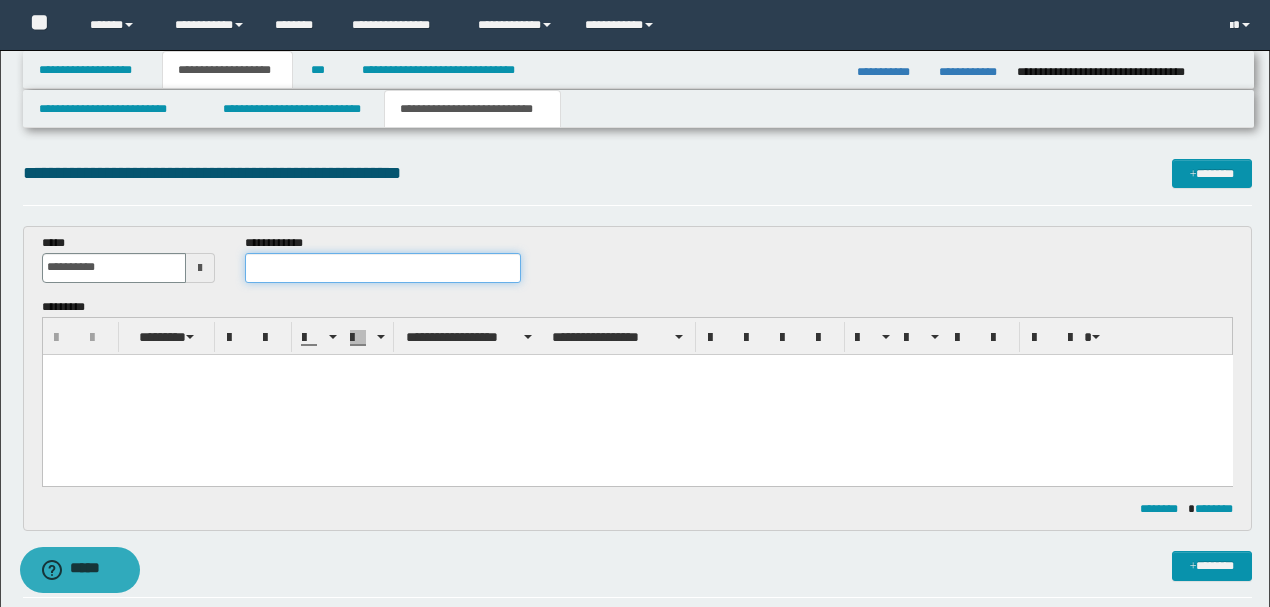 click at bounding box center (382, 268) 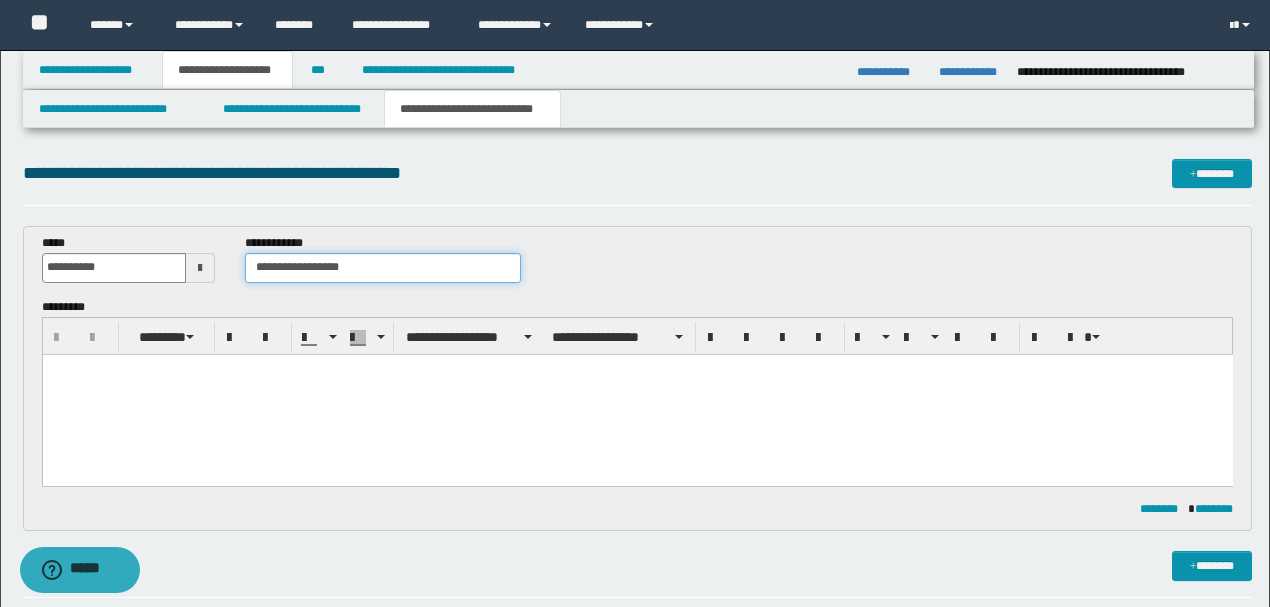 type on "**********" 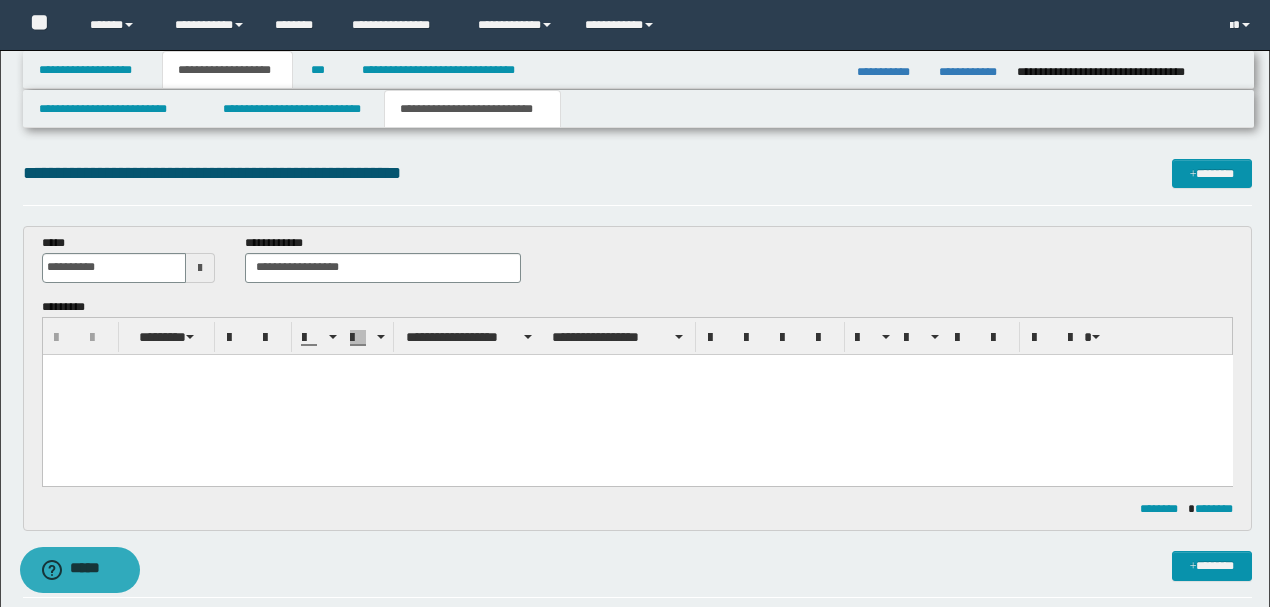 click at bounding box center [637, 369] 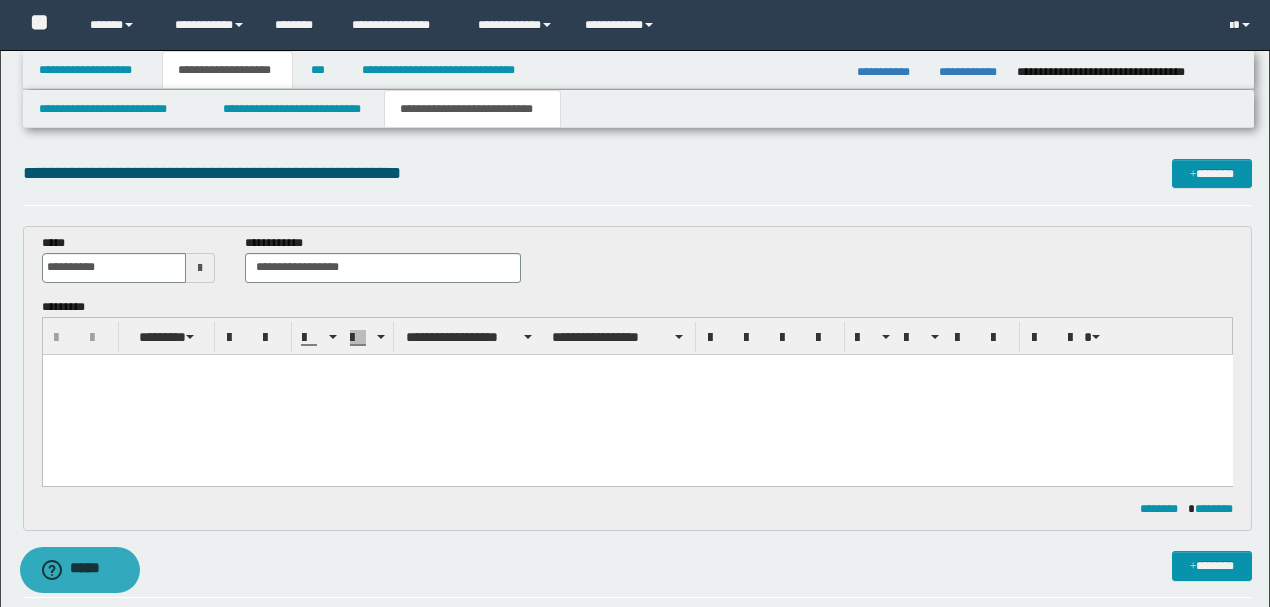 click at bounding box center (637, 369) 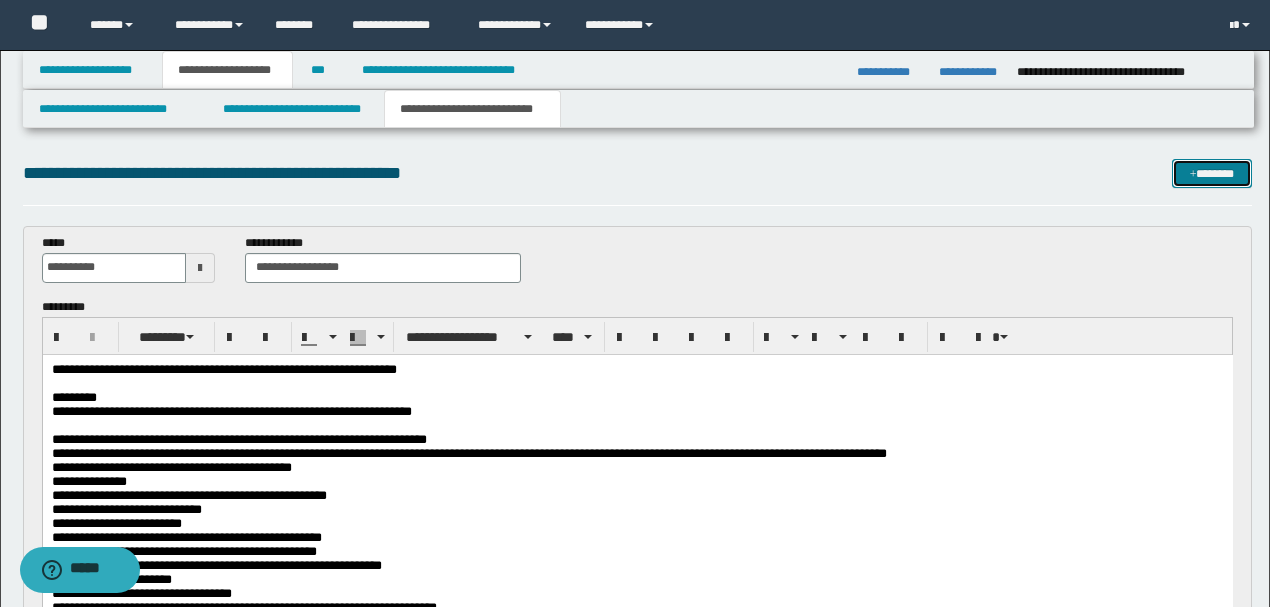 click on "*******" at bounding box center [1211, 173] 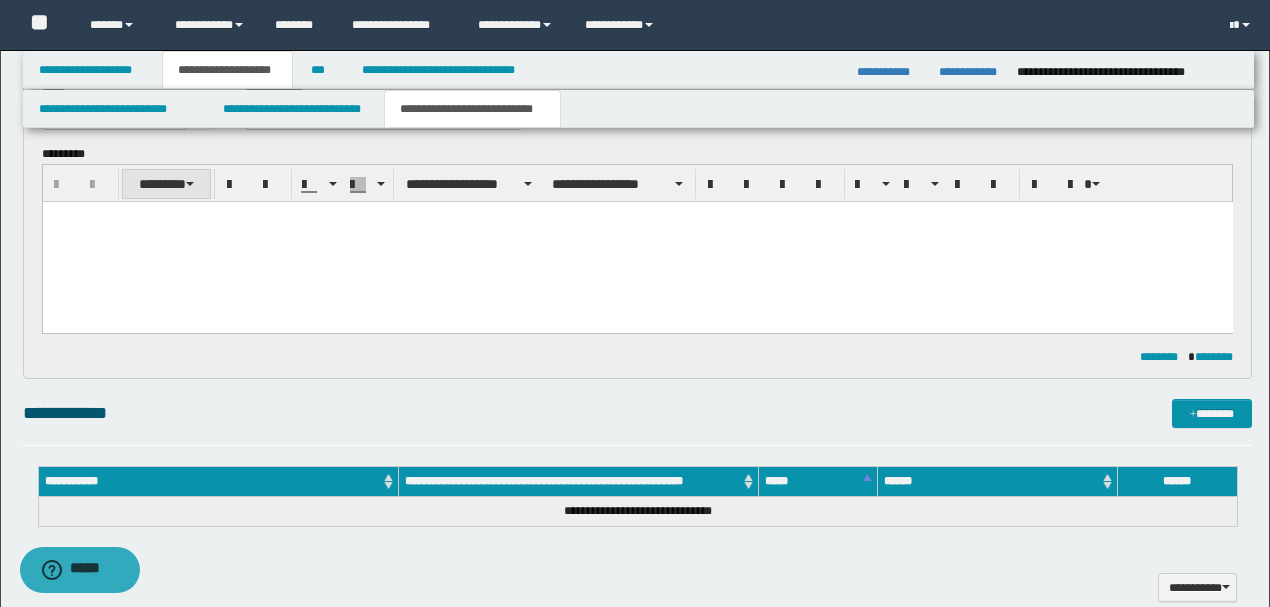 scroll, scrollTop: 728, scrollLeft: 0, axis: vertical 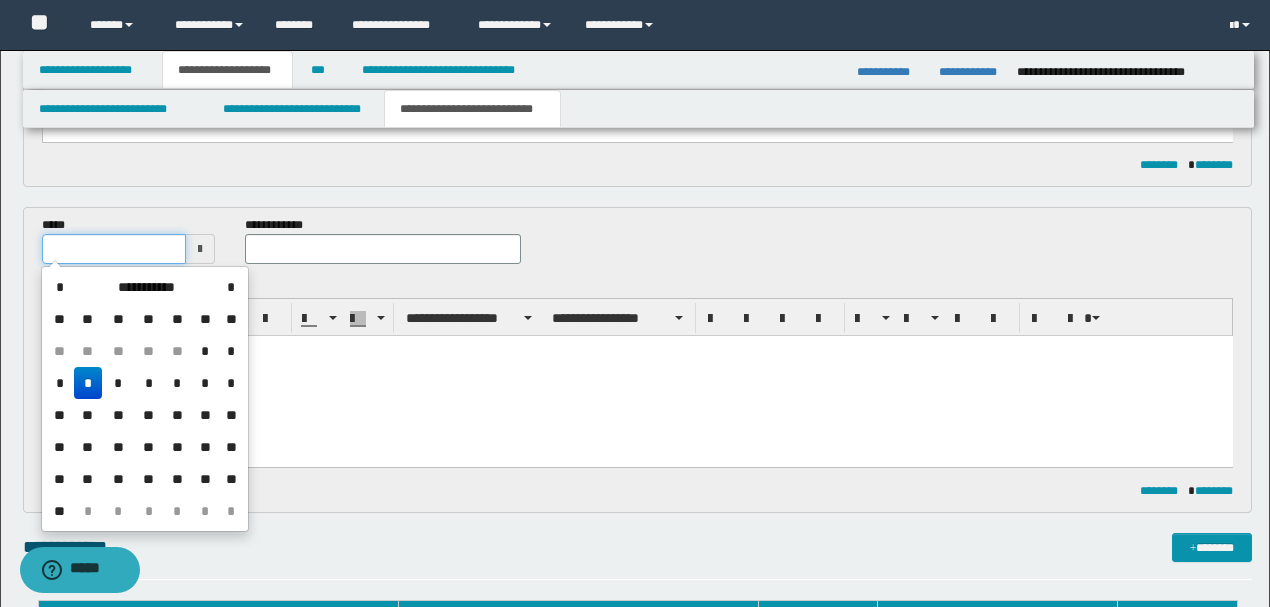 click at bounding box center [114, 249] 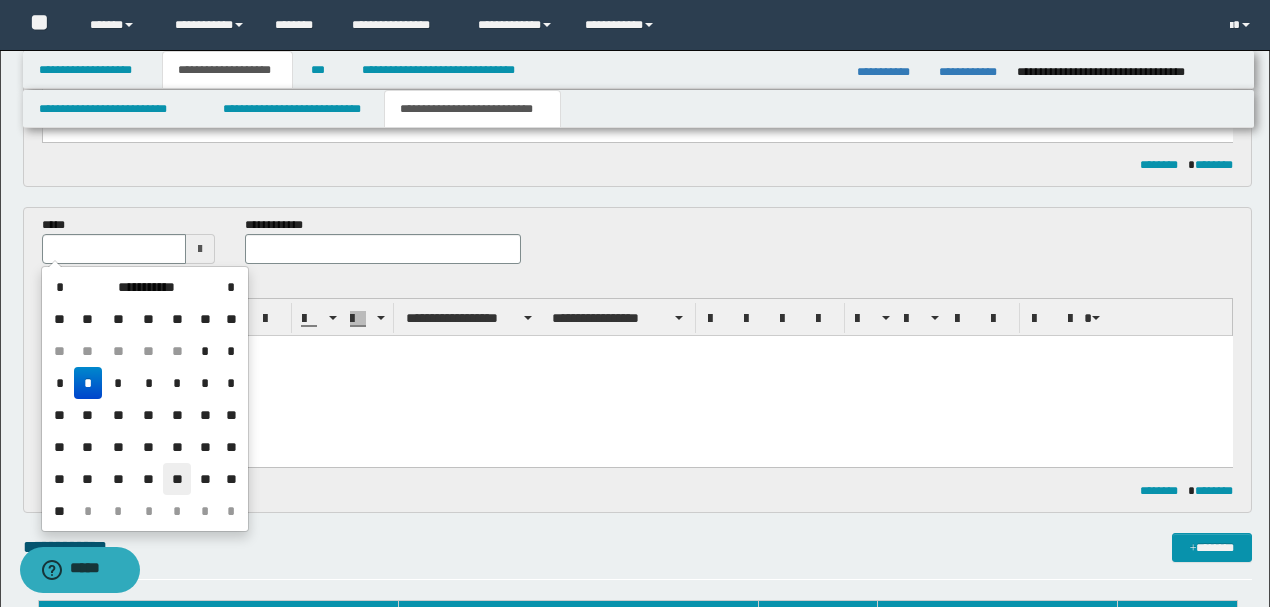 click on "**" at bounding box center [177, 479] 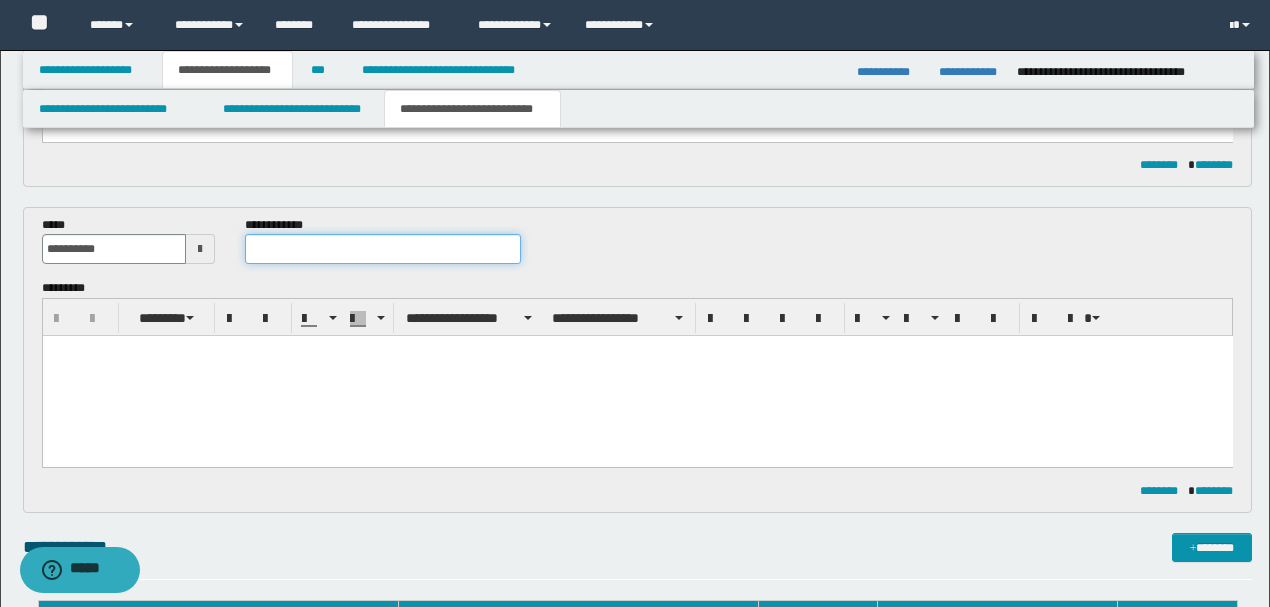 click at bounding box center (382, 249) 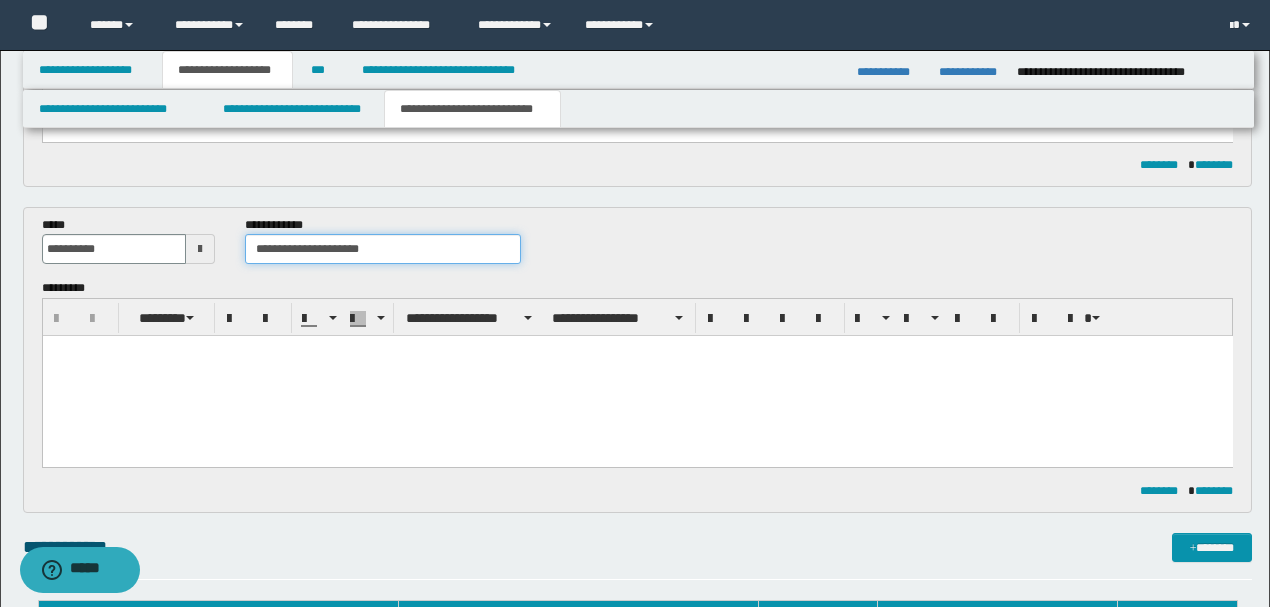 click on "**********" at bounding box center (382, 249) 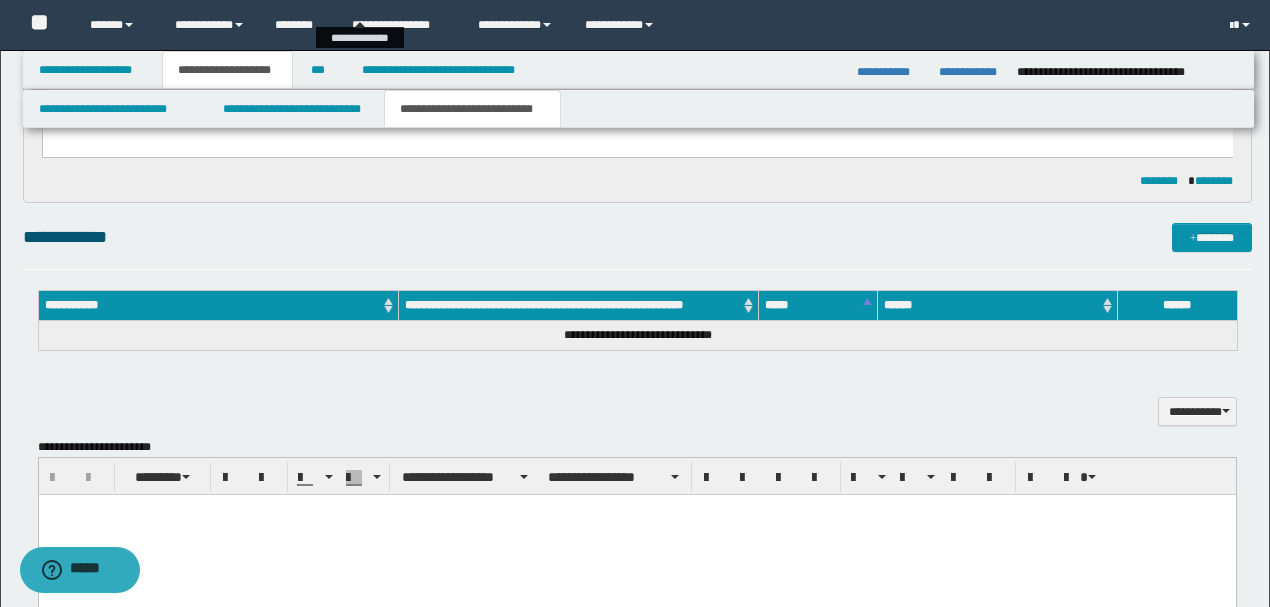 scroll, scrollTop: 1062, scrollLeft: 0, axis: vertical 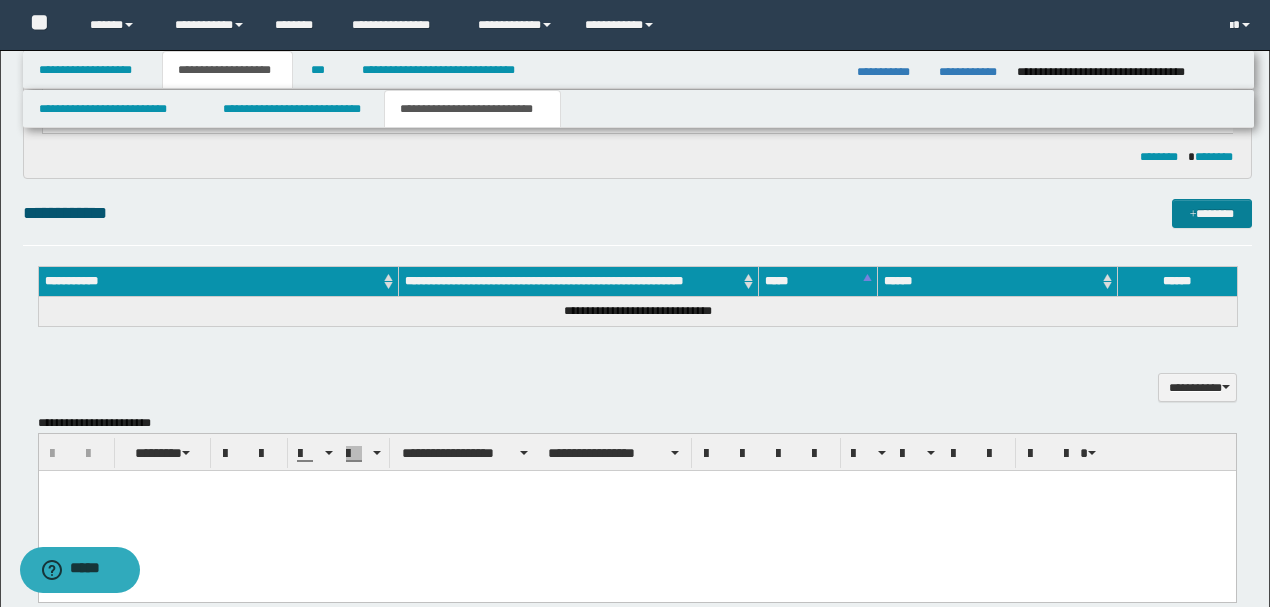 type on "**********" 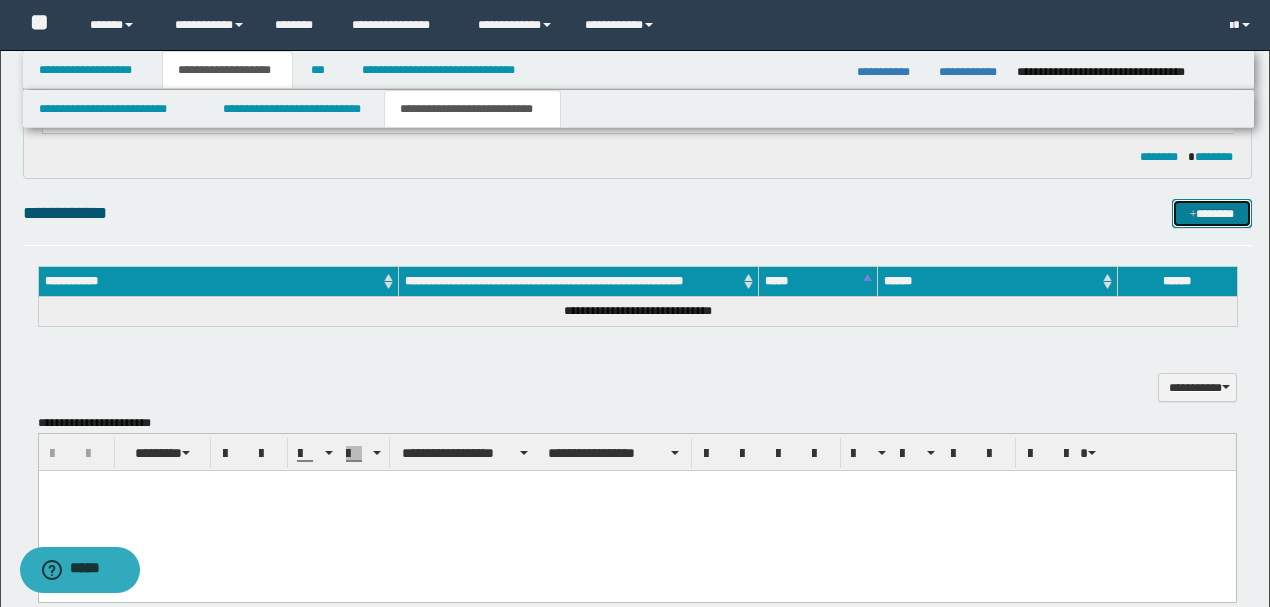 click on "*******" at bounding box center [1211, 213] 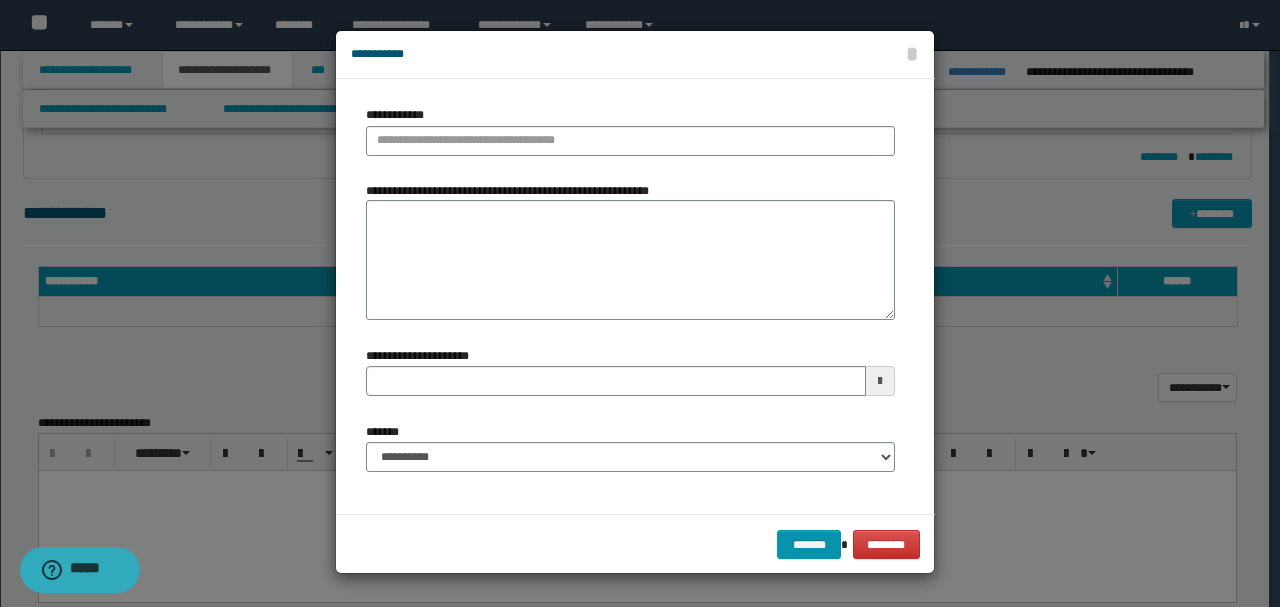 type 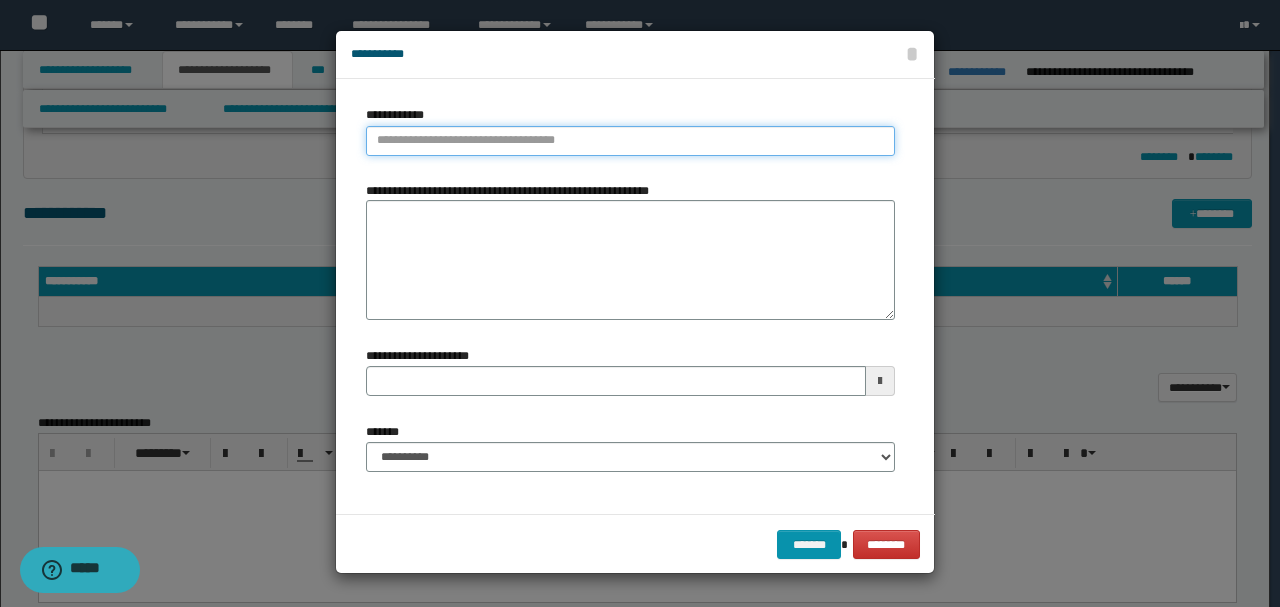 click on "**********" at bounding box center (630, 141) 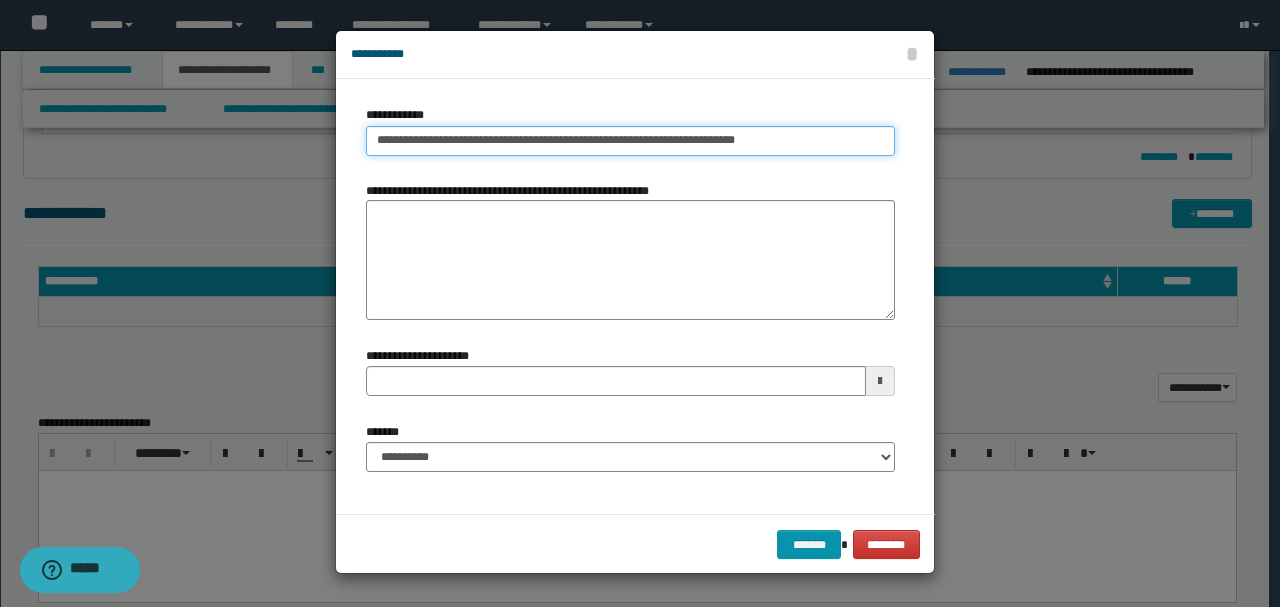 type on "**********" 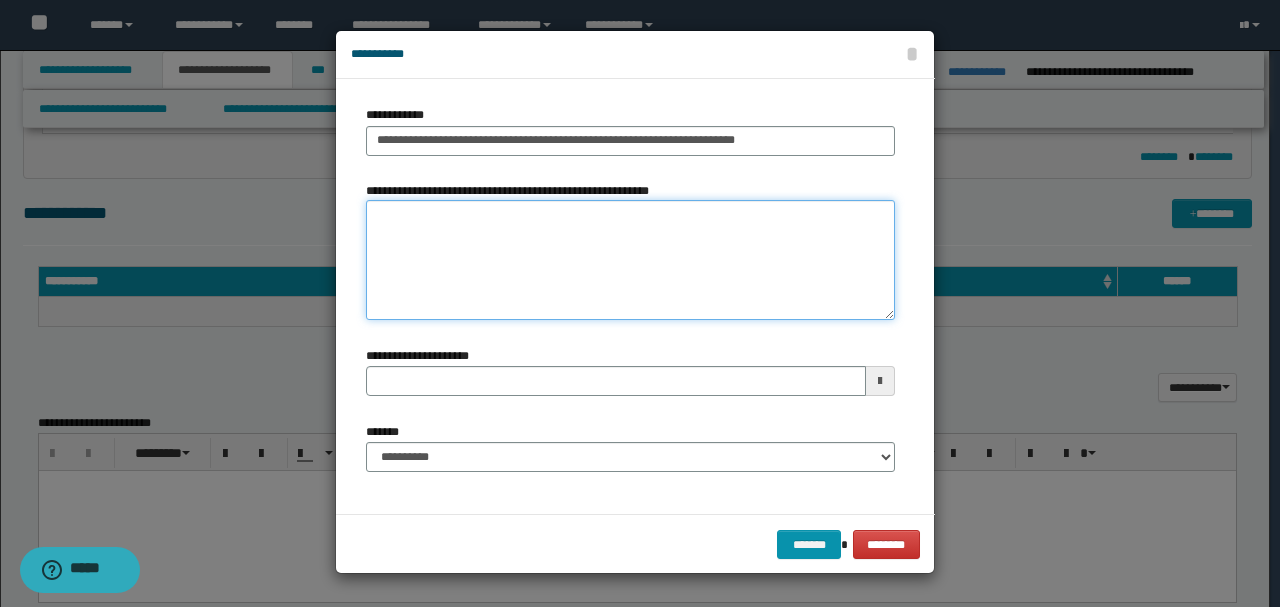 click on "**********" at bounding box center [630, 260] 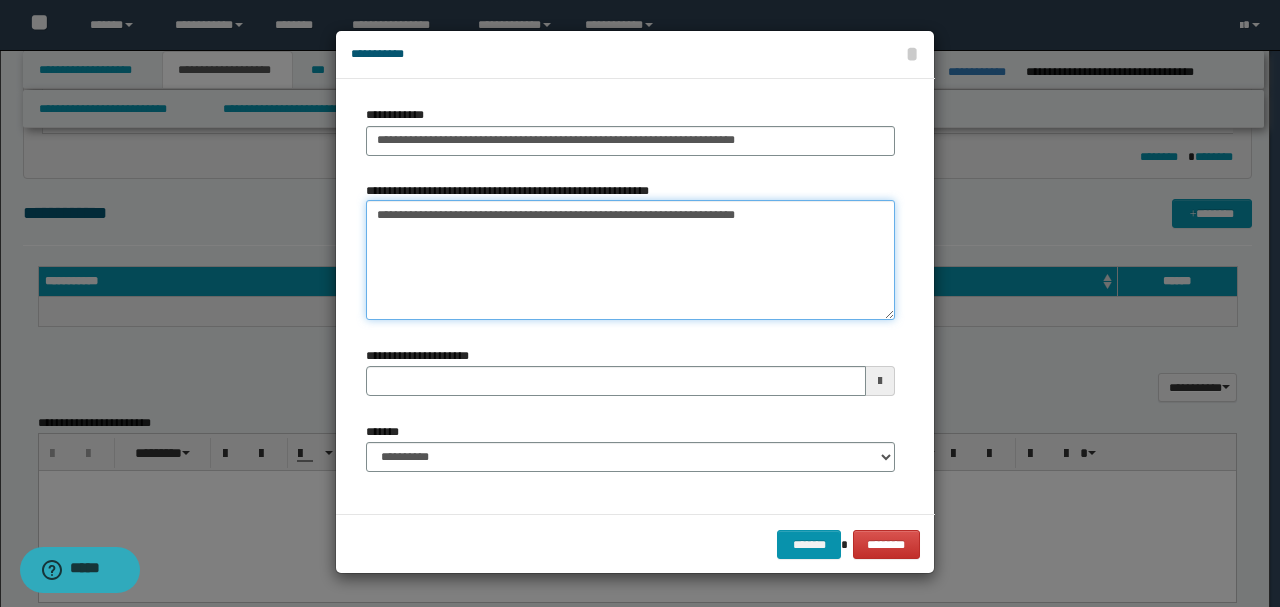 type on "**********" 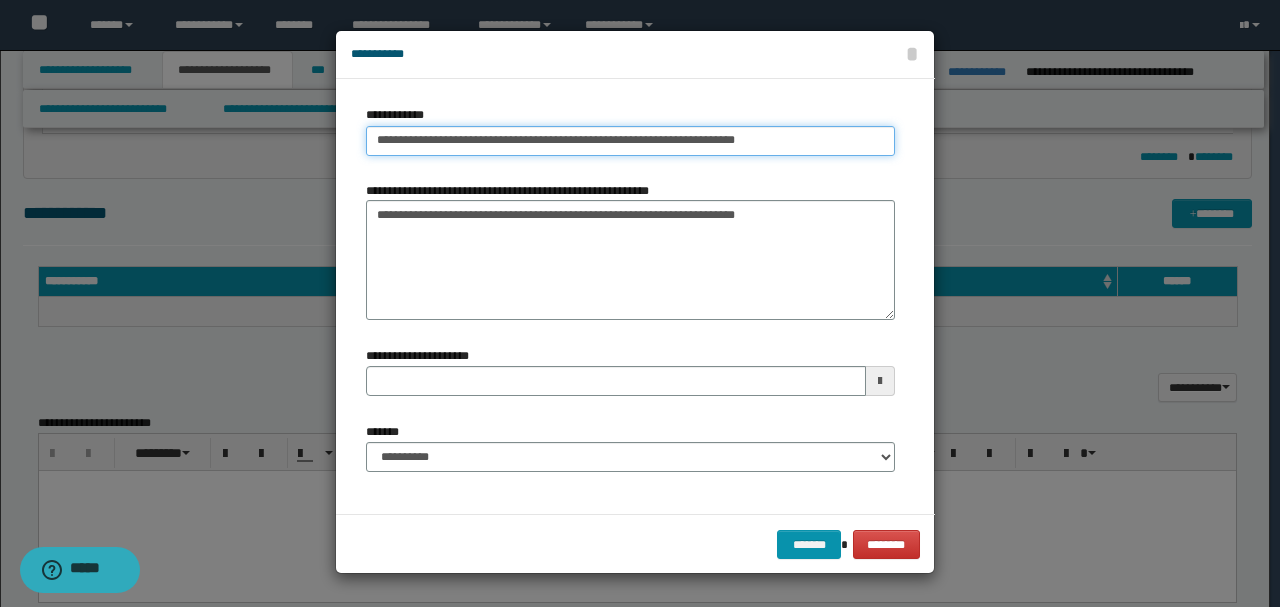 drag, startPoint x: 788, startPoint y: 138, endPoint x: 562, endPoint y: 138, distance: 226 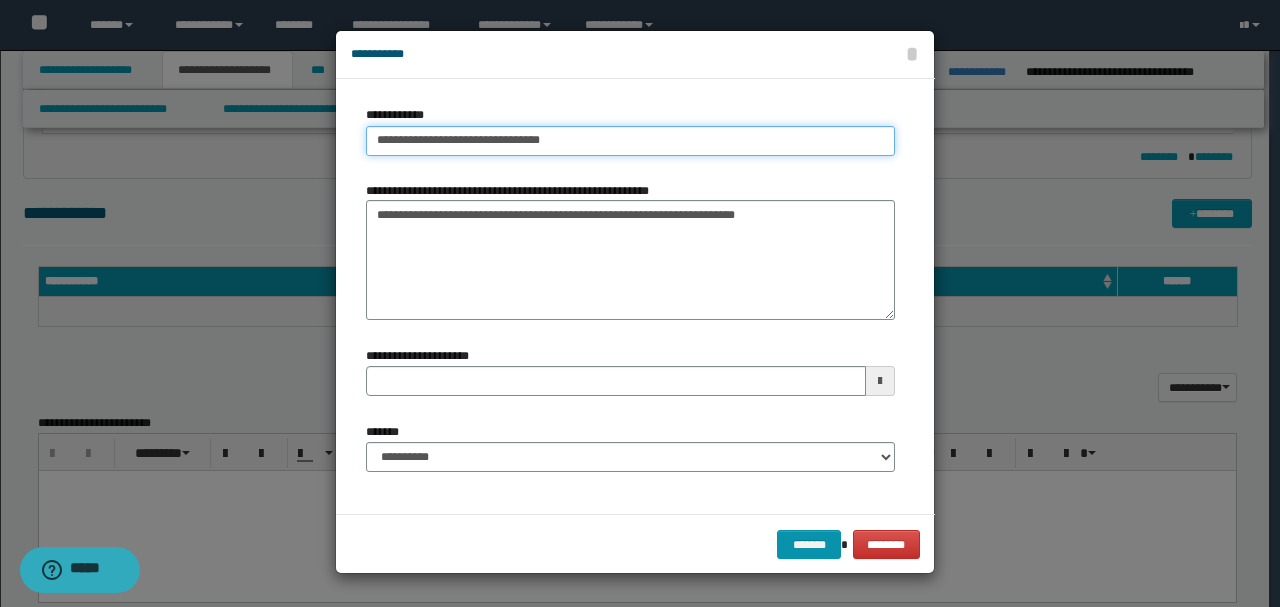type on "**********" 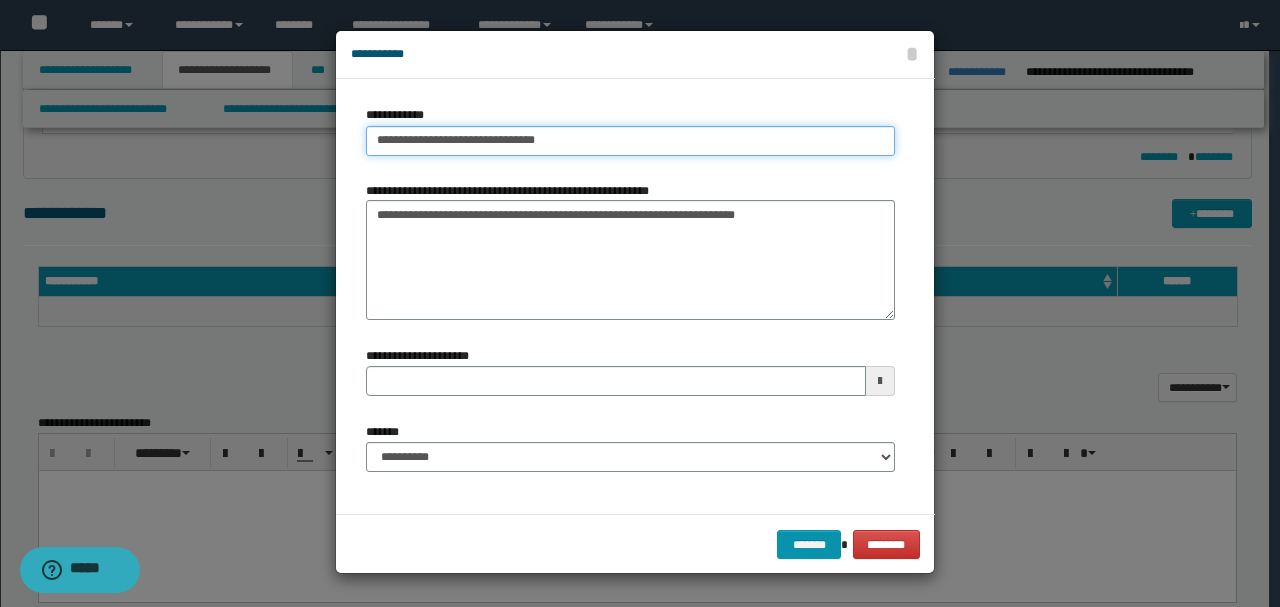 type on "**********" 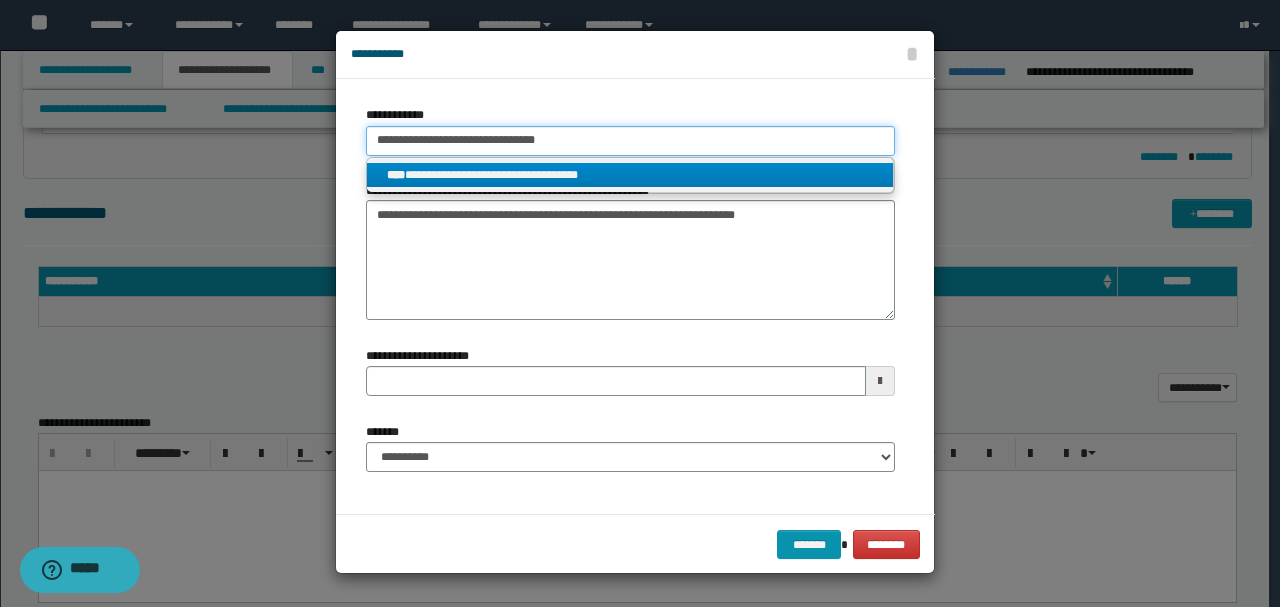 type on "**********" 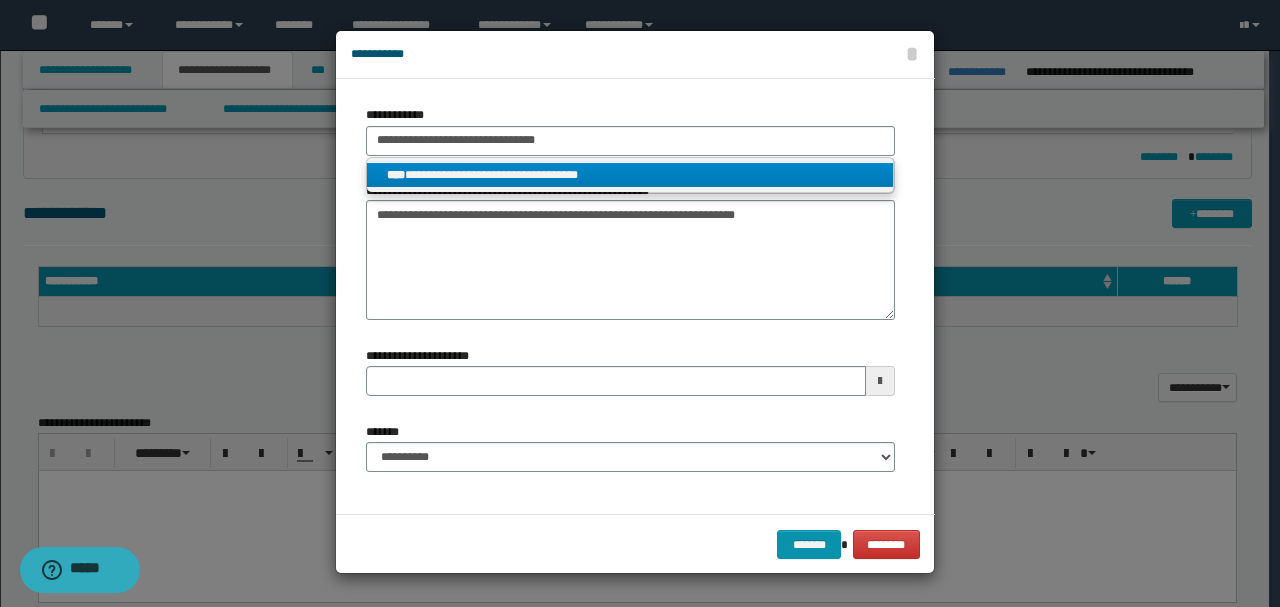 click on "**********" at bounding box center (630, 175) 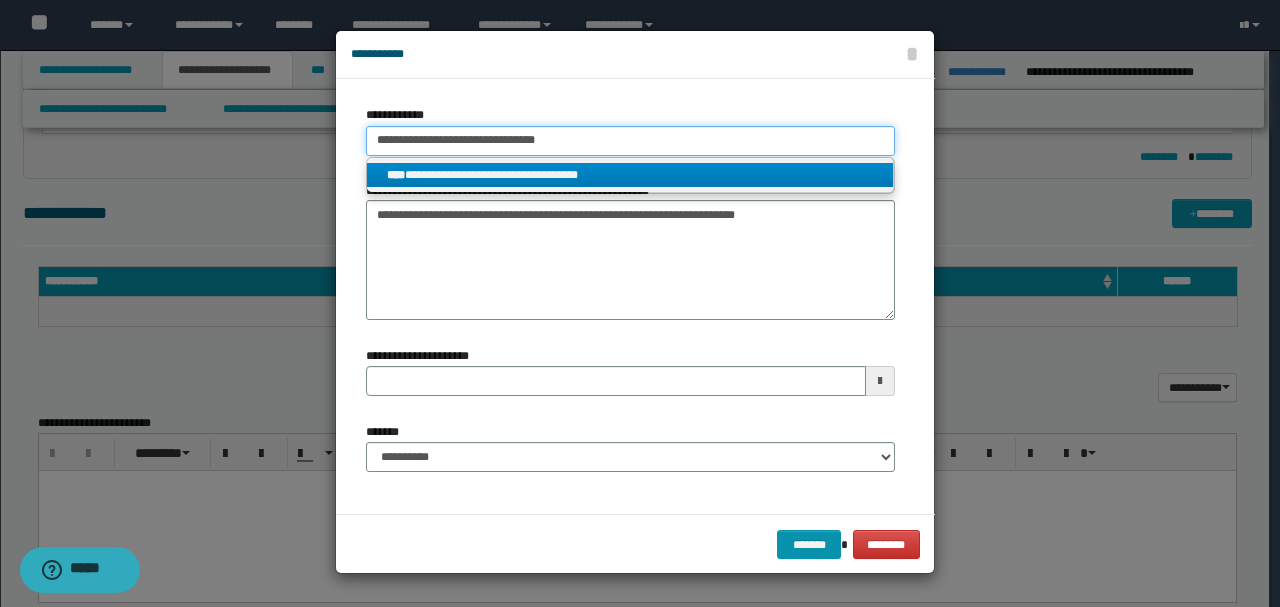 type 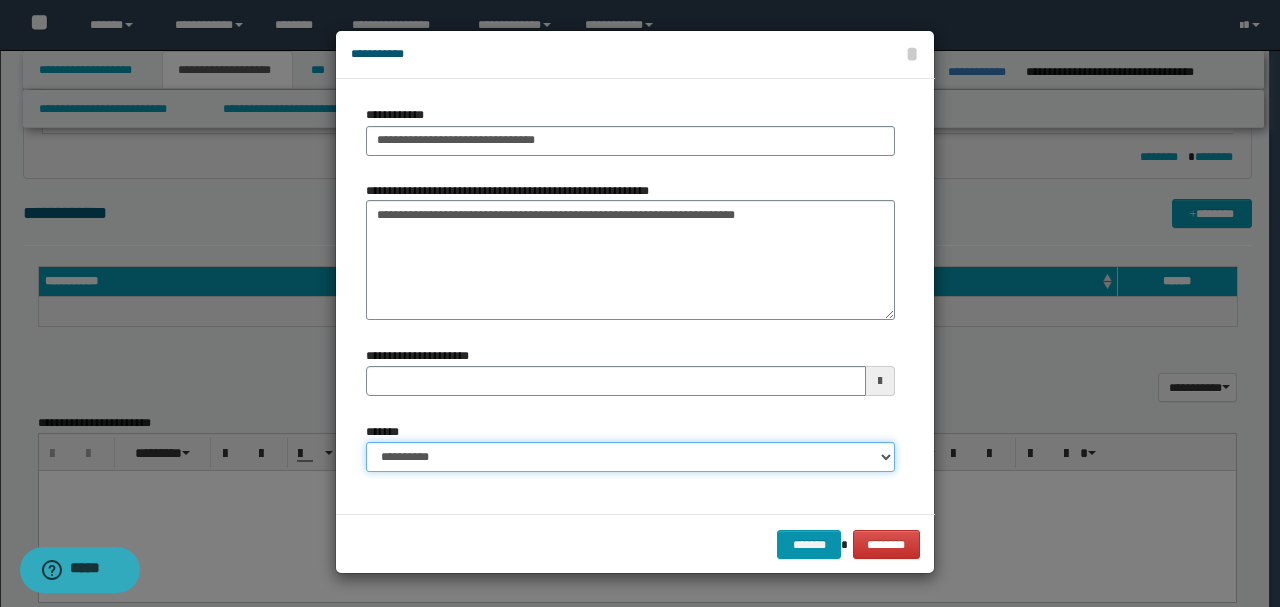 click on "**********" at bounding box center (630, 457) 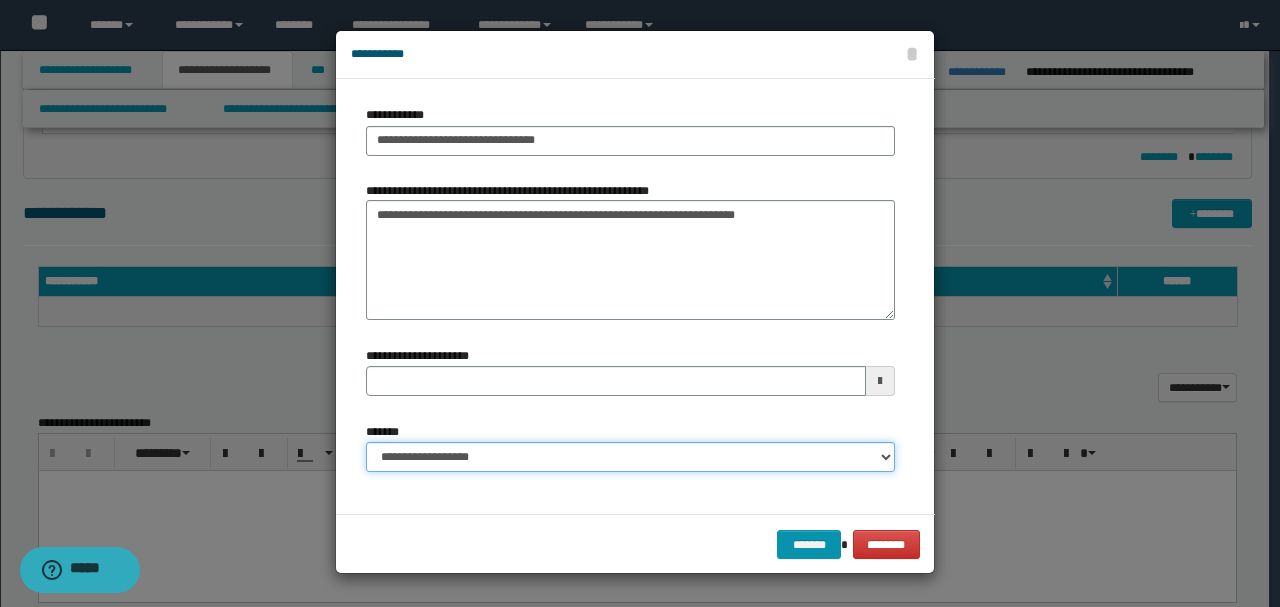 type 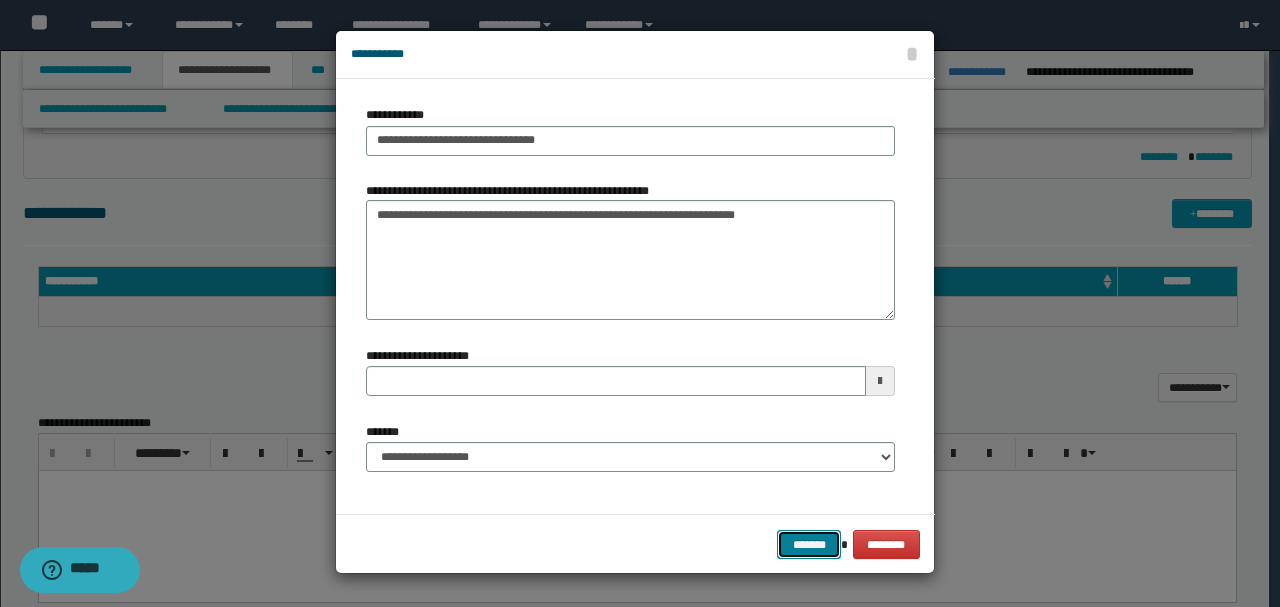 click on "*******" at bounding box center (809, 544) 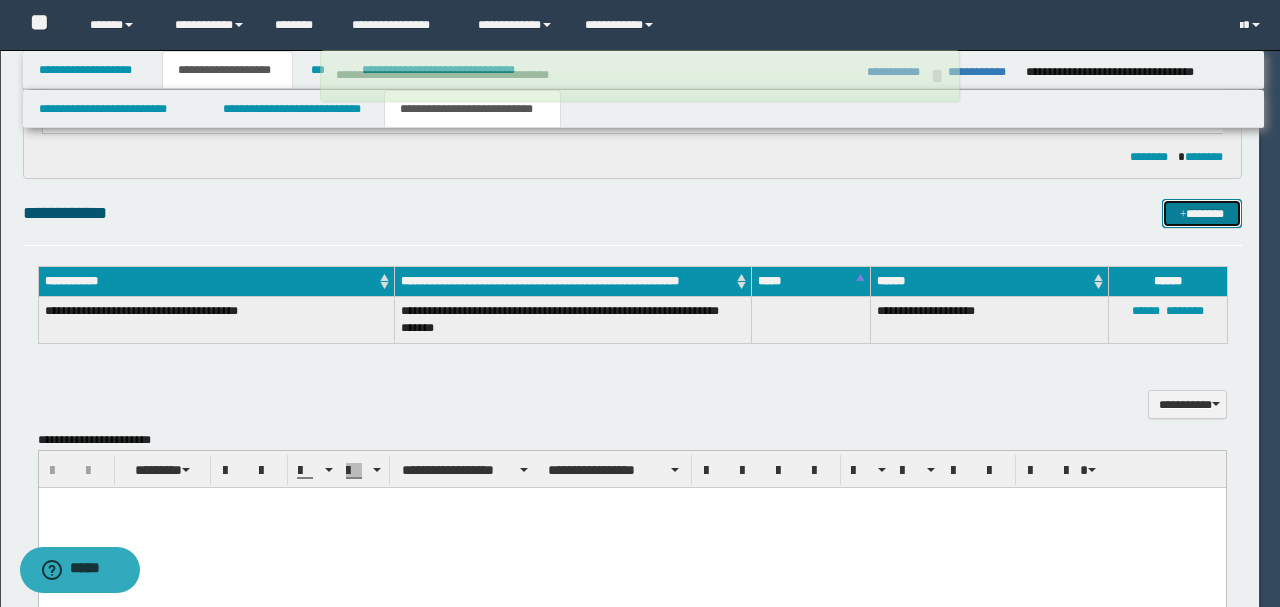 type 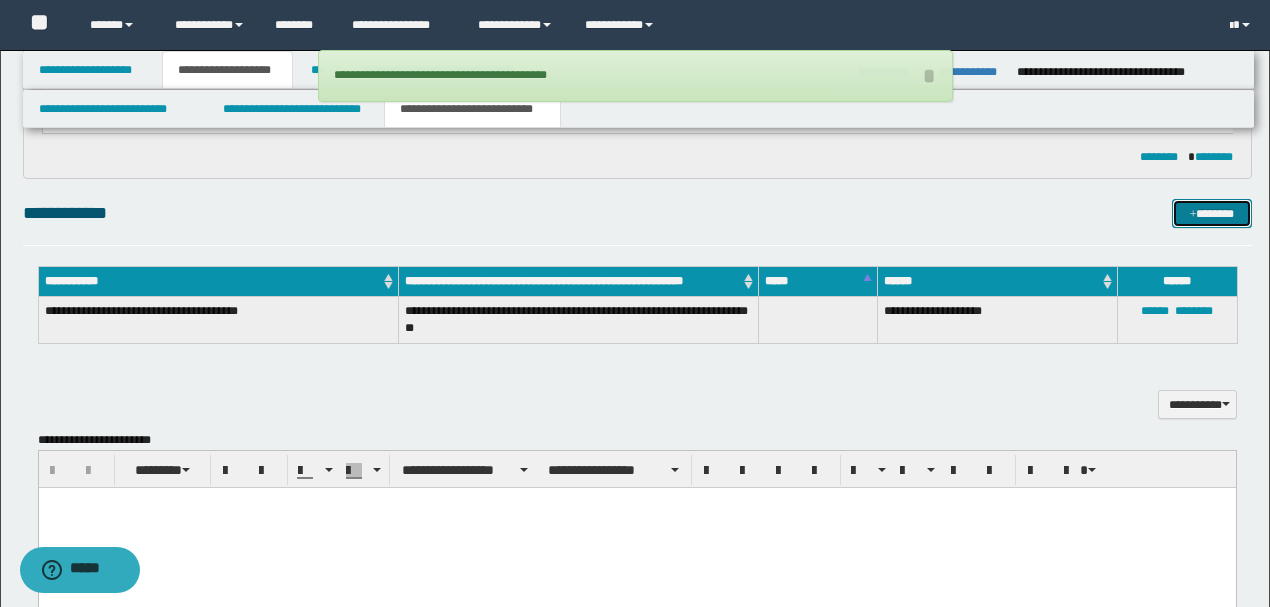 click on "*******" at bounding box center (1211, 213) 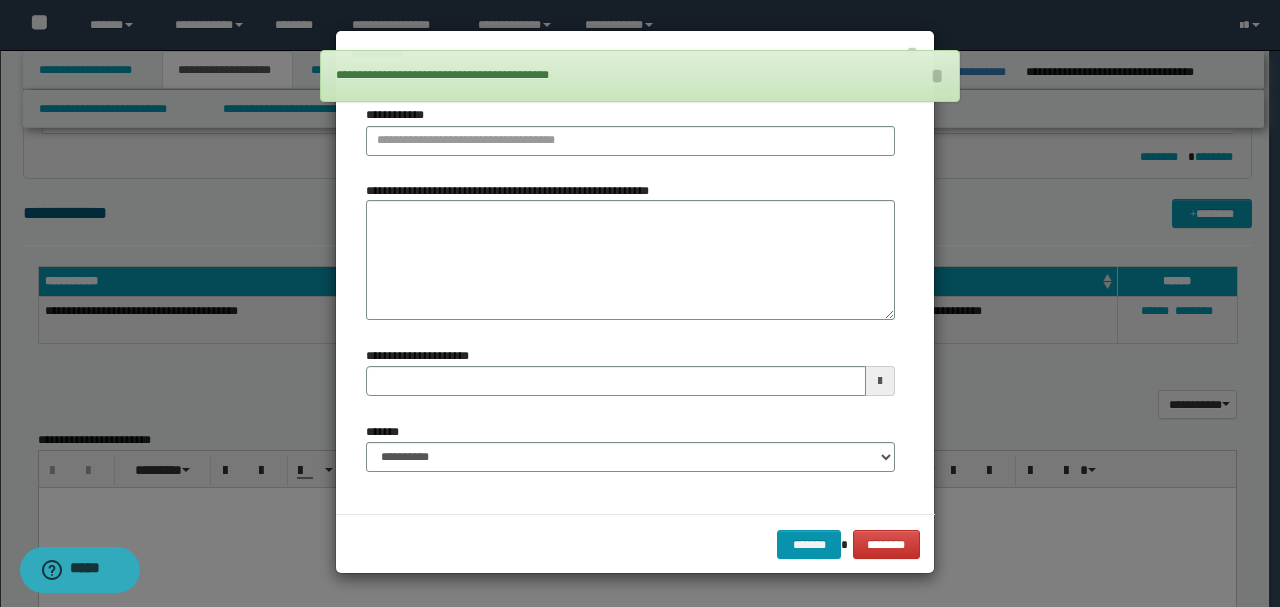 type 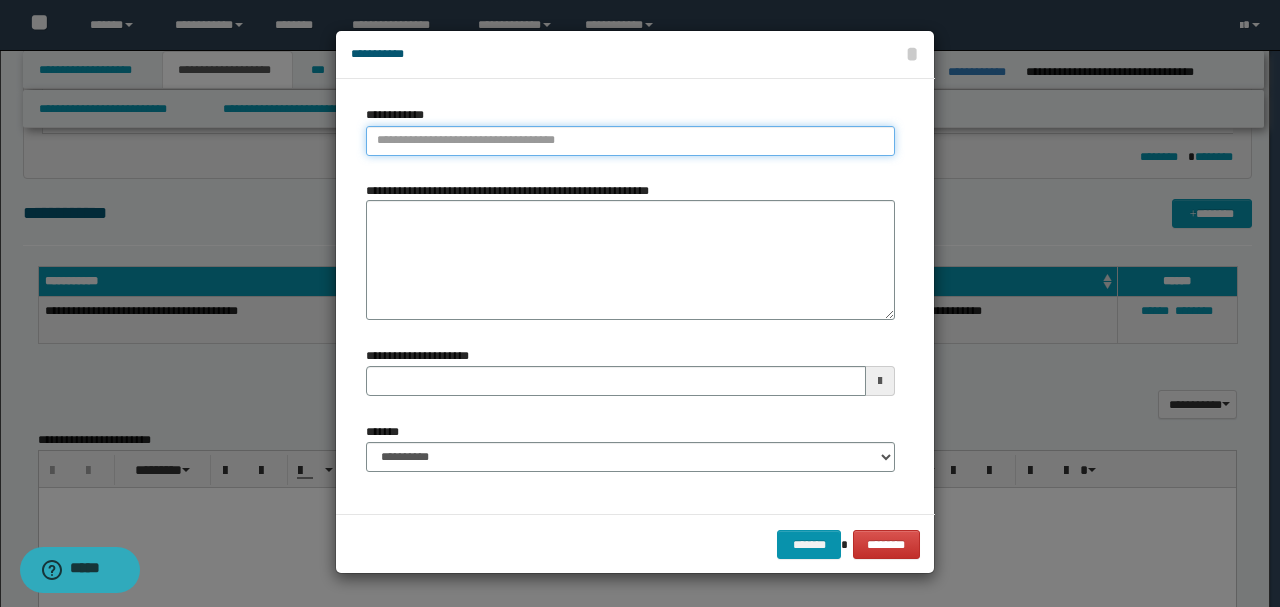 type on "**********" 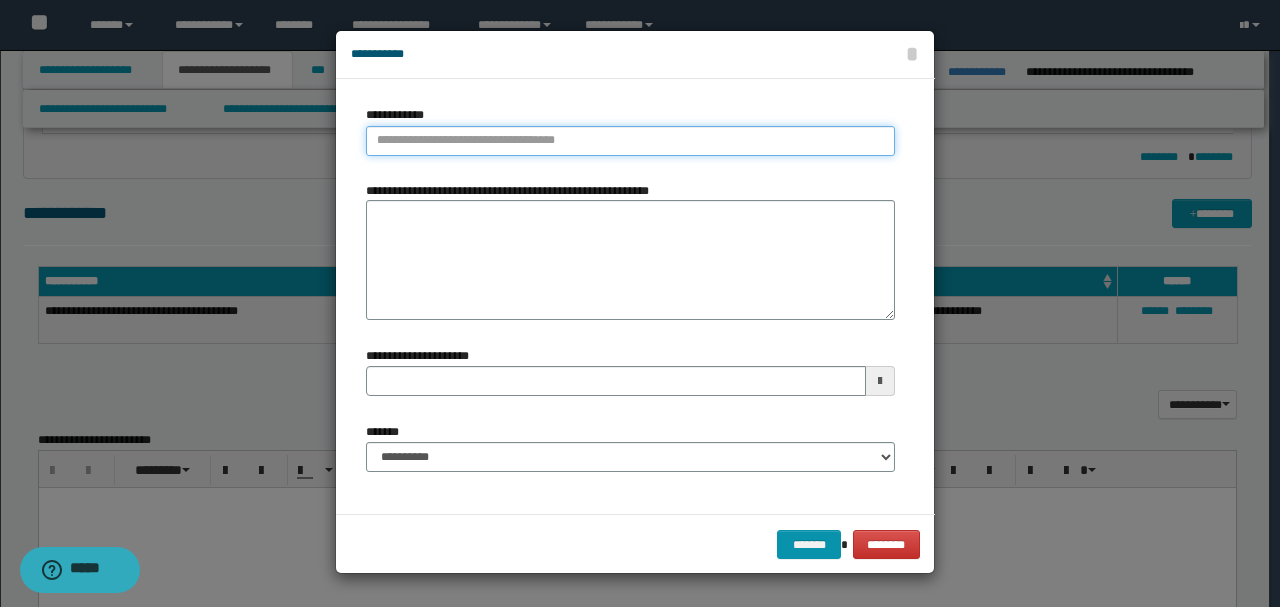 click on "**********" at bounding box center [630, 141] 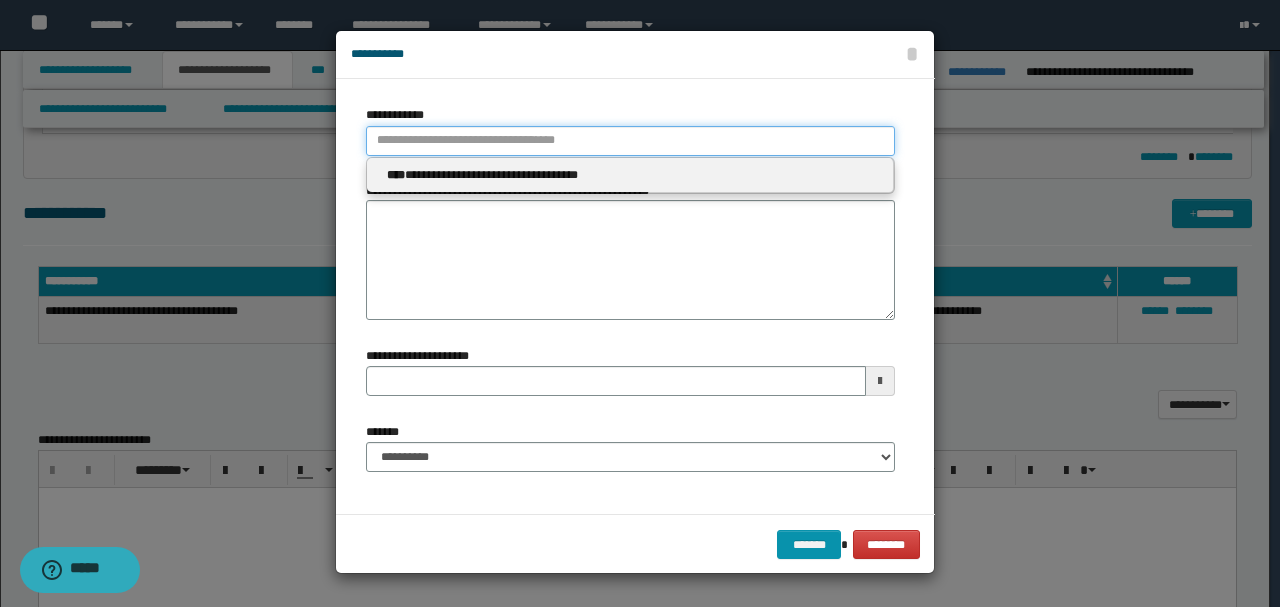 paste on "**********" 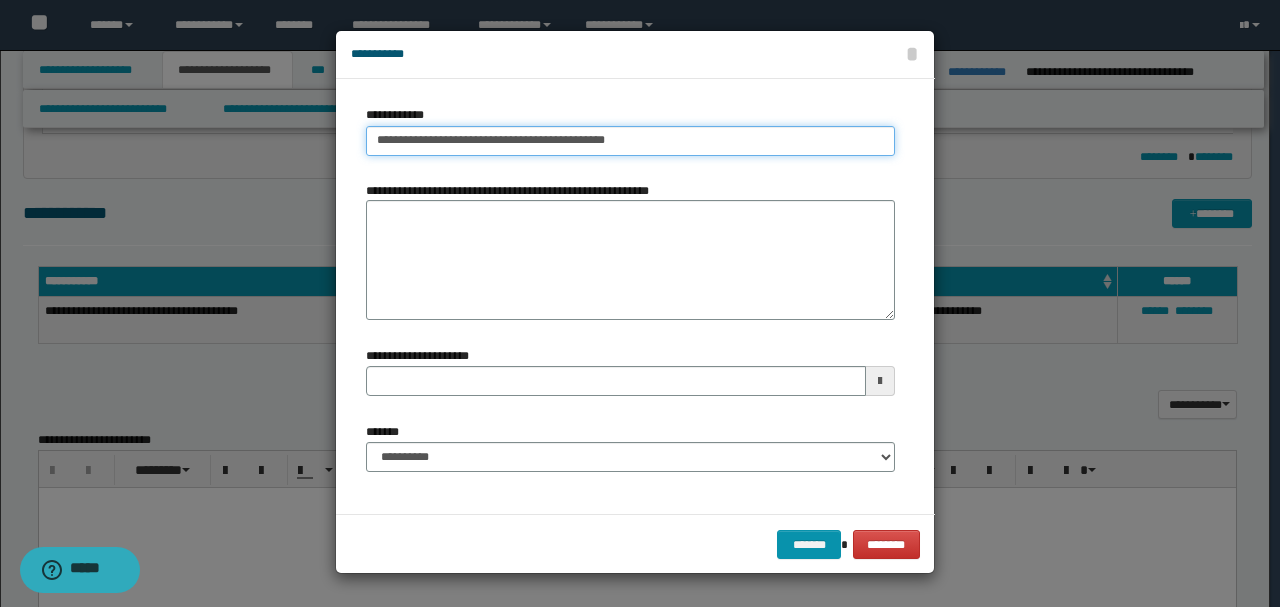 type on "**********" 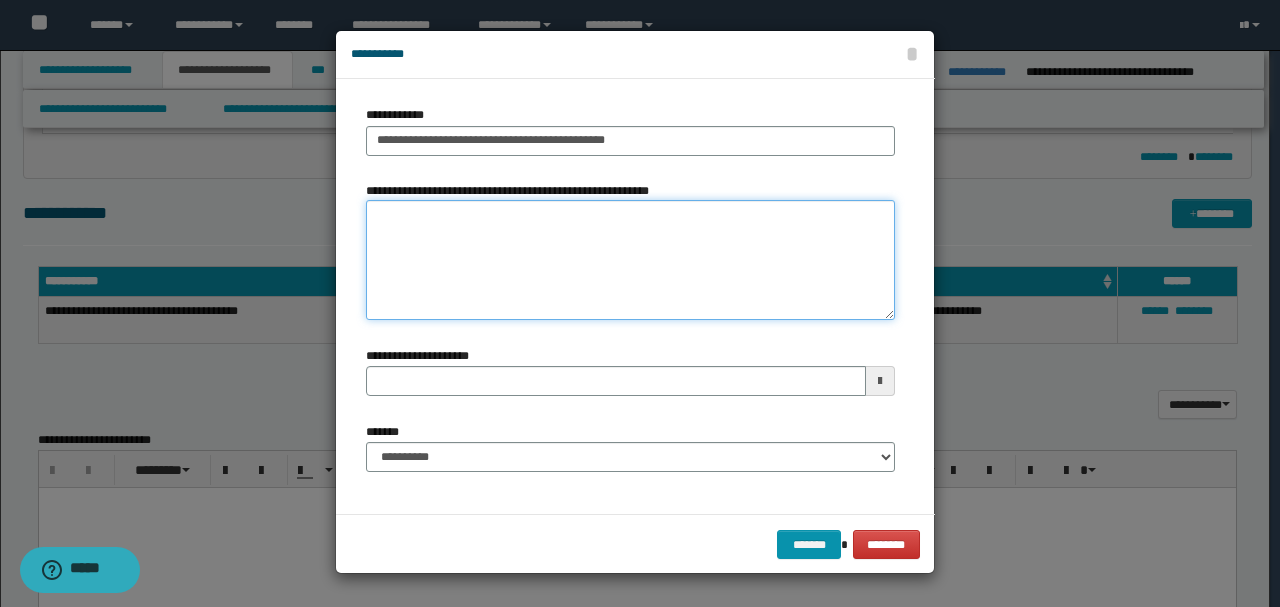 click on "**********" at bounding box center (630, 260) 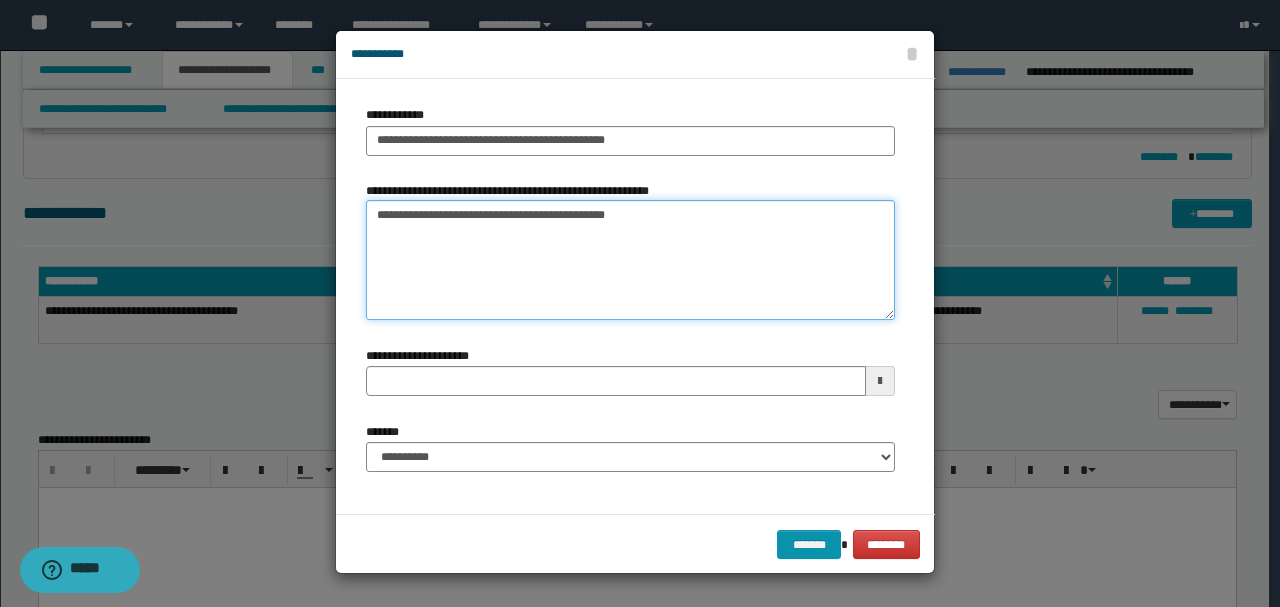 type on "**********" 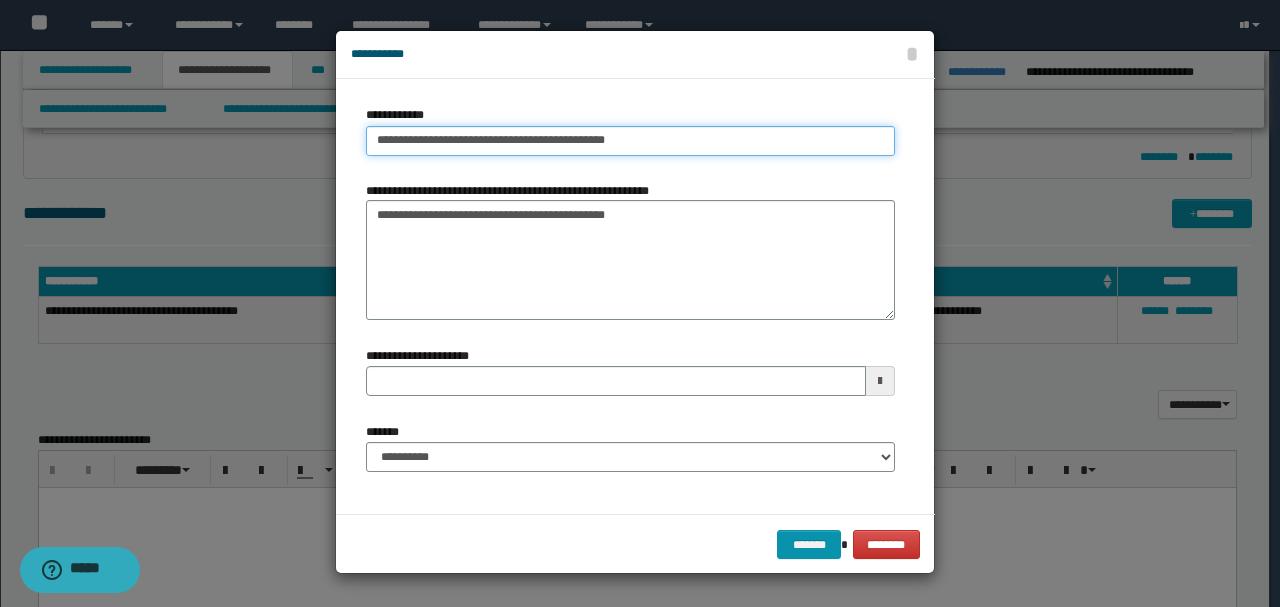 click on "**********" at bounding box center (630, 141) 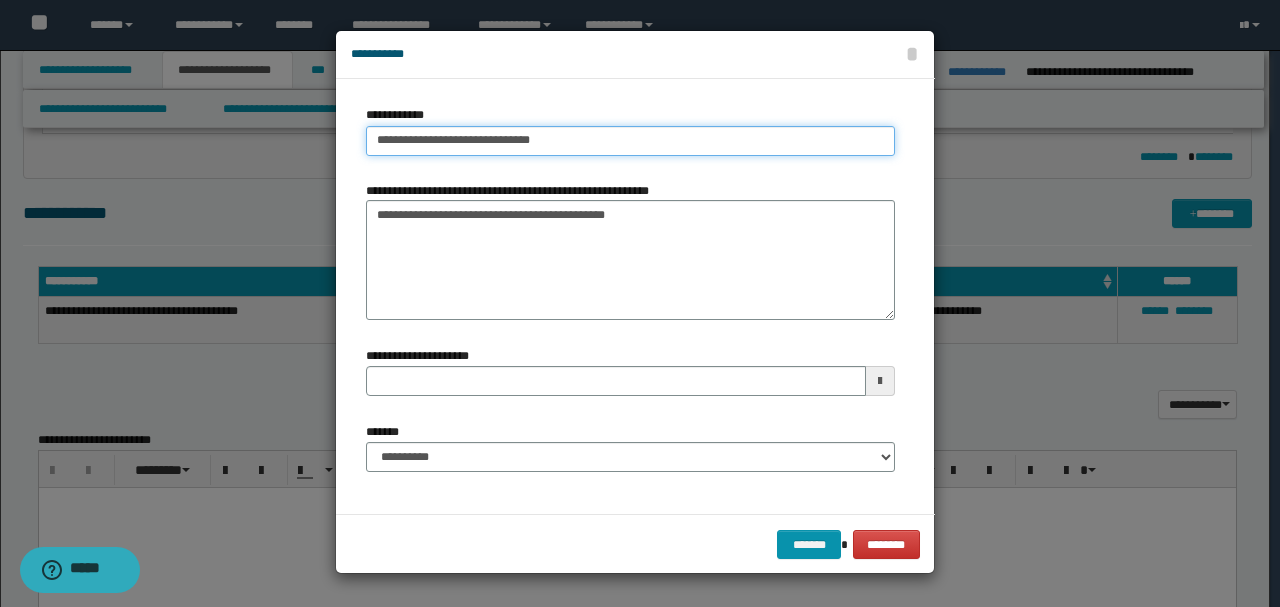 type on "**********" 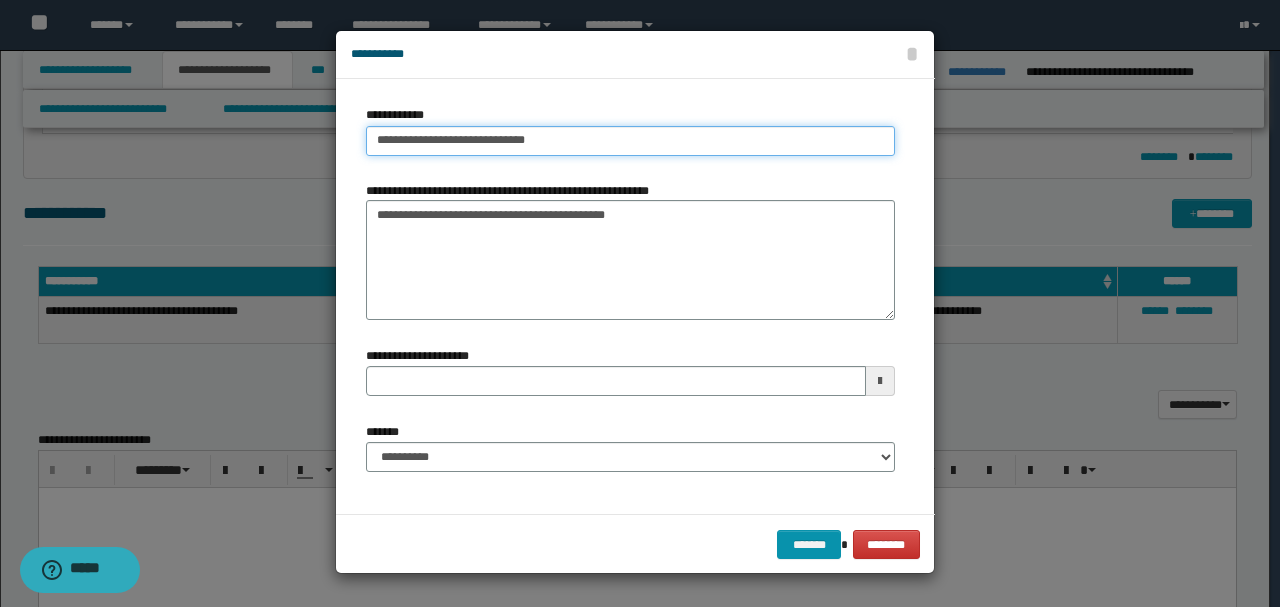 type on "**********" 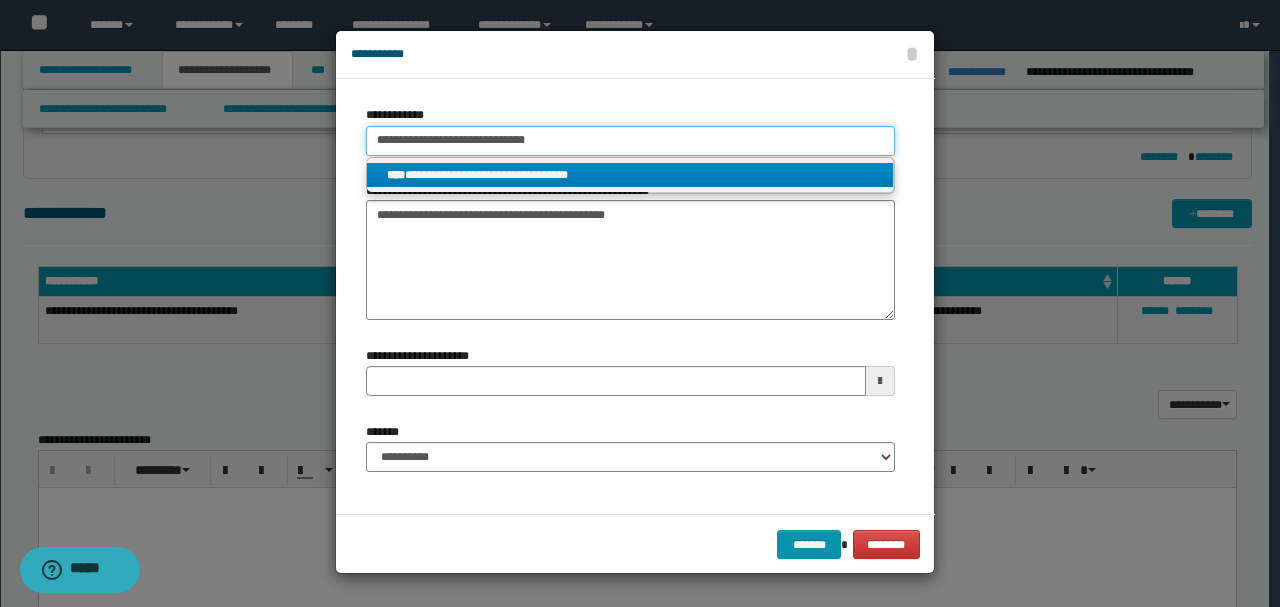 type on "**********" 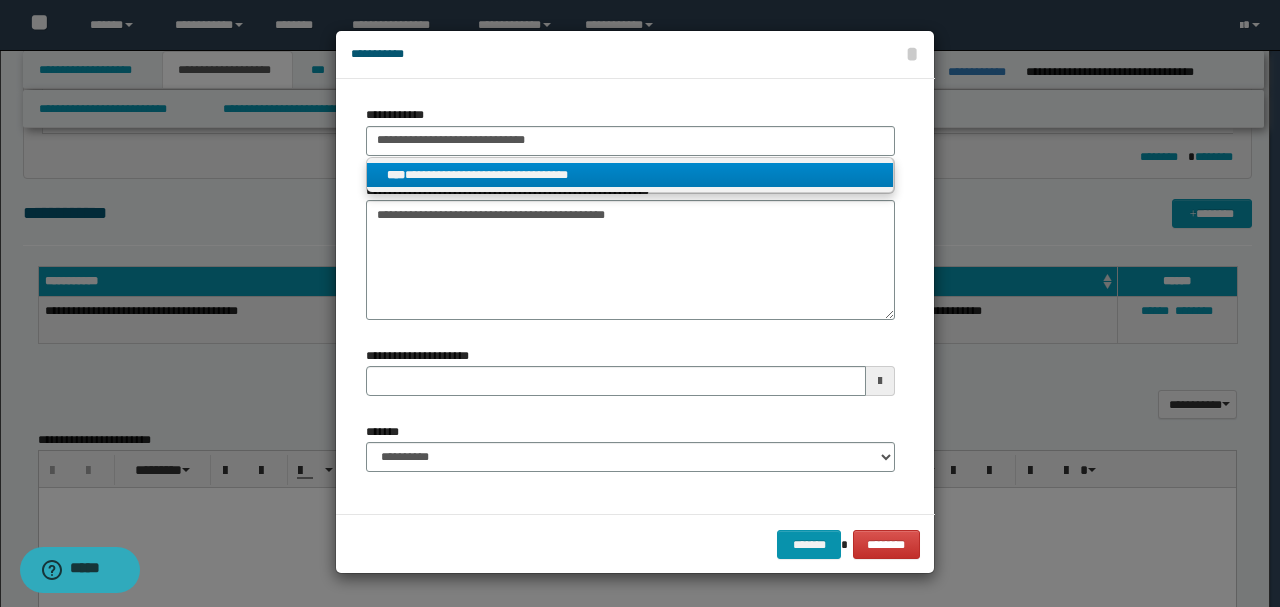 click on "**********" at bounding box center [630, 175] 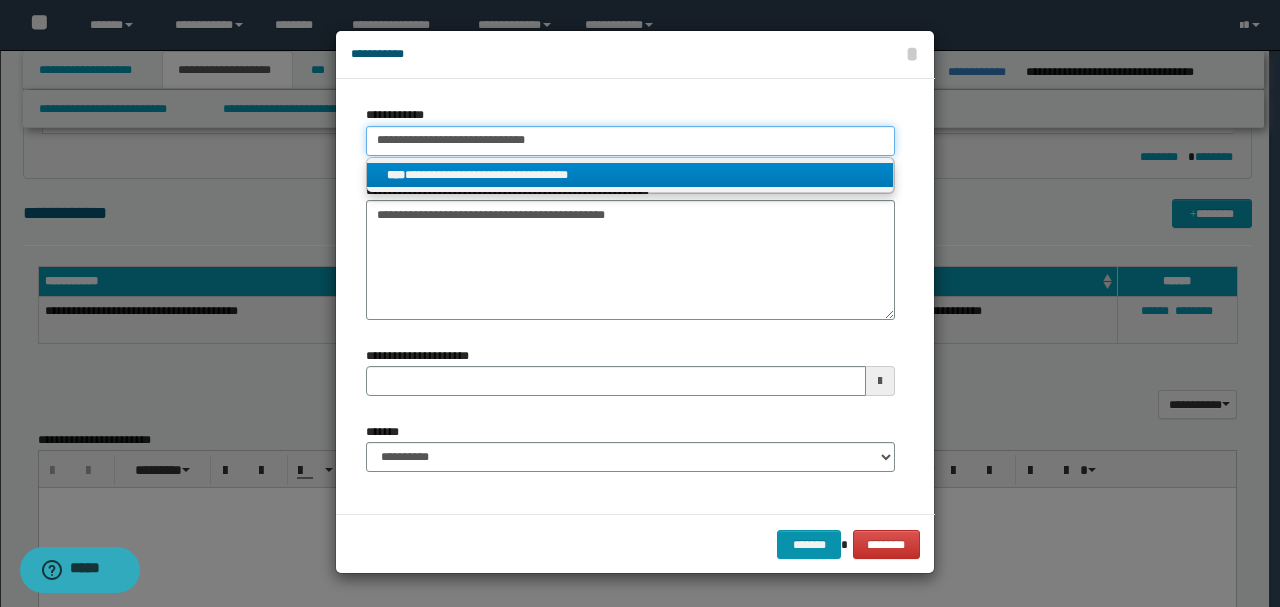 type 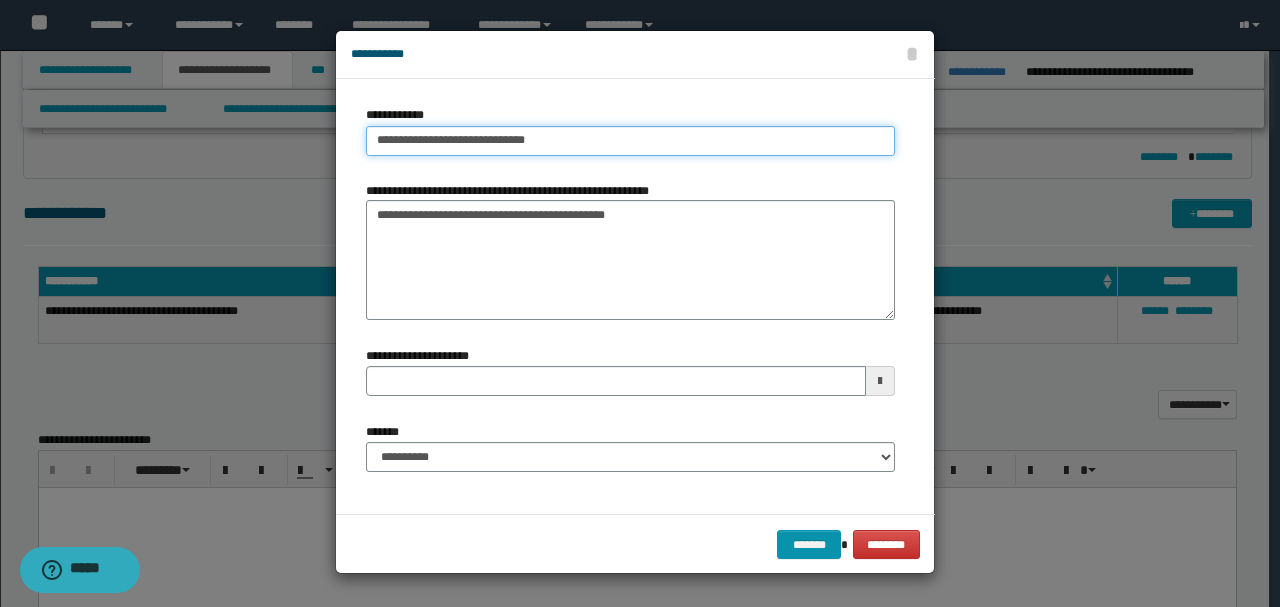 type 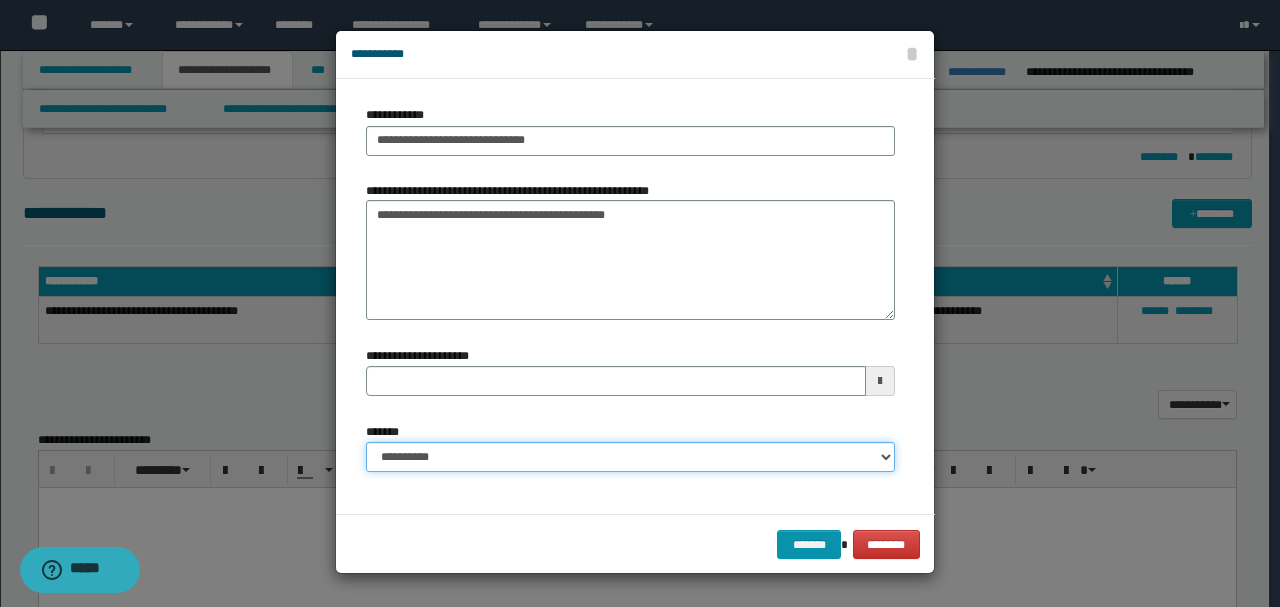 click on "**********" at bounding box center (630, 457) 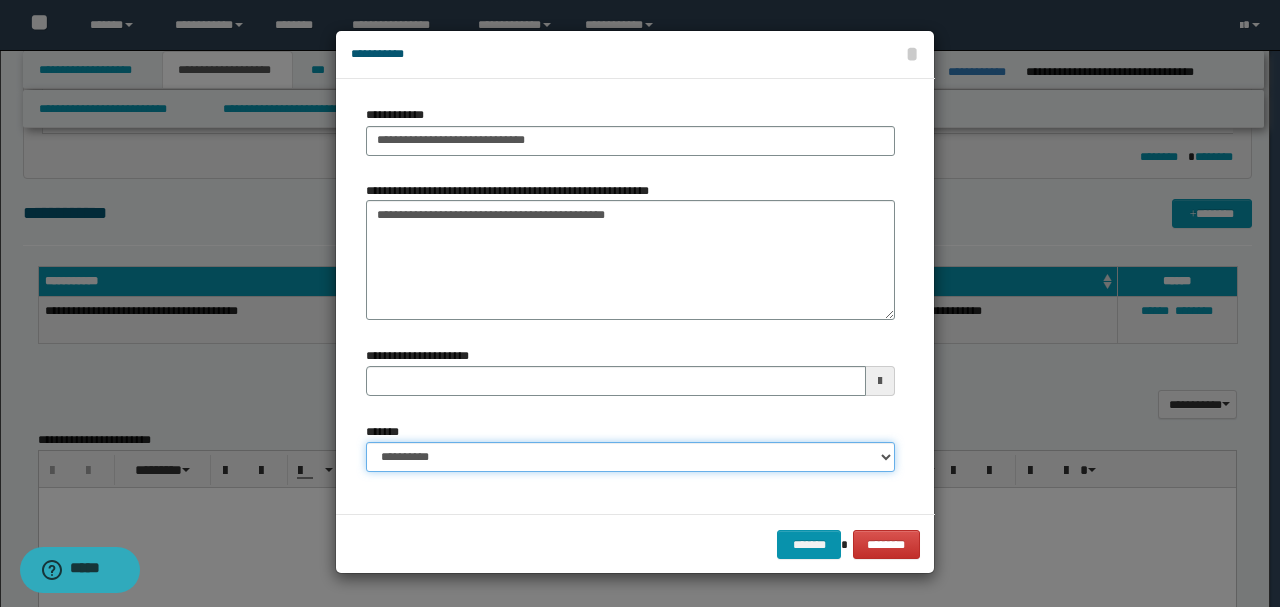 select on "*" 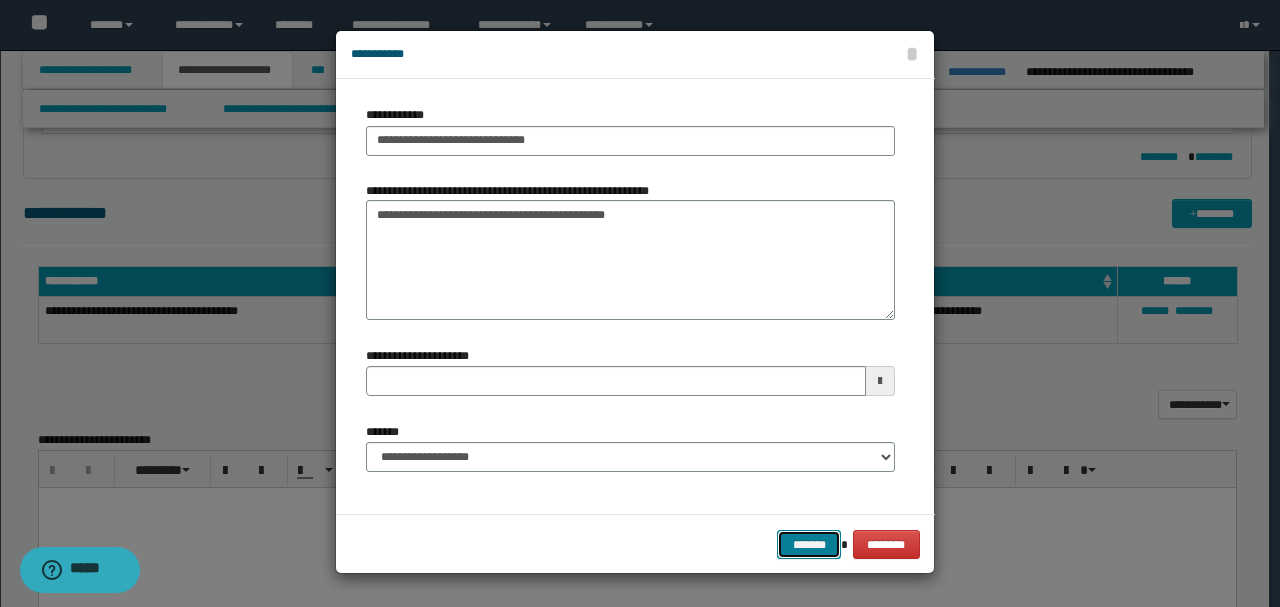 click on "*******" at bounding box center (809, 544) 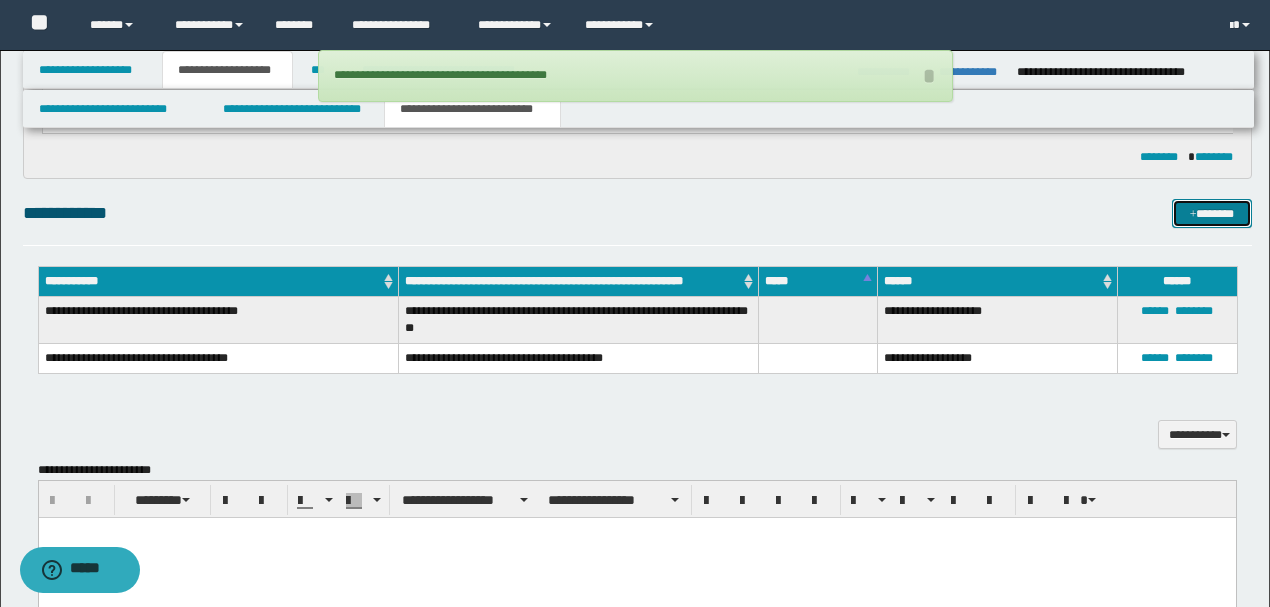 click at bounding box center (1193, 215) 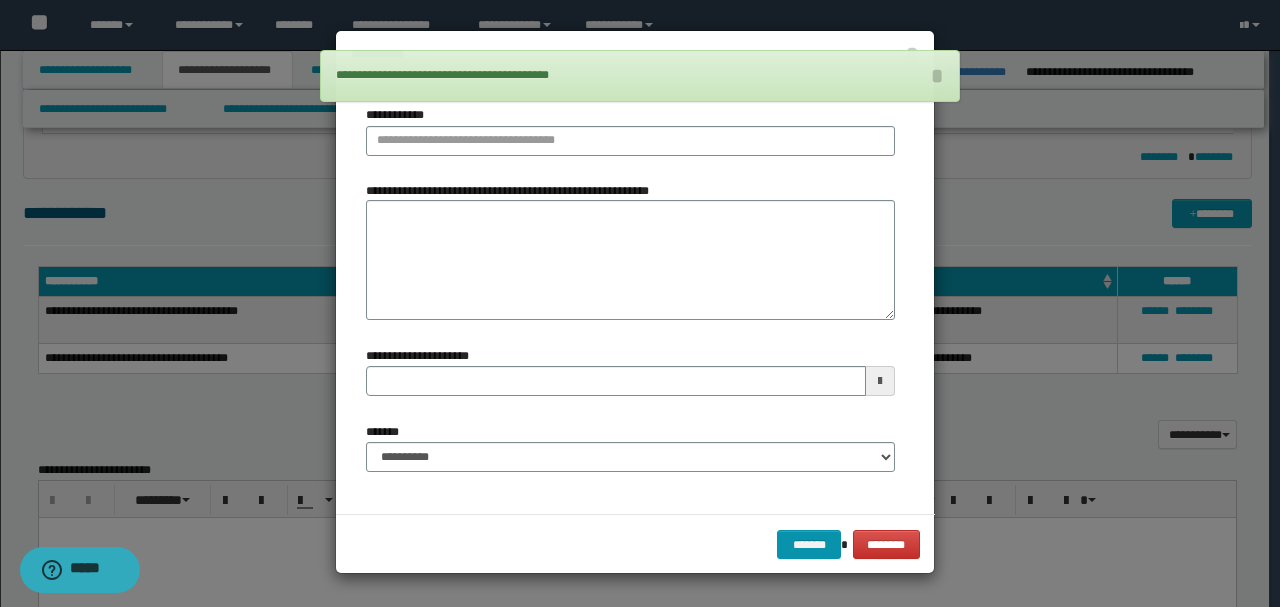 type 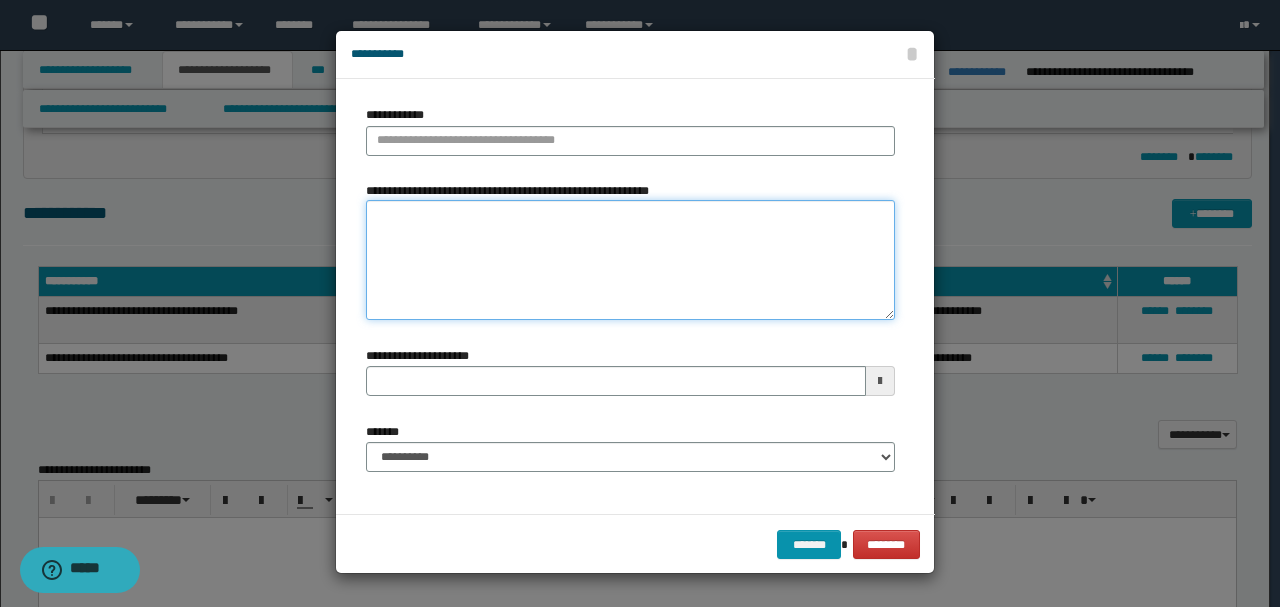 click on "**********" at bounding box center [630, 260] 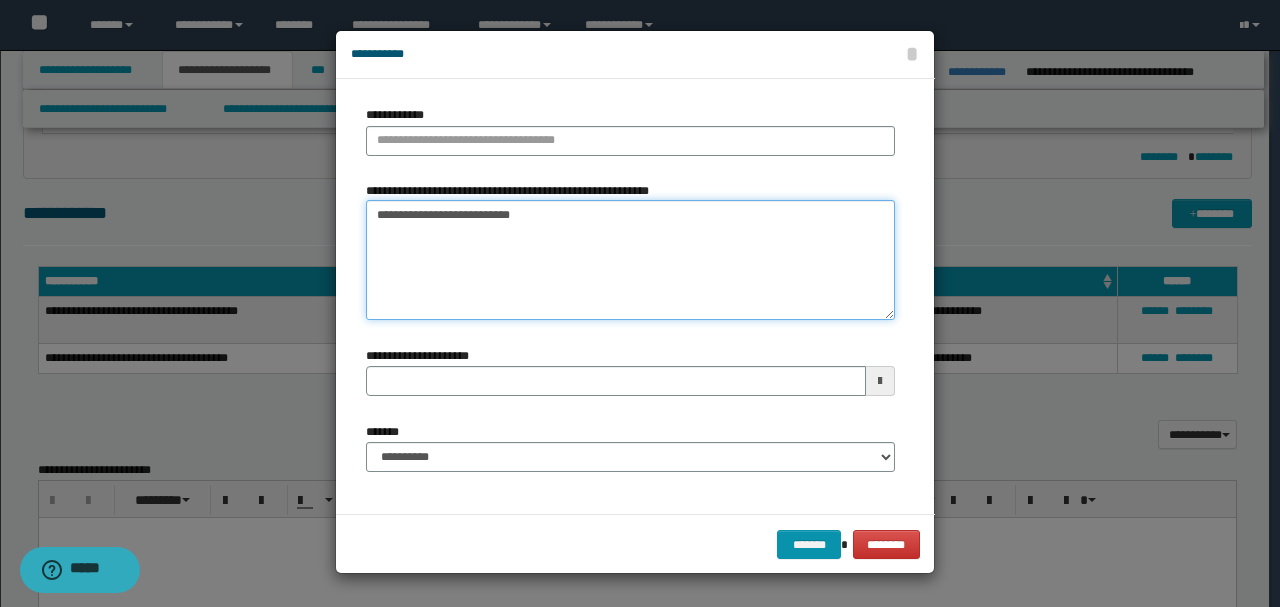 type on "**********" 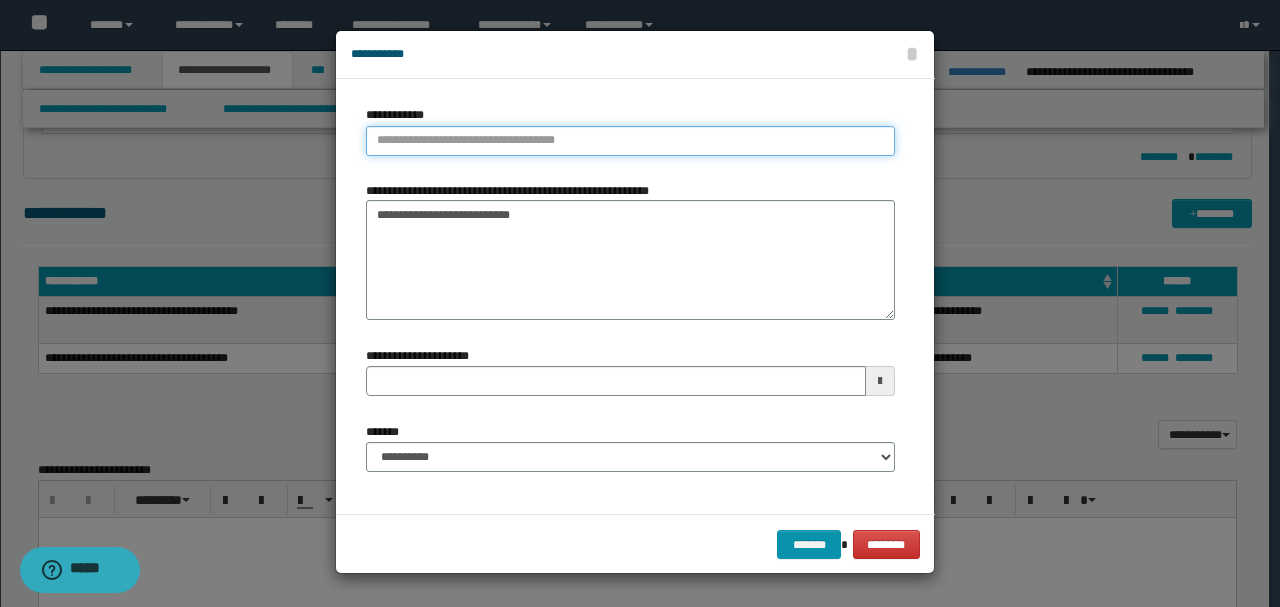 type on "**********" 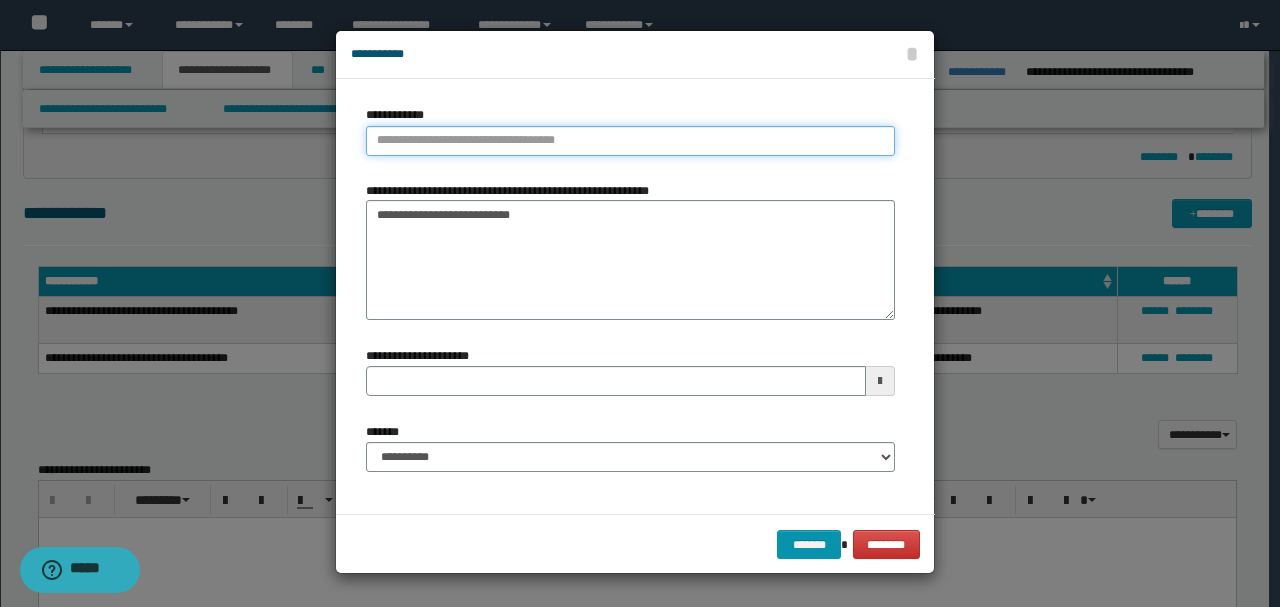 click on "**********" at bounding box center (630, 141) 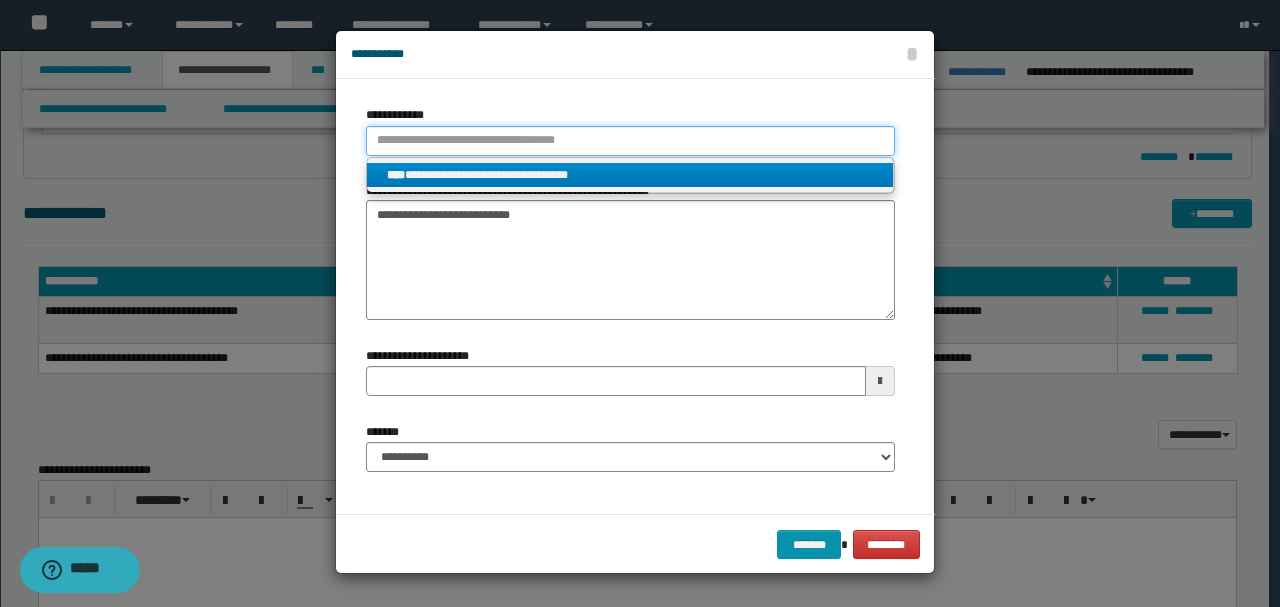 click on "**********" at bounding box center [630, 141] 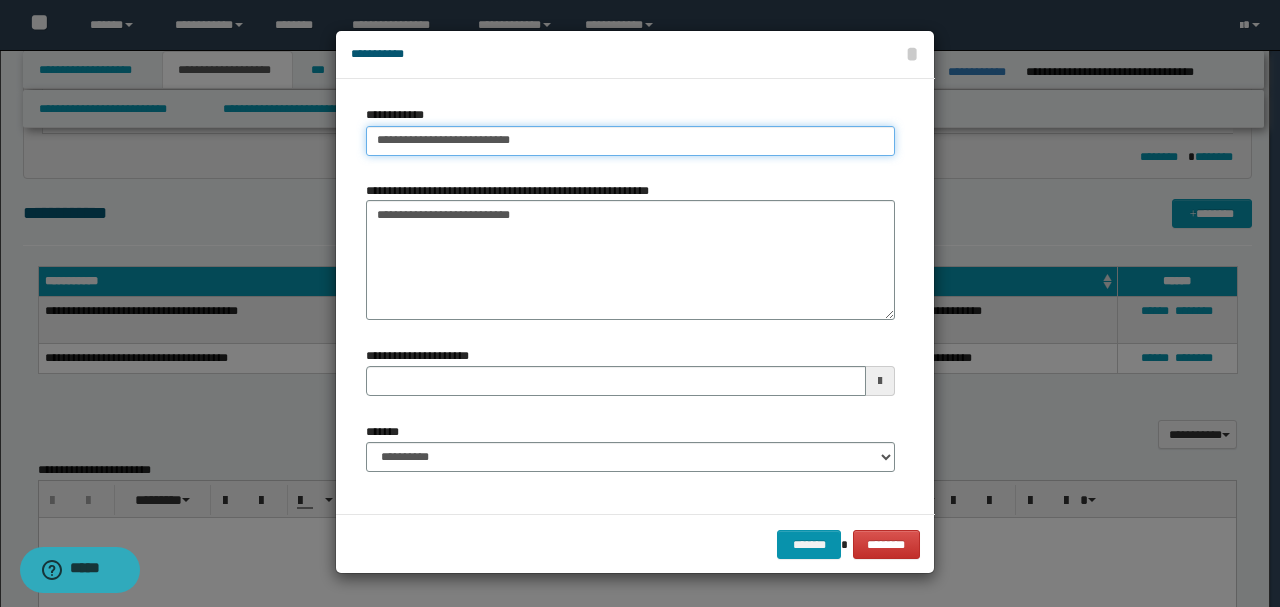 type on "**********" 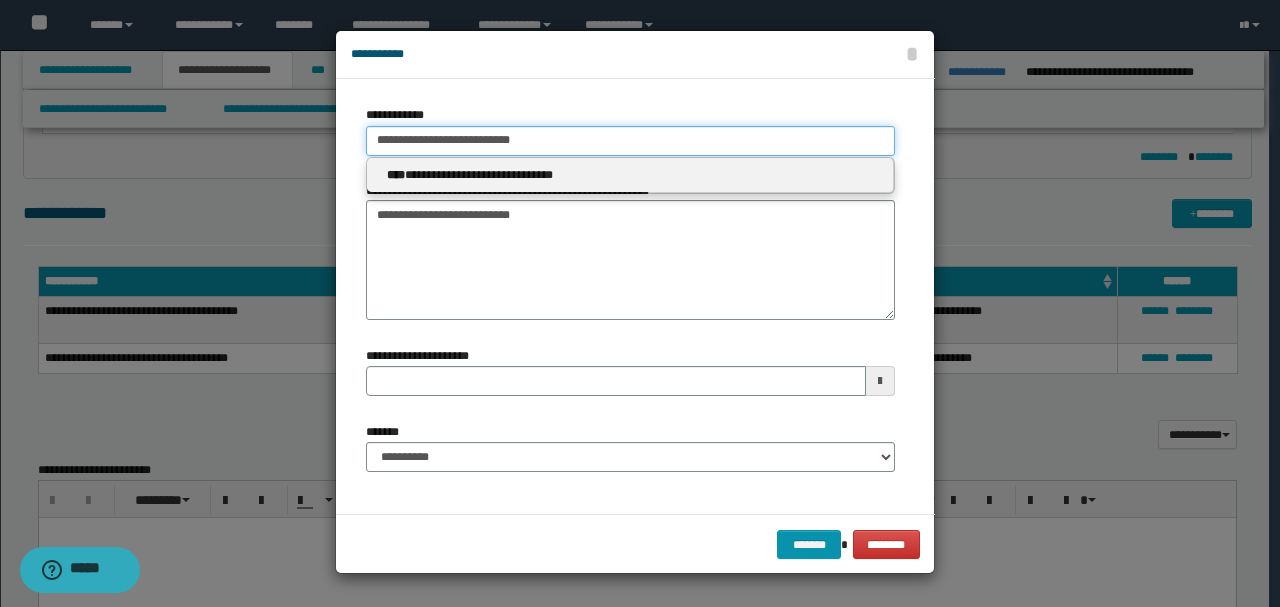 type on "**********" 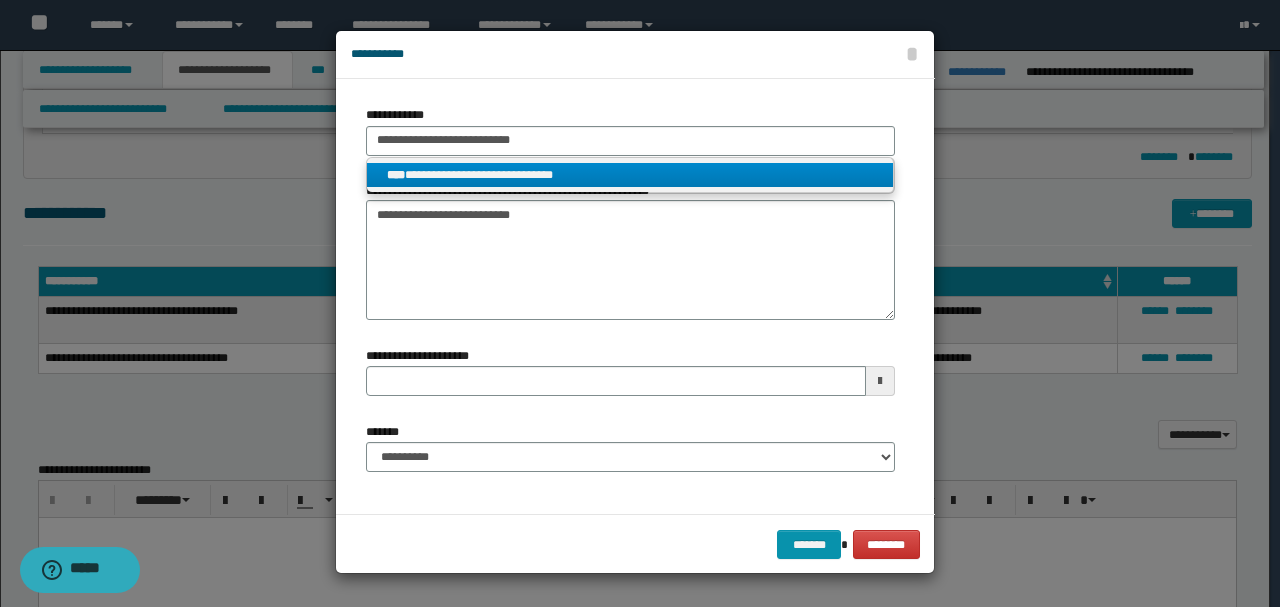 click on "**********" at bounding box center (630, 175) 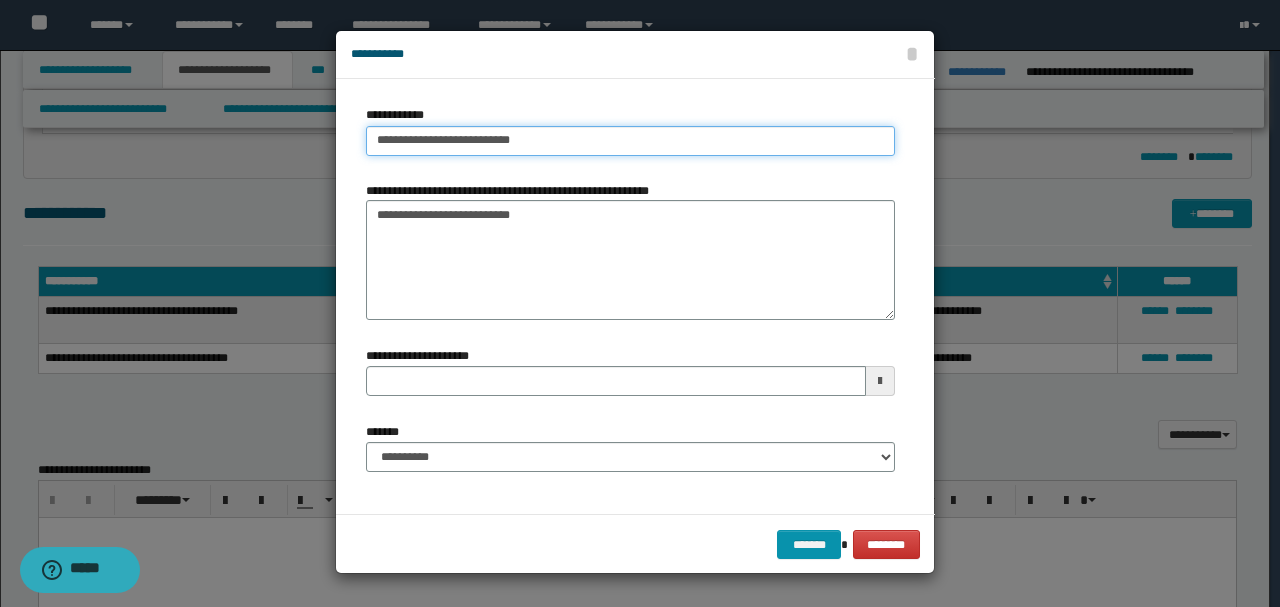 type on "**********" 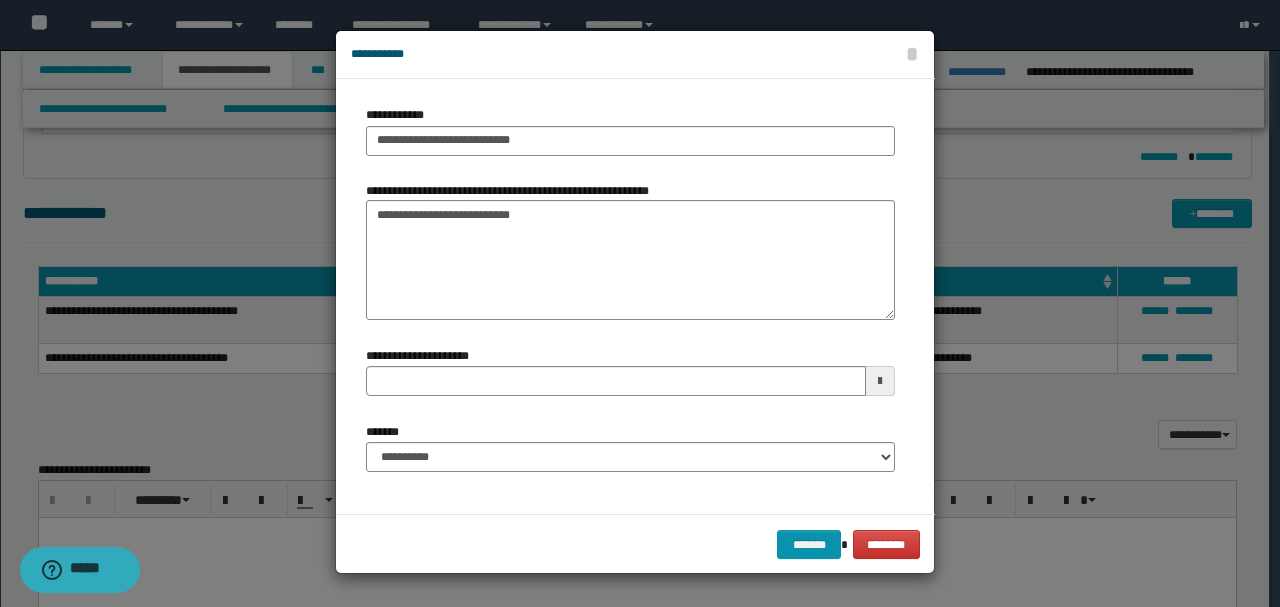 type 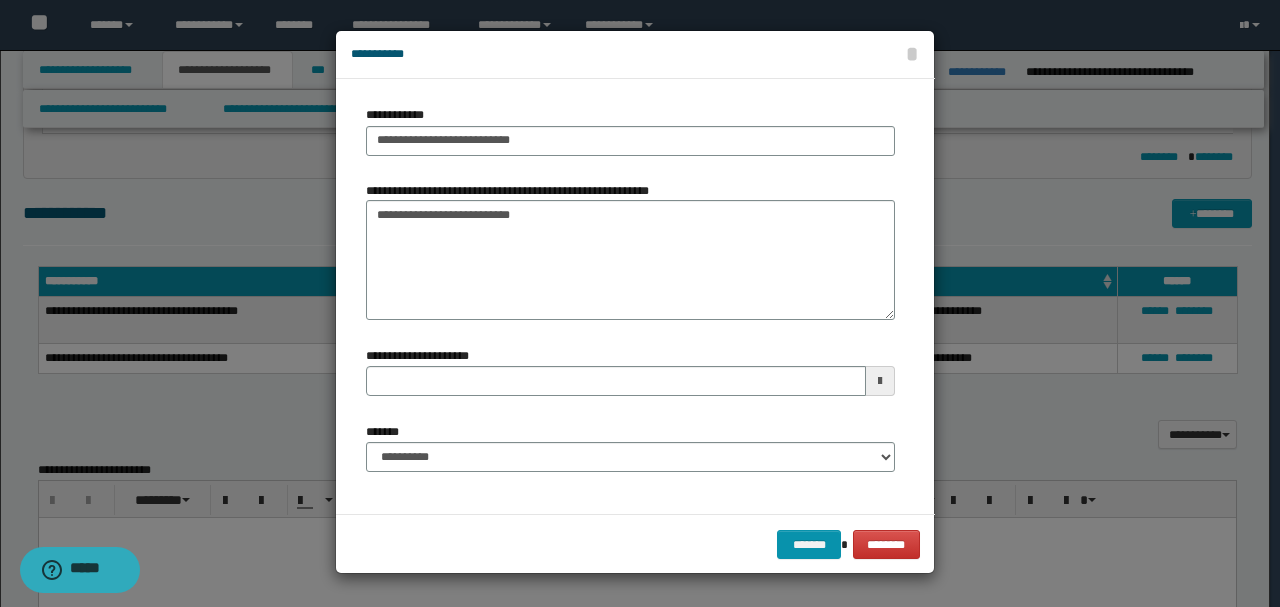 click on "**********" at bounding box center [630, 447] 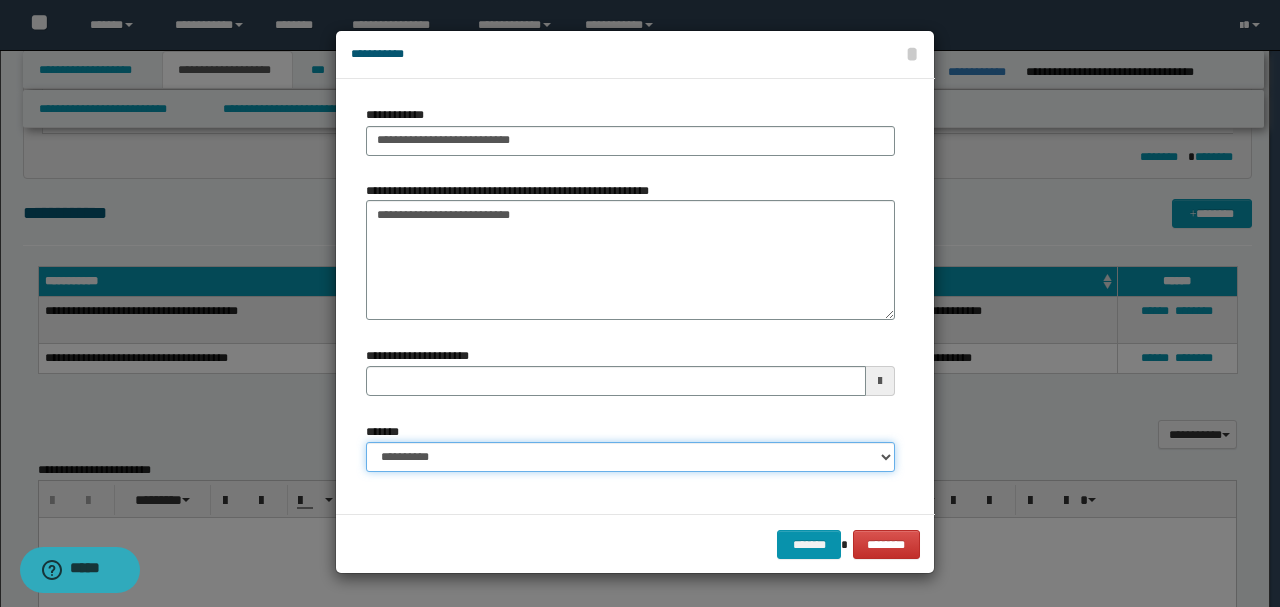 click on "**********" at bounding box center (630, 457) 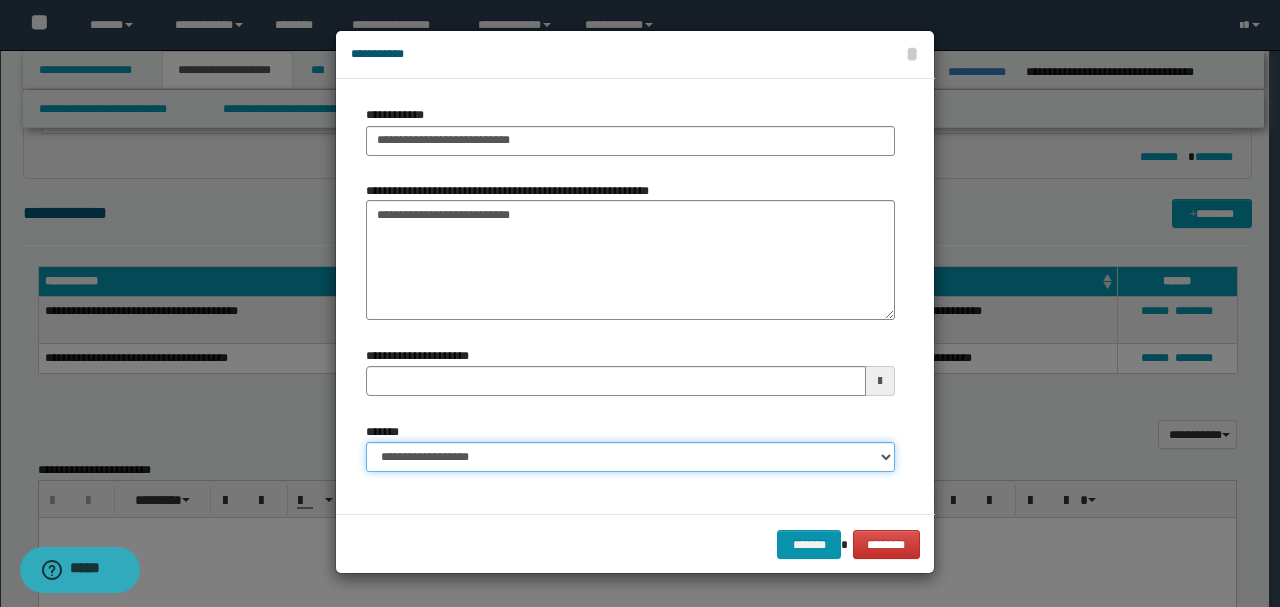 click on "**********" at bounding box center (630, 457) 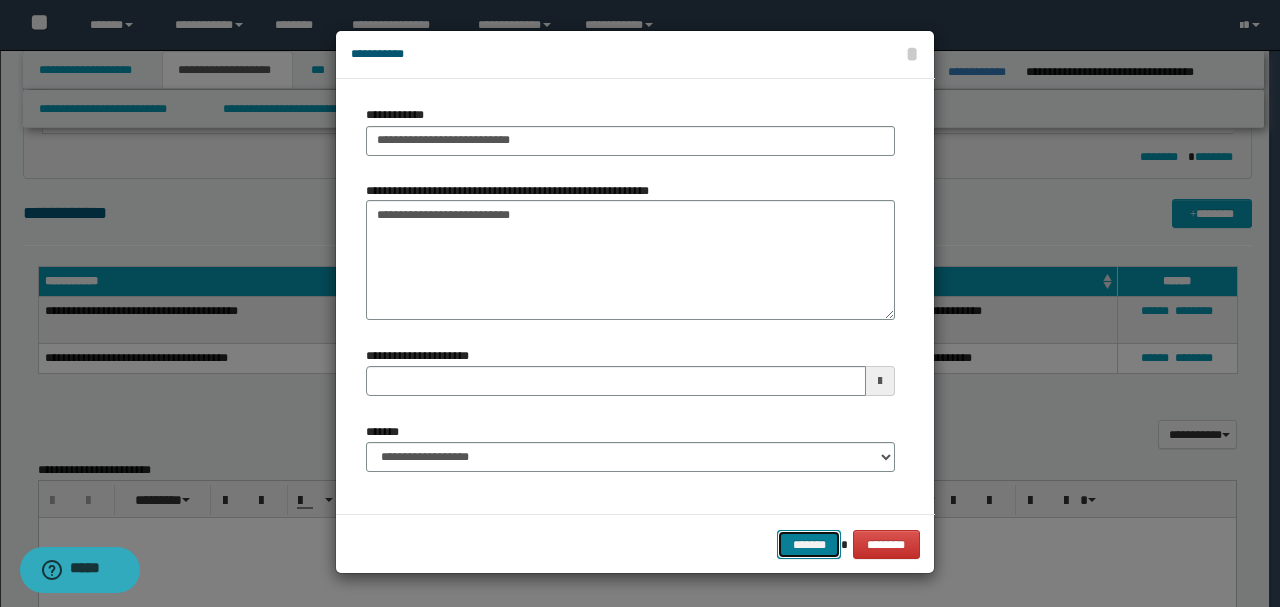 click on "*******" at bounding box center (809, 544) 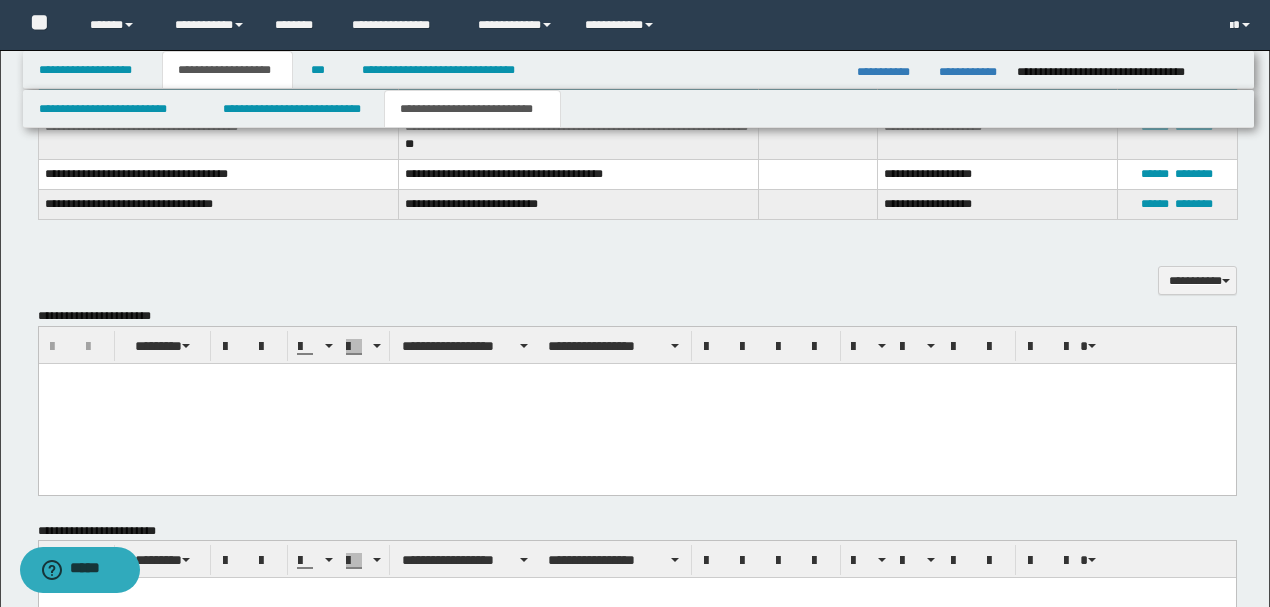 scroll, scrollTop: 1262, scrollLeft: 0, axis: vertical 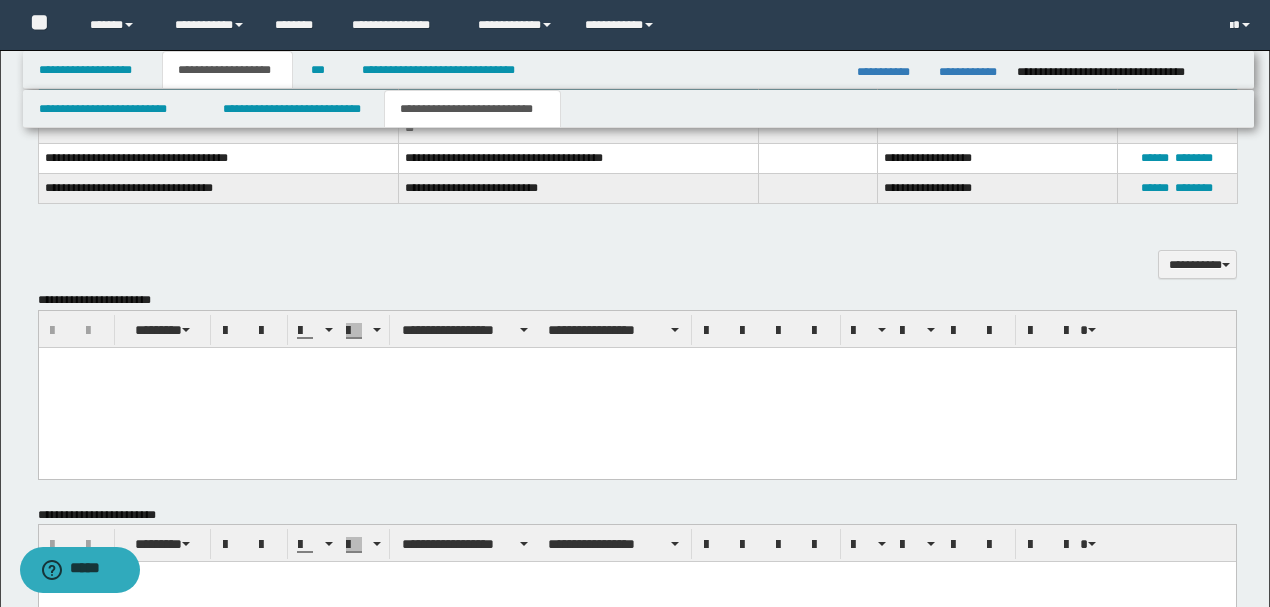 click at bounding box center [636, 388] 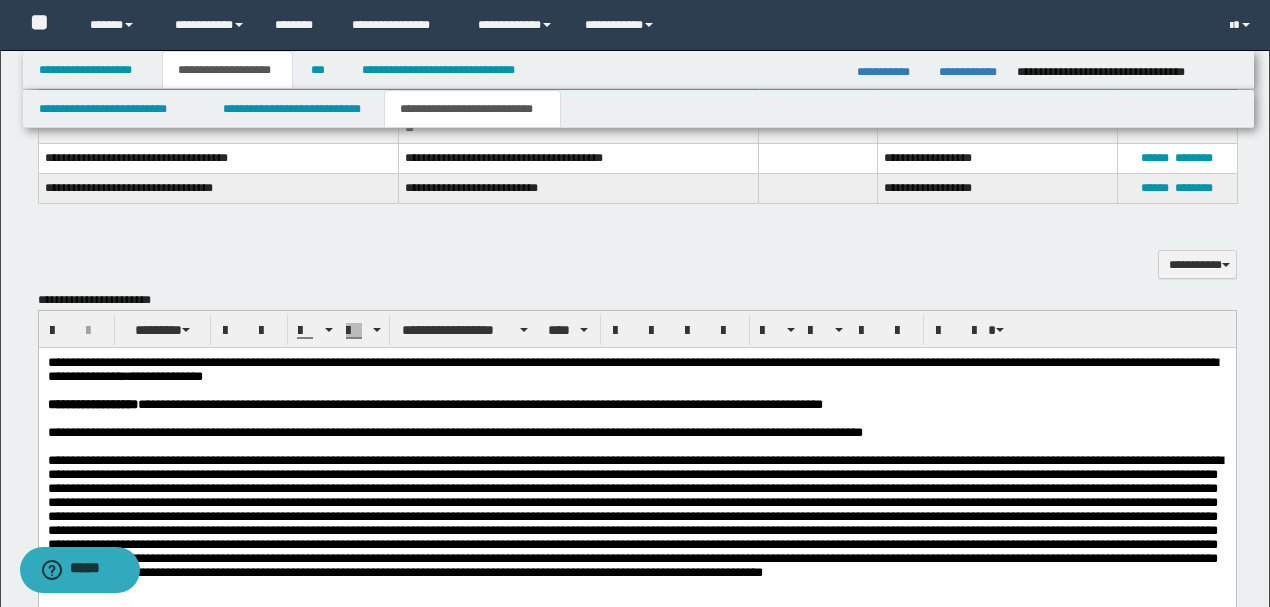 click on "**********" at bounding box center [632, 362] 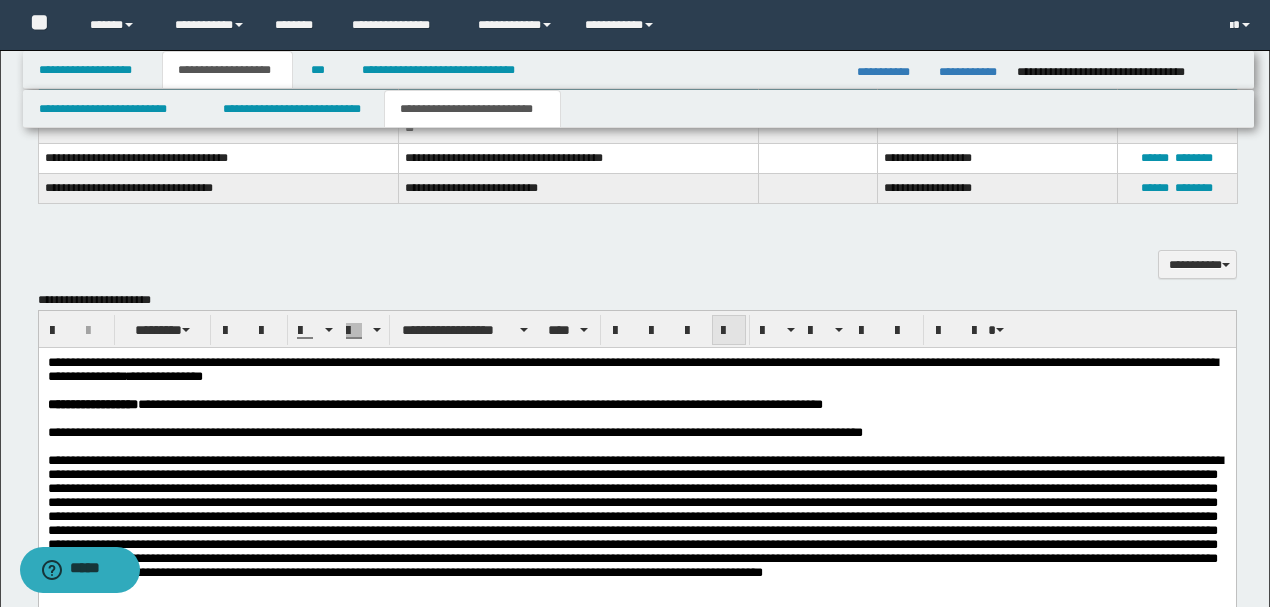 click at bounding box center [729, 331] 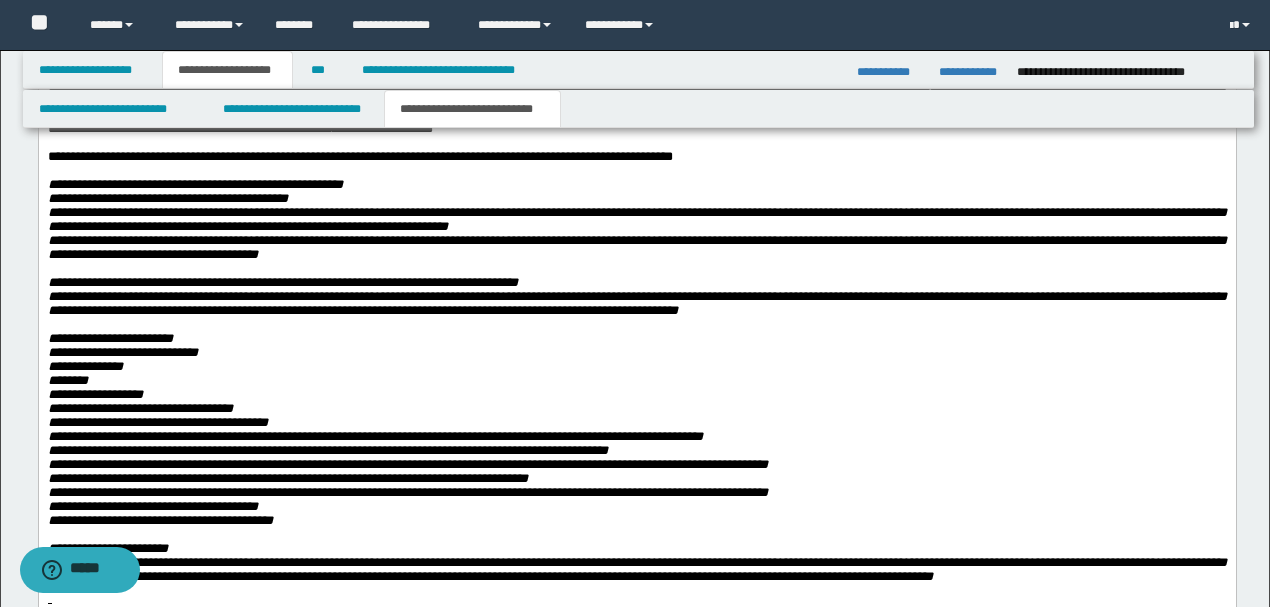 scroll, scrollTop: 3720, scrollLeft: 0, axis: vertical 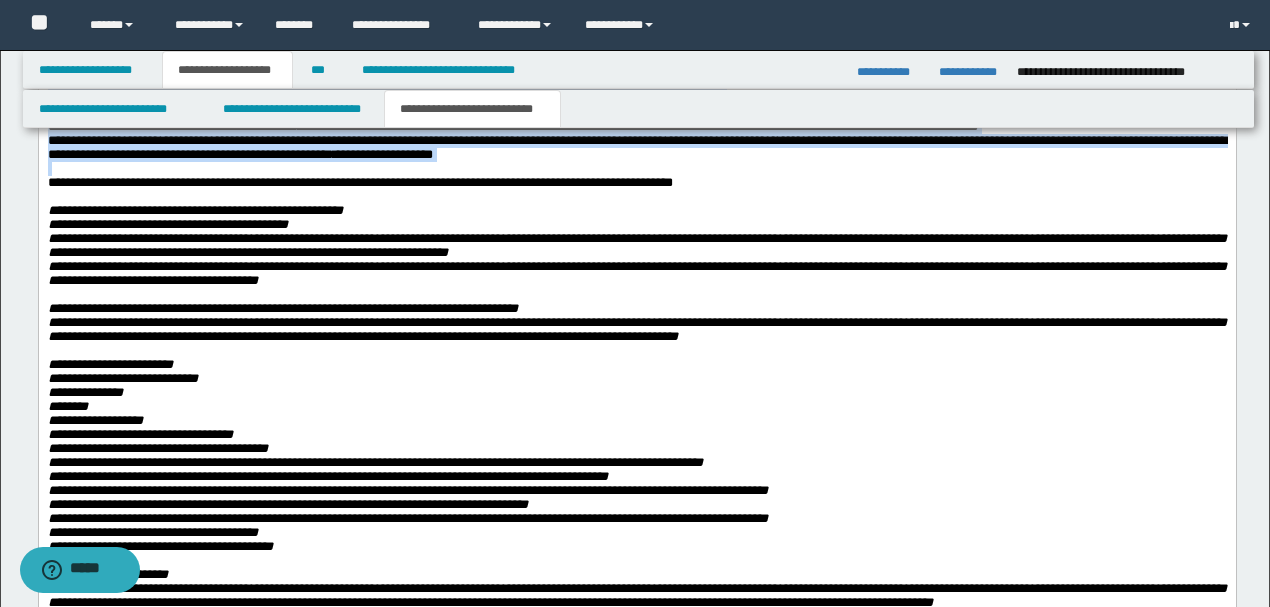 drag, startPoint x: 627, startPoint y: -1983, endPoint x: 704, endPoint y: 465, distance: 2449.2107 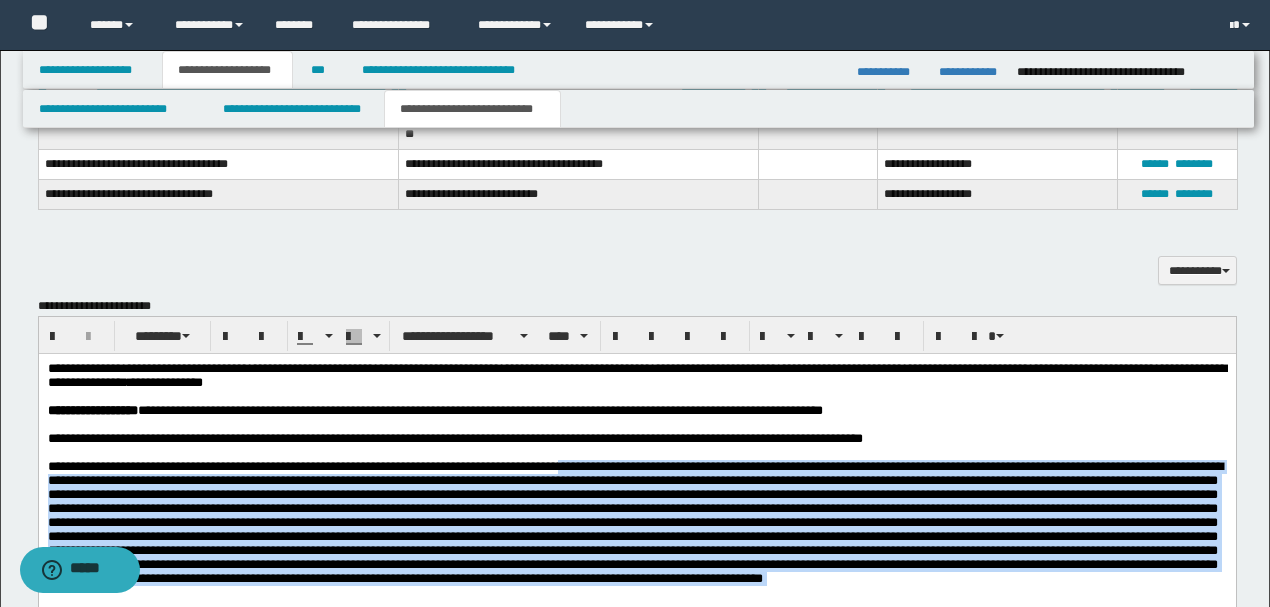 scroll, scrollTop: 1254, scrollLeft: 0, axis: vertical 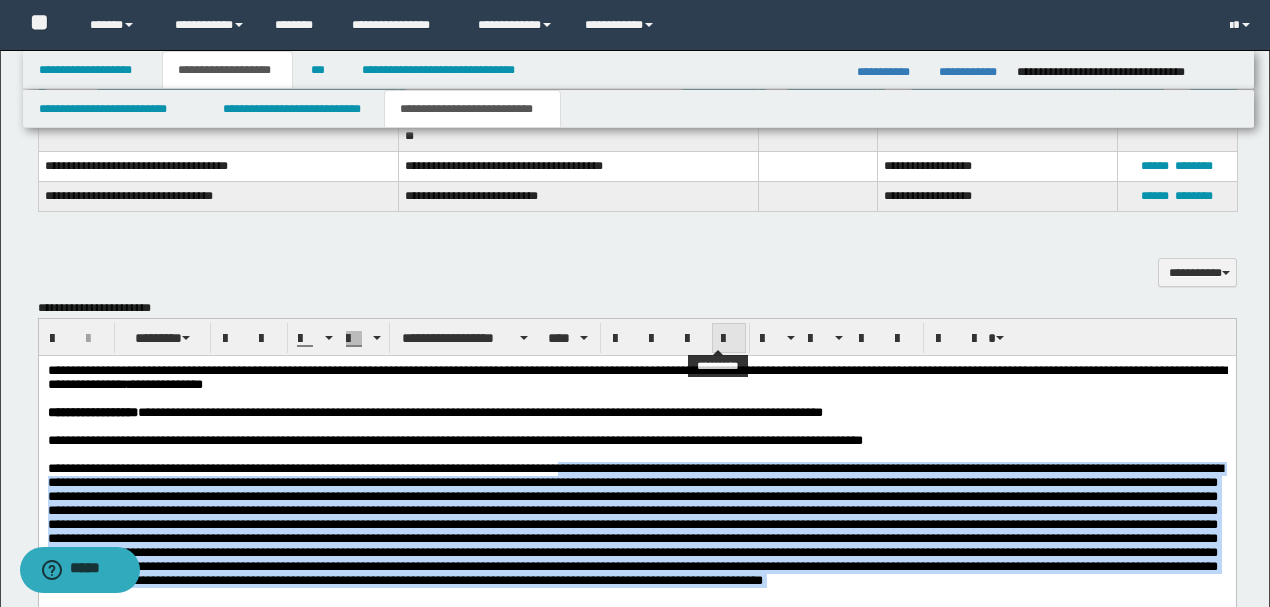click at bounding box center [729, 339] 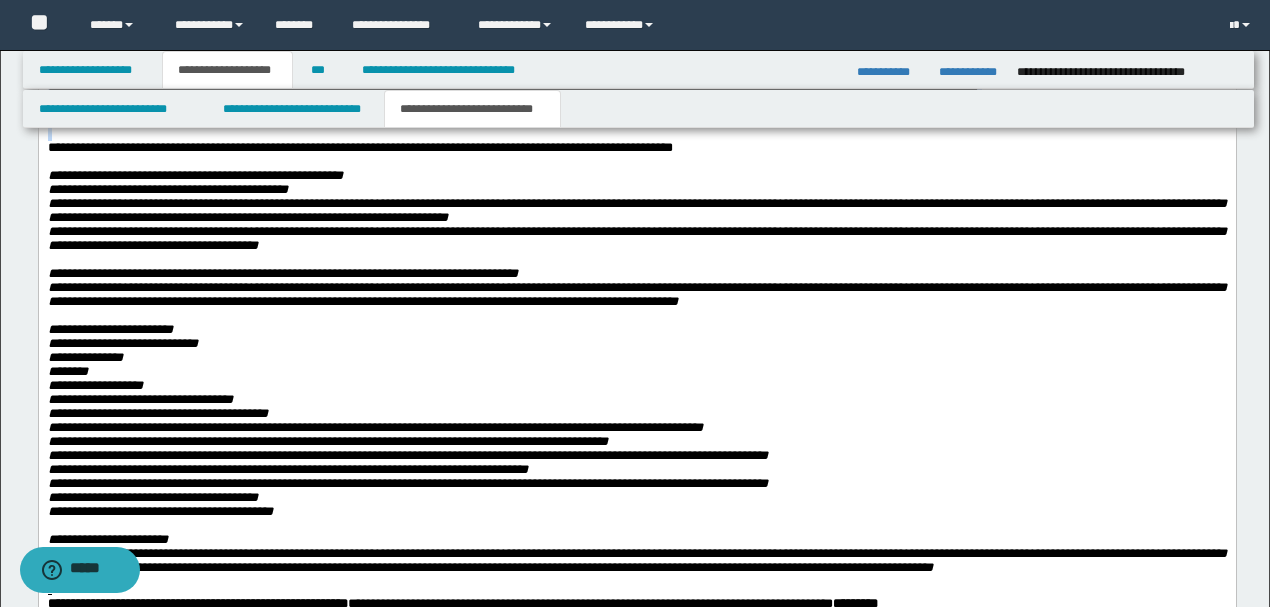 scroll, scrollTop: 3787, scrollLeft: 0, axis: vertical 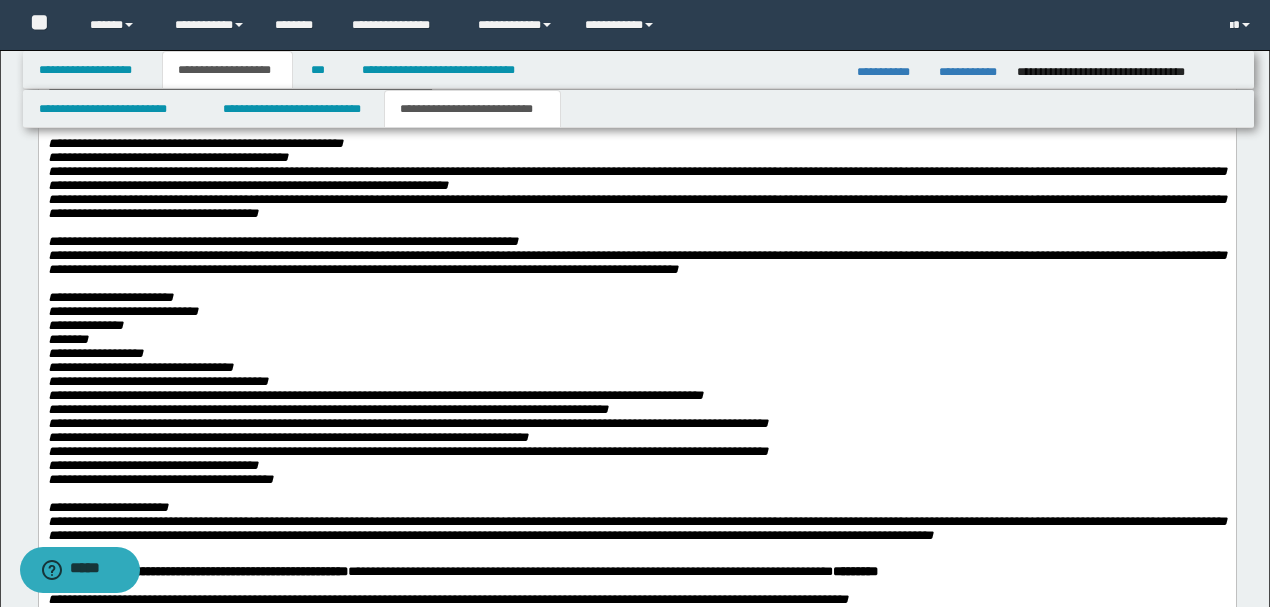 click on "**********" at bounding box center [636, 117] 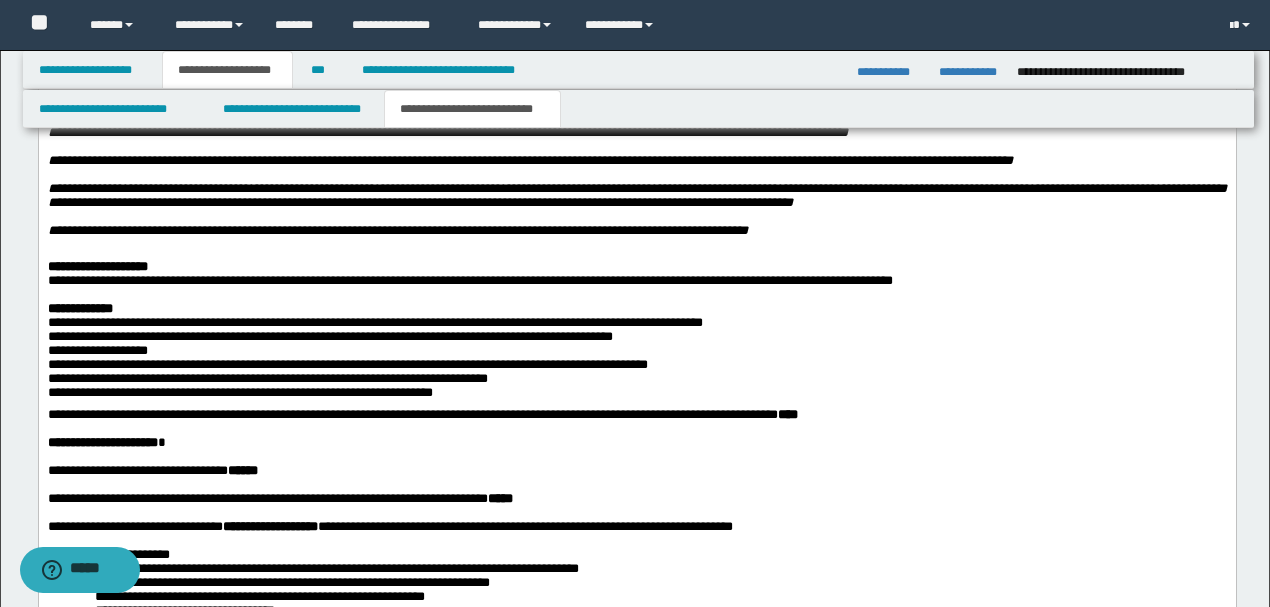 scroll, scrollTop: 4387, scrollLeft: 0, axis: vertical 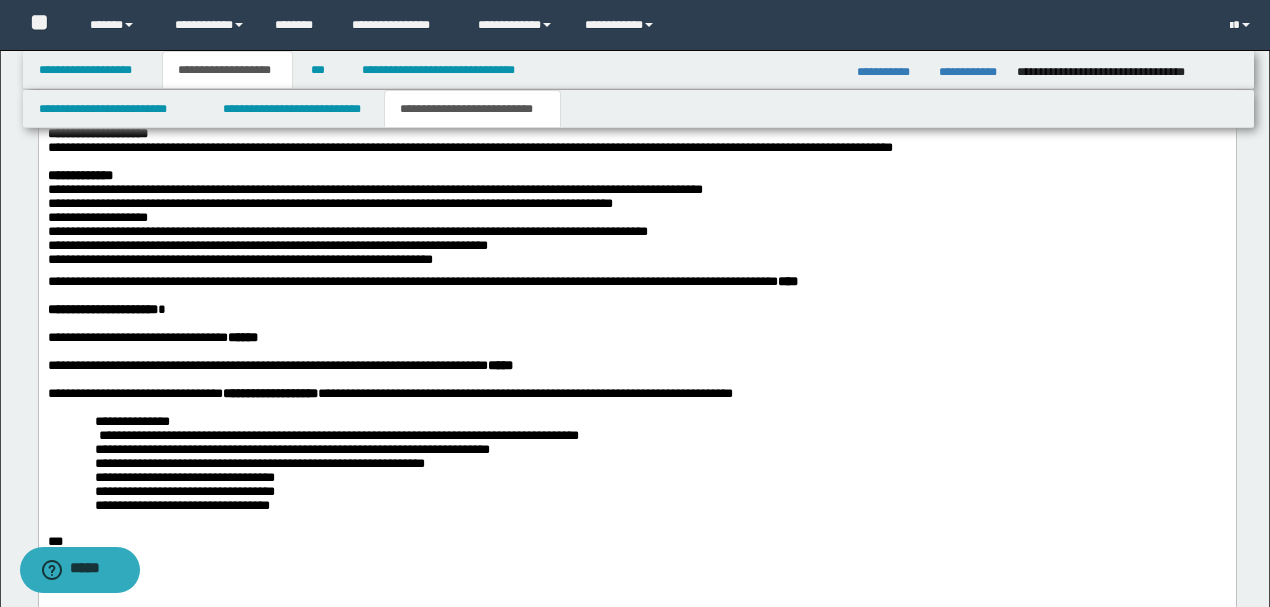 click at bounding box center (636, -41) 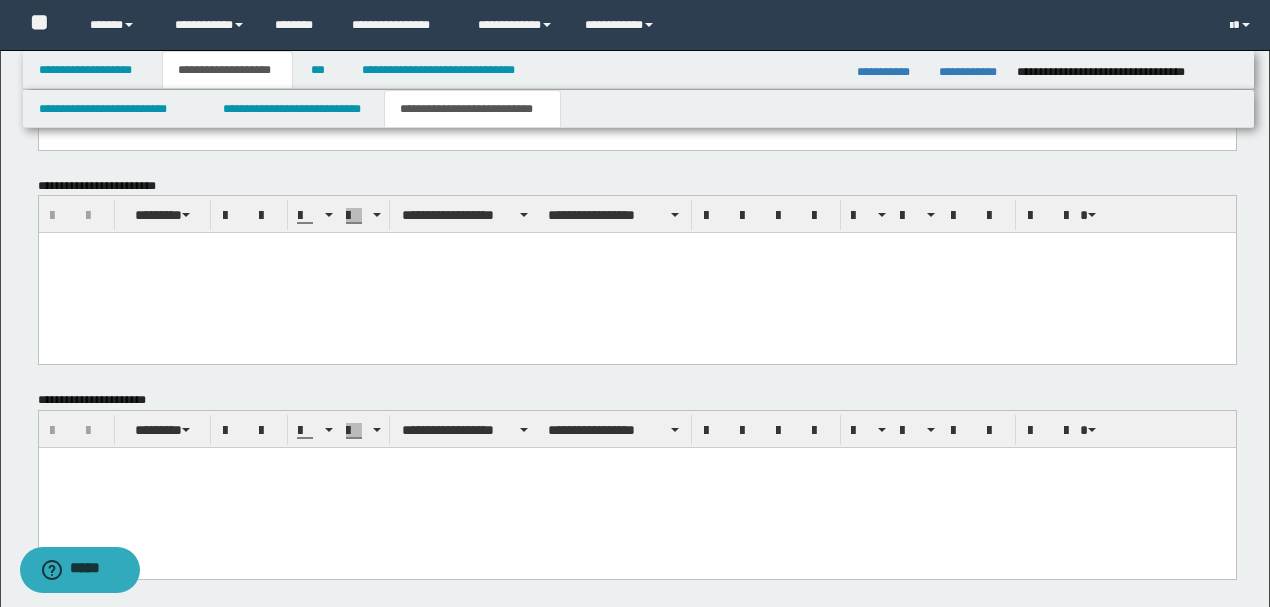 scroll, scrollTop: 5380, scrollLeft: 0, axis: vertical 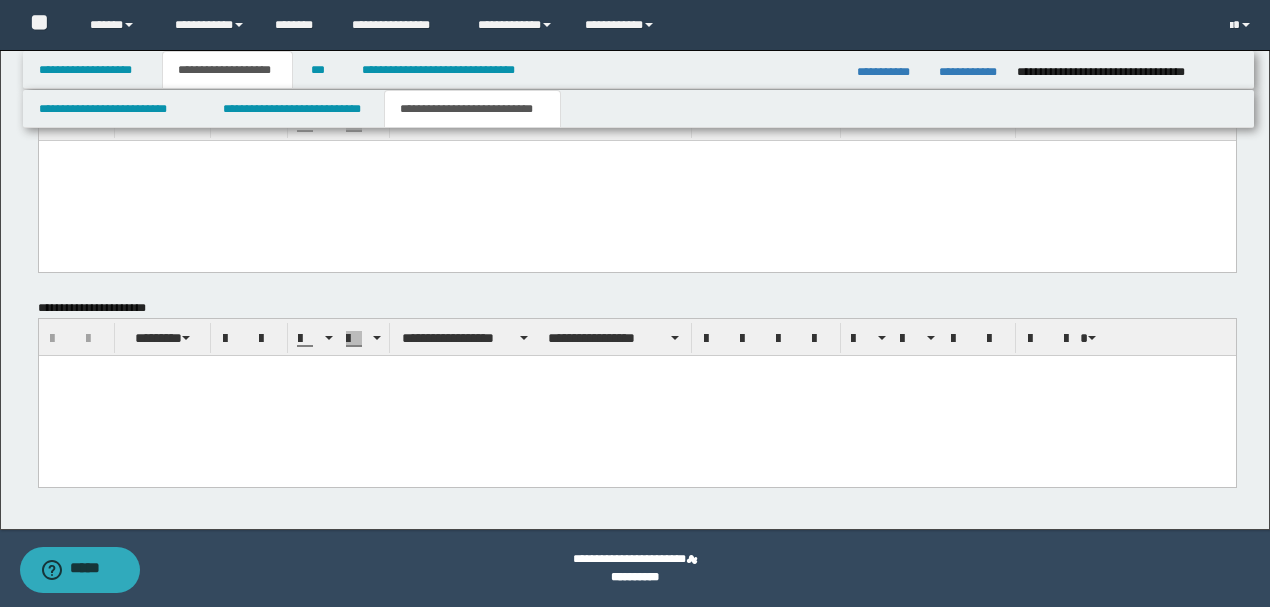 click at bounding box center [636, 395] 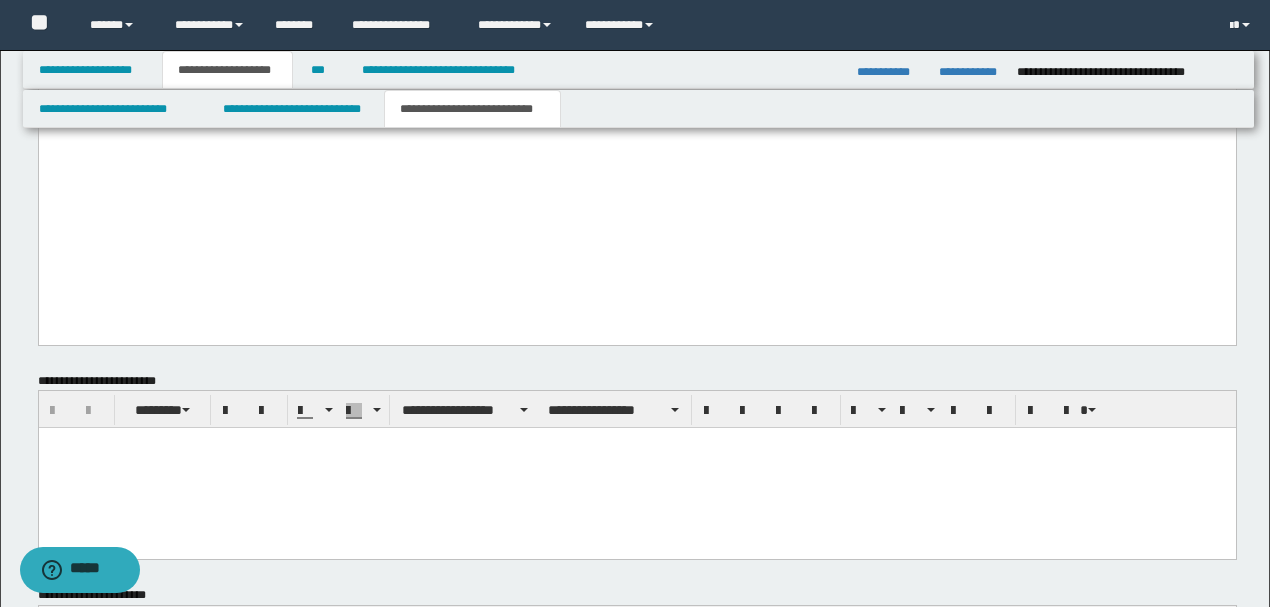 scroll, scrollTop: 5046, scrollLeft: 0, axis: vertical 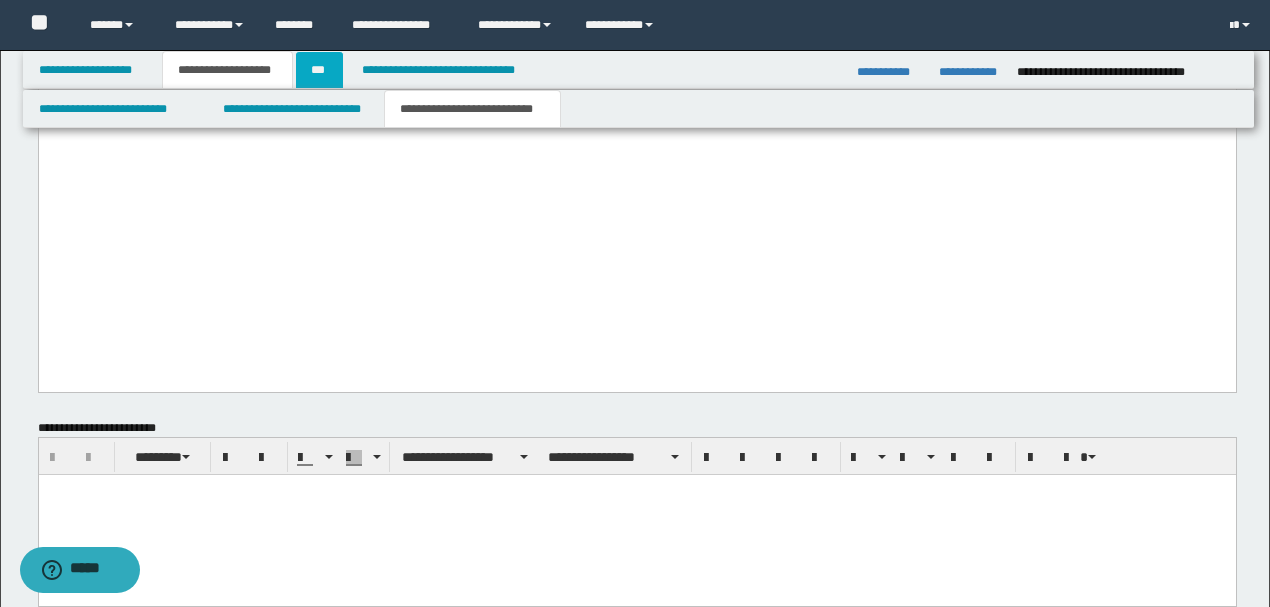 click on "***" at bounding box center [319, 70] 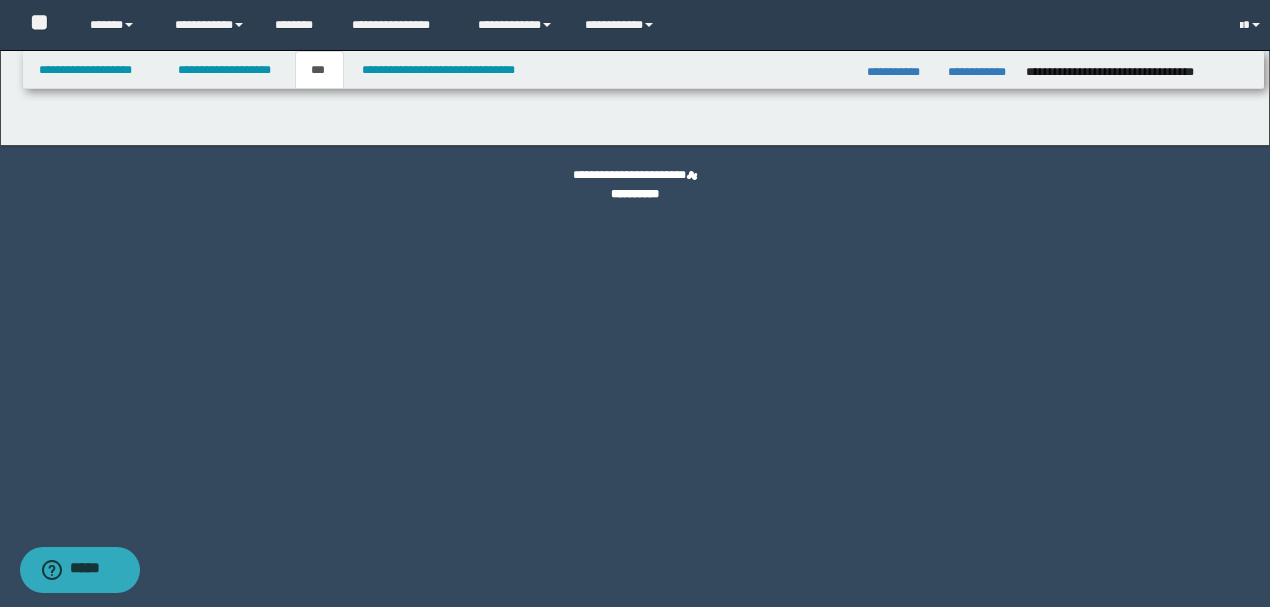scroll, scrollTop: 0, scrollLeft: 0, axis: both 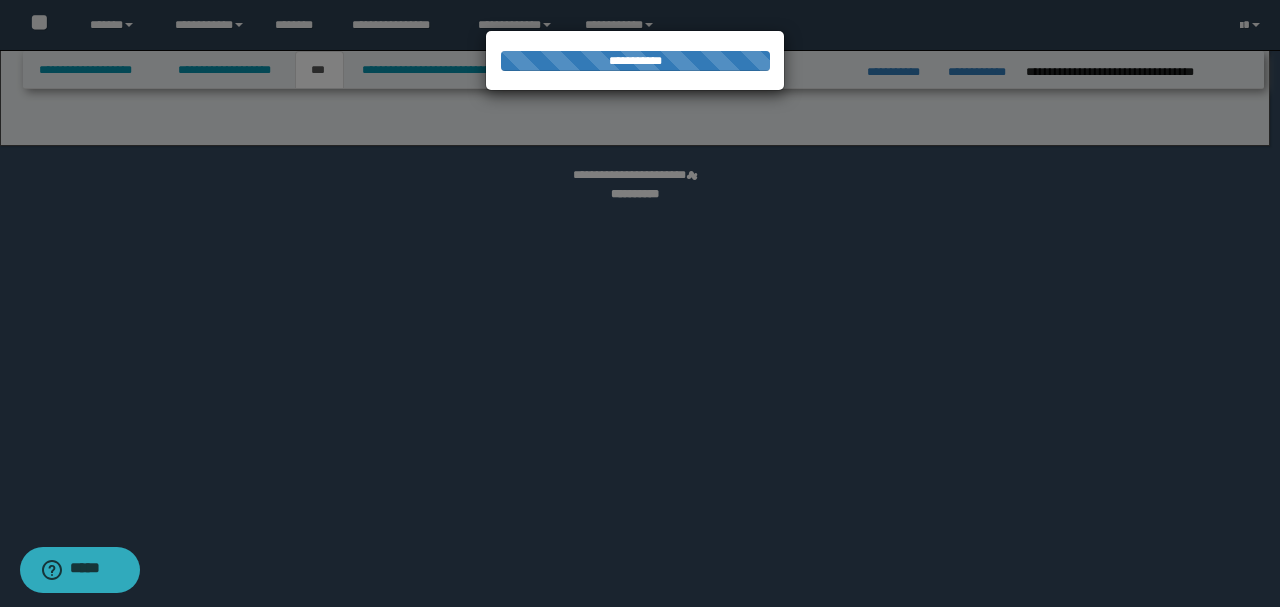 select on "***" 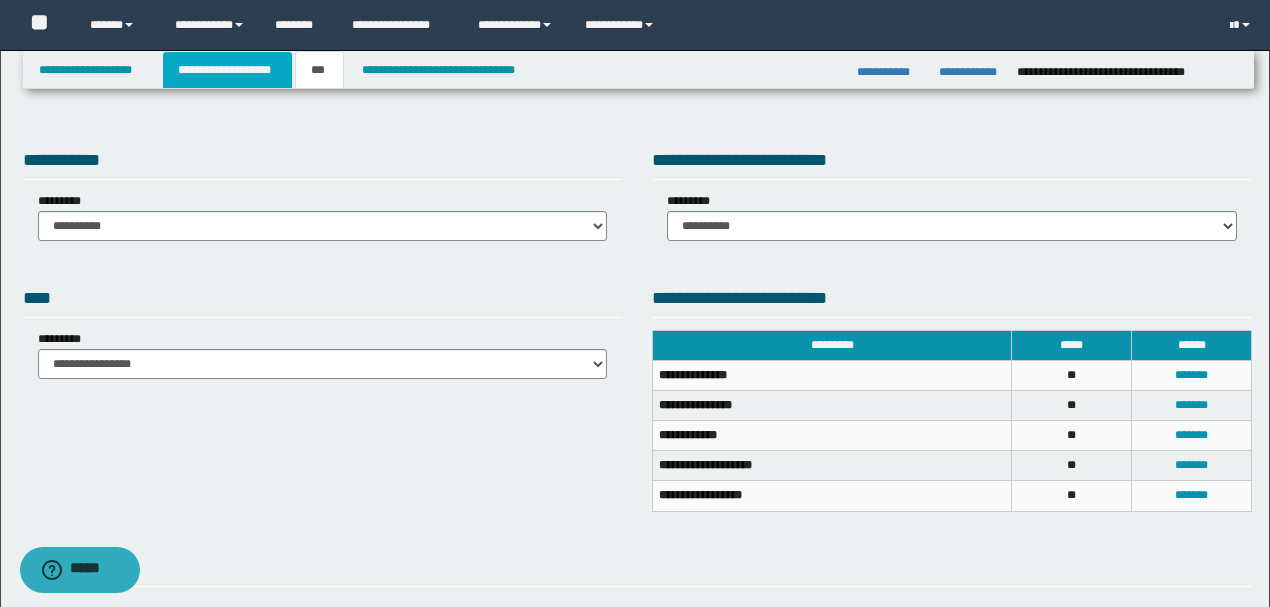 click on "**********" at bounding box center (227, 70) 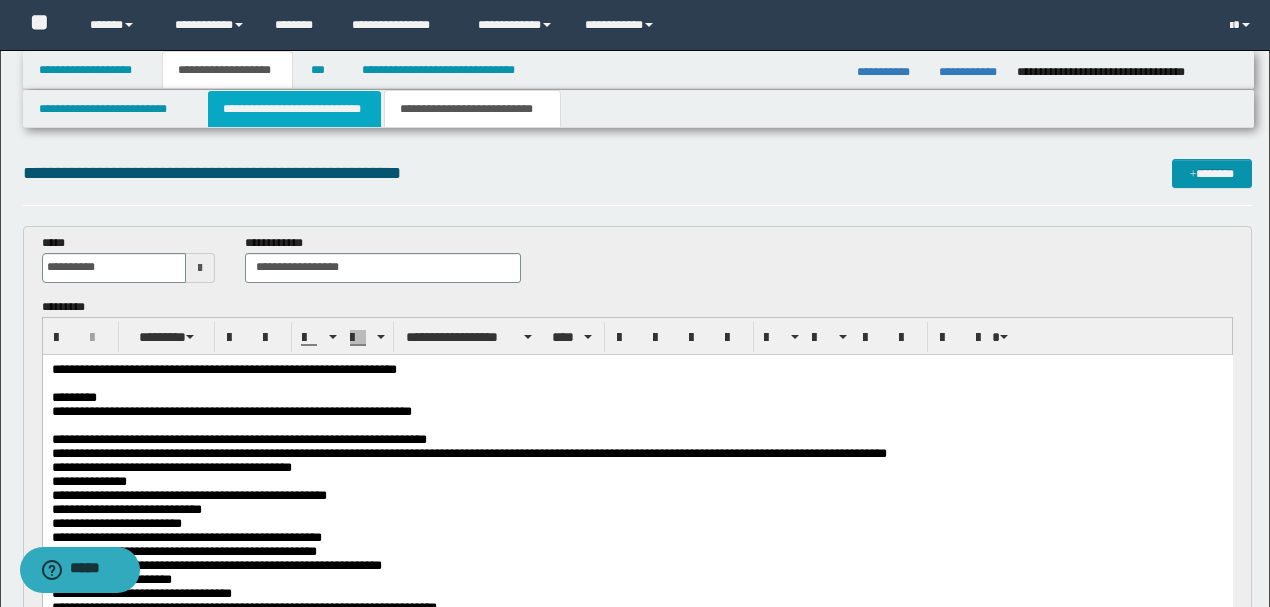 click on "**********" at bounding box center [294, 109] 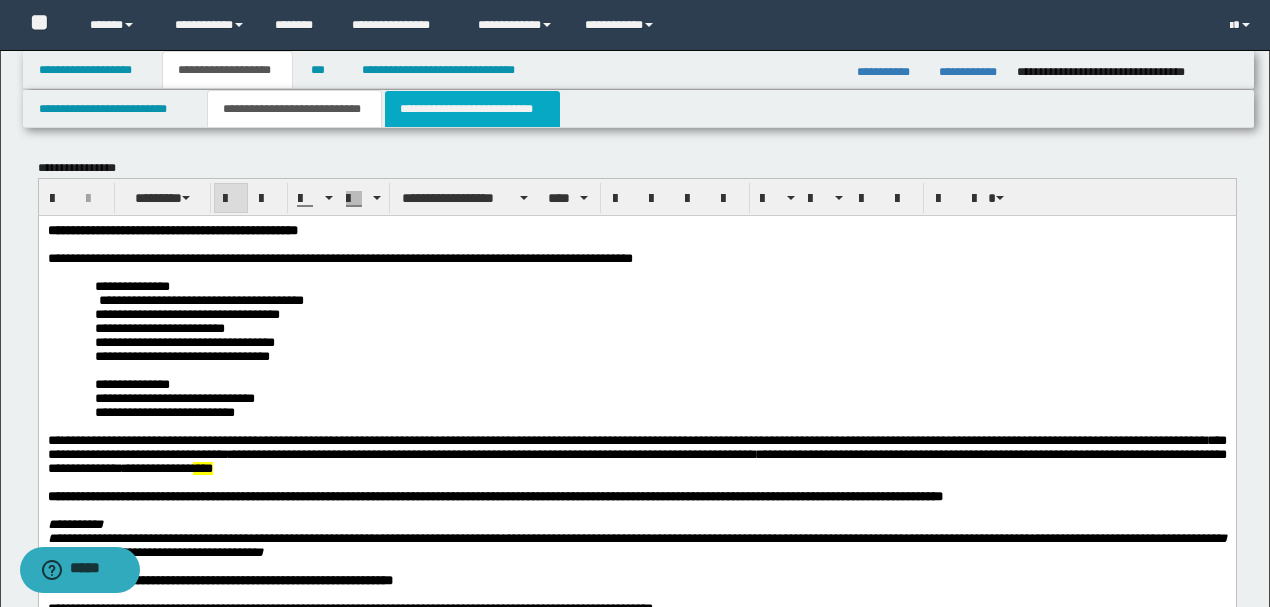 click on "**********" at bounding box center [472, 109] 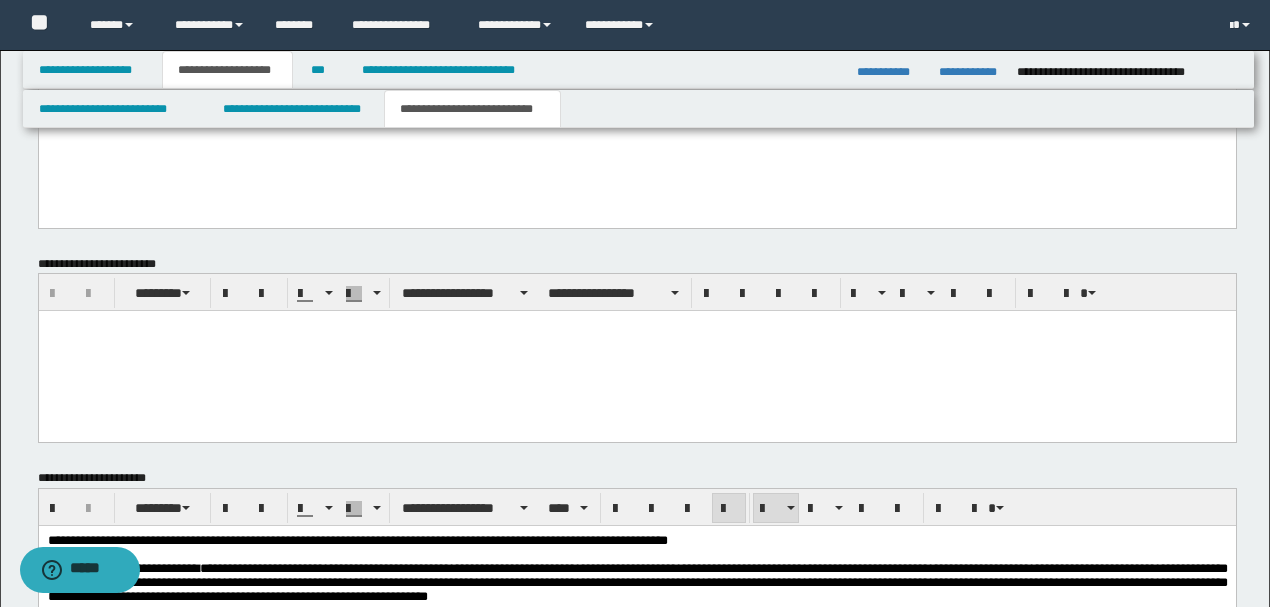 scroll, scrollTop: 5332, scrollLeft: 0, axis: vertical 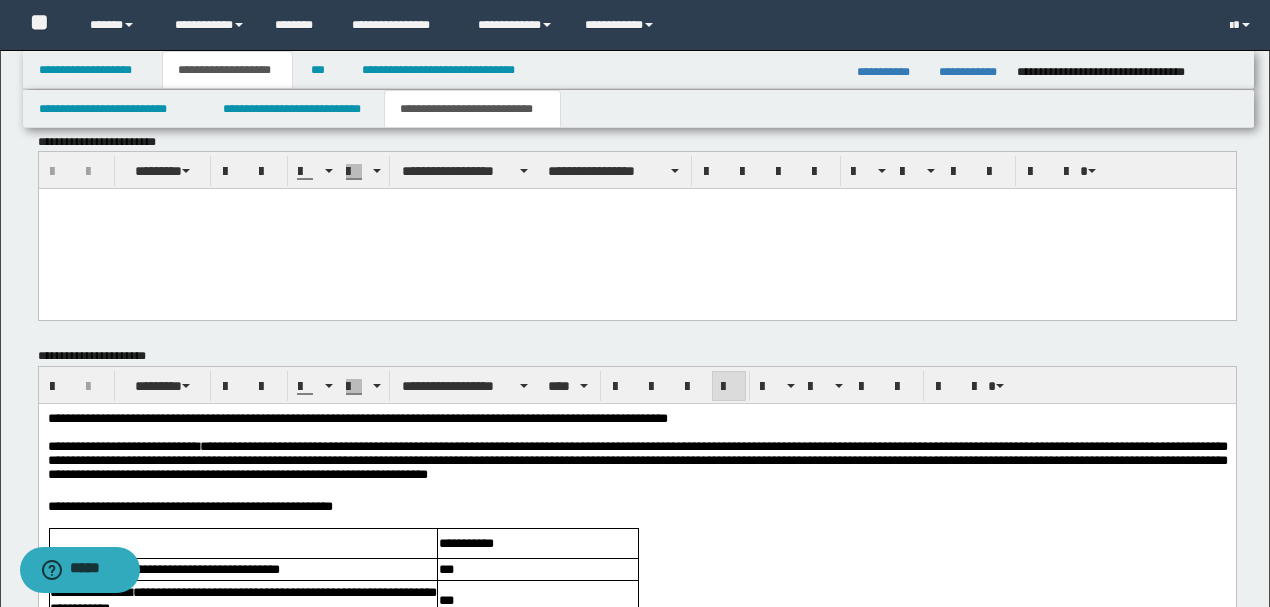 click on "**********" at bounding box center [637, 459] 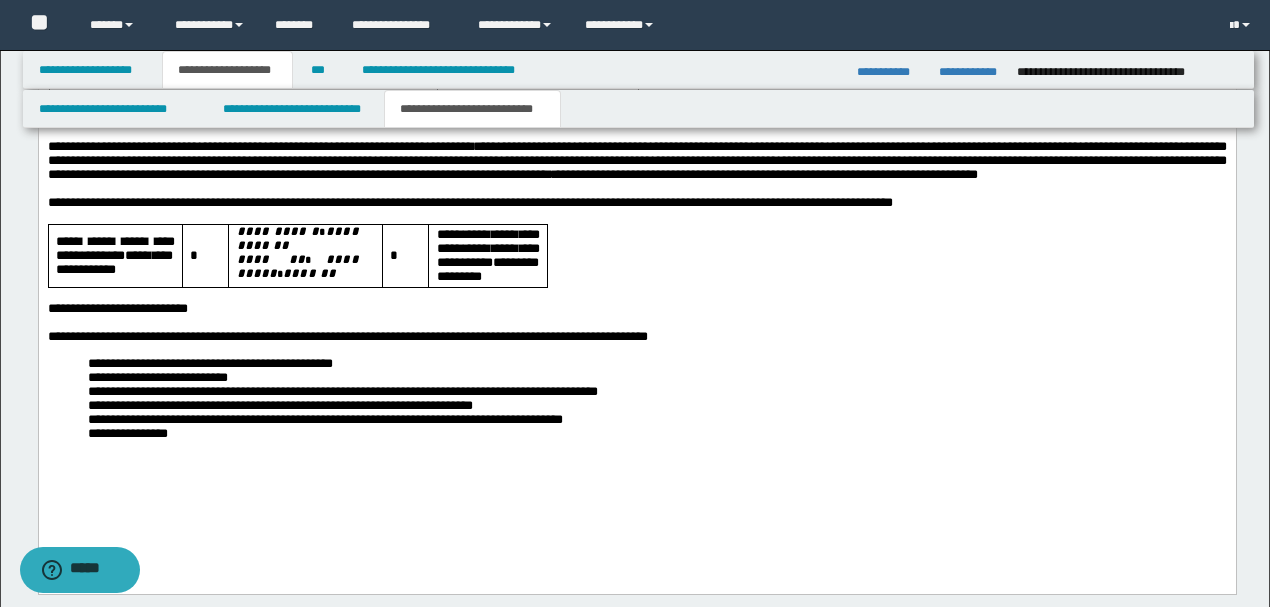 scroll, scrollTop: 5865, scrollLeft: 0, axis: vertical 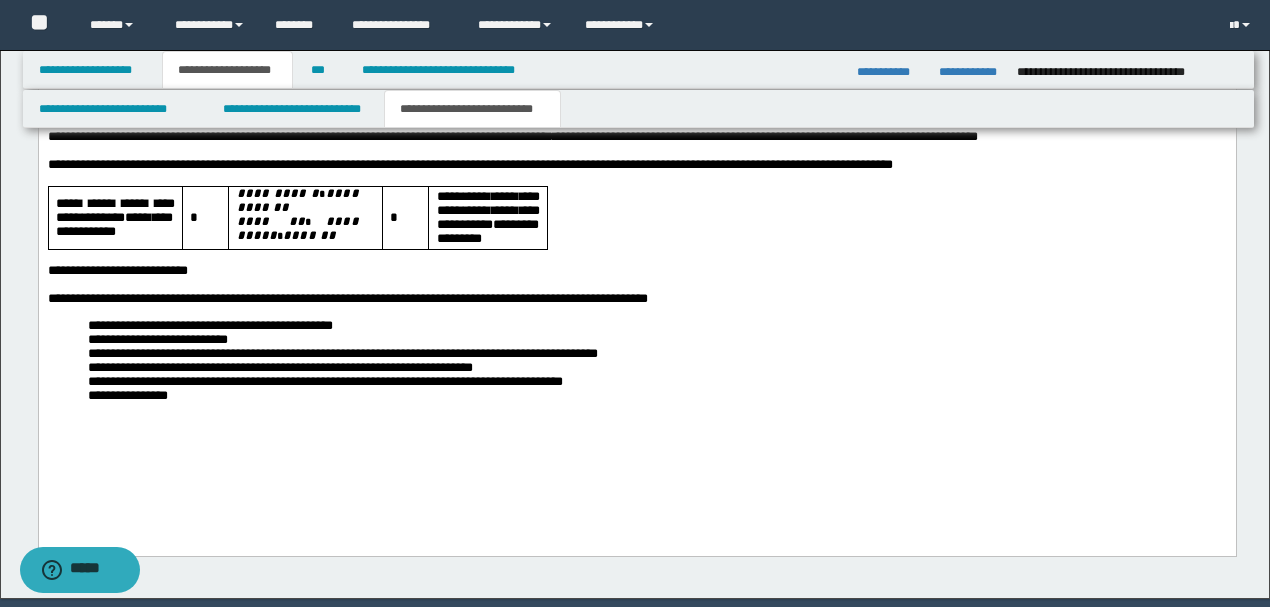click at bounding box center (636, 257) 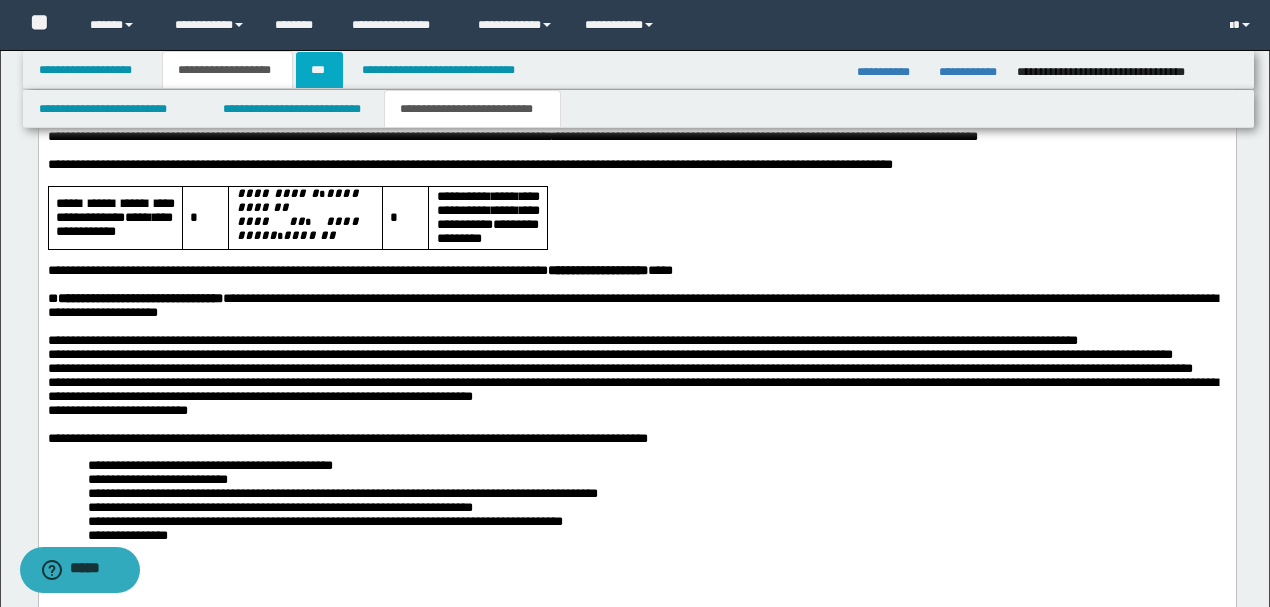 click on "***" at bounding box center [319, 70] 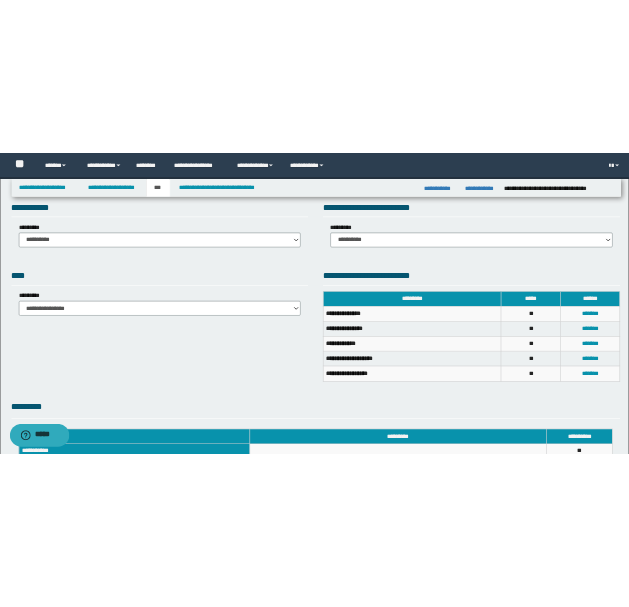 scroll, scrollTop: 0, scrollLeft: 0, axis: both 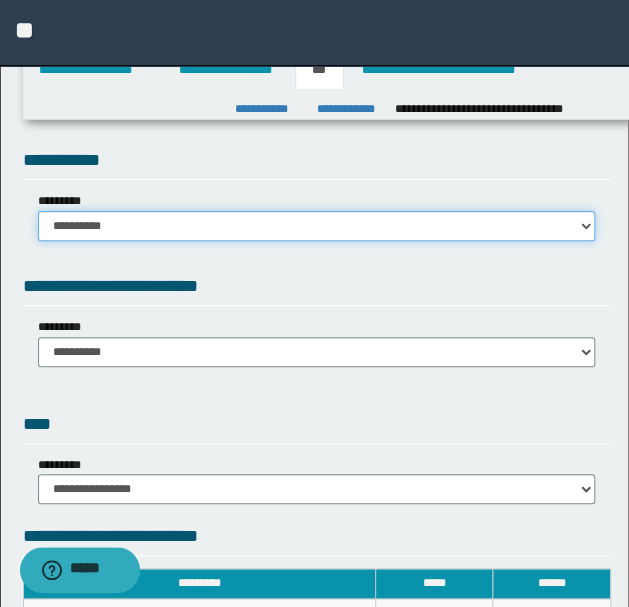 click on "**********" at bounding box center [317, 226] 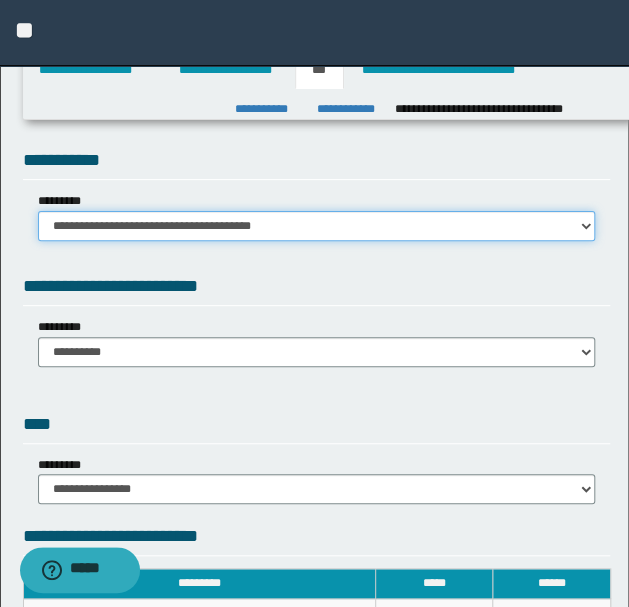 click on "**********" at bounding box center (317, 226) 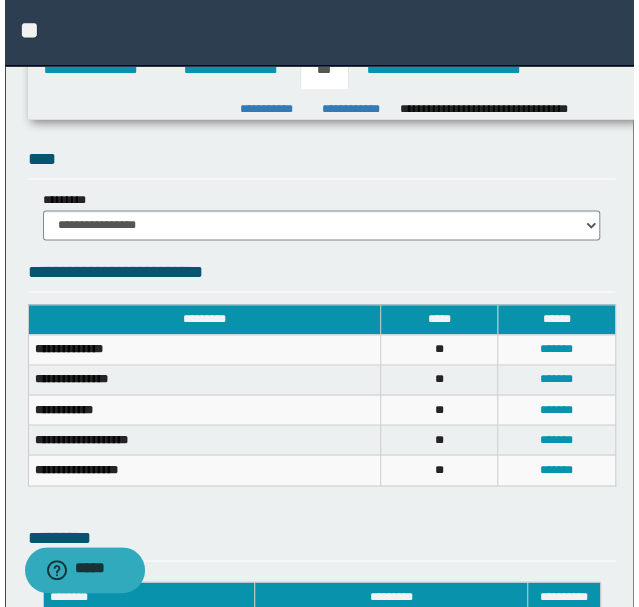 scroll, scrollTop: 733, scrollLeft: 0, axis: vertical 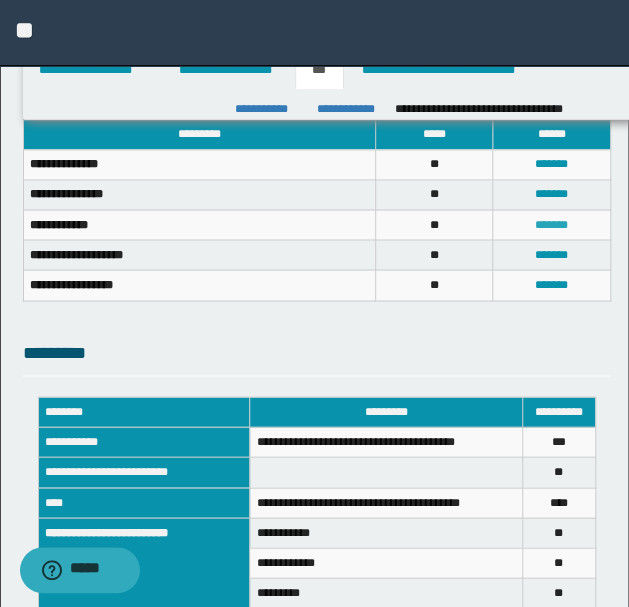 click on "*******" at bounding box center (551, 224) 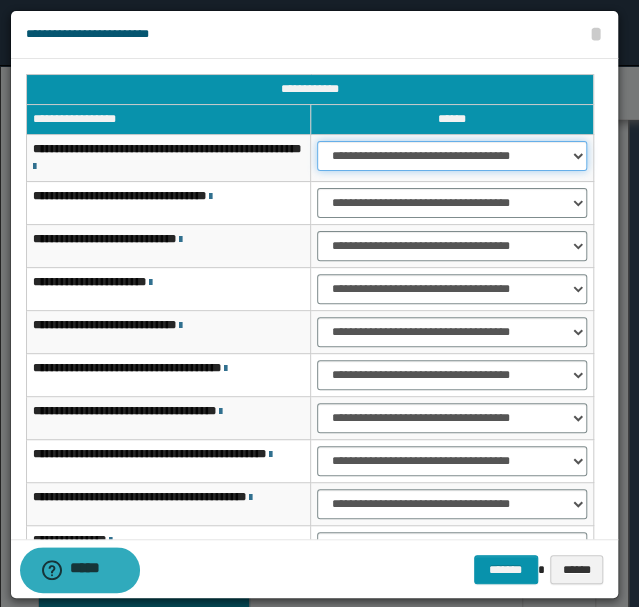 click on "**********" at bounding box center (452, 156) 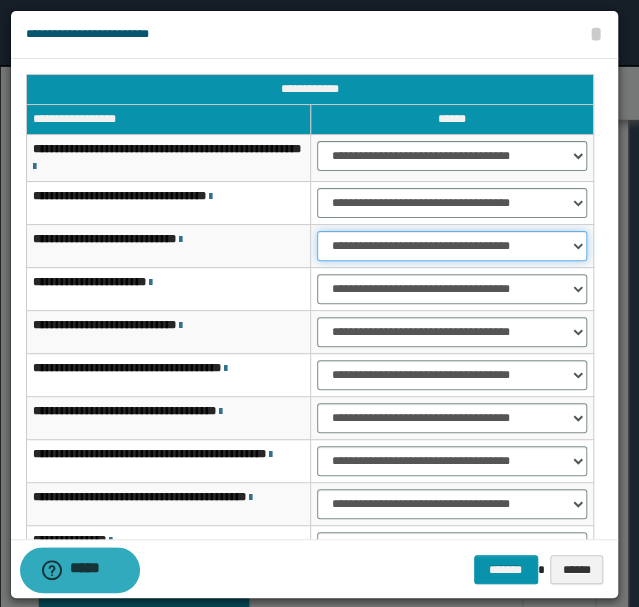 click on "**********" at bounding box center (452, 246) 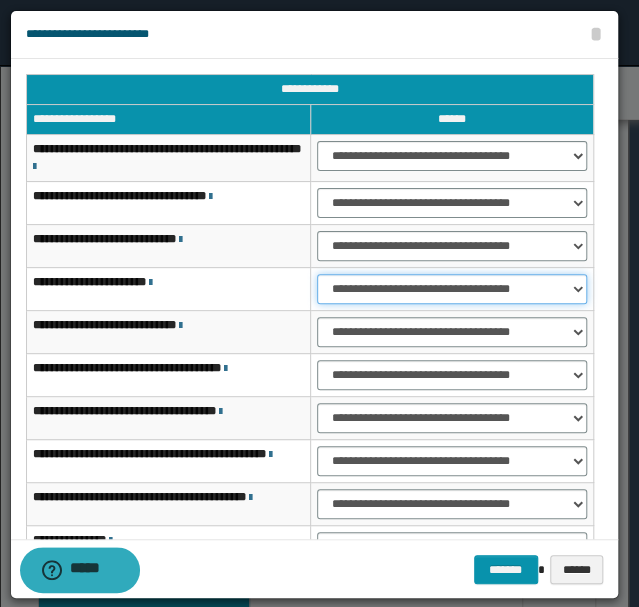 click on "**********" at bounding box center (452, 289) 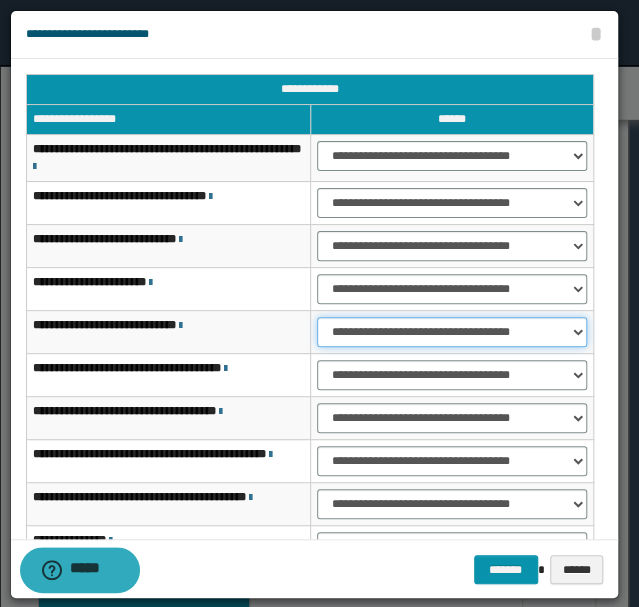 click on "**********" at bounding box center [452, 332] 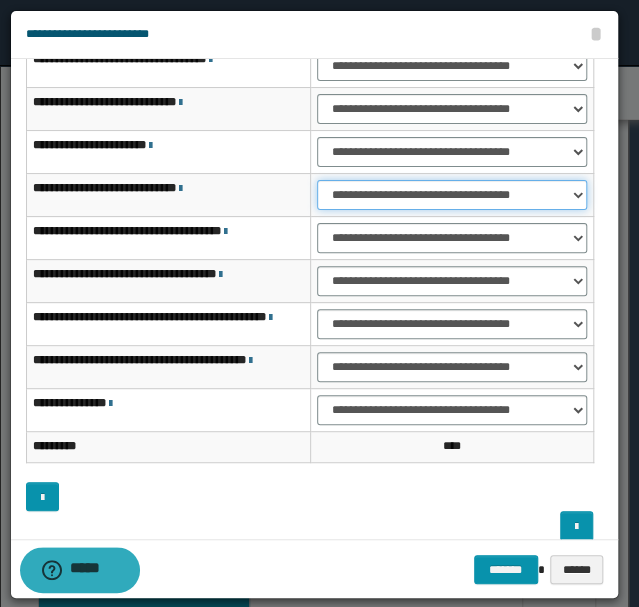 scroll, scrollTop: 154, scrollLeft: 0, axis: vertical 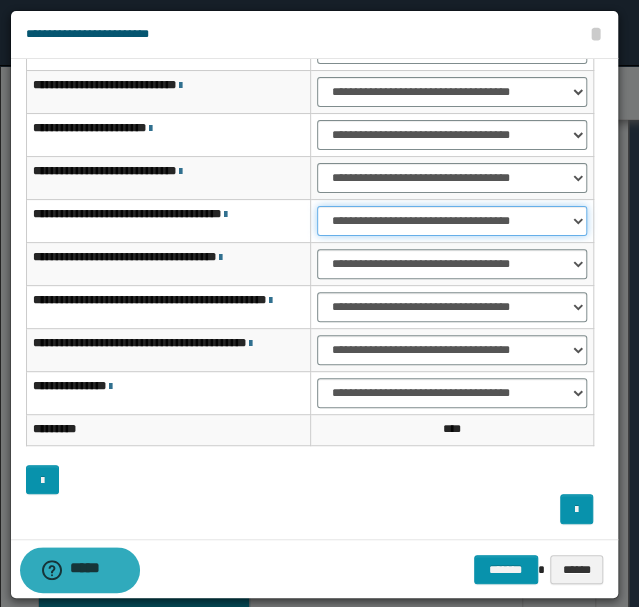 click on "**********" at bounding box center (452, 221) 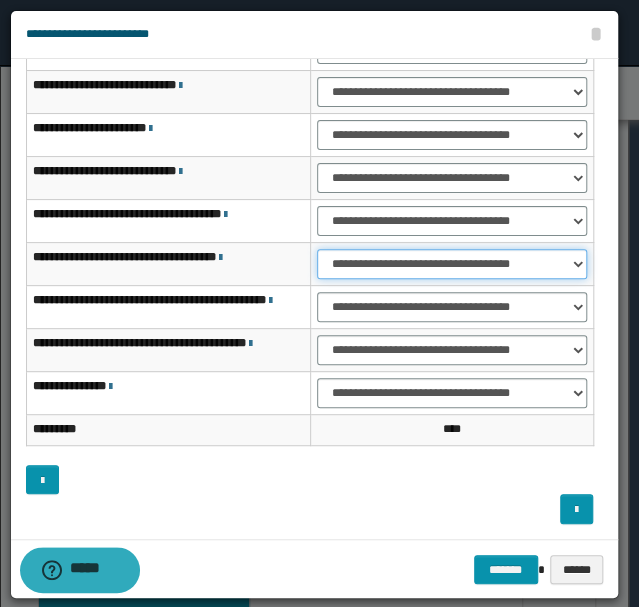 click on "**********" at bounding box center [452, 264] 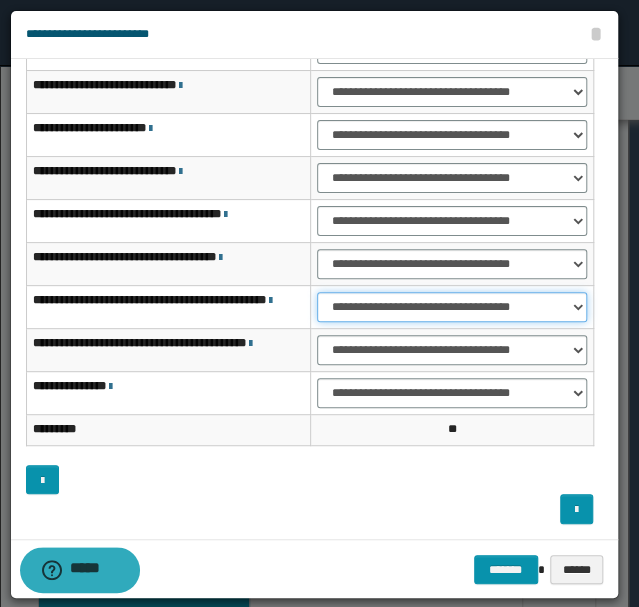 click on "**********" at bounding box center [452, 307] 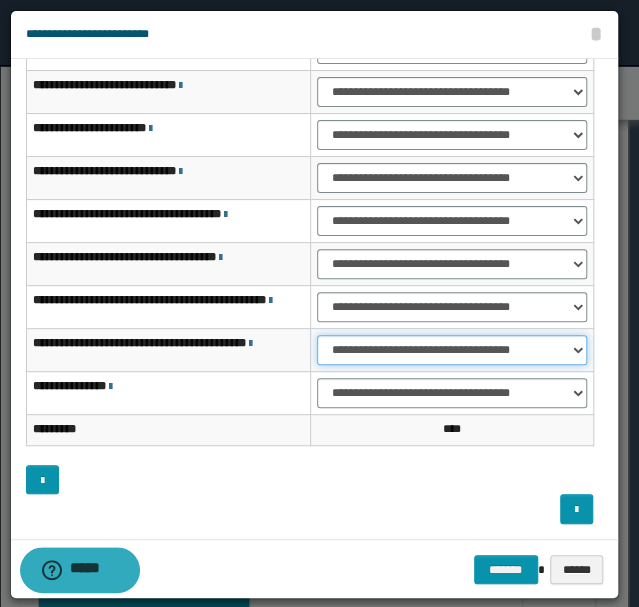 click on "**********" at bounding box center (452, 350) 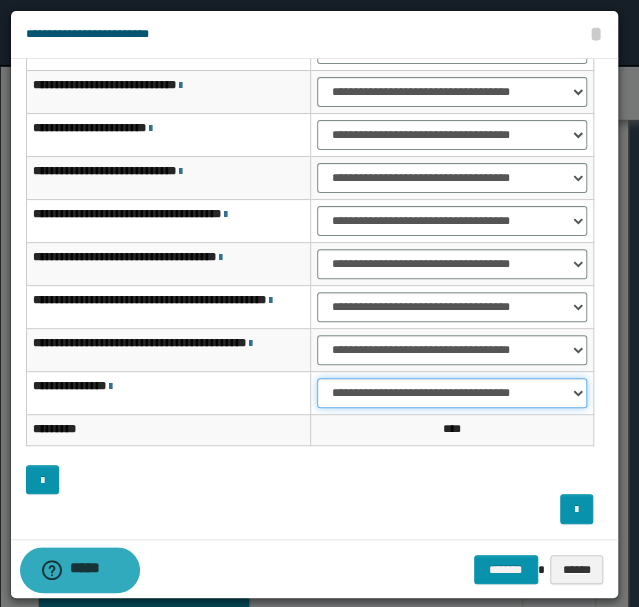 click on "**********" at bounding box center (452, 393) 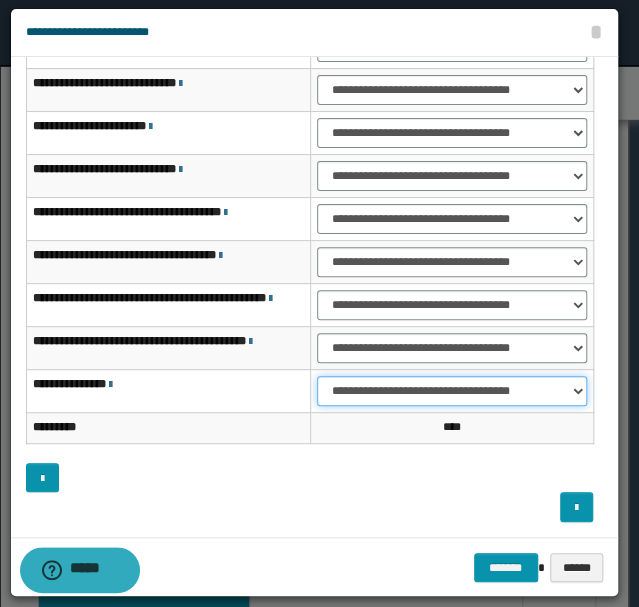 scroll, scrollTop: 2, scrollLeft: 0, axis: vertical 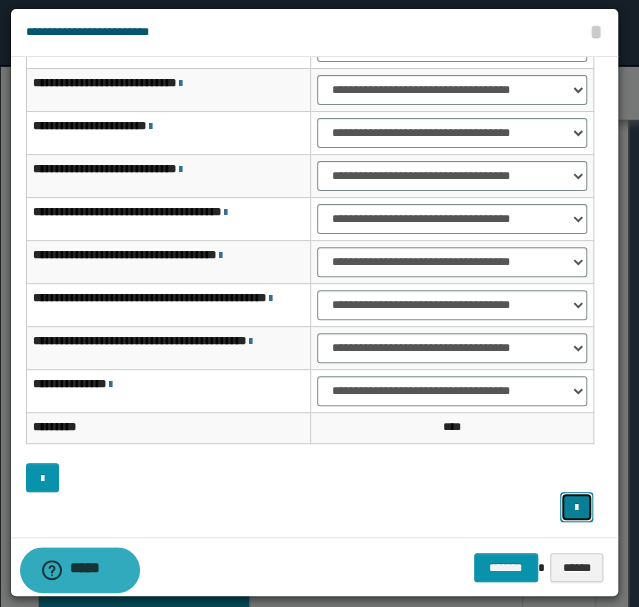 click at bounding box center (576, 506) 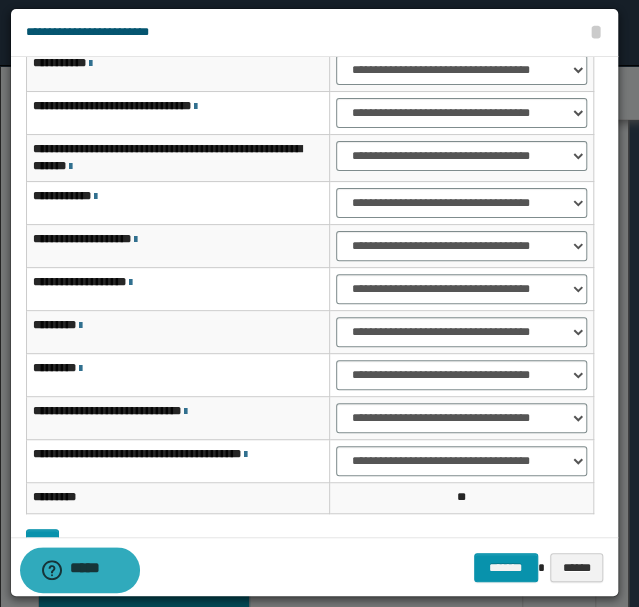 scroll, scrollTop: 0, scrollLeft: 0, axis: both 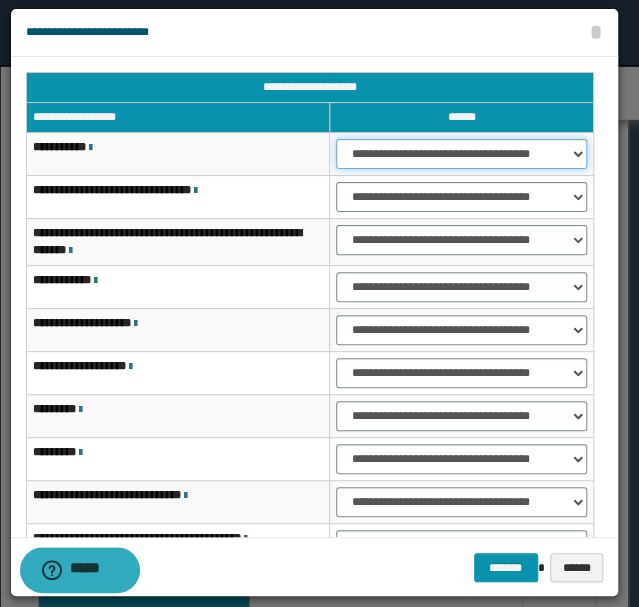 click on "**********" at bounding box center (461, 154) 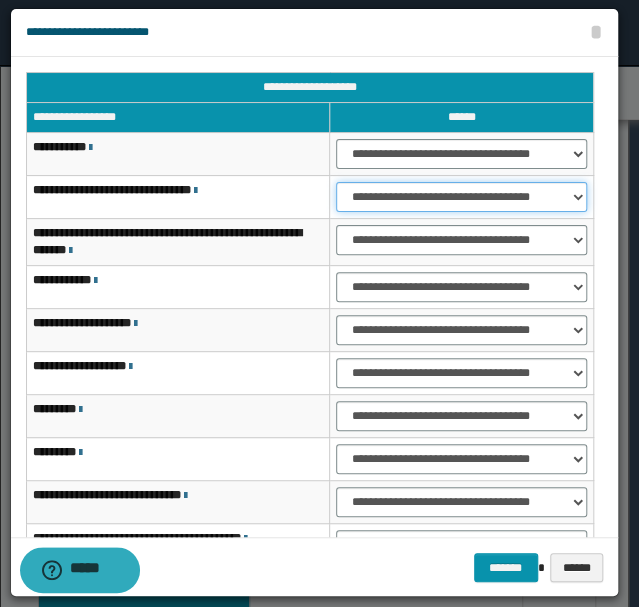 click on "**********" at bounding box center (461, 197) 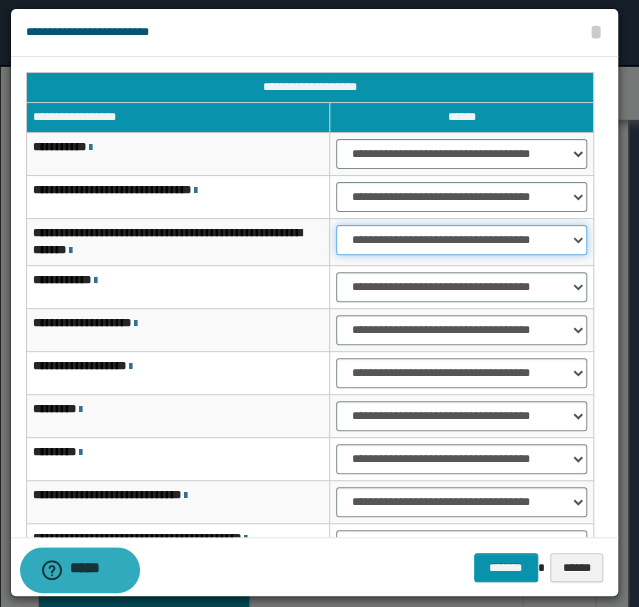 click on "**********" at bounding box center (461, 240) 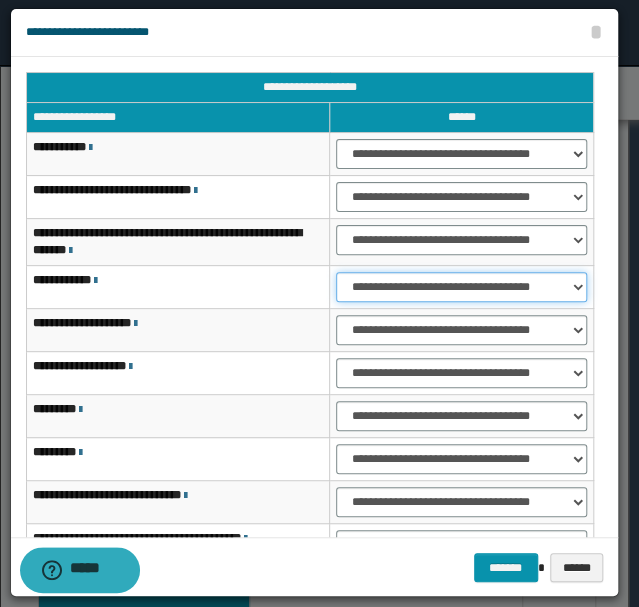 click on "**********" at bounding box center (461, 287) 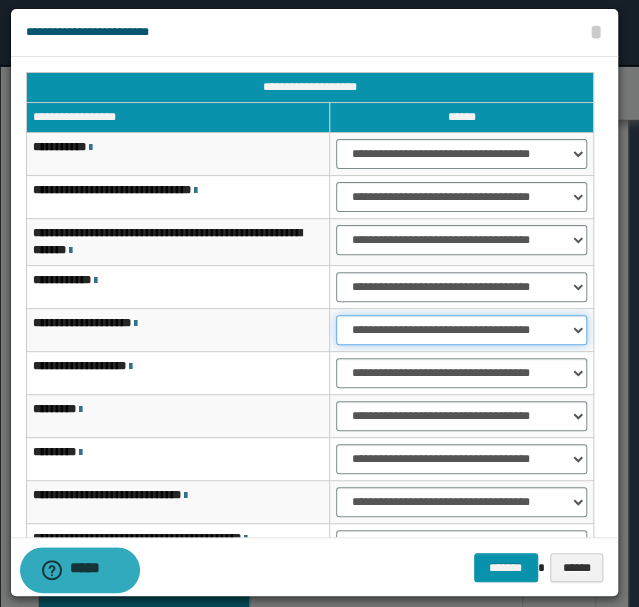 click on "**********" at bounding box center [461, 330] 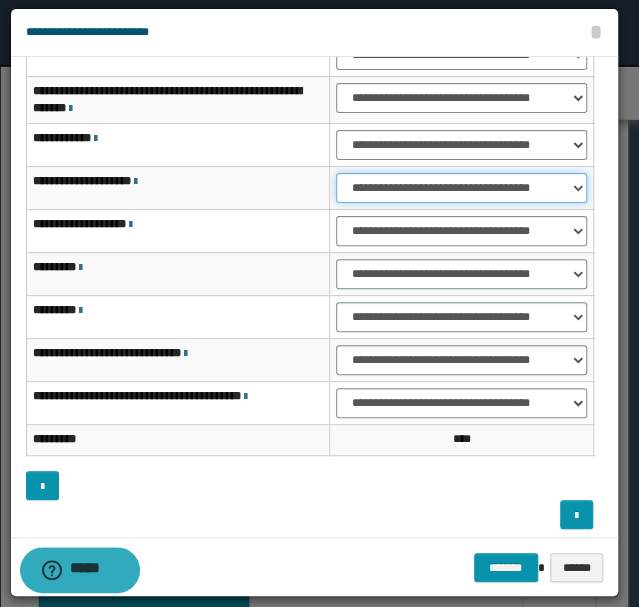 scroll, scrollTop: 149, scrollLeft: 0, axis: vertical 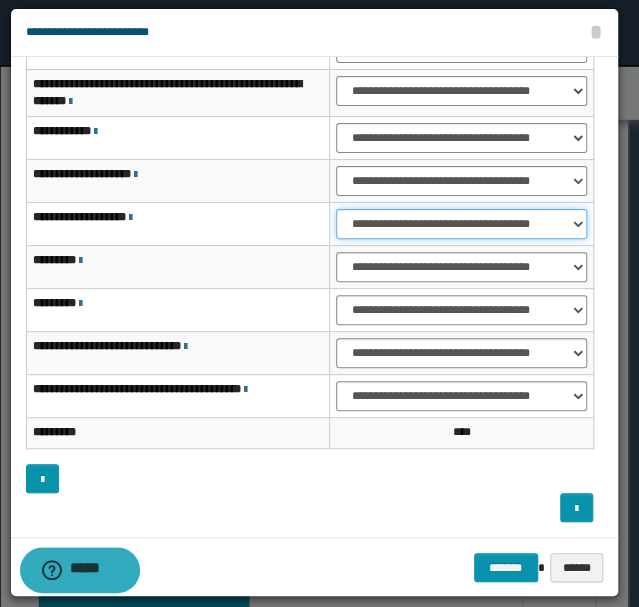click on "**********" at bounding box center (461, 224) 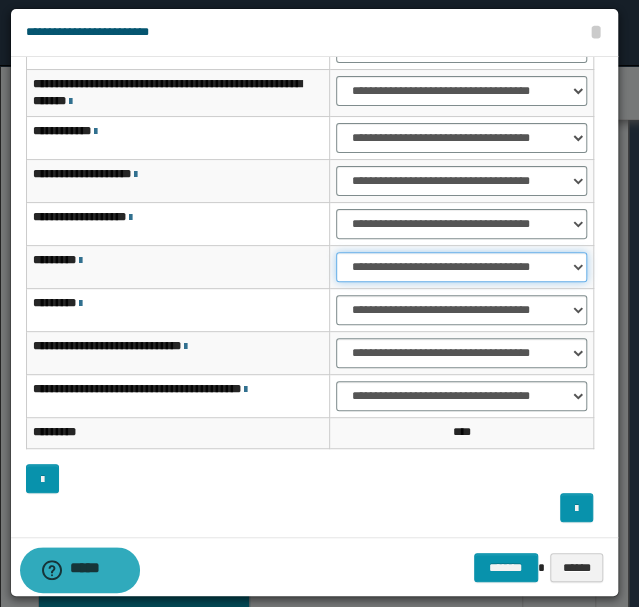 click on "**********" at bounding box center (461, 267) 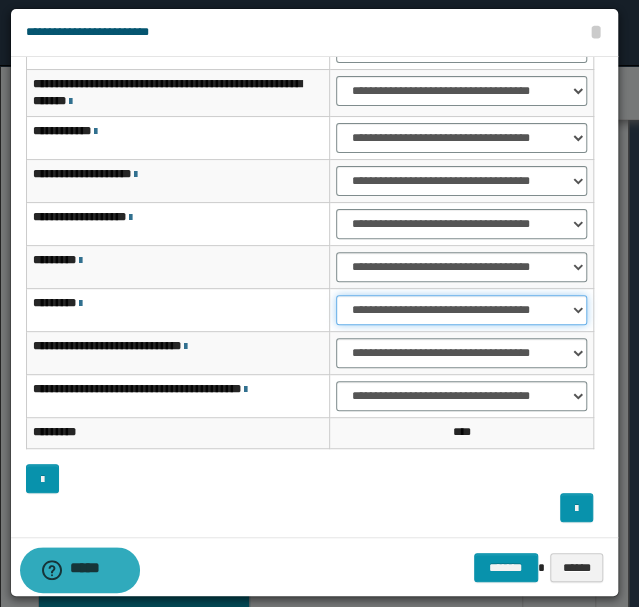 click on "**********" at bounding box center (461, 310) 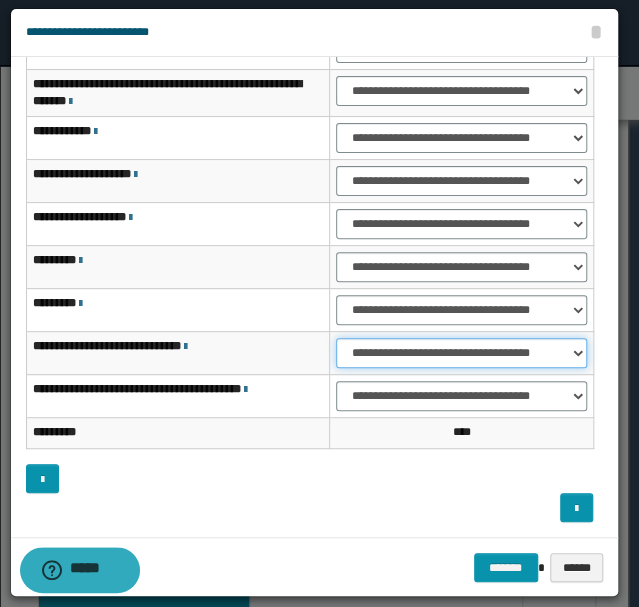 click on "**********" at bounding box center [461, 353] 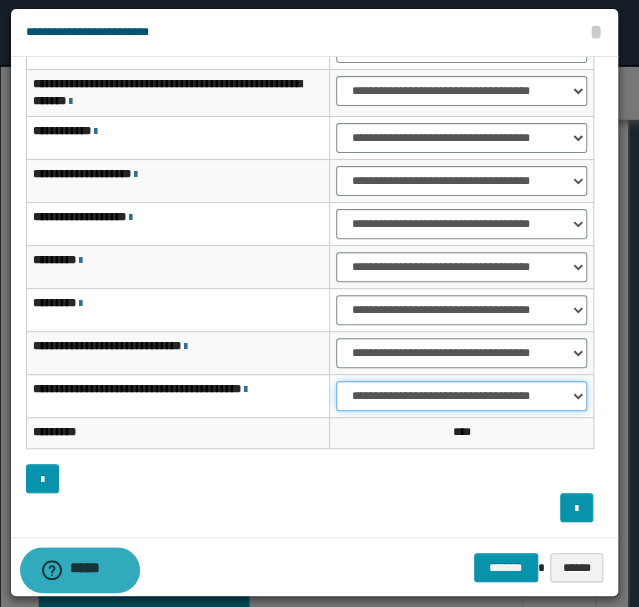 drag, startPoint x: 378, startPoint y: 385, endPoint x: 377, endPoint y: 399, distance: 14.035668 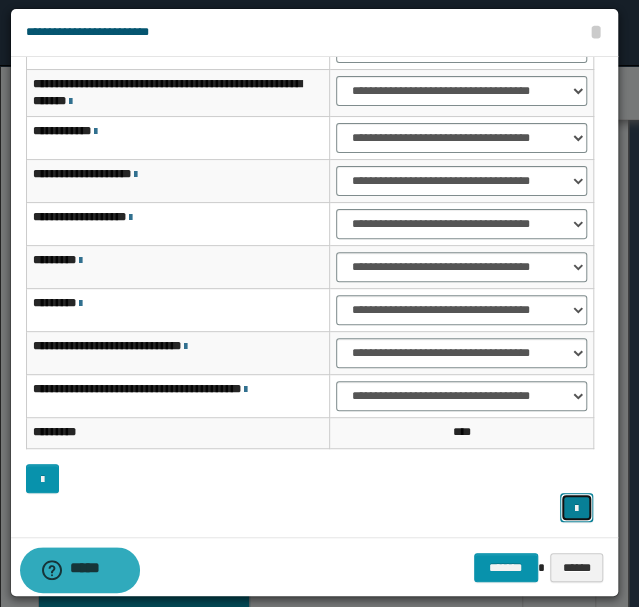 click at bounding box center [576, 509] 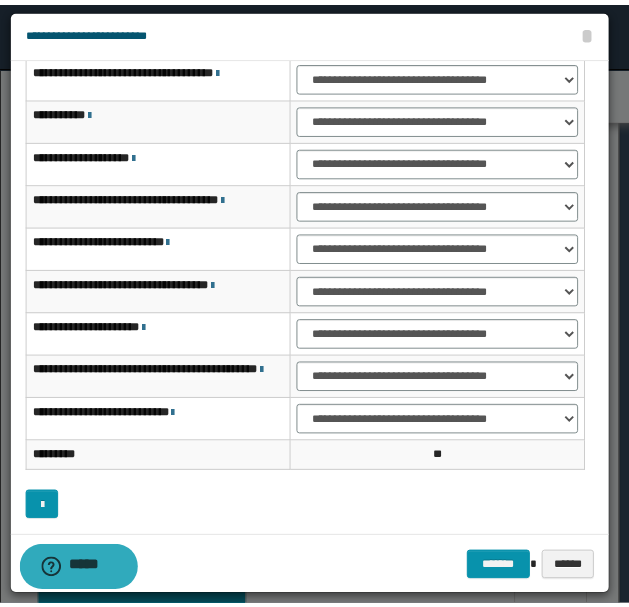 scroll, scrollTop: 121, scrollLeft: 0, axis: vertical 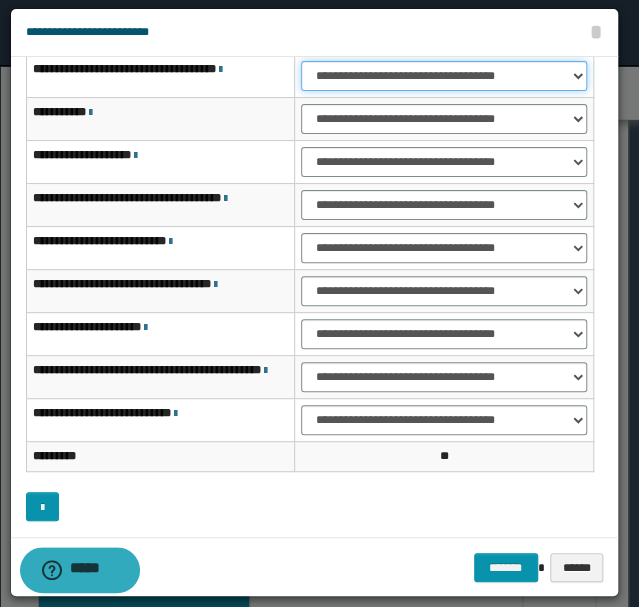 click on "**********" at bounding box center (444, 76) 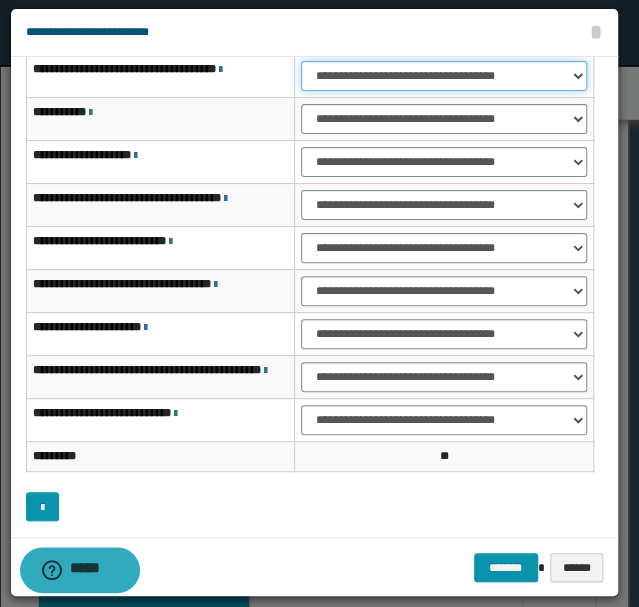 select on "***" 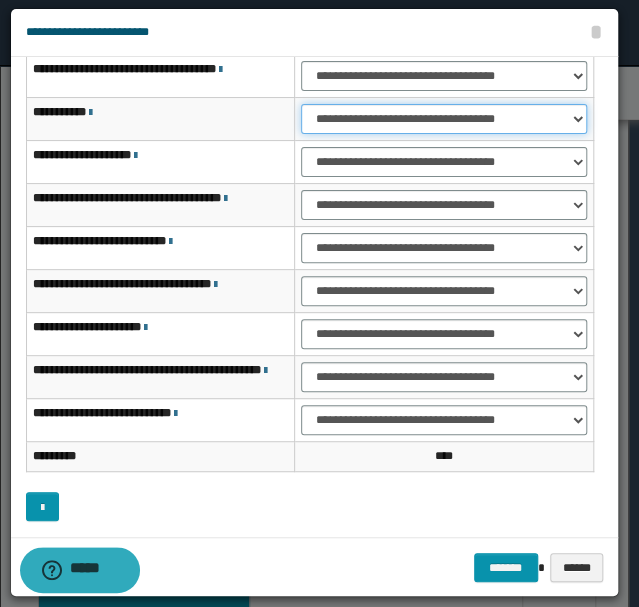 click on "**********" at bounding box center (444, 119) 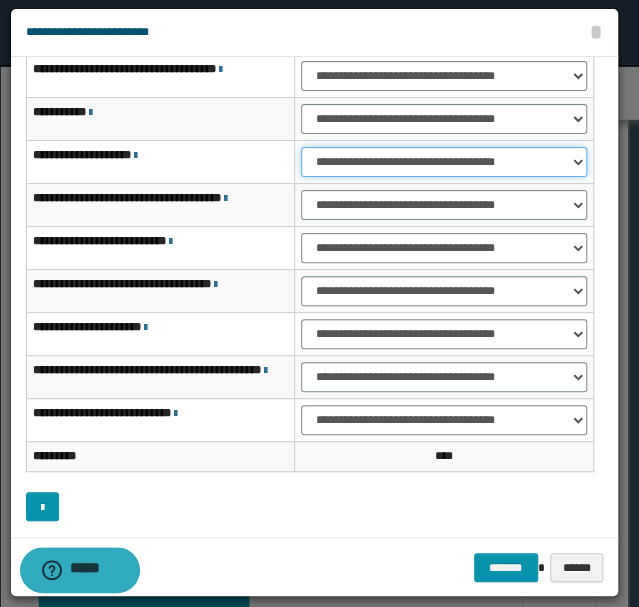 click on "**********" at bounding box center [444, 162] 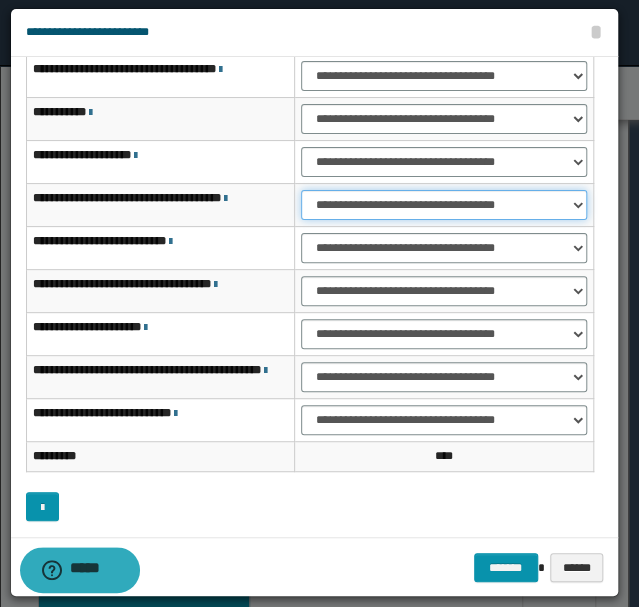 click on "**********" at bounding box center (444, 205) 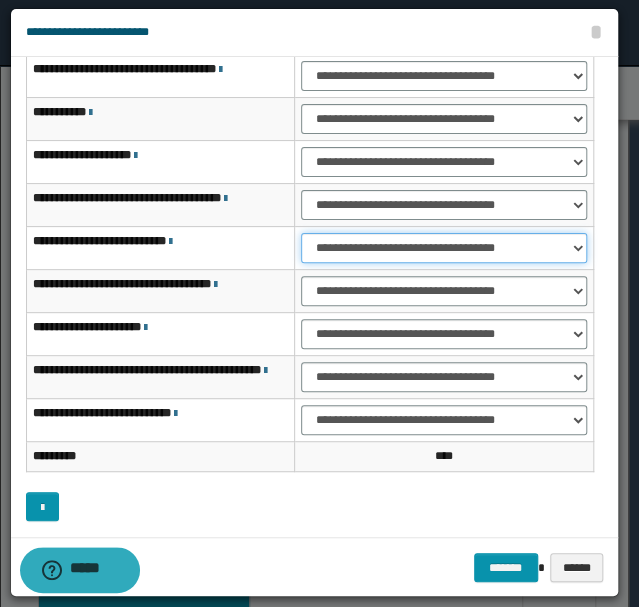 click on "**********" at bounding box center (444, 248) 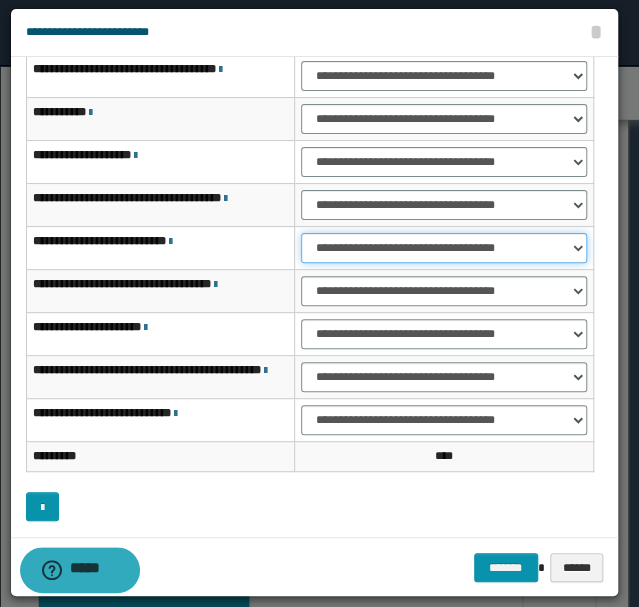 select on "***" 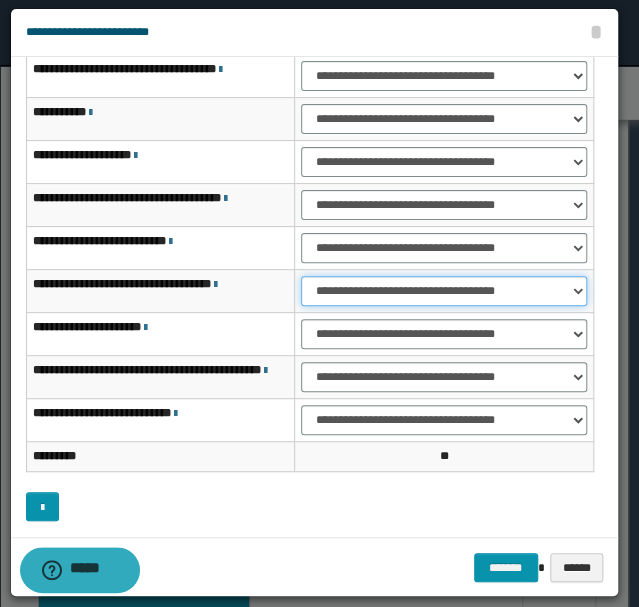 click on "**********" at bounding box center (444, 291) 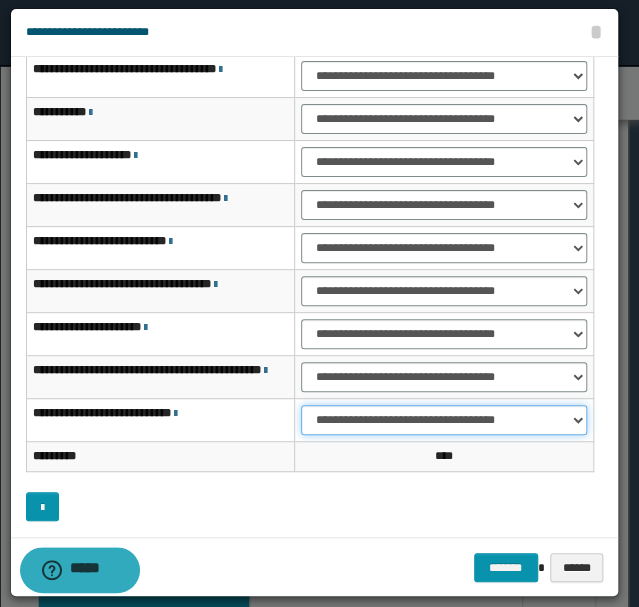 click on "**********" at bounding box center (444, 420) 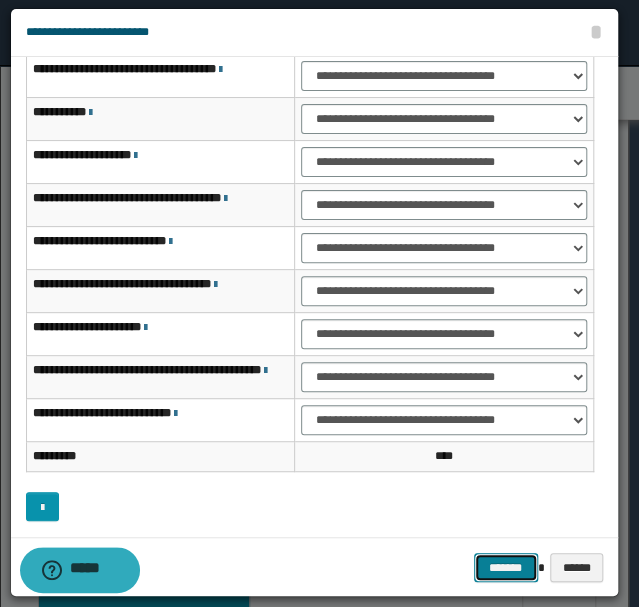 click on "*******" at bounding box center [506, 567] 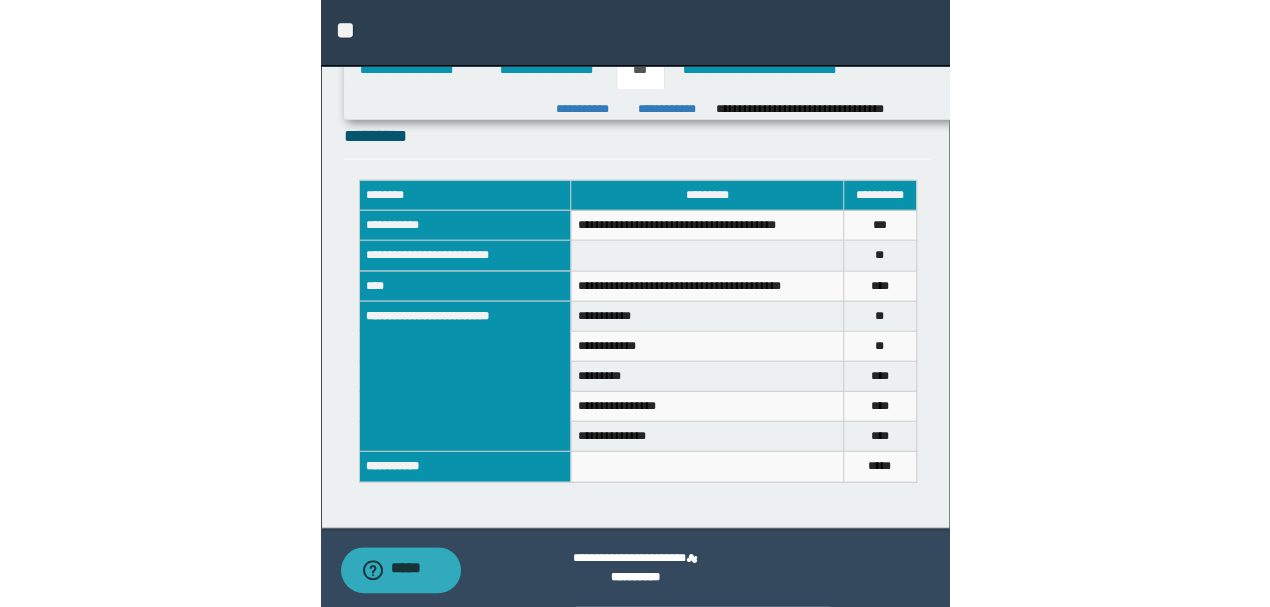 scroll, scrollTop: 710, scrollLeft: 0, axis: vertical 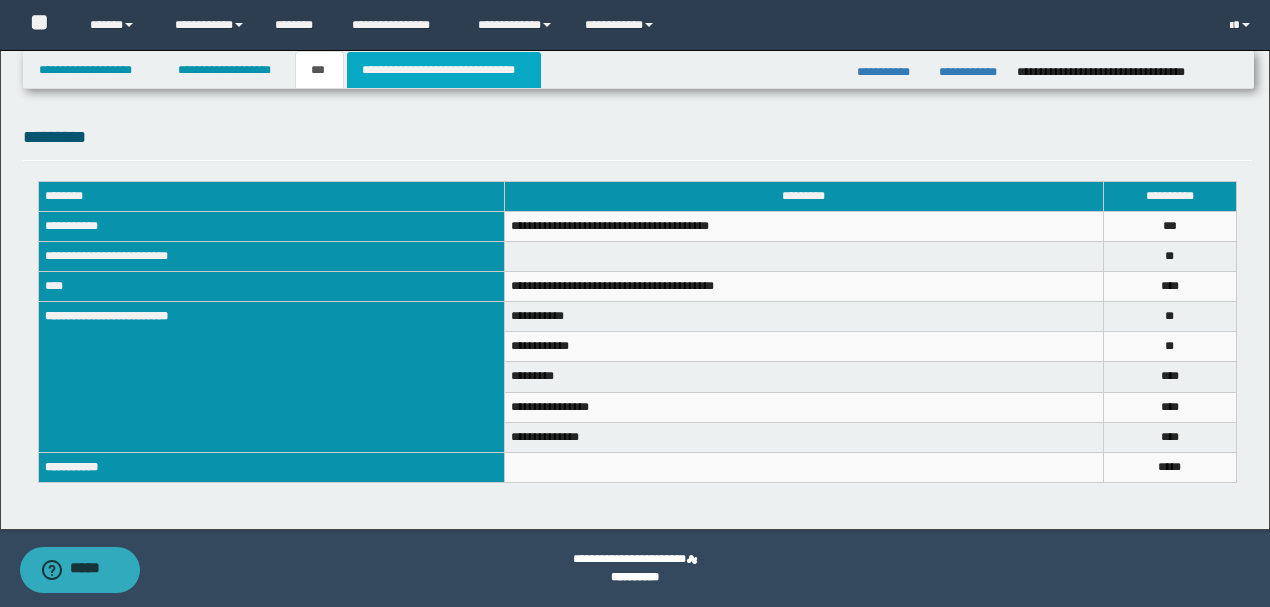 click on "**********" at bounding box center [444, 70] 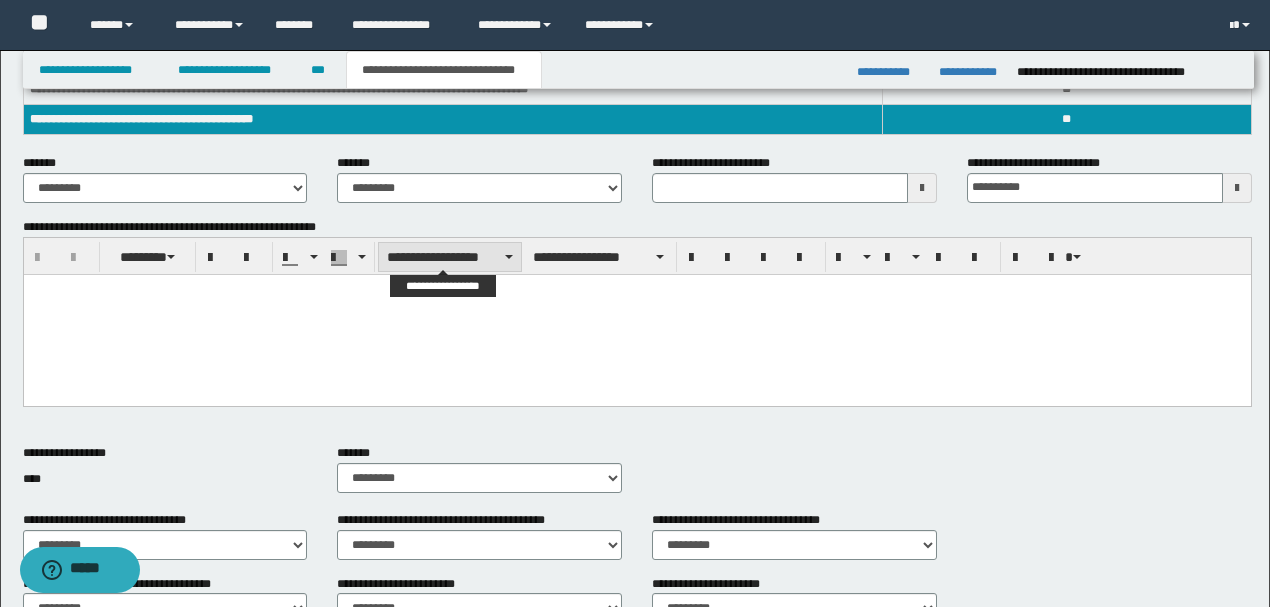 scroll, scrollTop: 333, scrollLeft: 0, axis: vertical 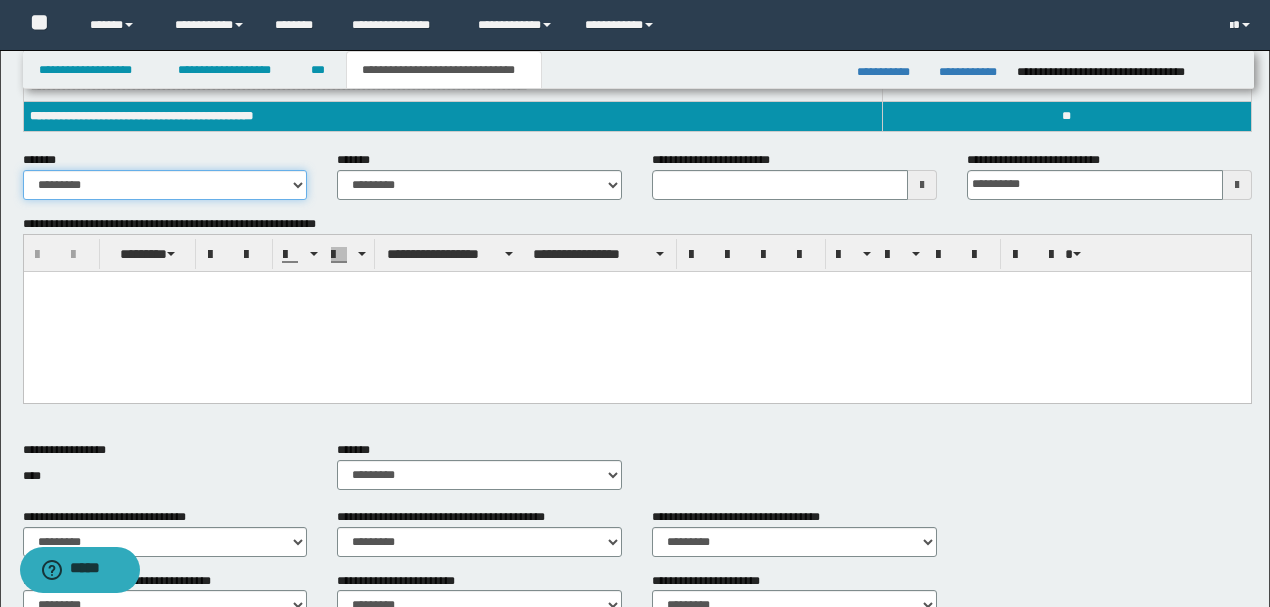 click on "**********" at bounding box center [165, 185] 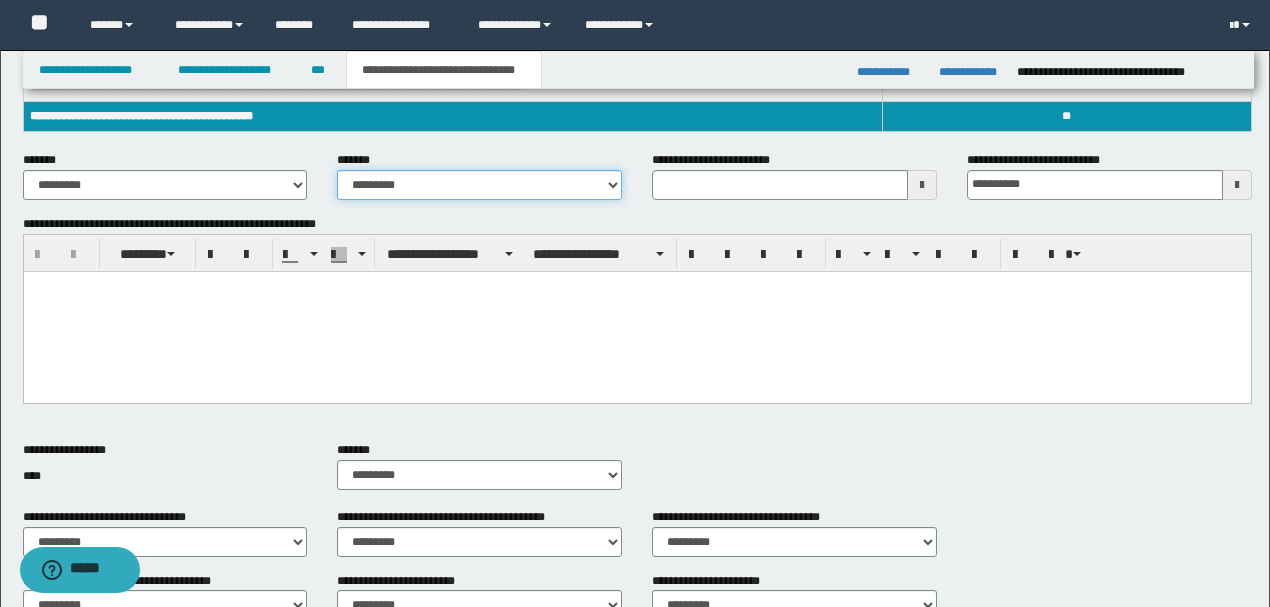 click on "**********" at bounding box center [479, 185] 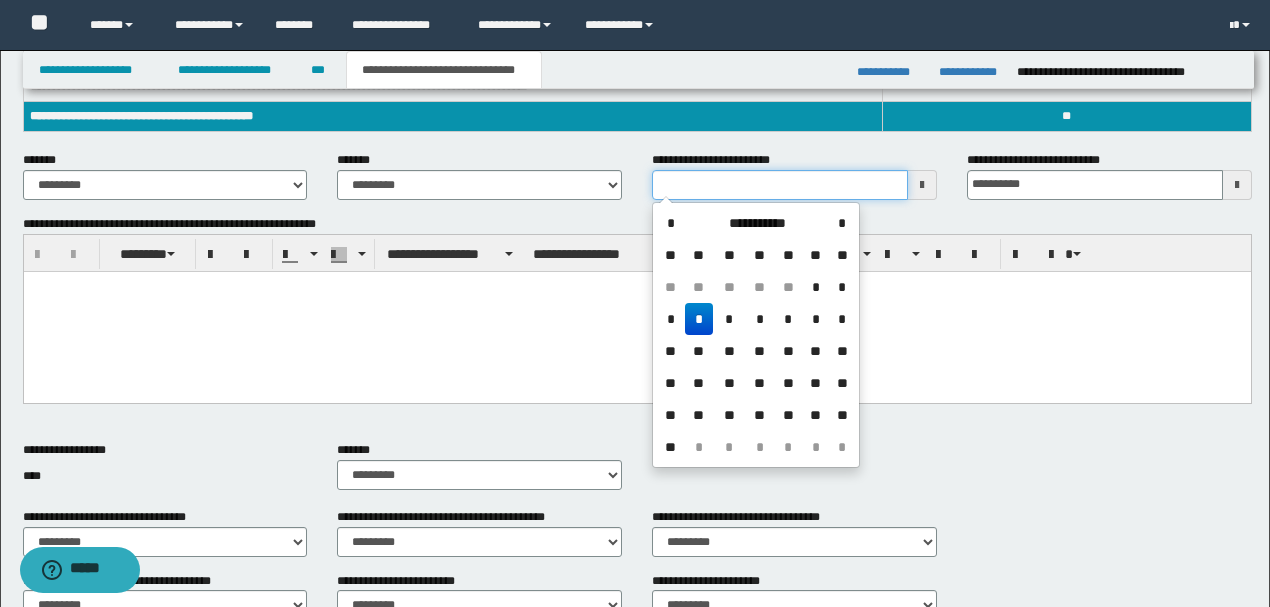 click on "**********" at bounding box center (780, 185) 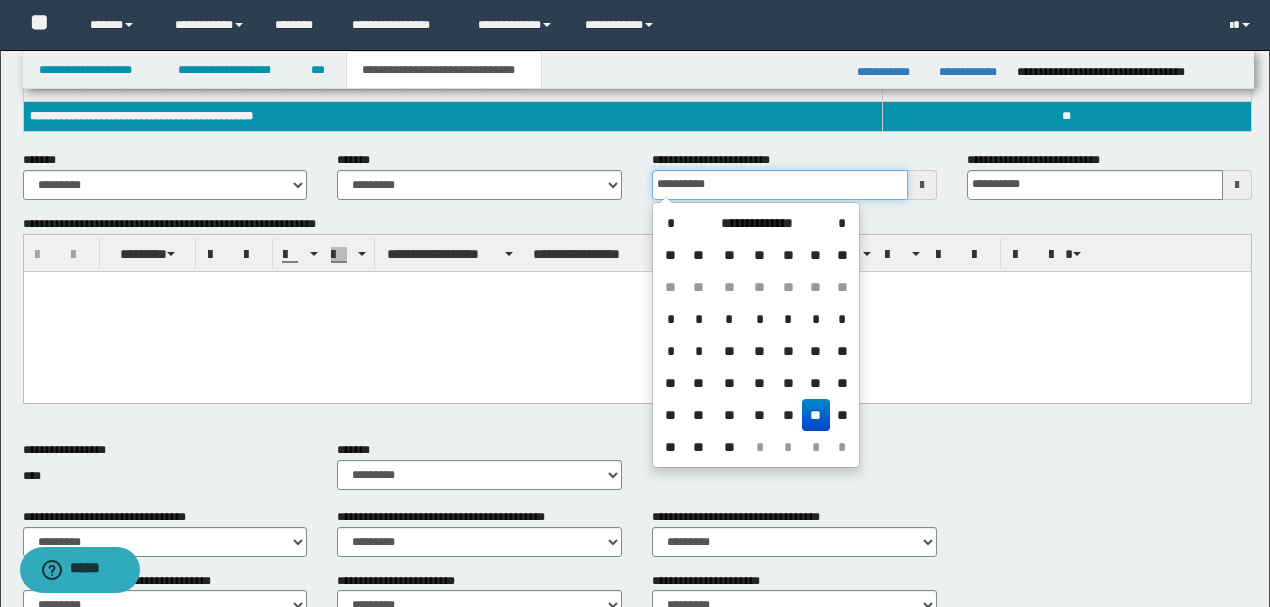 type on "**********" 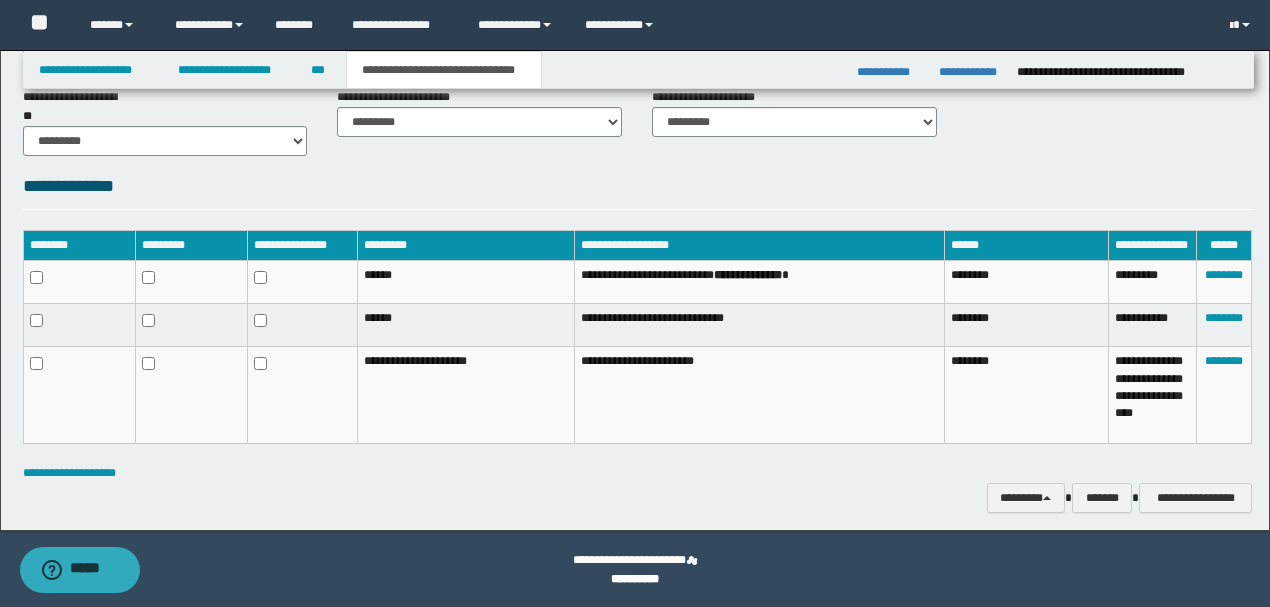 scroll, scrollTop: 881, scrollLeft: 0, axis: vertical 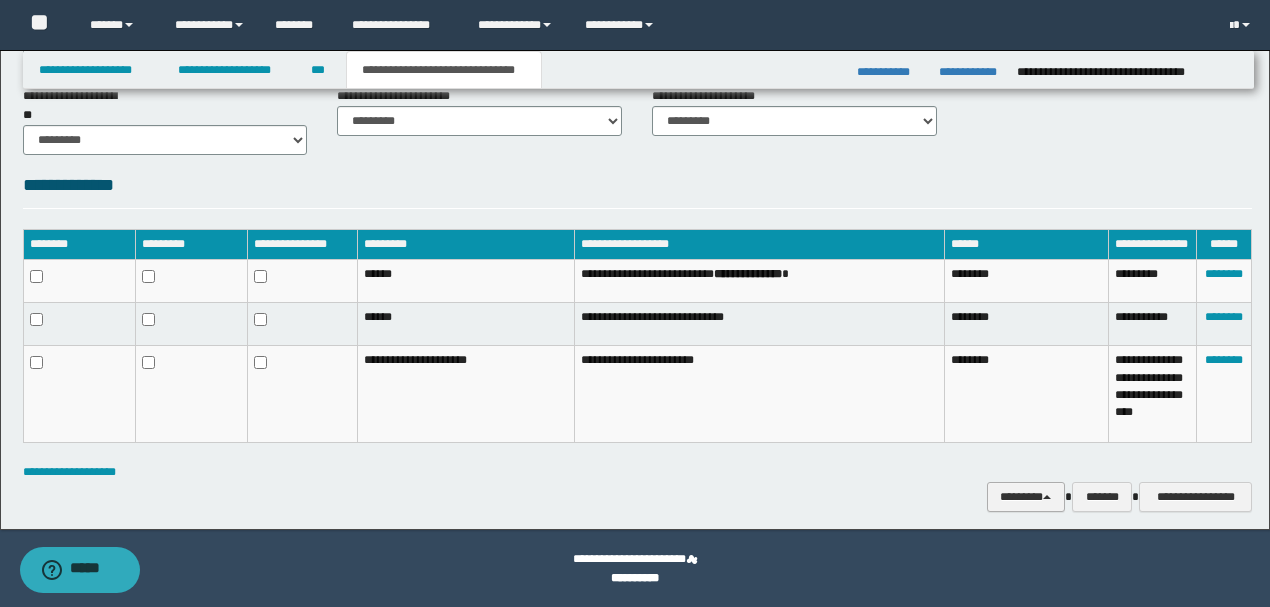 click on "********" at bounding box center [1026, 496] 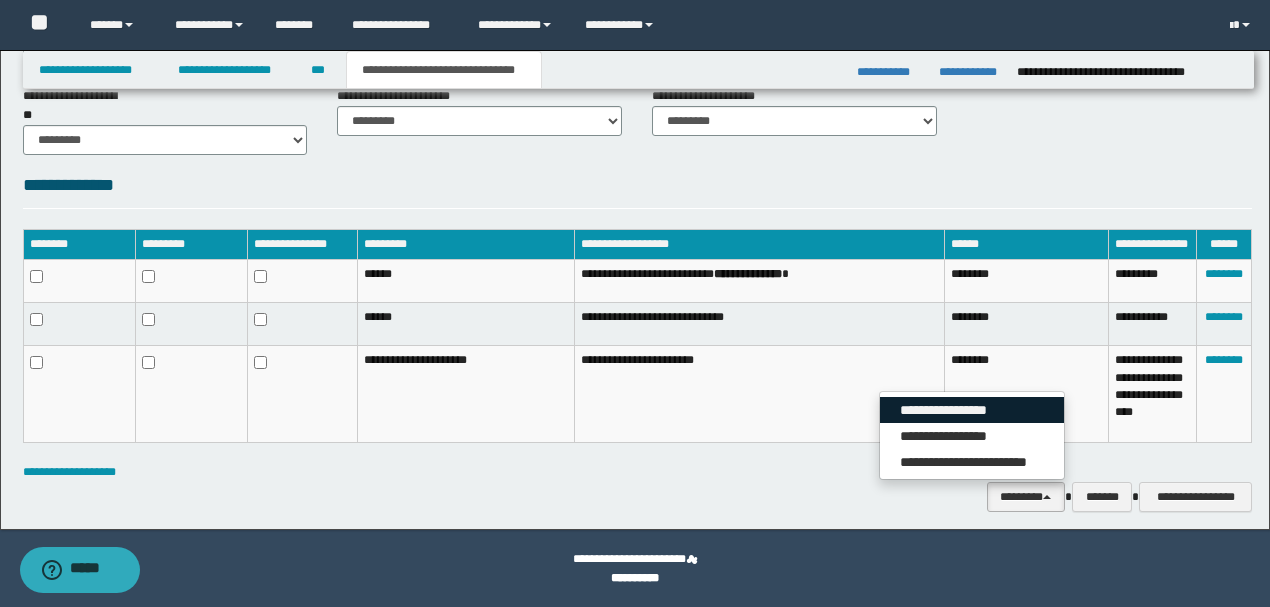 click on "**********" at bounding box center [972, 410] 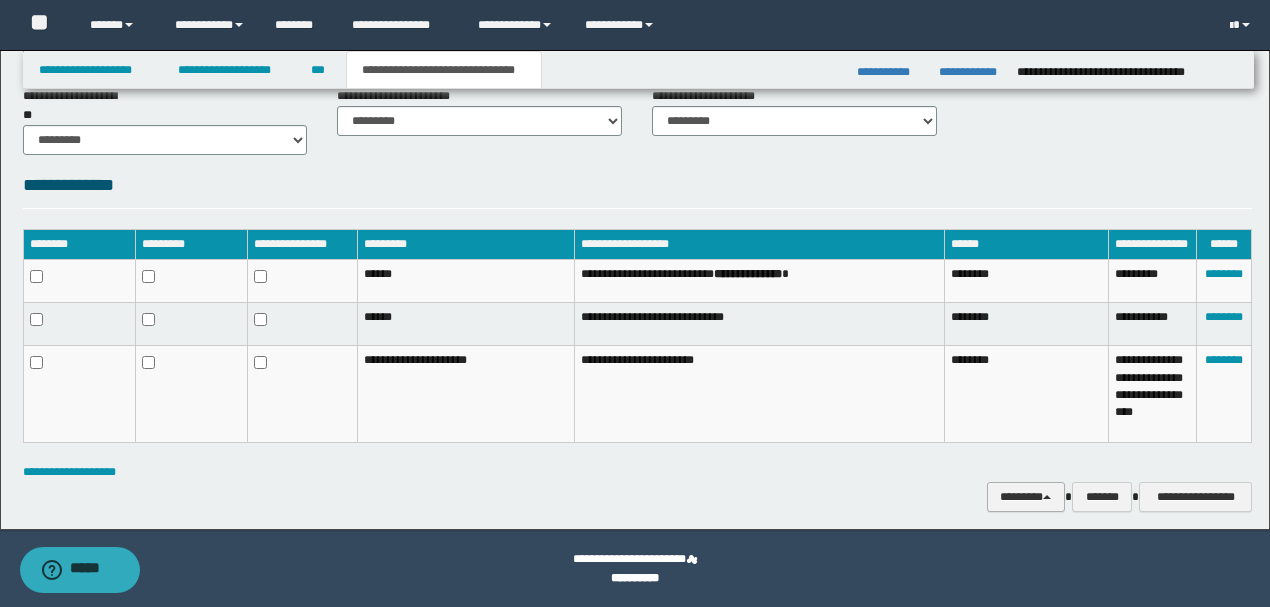 click on "********" at bounding box center (1026, 496) 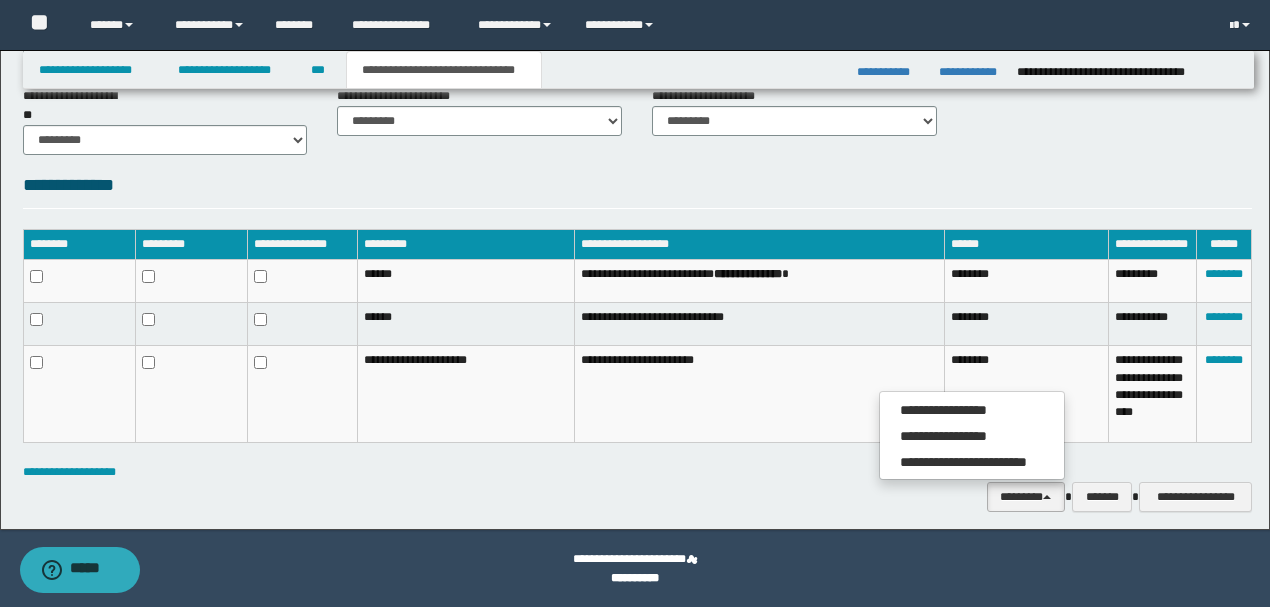 click on "**********" at bounding box center (759, 394) 